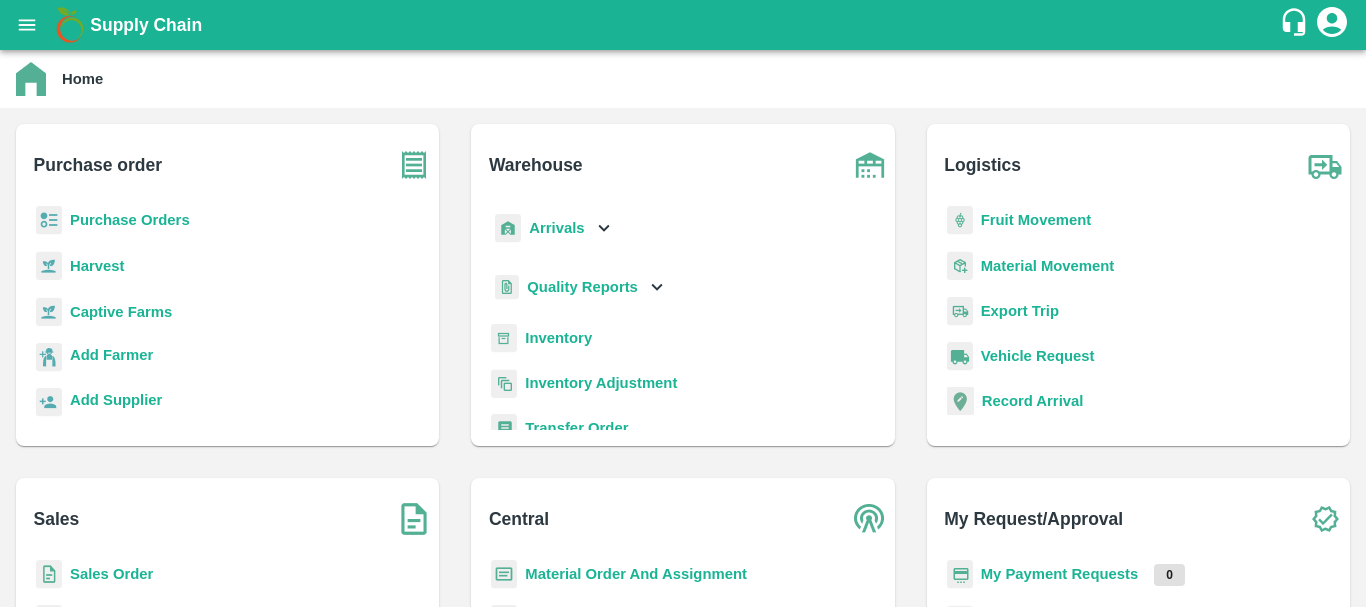 scroll, scrollTop: 0, scrollLeft: 0, axis: both 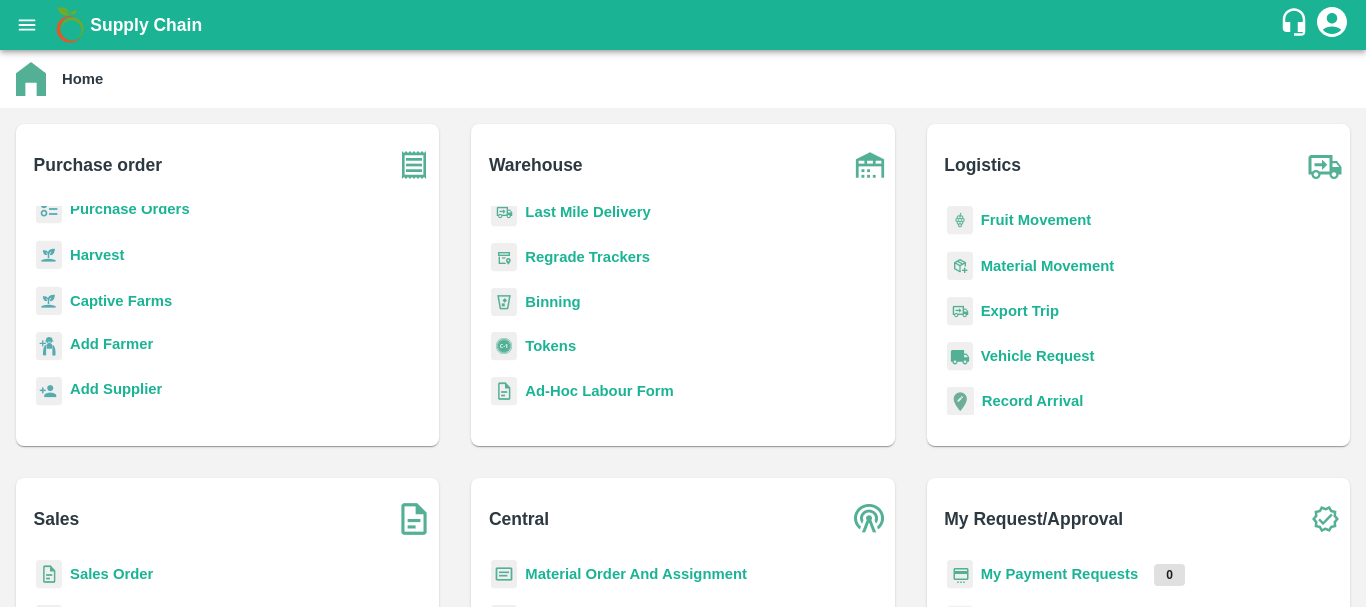 click on "Binning" at bounding box center [682, 310] 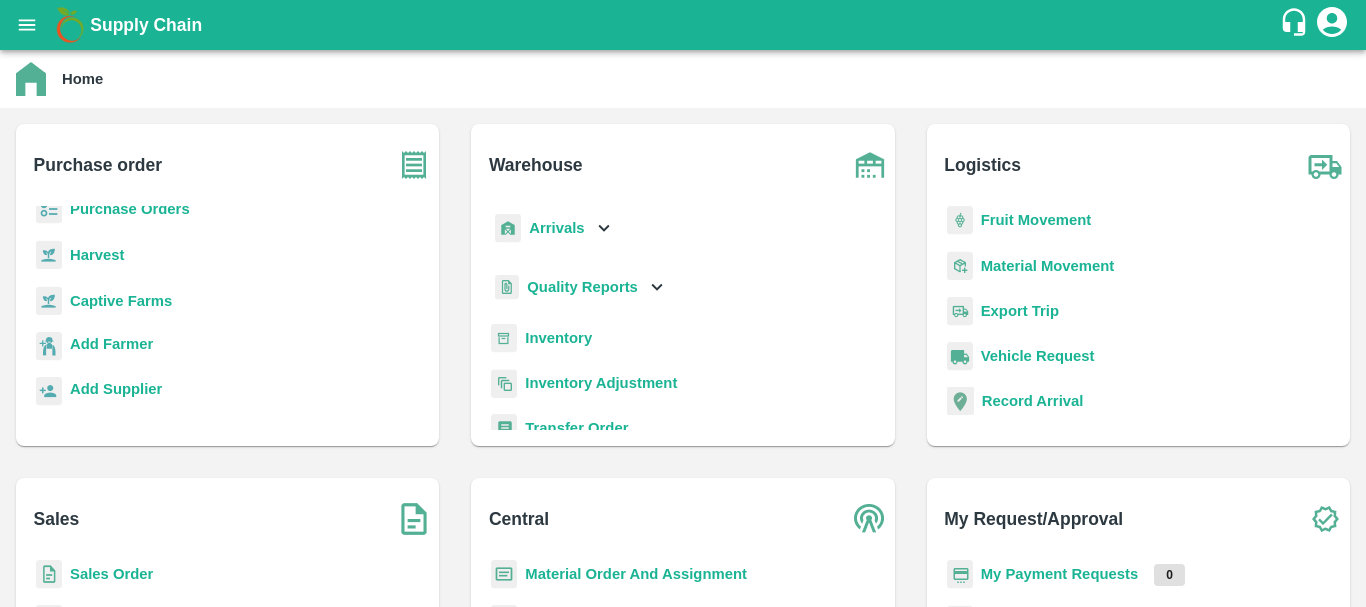 scroll, scrollTop: 261, scrollLeft: 0, axis: vertical 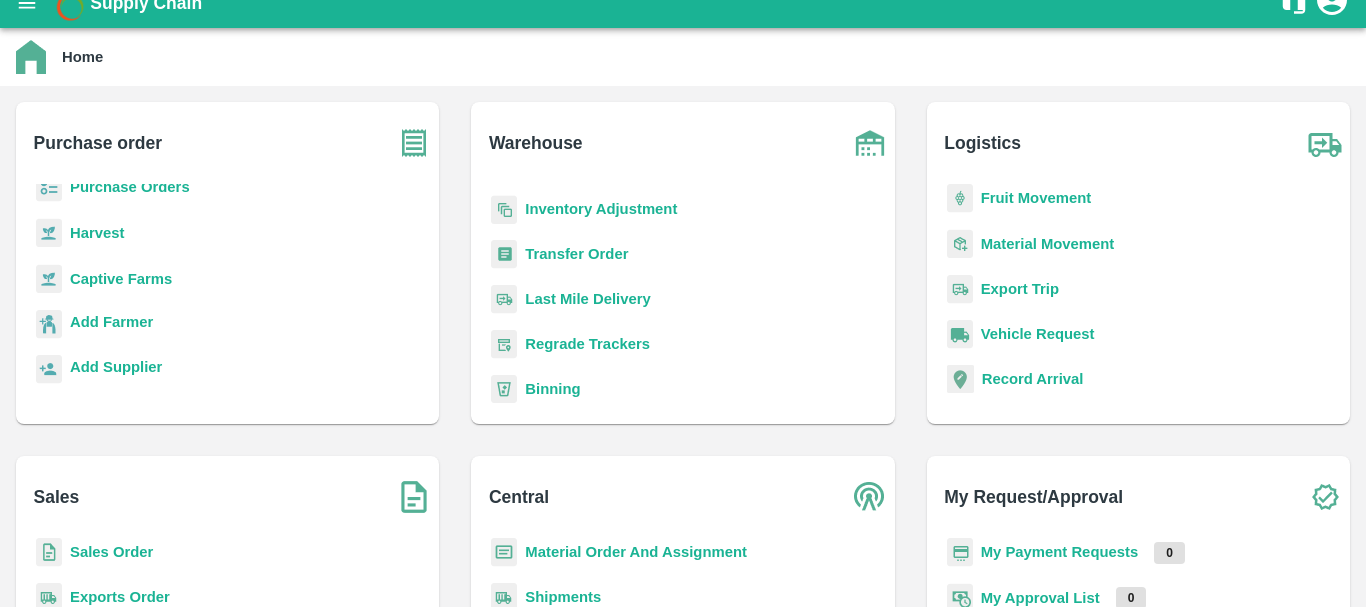 click on "Transfer Order" at bounding box center (576, 254) 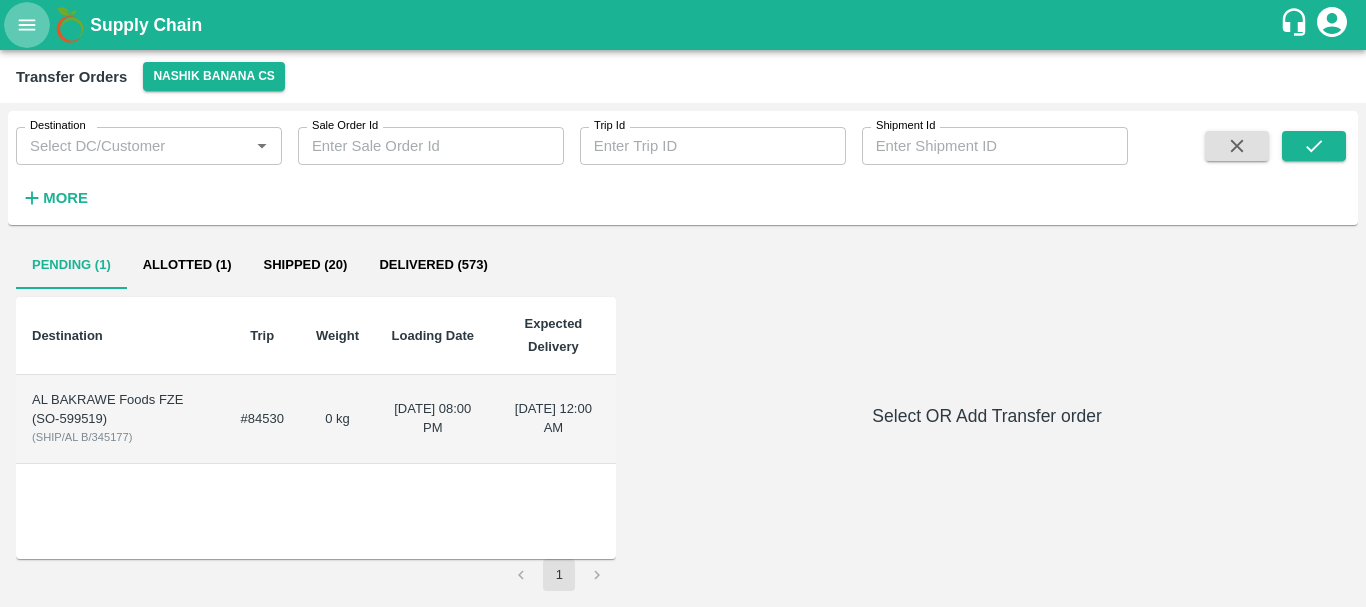 click at bounding box center [27, 25] 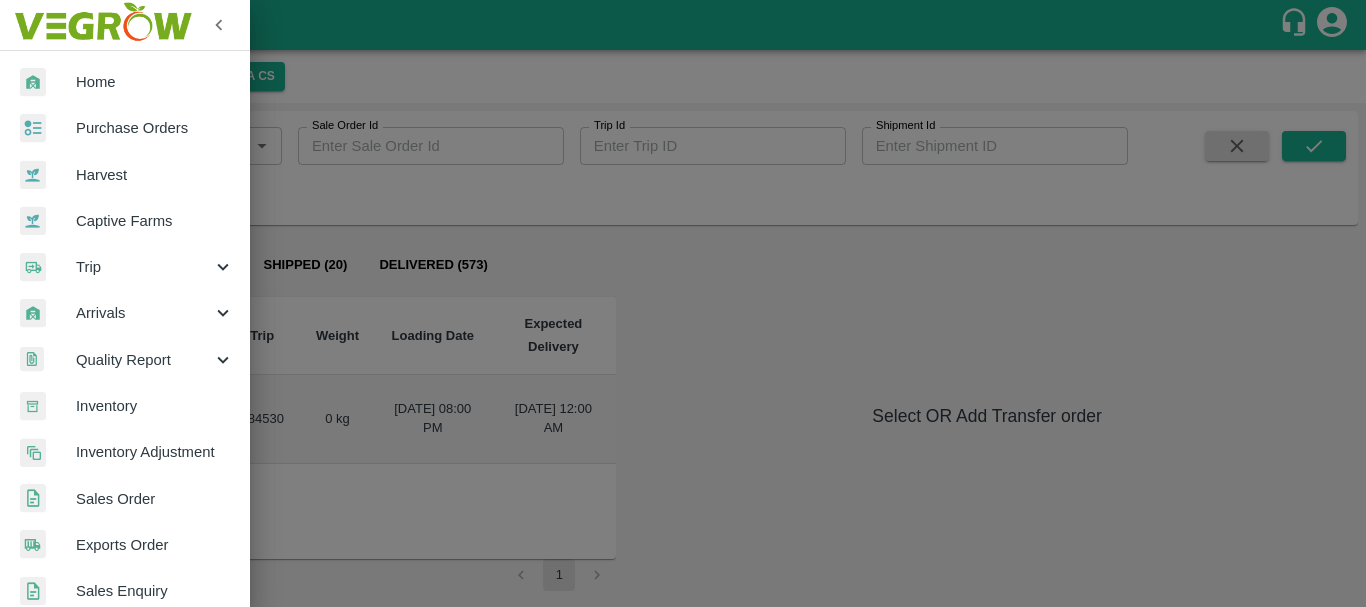 click at bounding box center (683, 303) 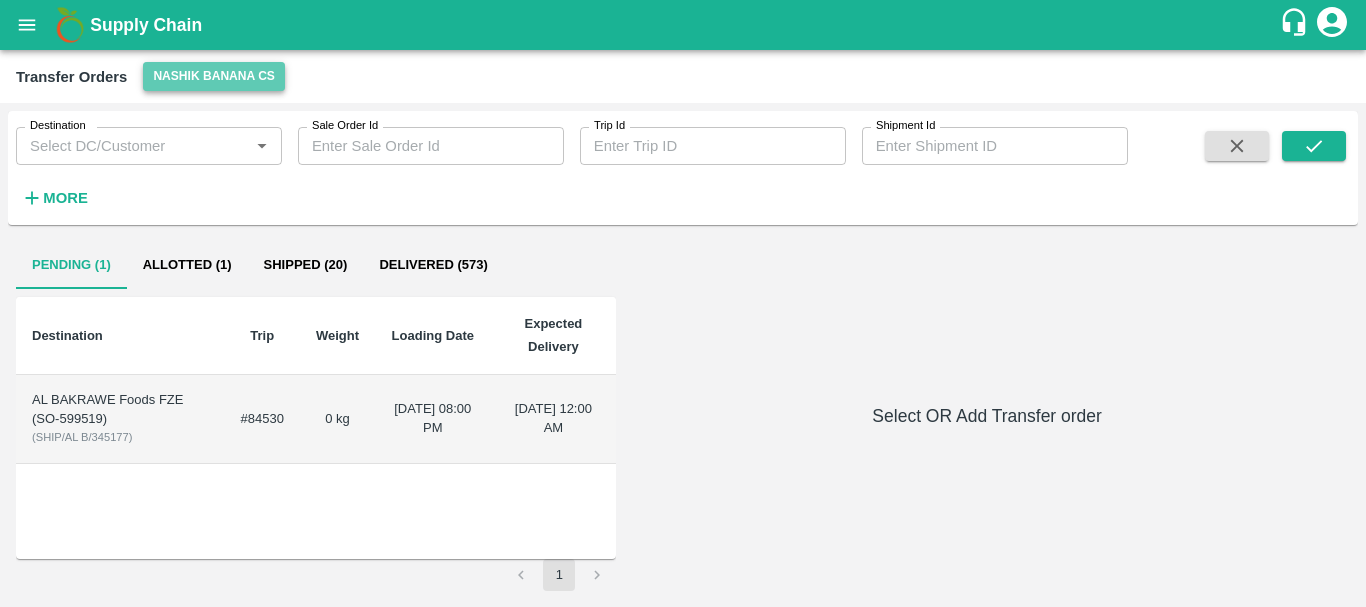 click on "Nashik Banana CS" at bounding box center [214, 76] 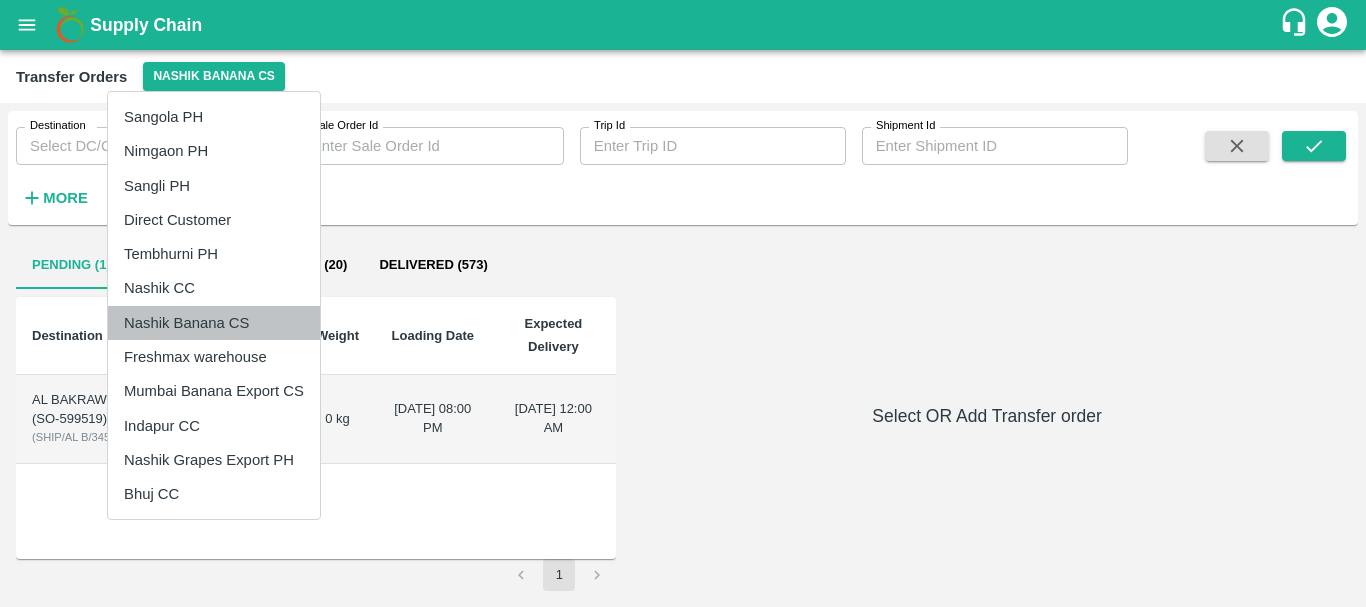 click on "Nashik Banana CS" at bounding box center [214, 323] 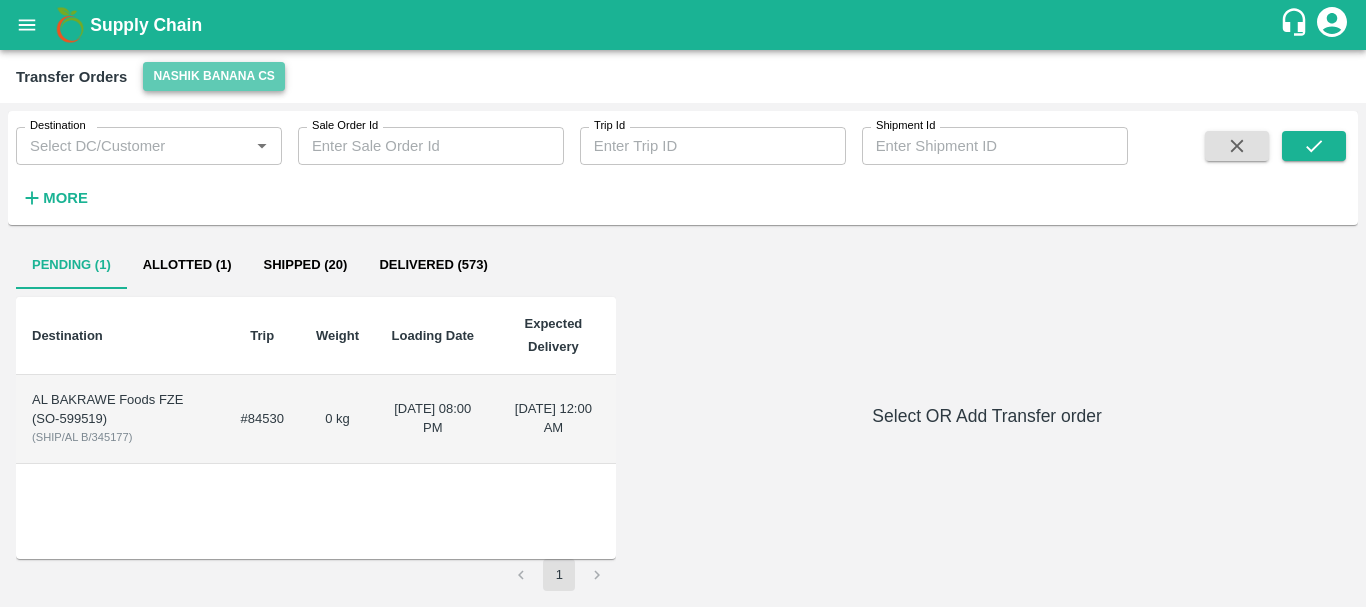 click on "Nashik Banana CS" at bounding box center (214, 76) 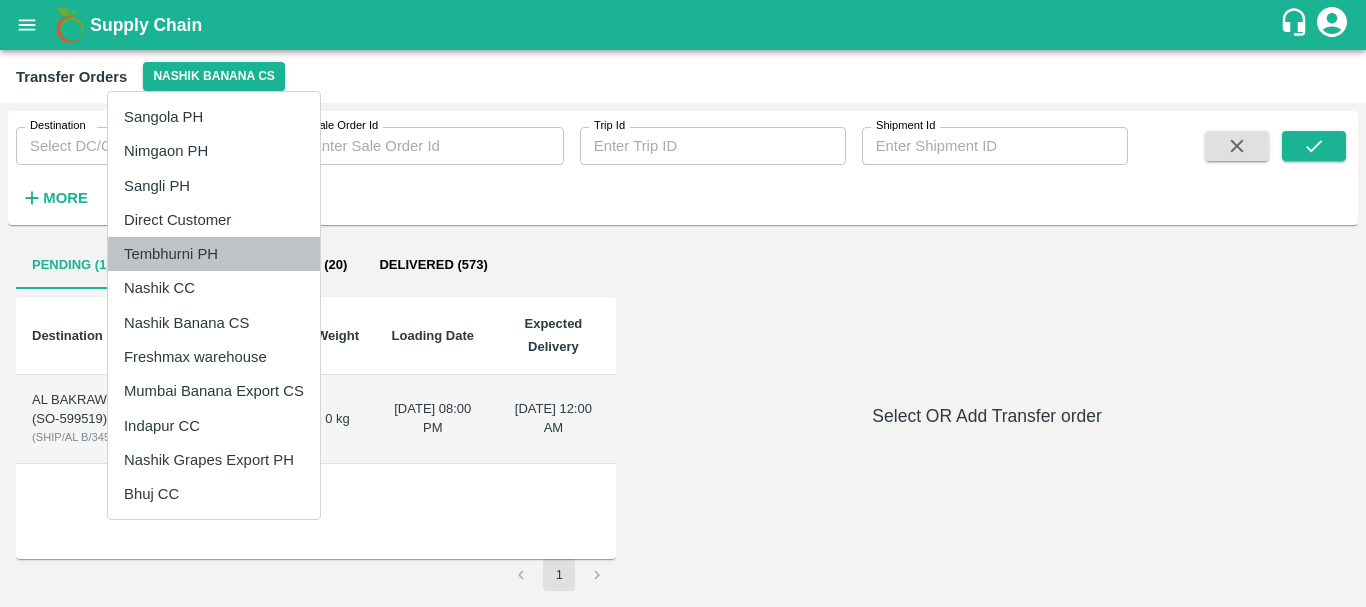 click on "Tembhurni PH" at bounding box center (214, 254) 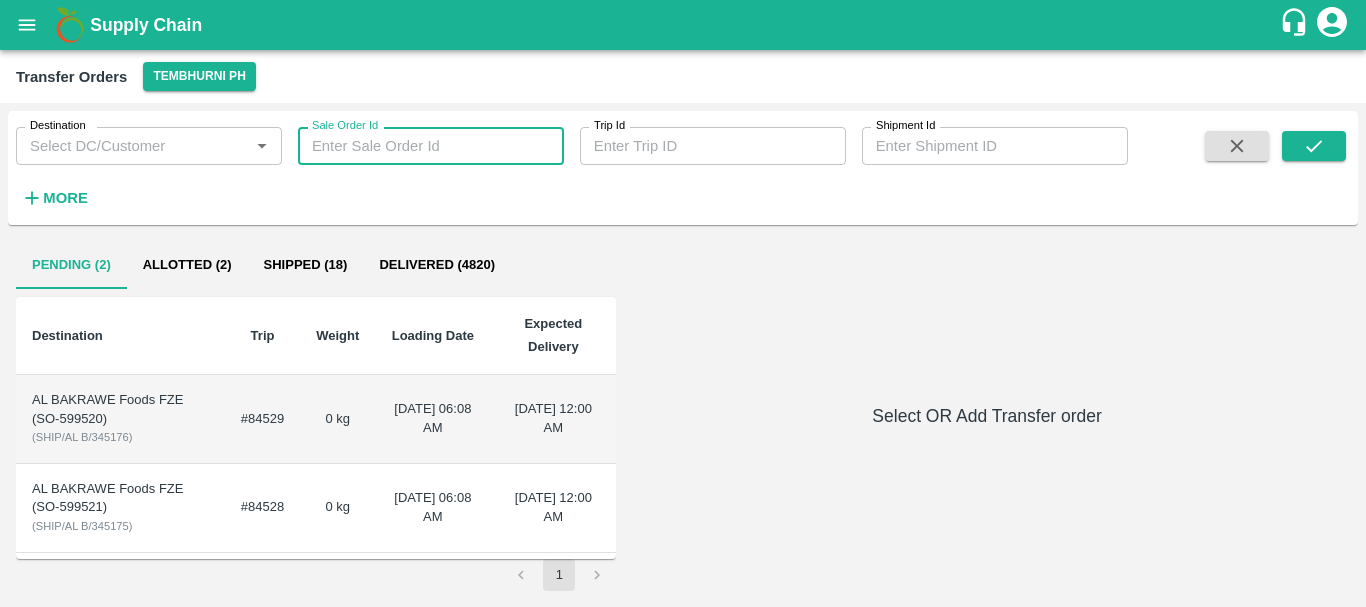 click on "Sale Order Id" at bounding box center (431, 146) 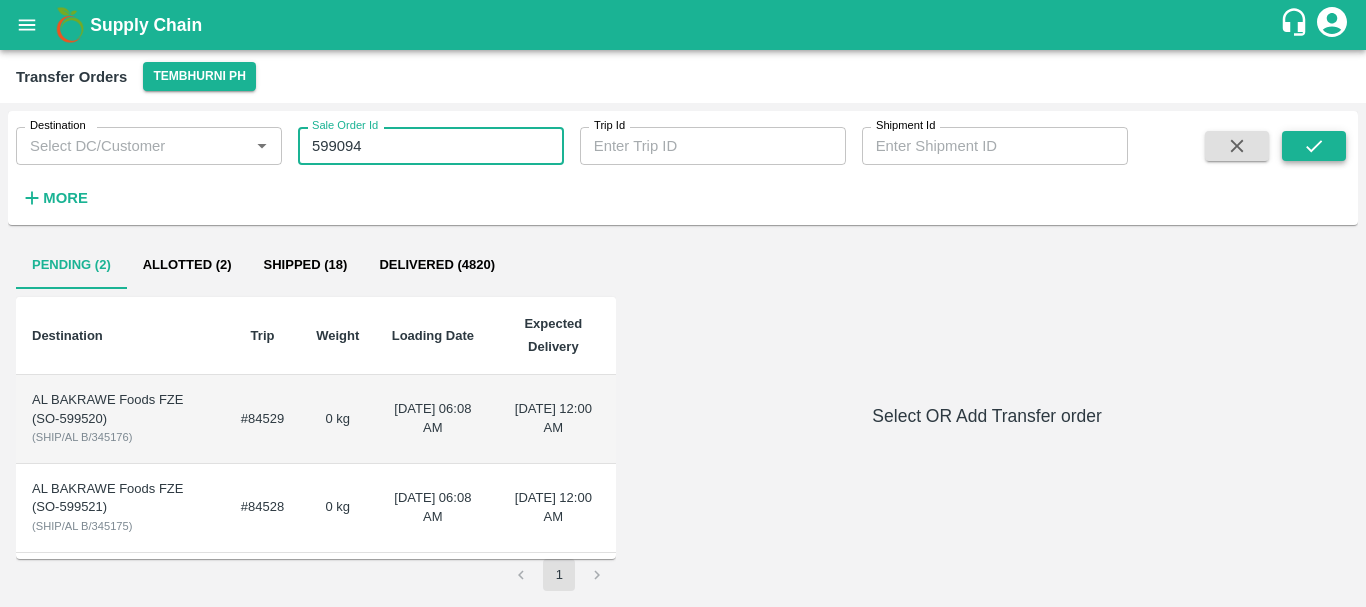 type on "599094" 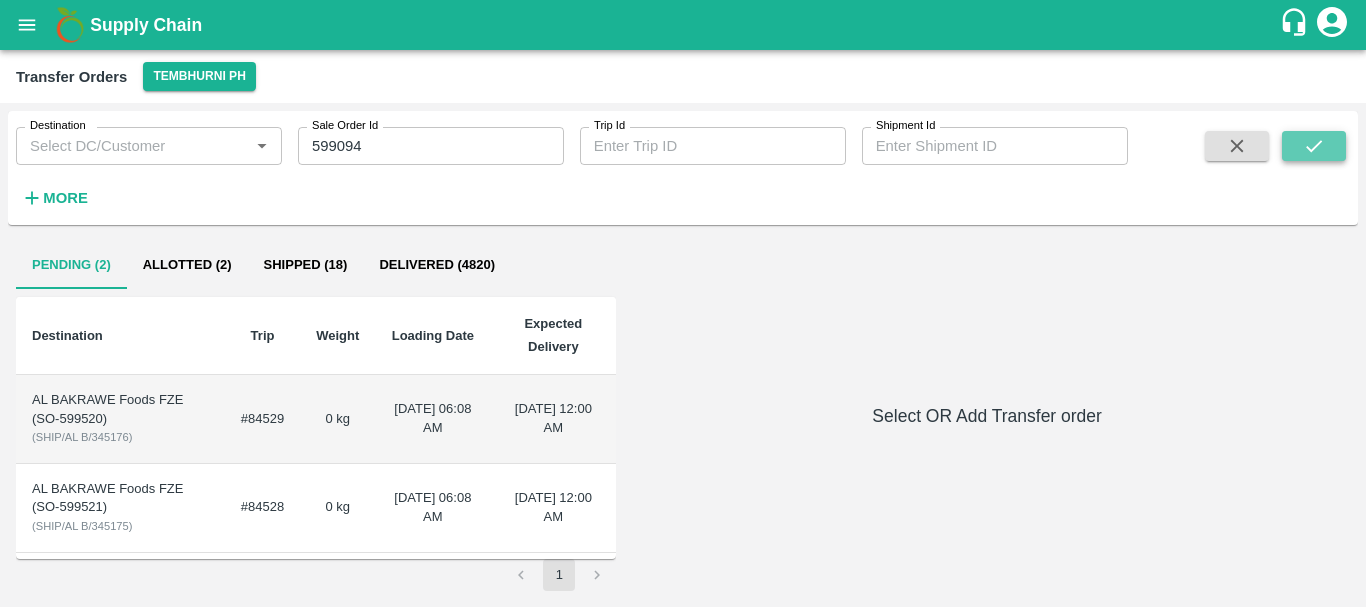 click 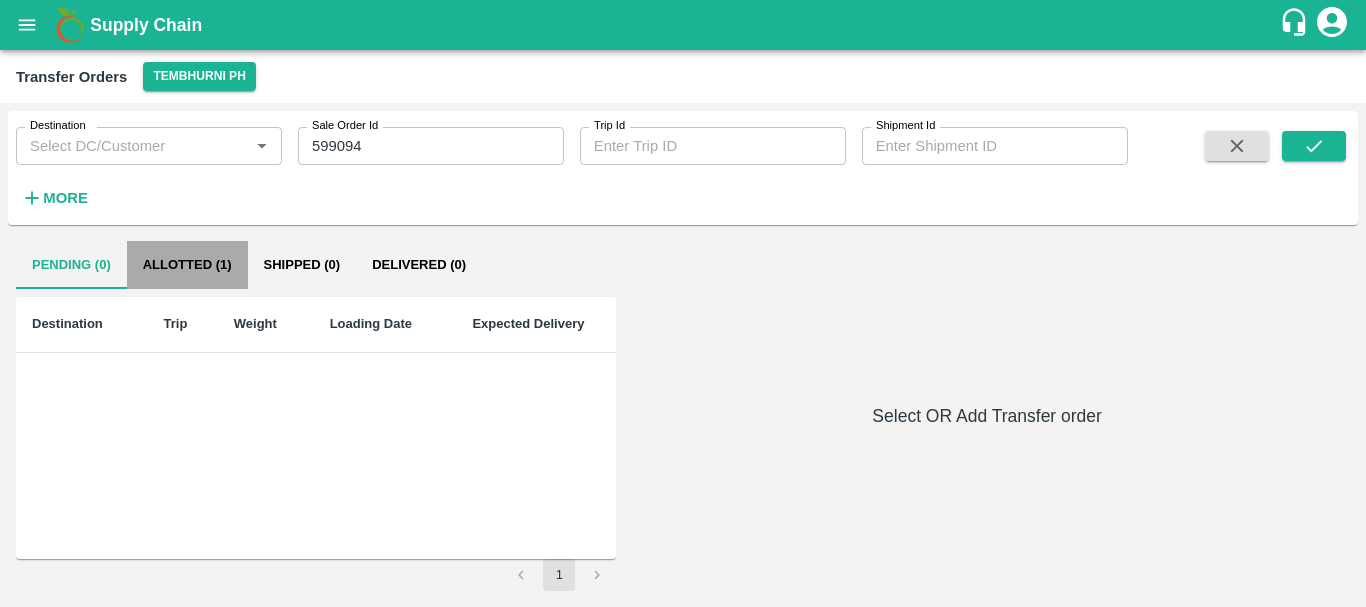 click on "Allotted (1)" at bounding box center (187, 265) 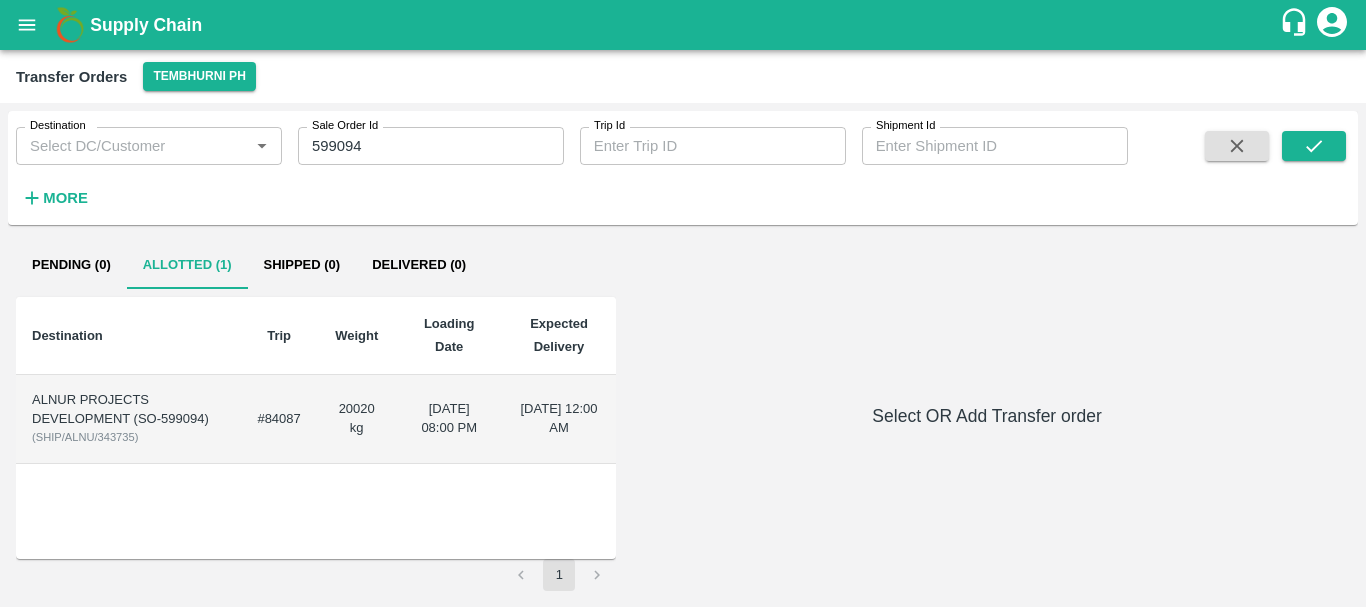 click on "#84087" at bounding box center (278, 419) 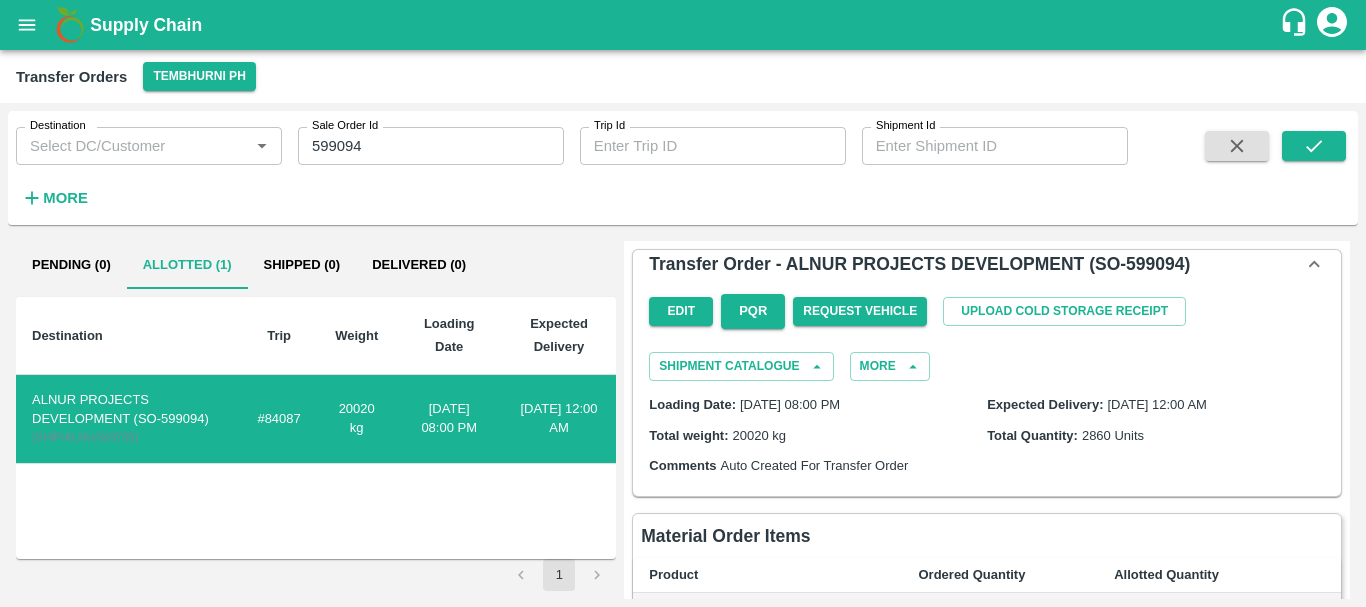 scroll, scrollTop: 487, scrollLeft: 0, axis: vertical 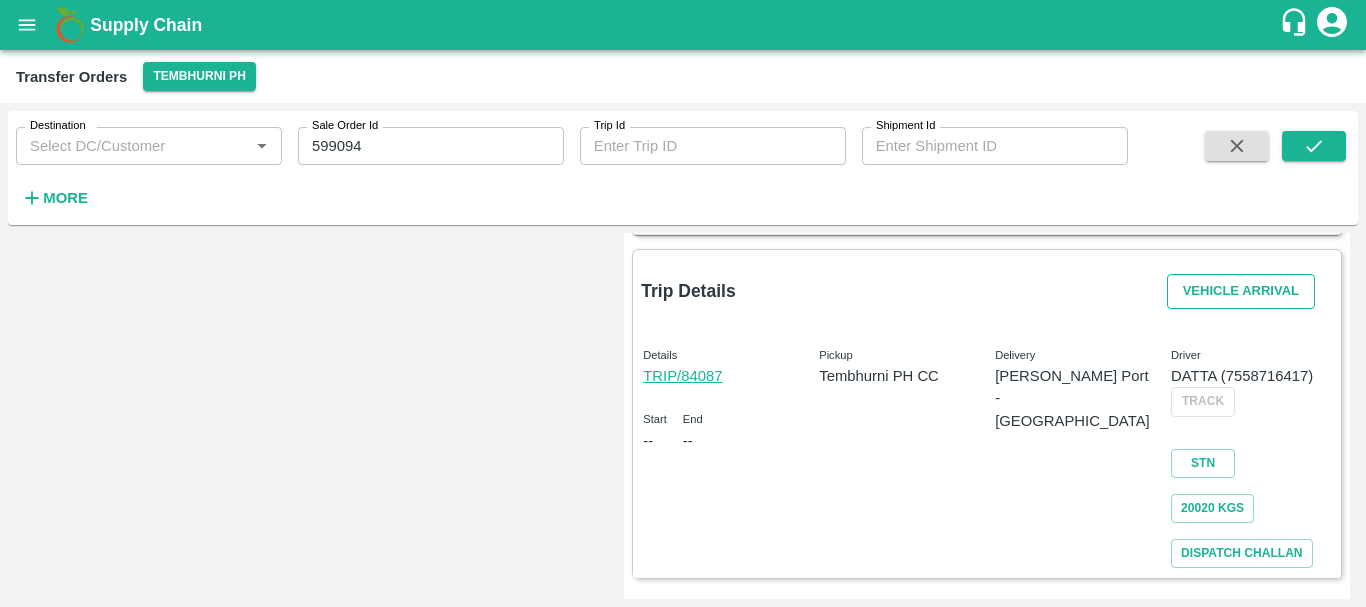 click on "Vehicle Arrival" at bounding box center [1241, 291] 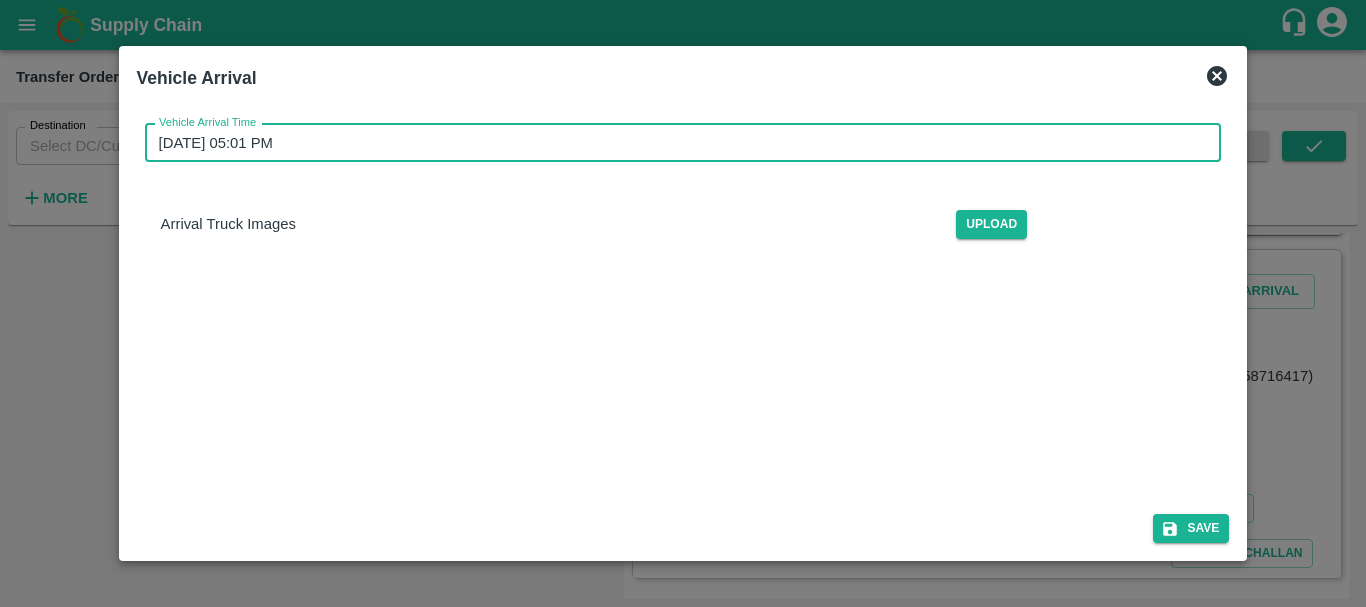click on "11/07/2025 05:01 PM" at bounding box center (676, 143) 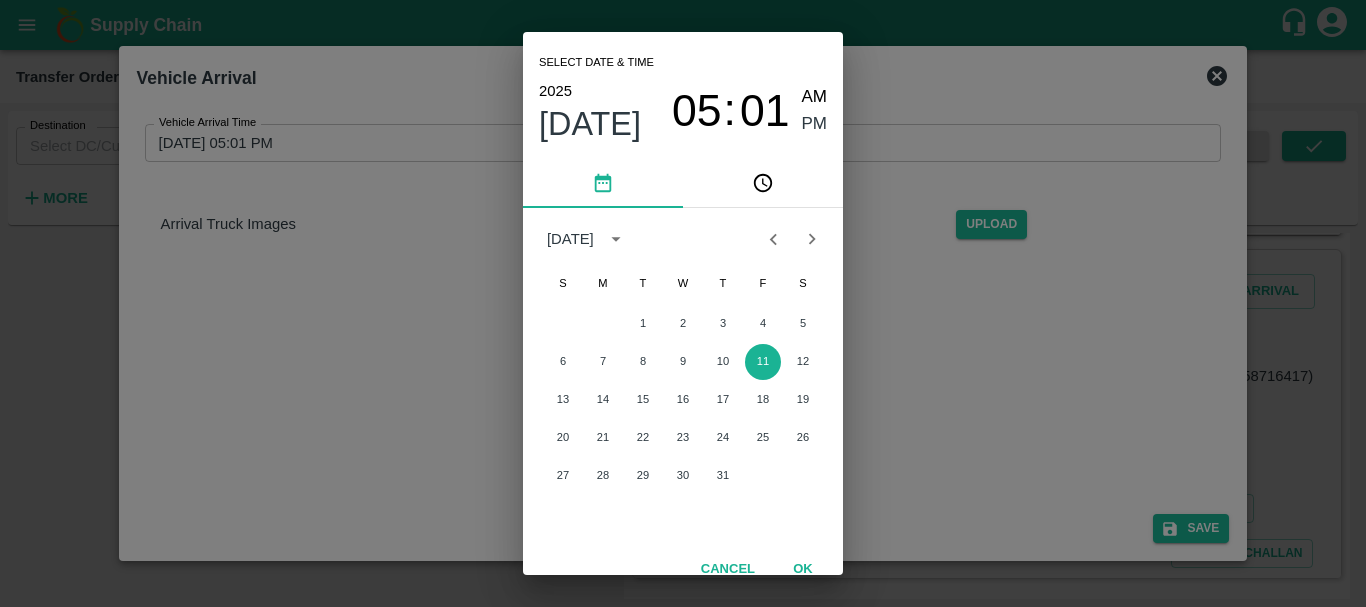 type 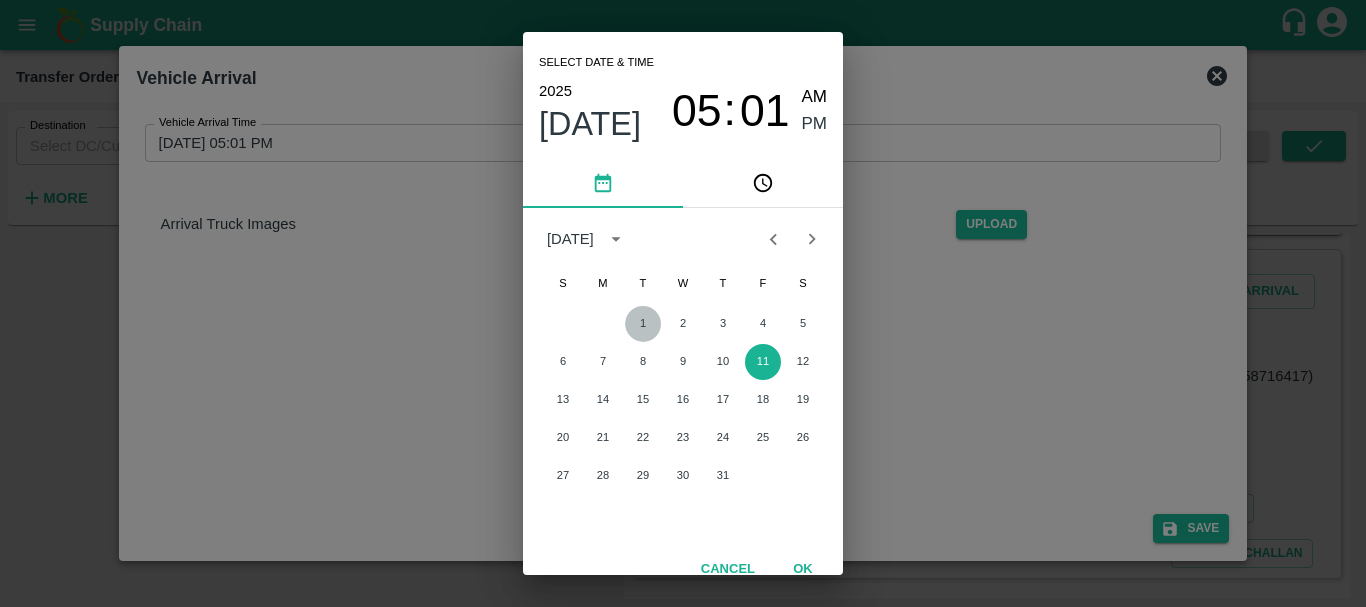 click on "1" at bounding box center (643, 324) 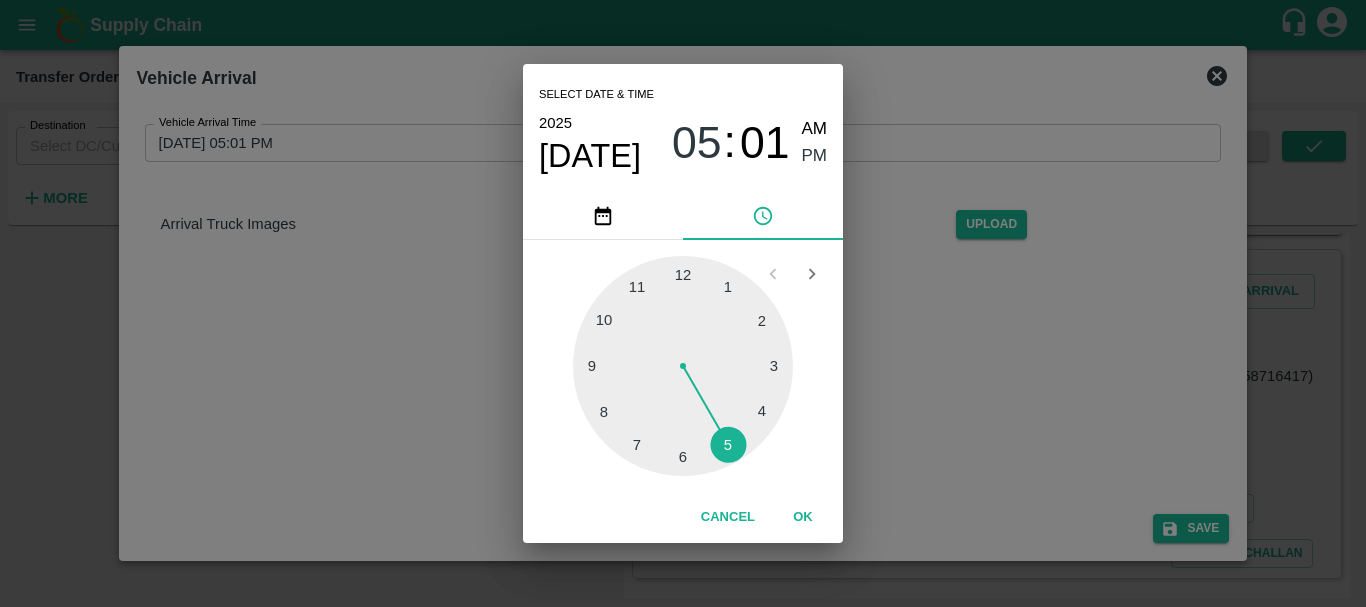 click on "Select date & time 2025 Jul 1 05 : 01 AM PM 1 2 3 4 5 6 7 8 9 10 11 12 Cancel OK" at bounding box center (683, 303) 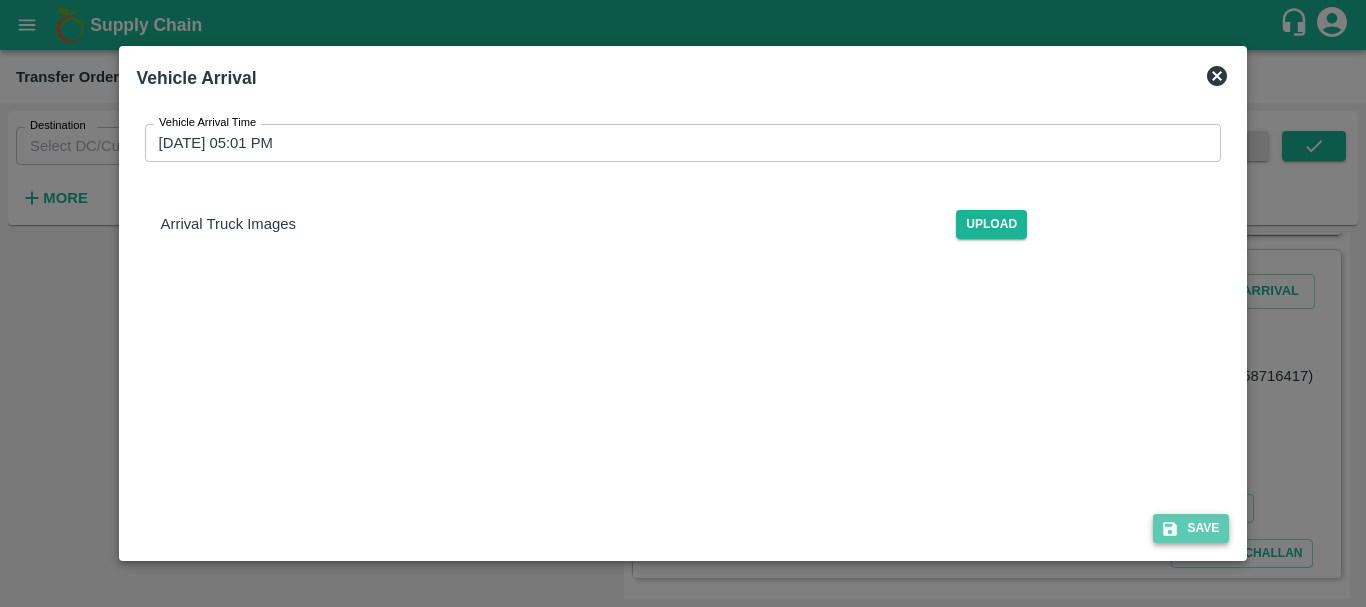 click 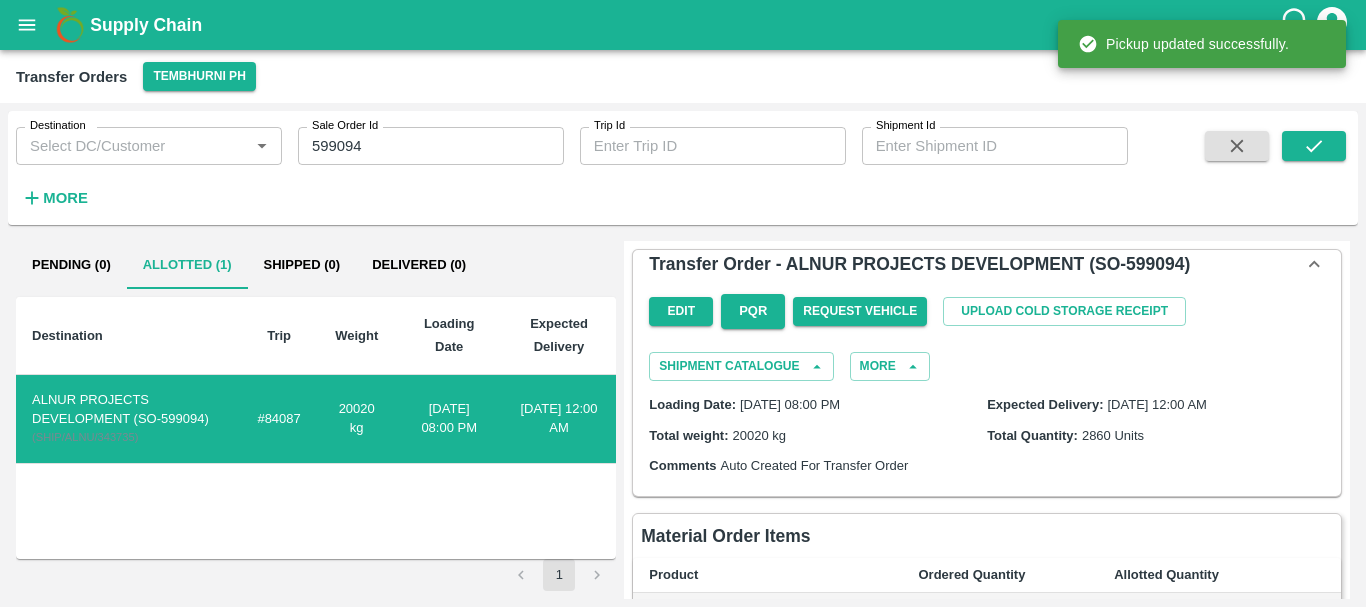 scroll, scrollTop: 487, scrollLeft: 0, axis: vertical 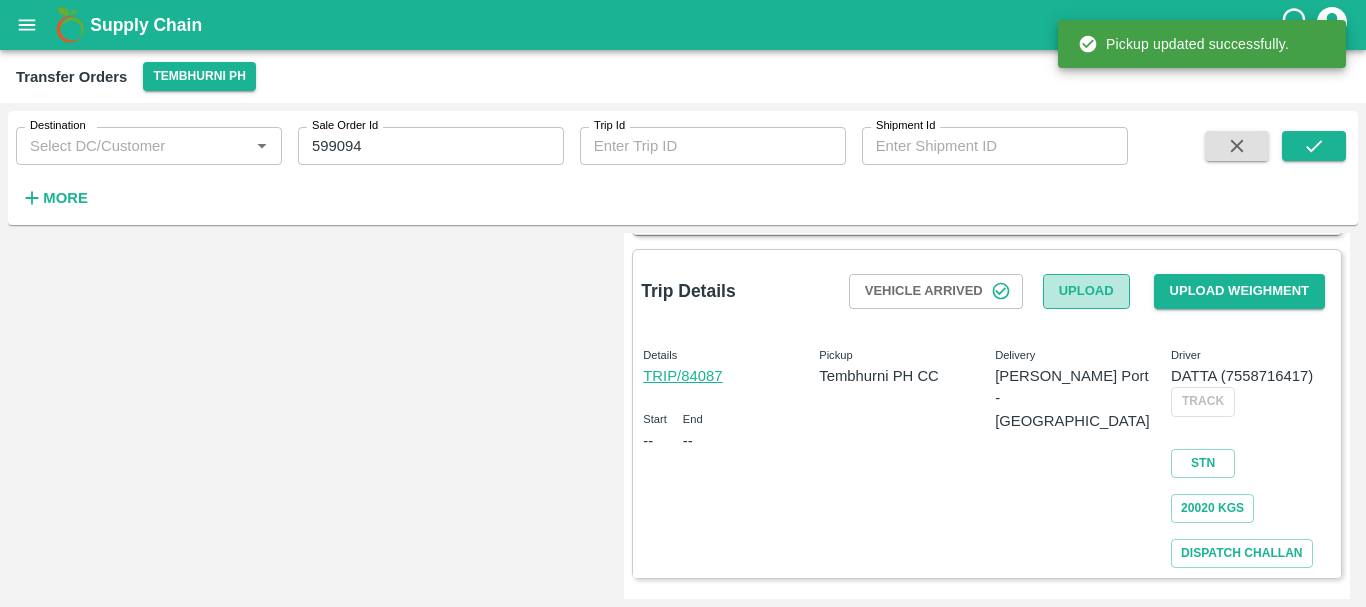 click on "Upload" at bounding box center (1086, 291) 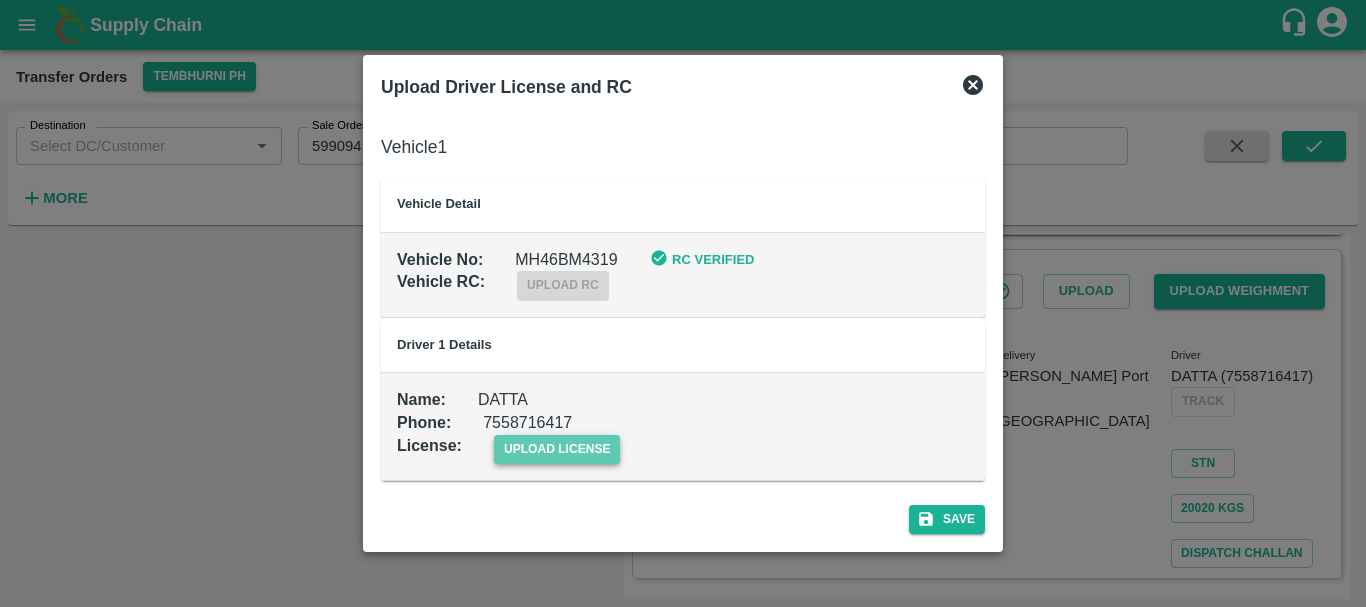click on "upload license" at bounding box center (557, 449) 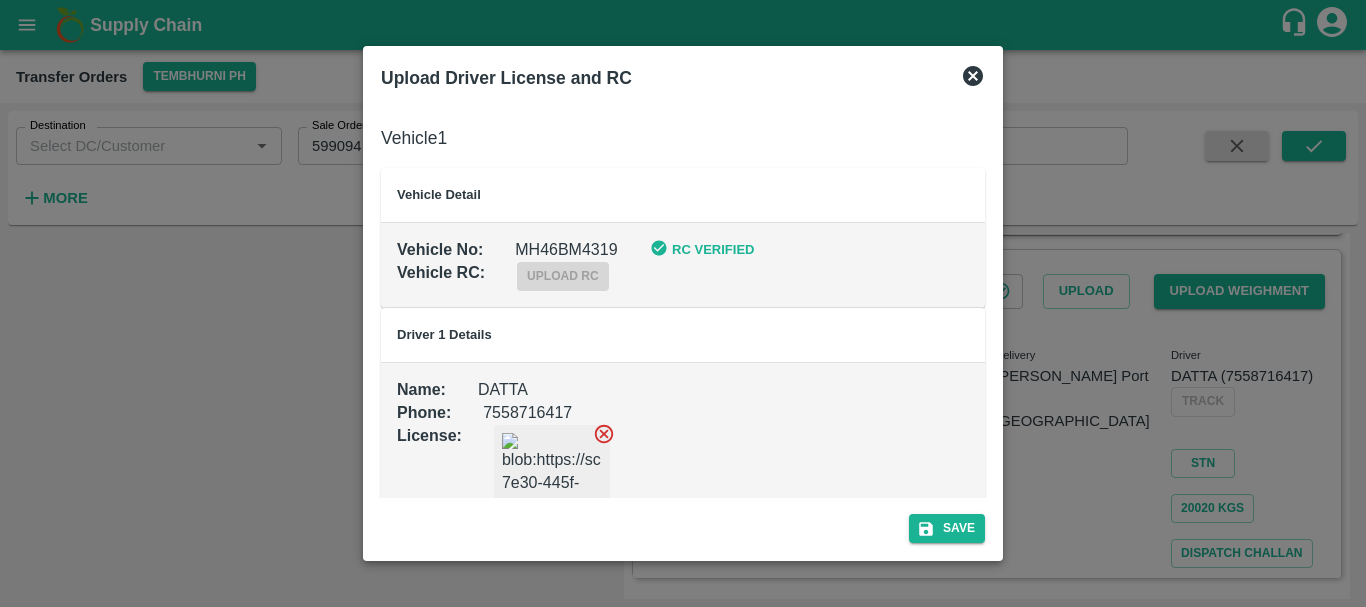 scroll, scrollTop: 67, scrollLeft: 0, axis: vertical 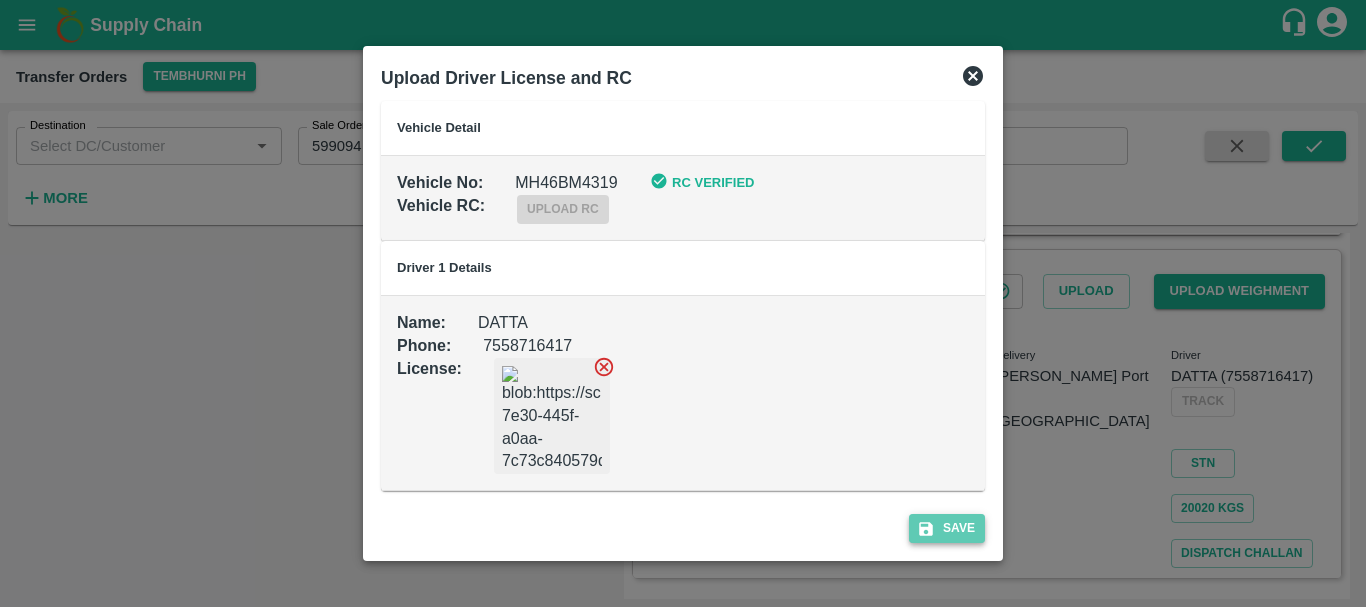 click on "Save" at bounding box center [947, 528] 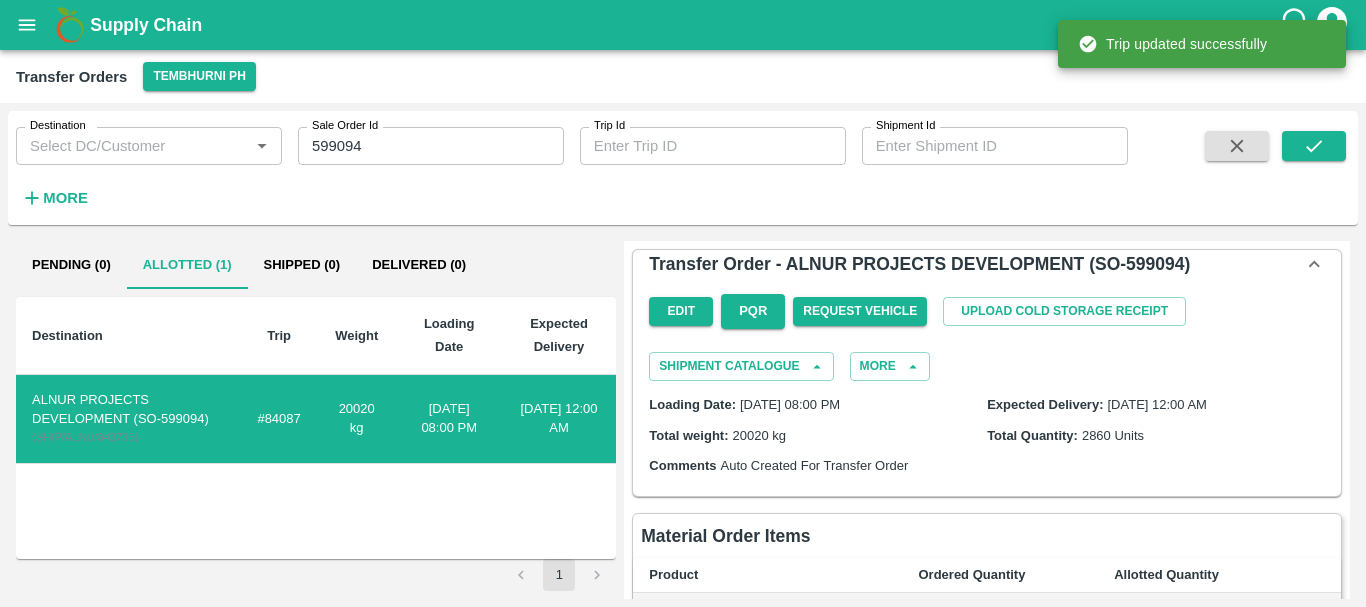 scroll, scrollTop: 510, scrollLeft: 0, axis: vertical 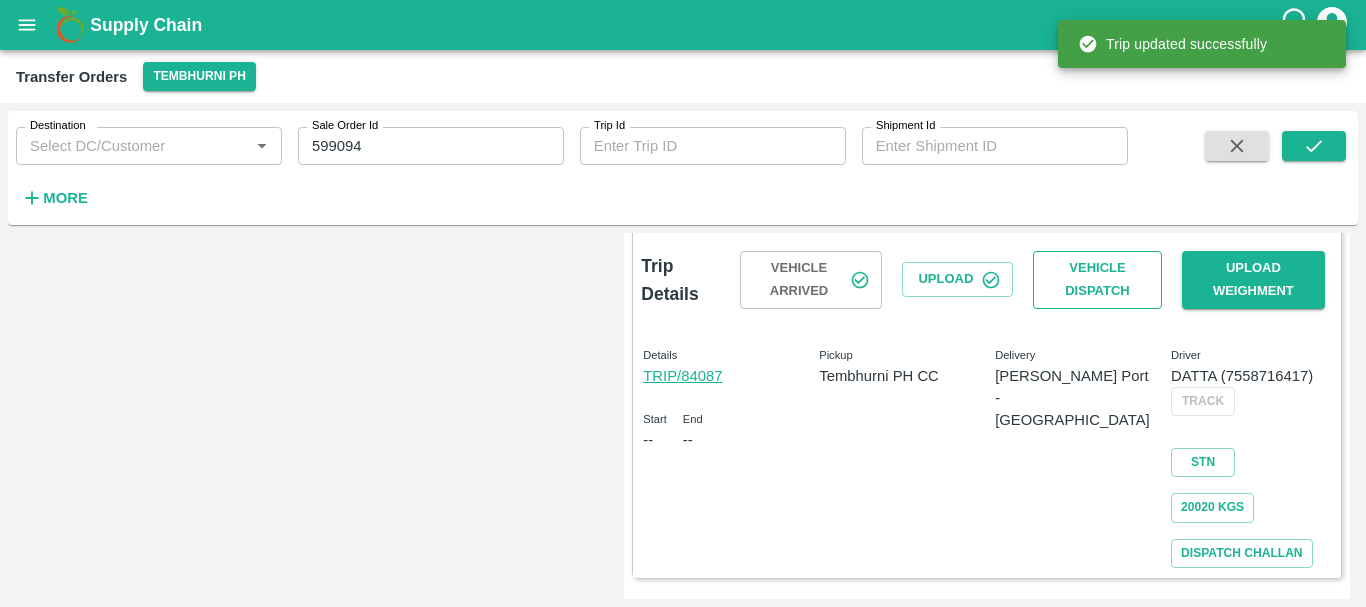 click on "Vehicle Dispatch" at bounding box center [1097, 280] 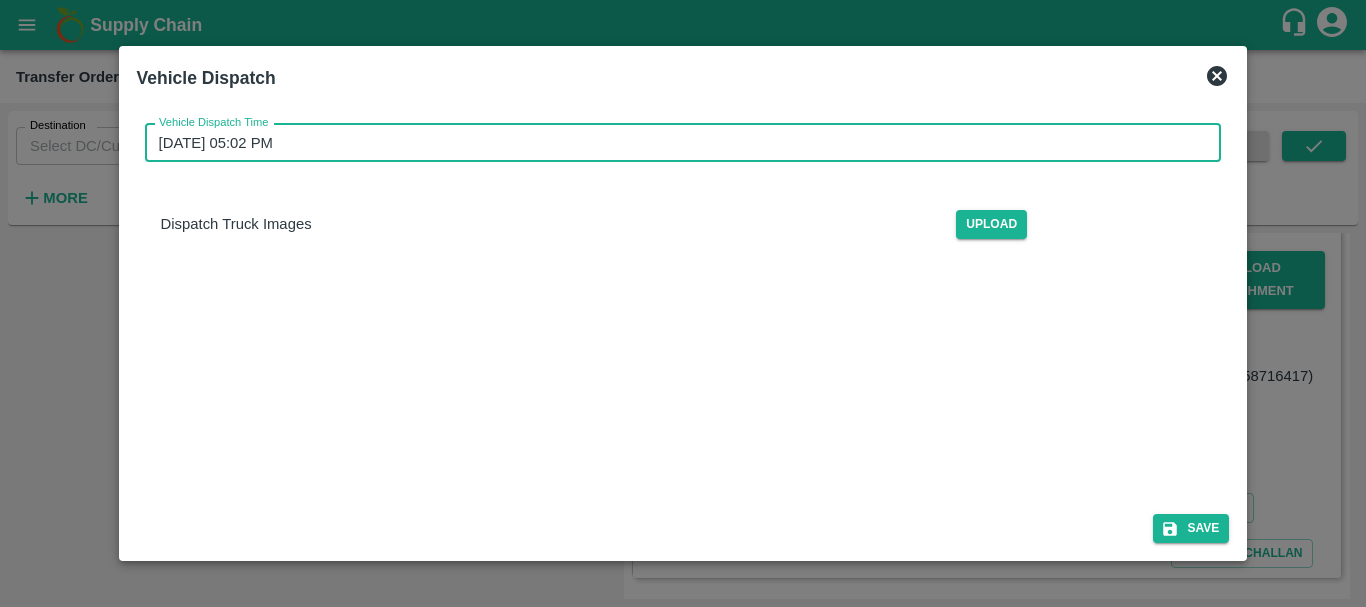click on "11/07/2025 05:02 PM" at bounding box center (676, 143) 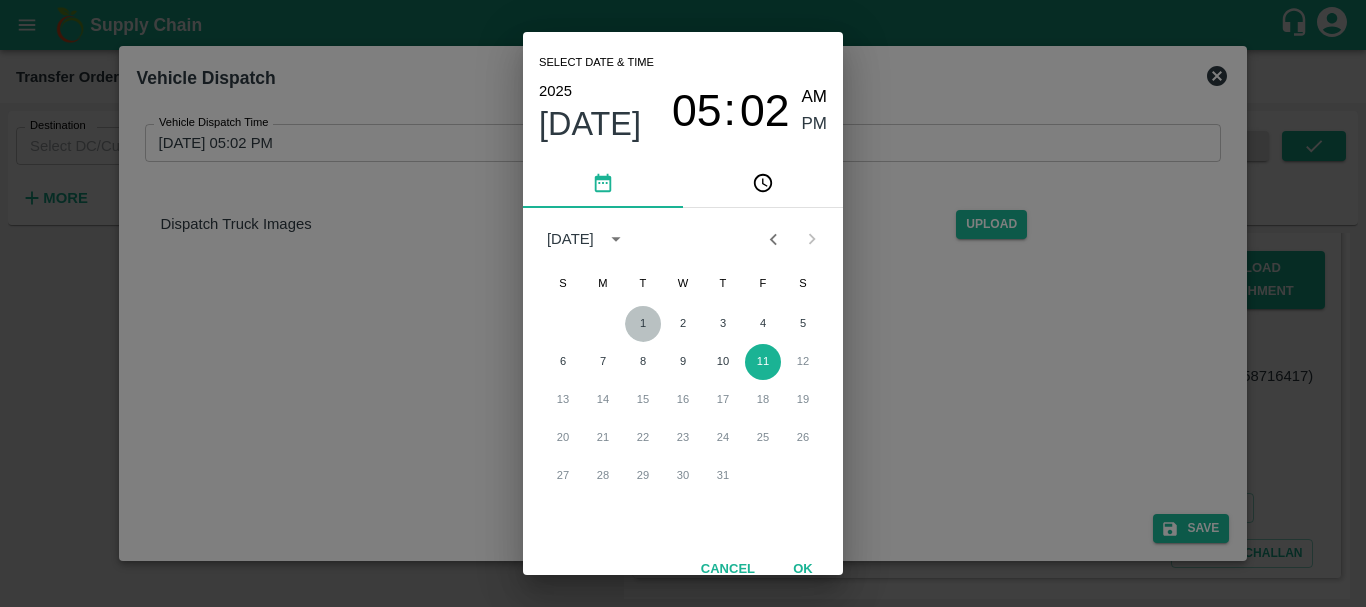click on "1" at bounding box center [643, 324] 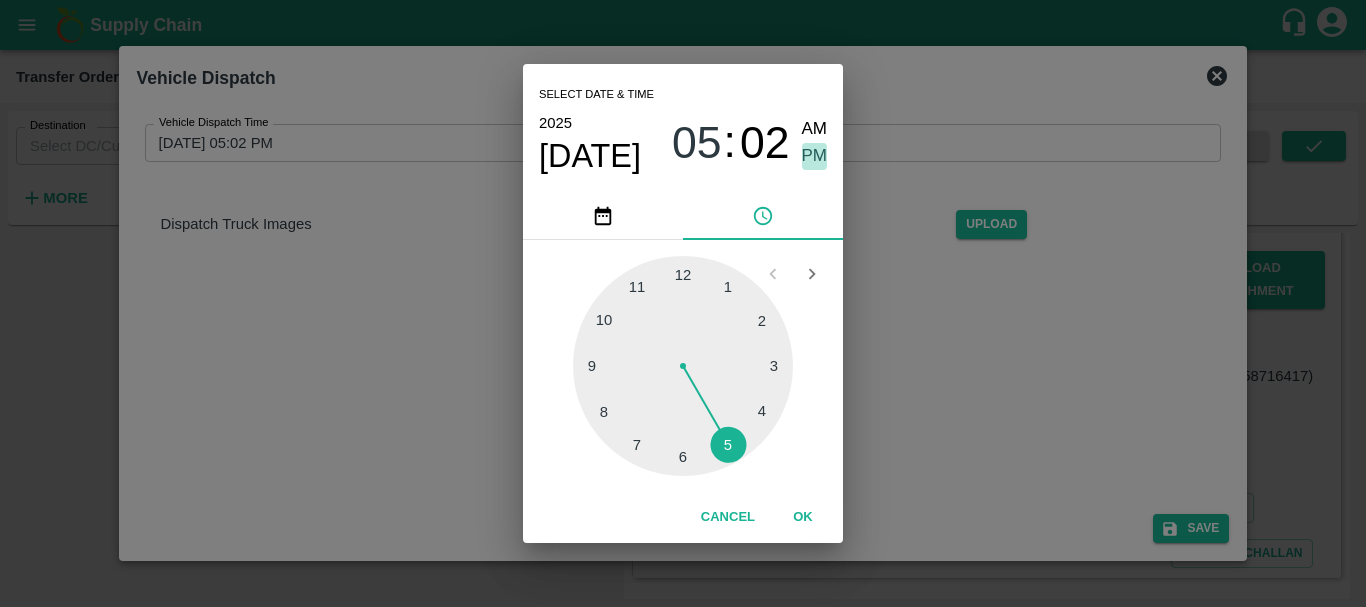click on "PM" at bounding box center (815, 156) 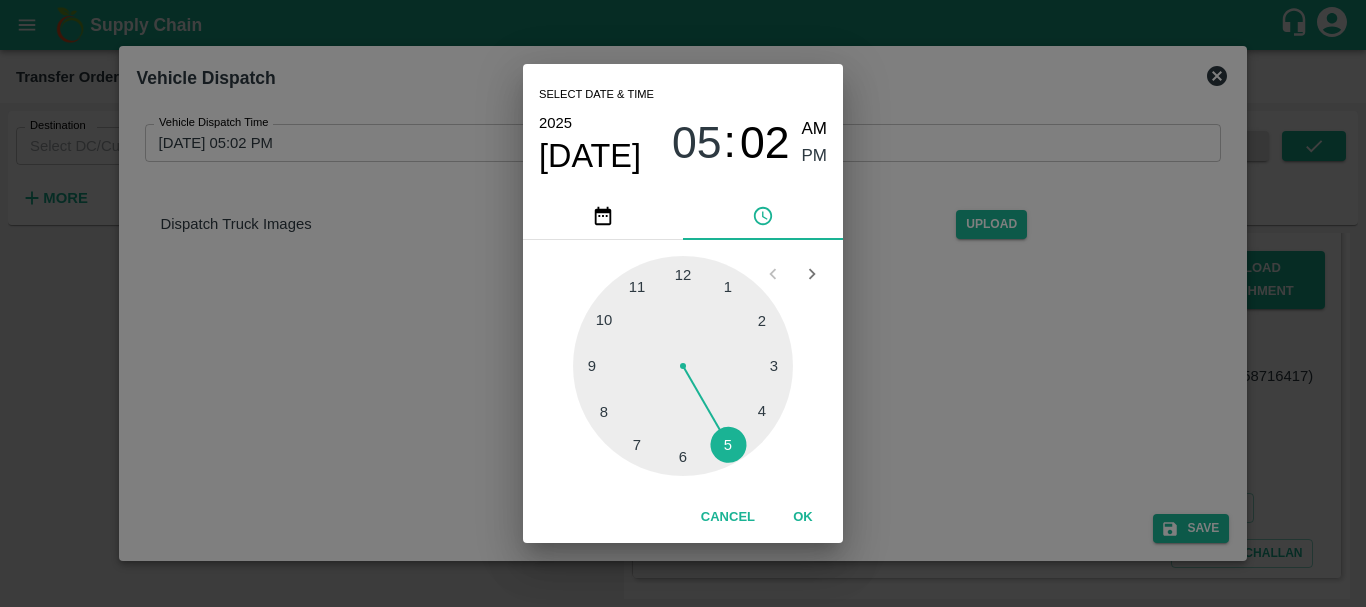 click on "Select date & time 2025 Jul 1 05 : 02 AM PM 1 2 3 4 5 6 7 8 9 10 11 12 Cancel OK" at bounding box center [683, 303] 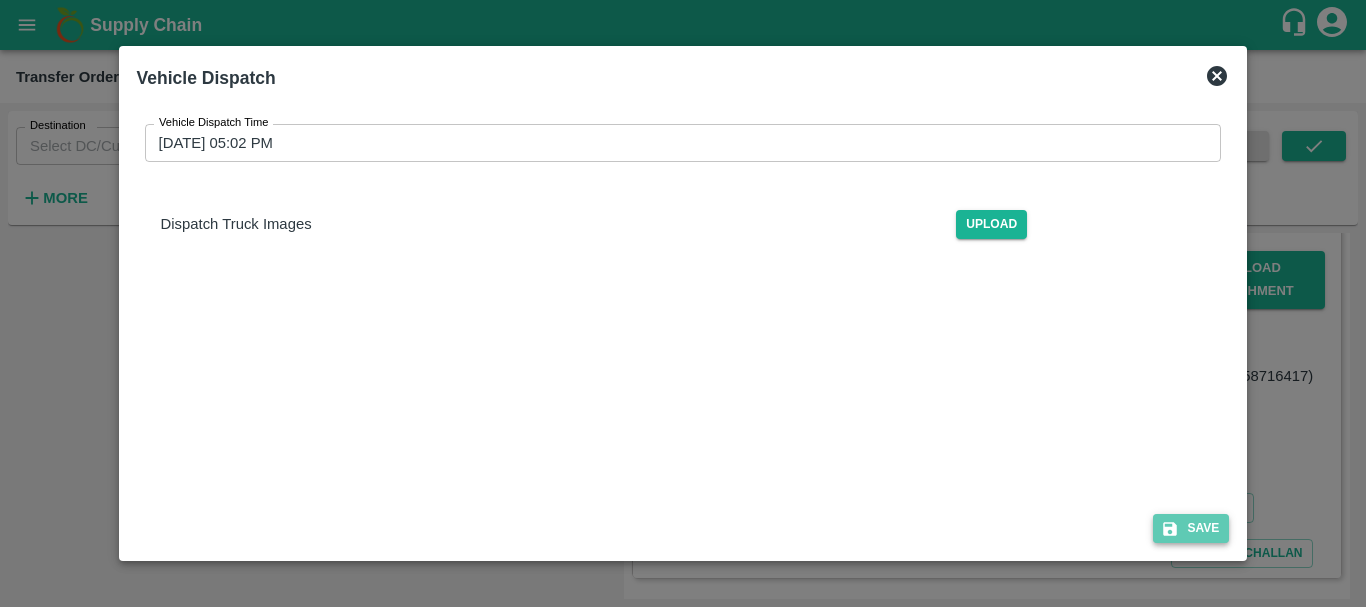 click 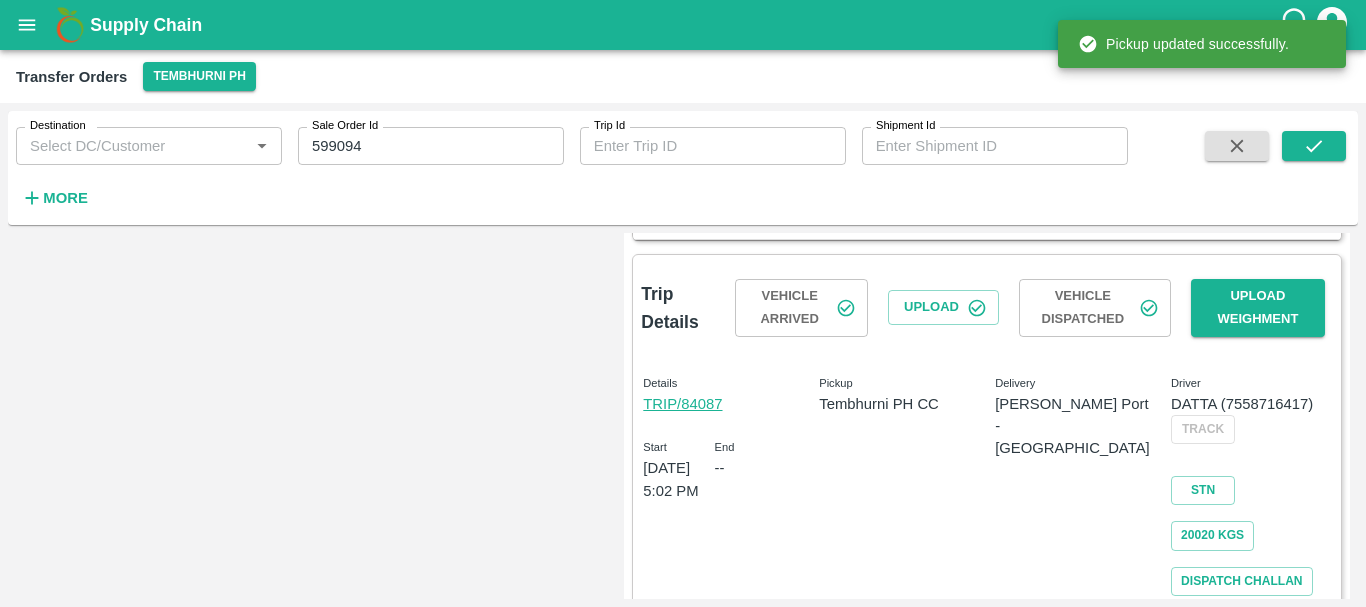 scroll, scrollTop: 510, scrollLeft: 0, axis: vertical 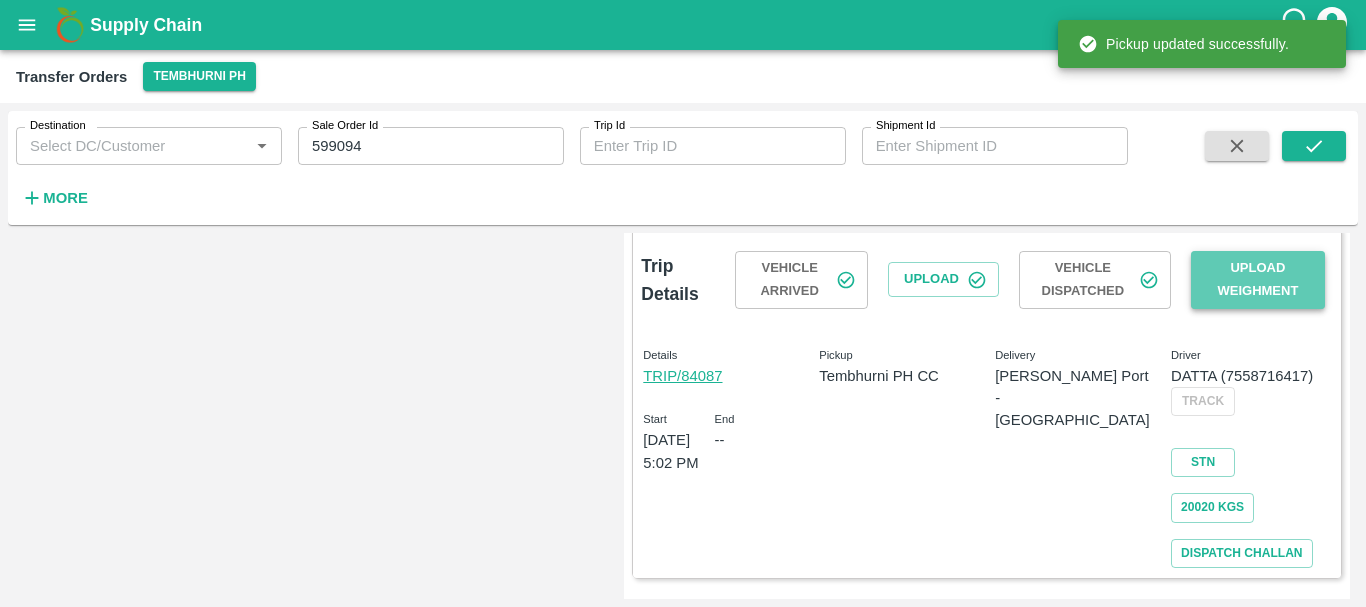 click on "Upload Weighment" at bounding box center [1258, 280] 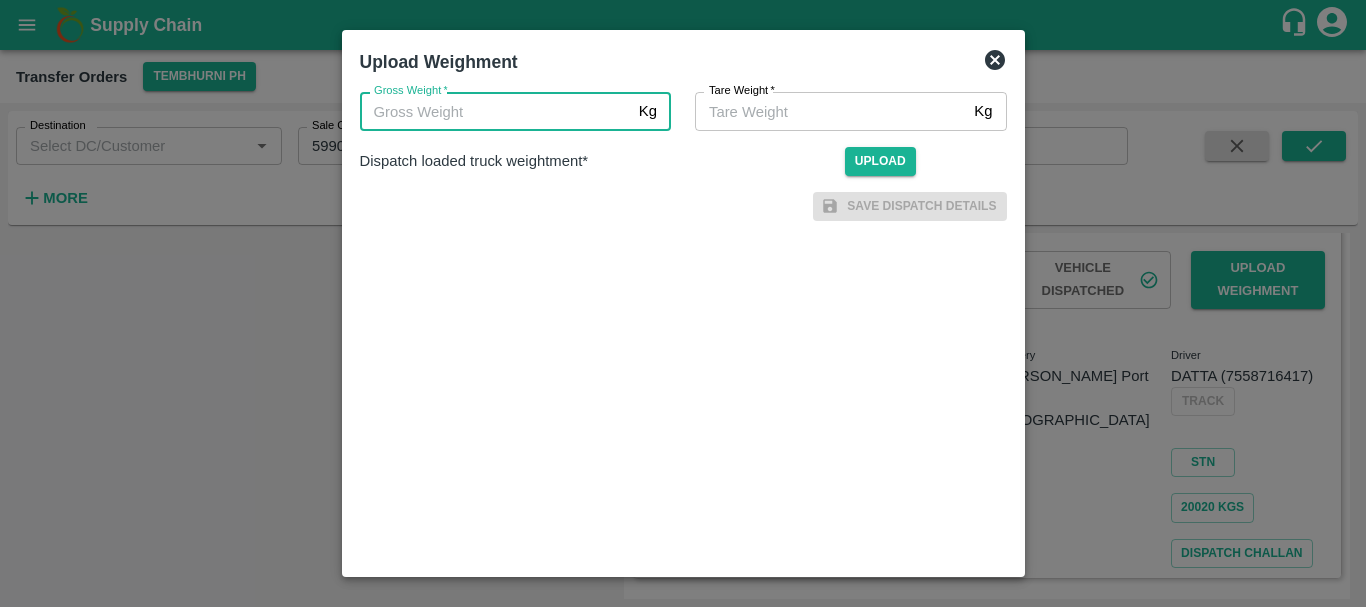 click on "Gross Weight   *" at bounding box center (495, 111) 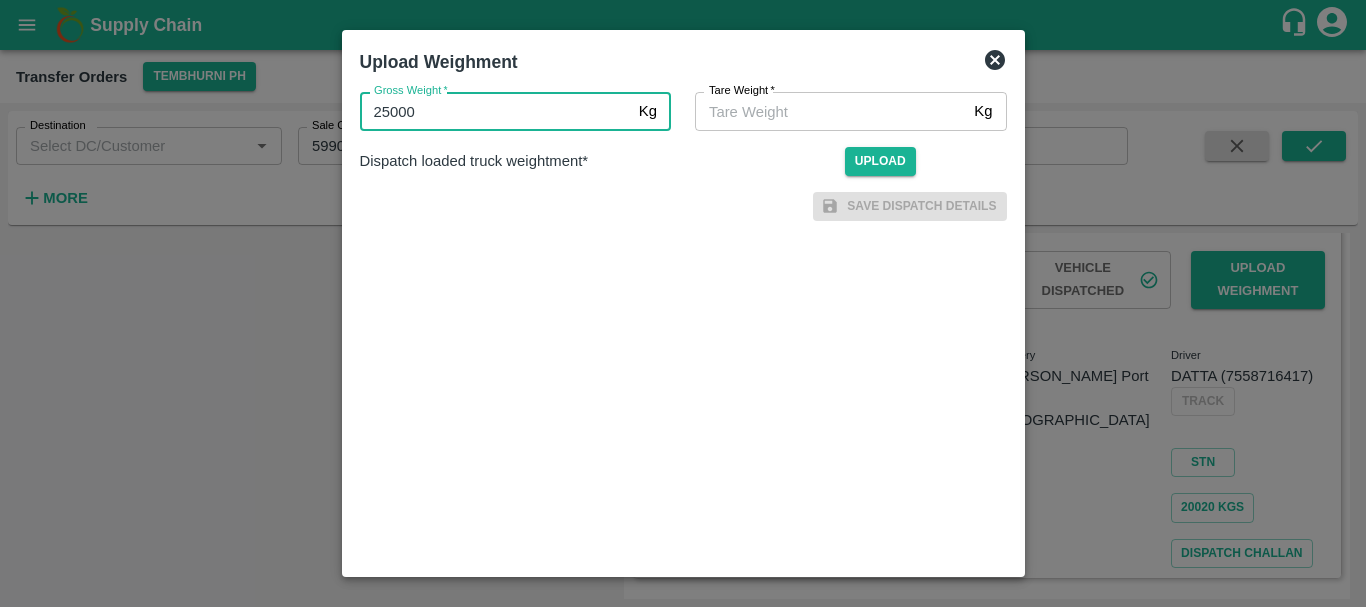 type on "25000" 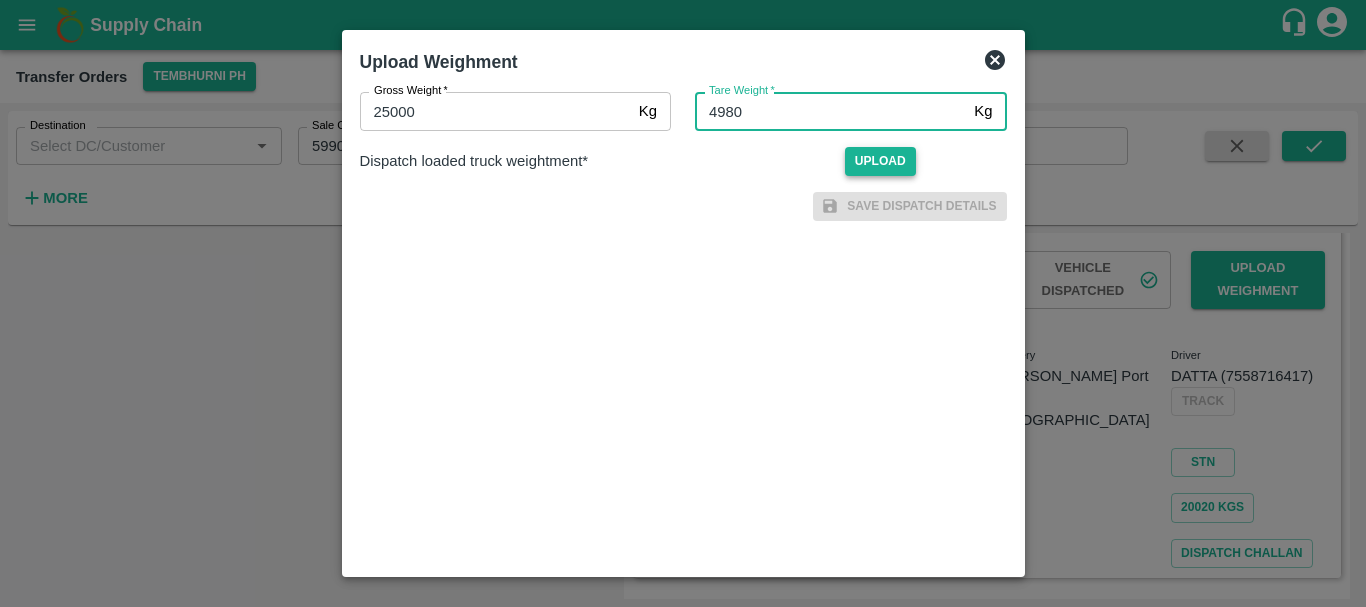 type on "4980" 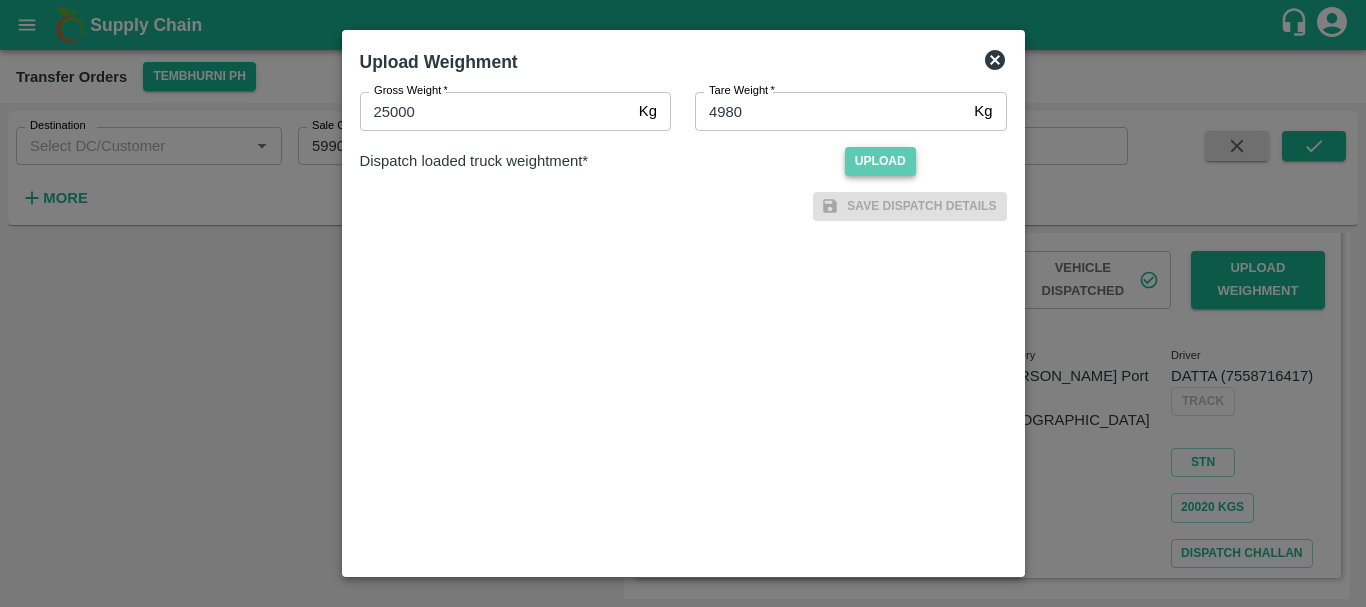 click on "Upload" at bounding box center [880, 161] 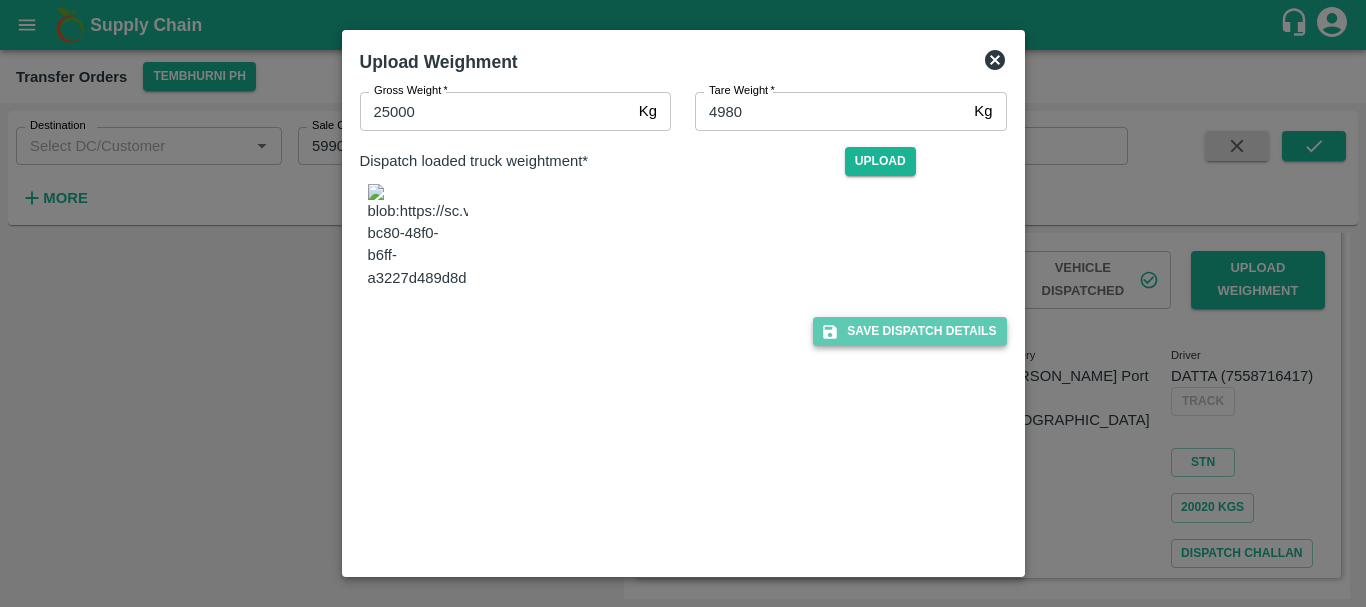 click on "Save Dispatch Details" at bounding box center [909, 331] 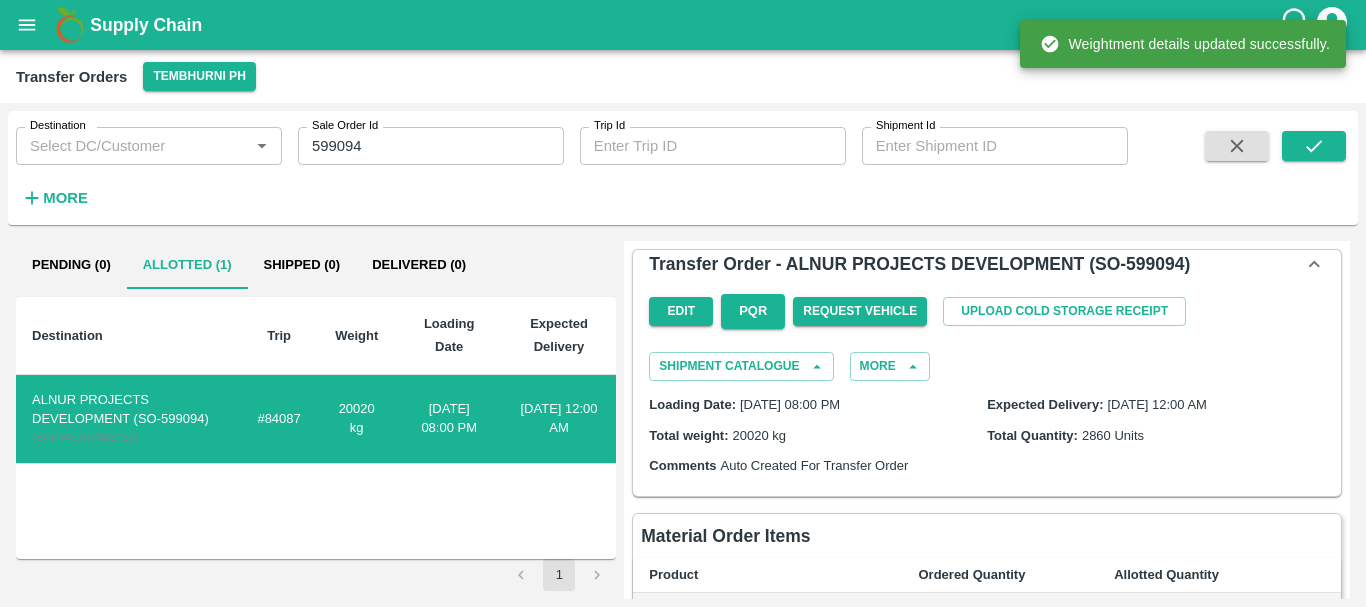 scroll, scrollTop: 510, scrollLeft: 0, axis: vertical 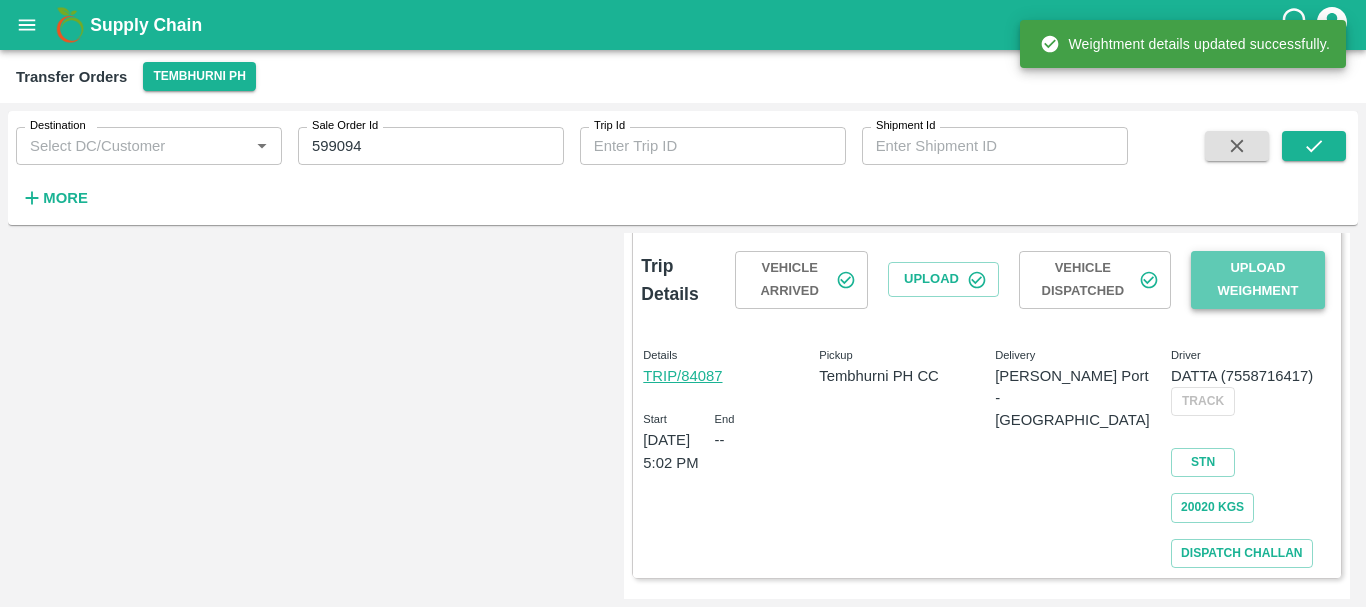 click on "Upload Weighment" at bounding box center (1258, 280) 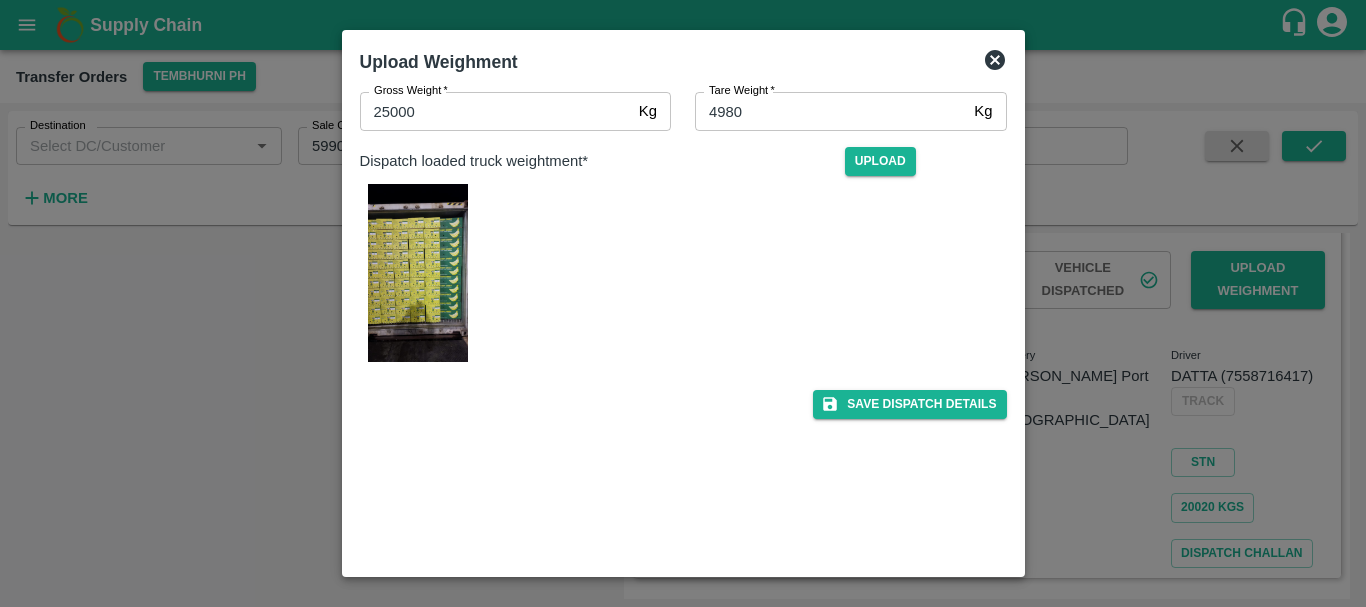 click at bounding box center [683, 303] 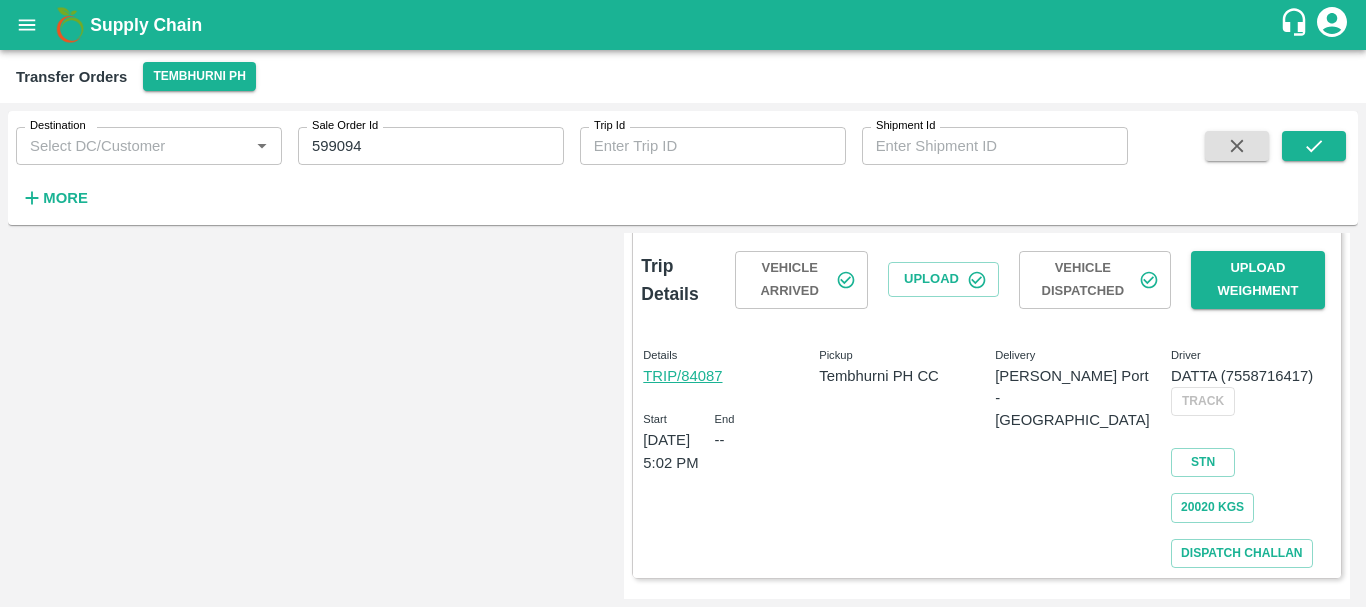 scroll, scrollTop: 0, scrollLeft: 0, axis: both 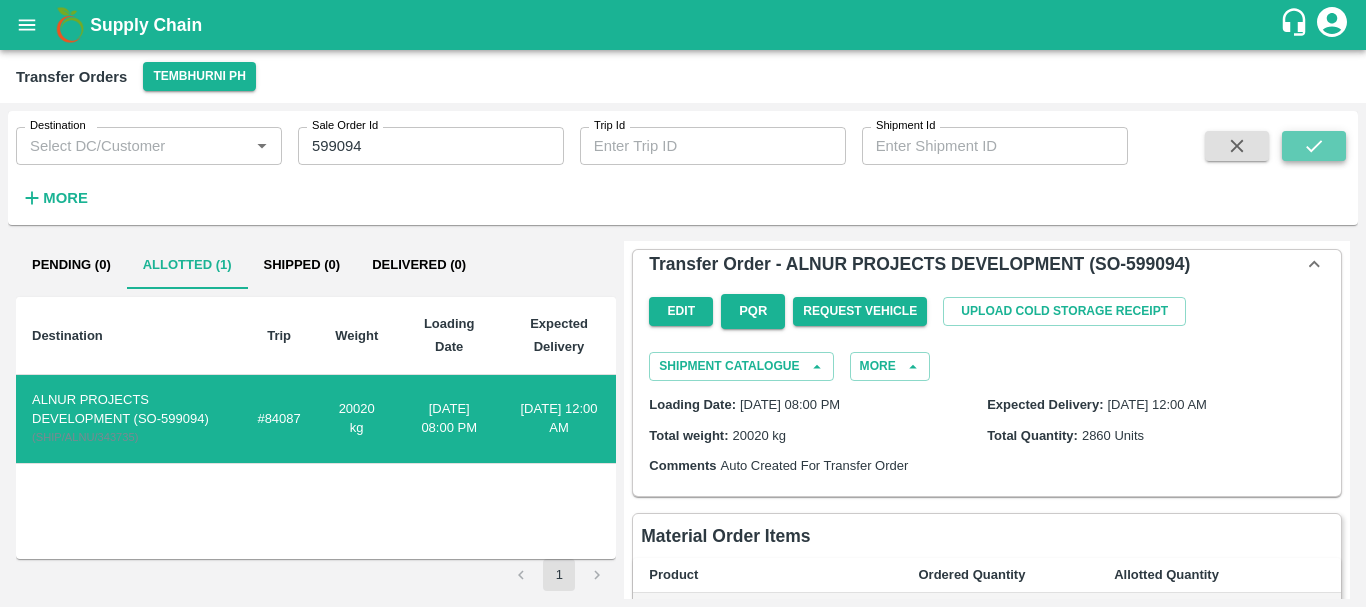 click at bounding box center (1314, 146) 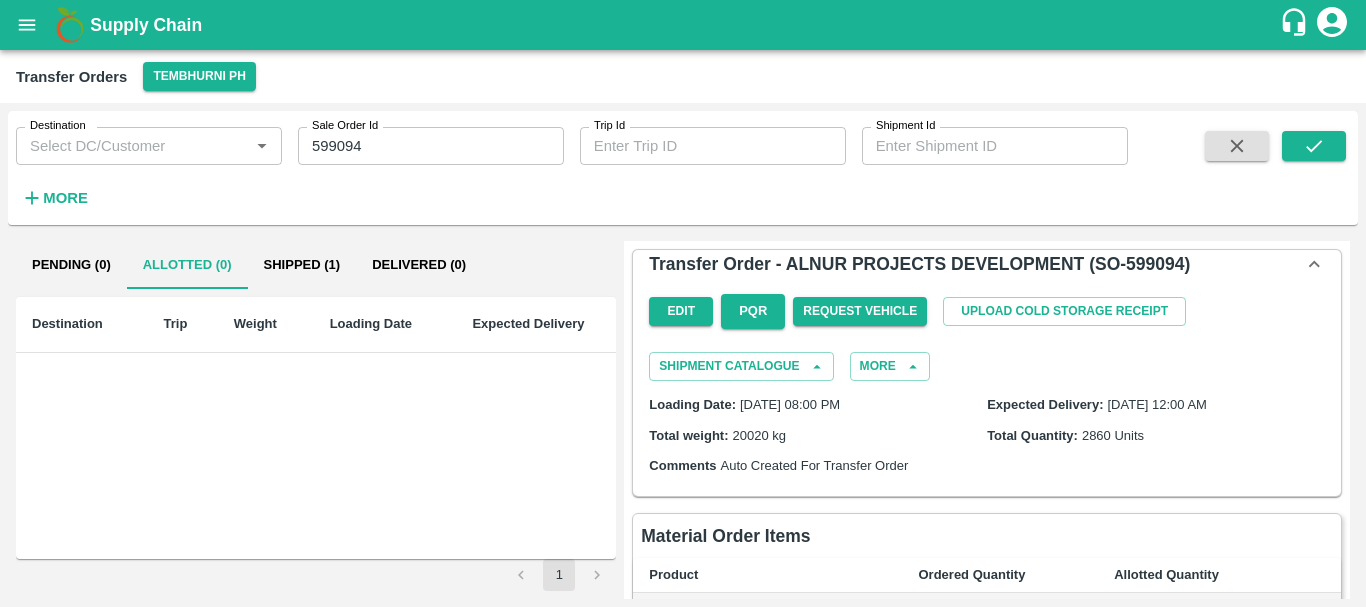 type 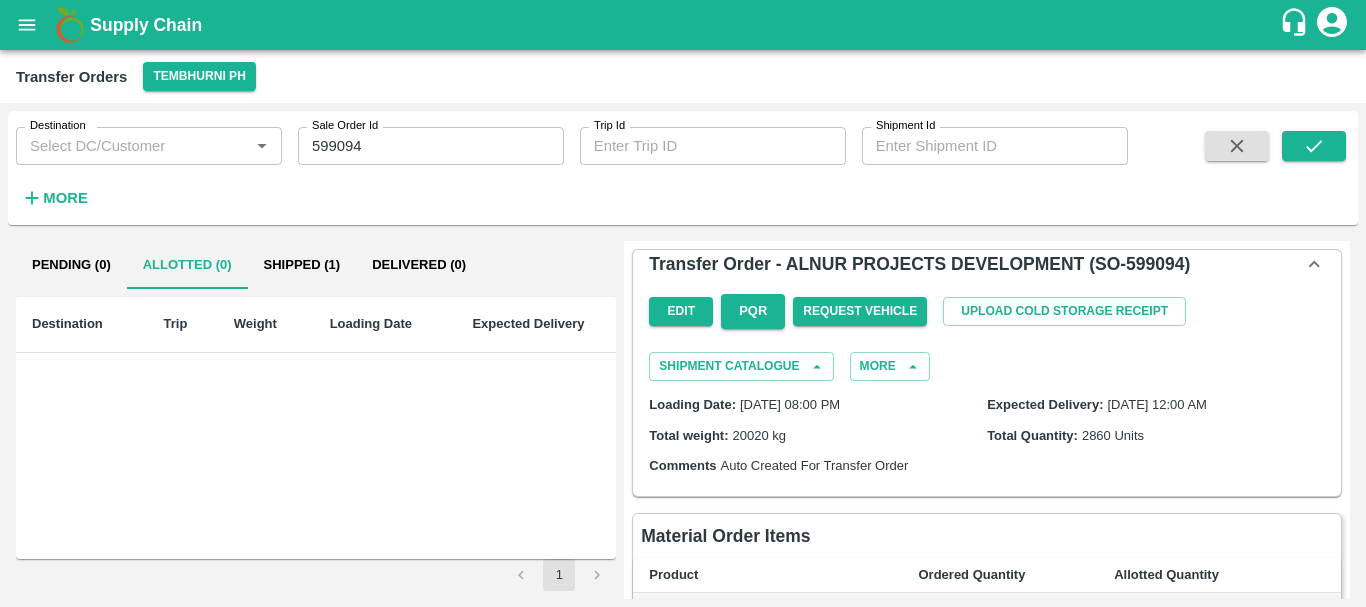 click on "599094" at bounding box center [431, 146] 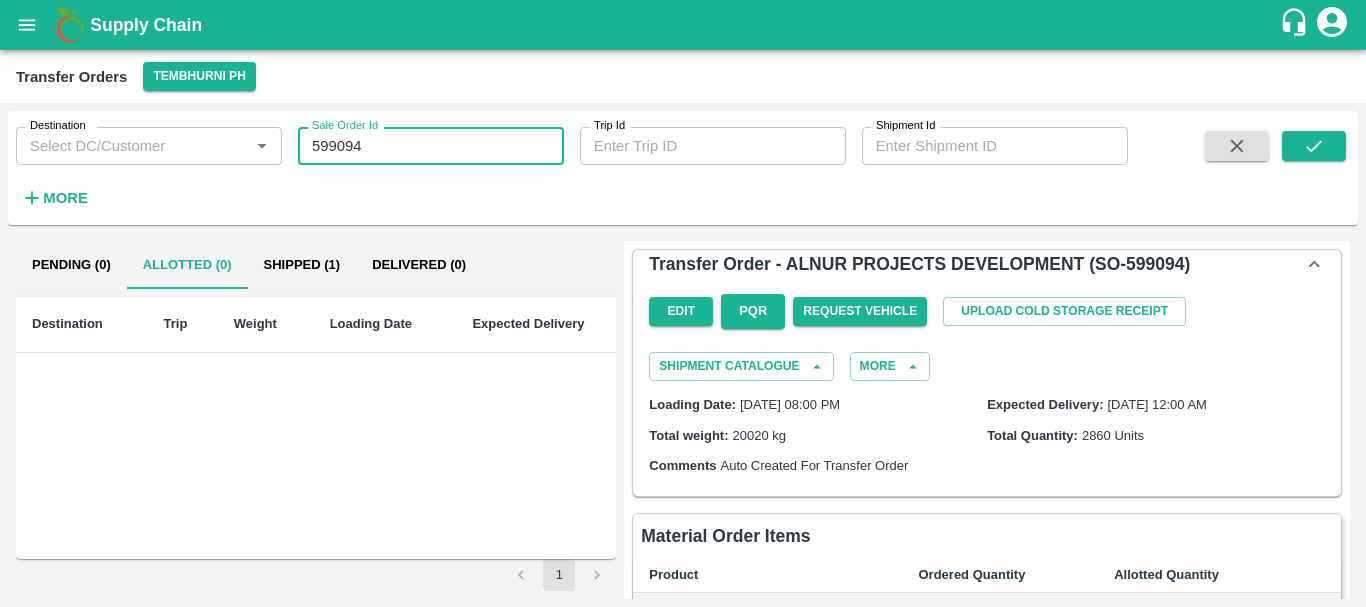 click on "599094" at bounding box center [431, 146] 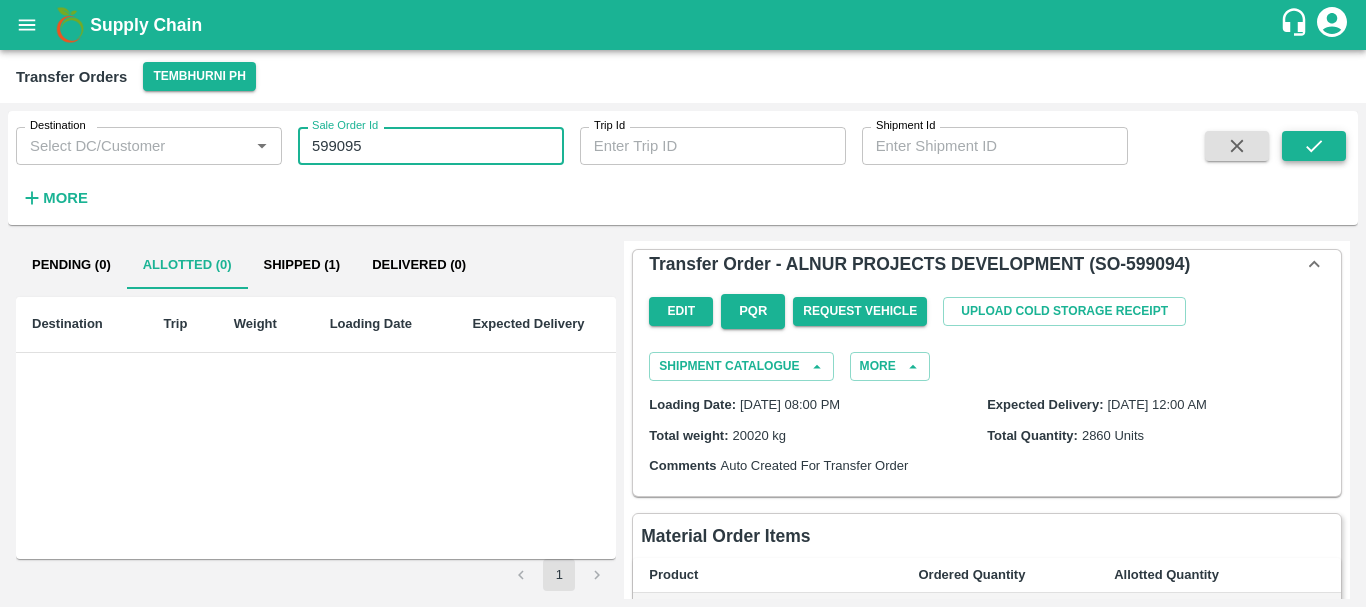type on "599095" 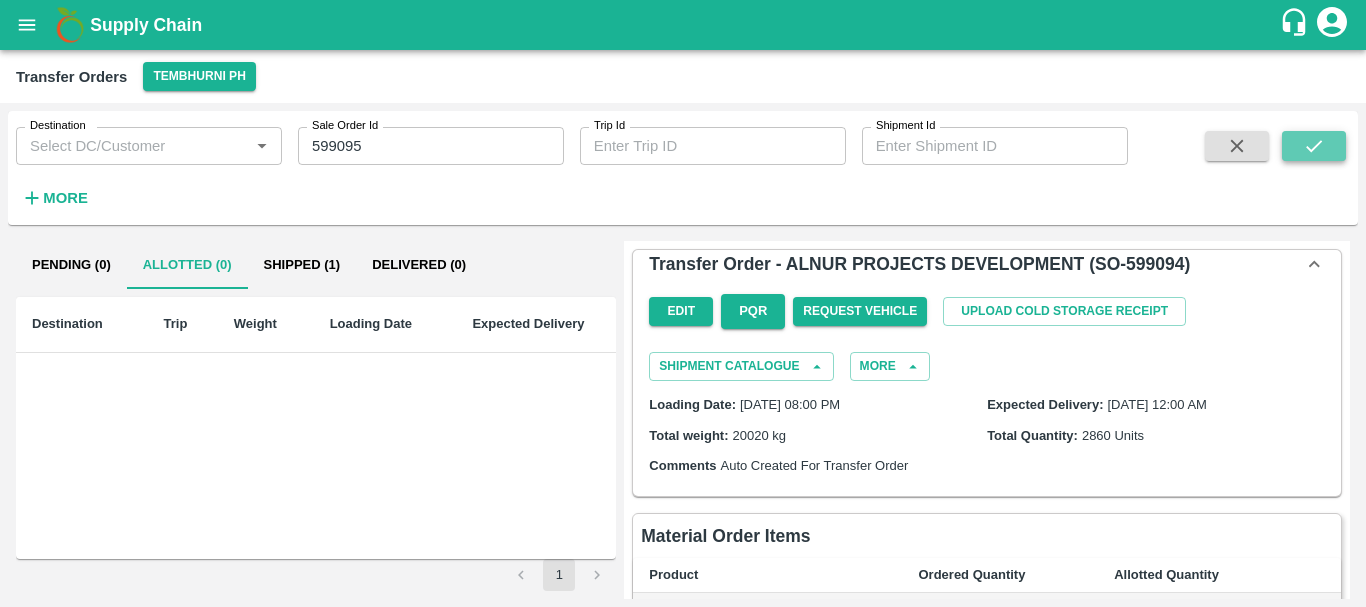 click 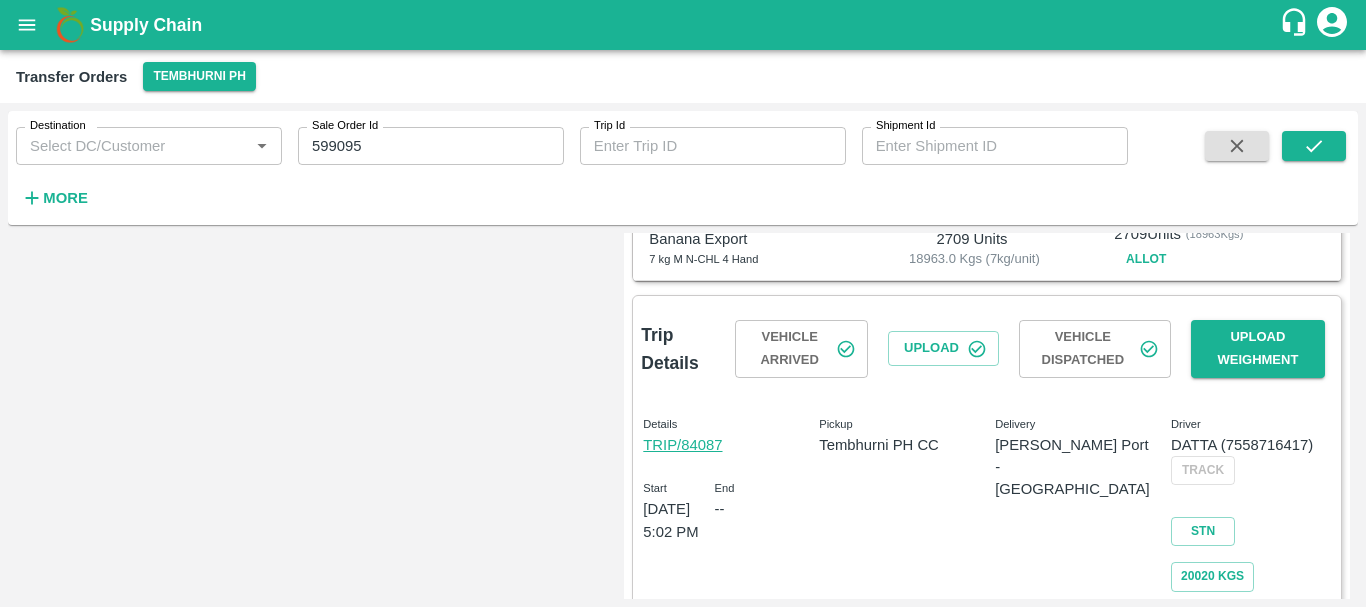 scroll, scrollTop: 0, scrollLeft: 0, axis: both 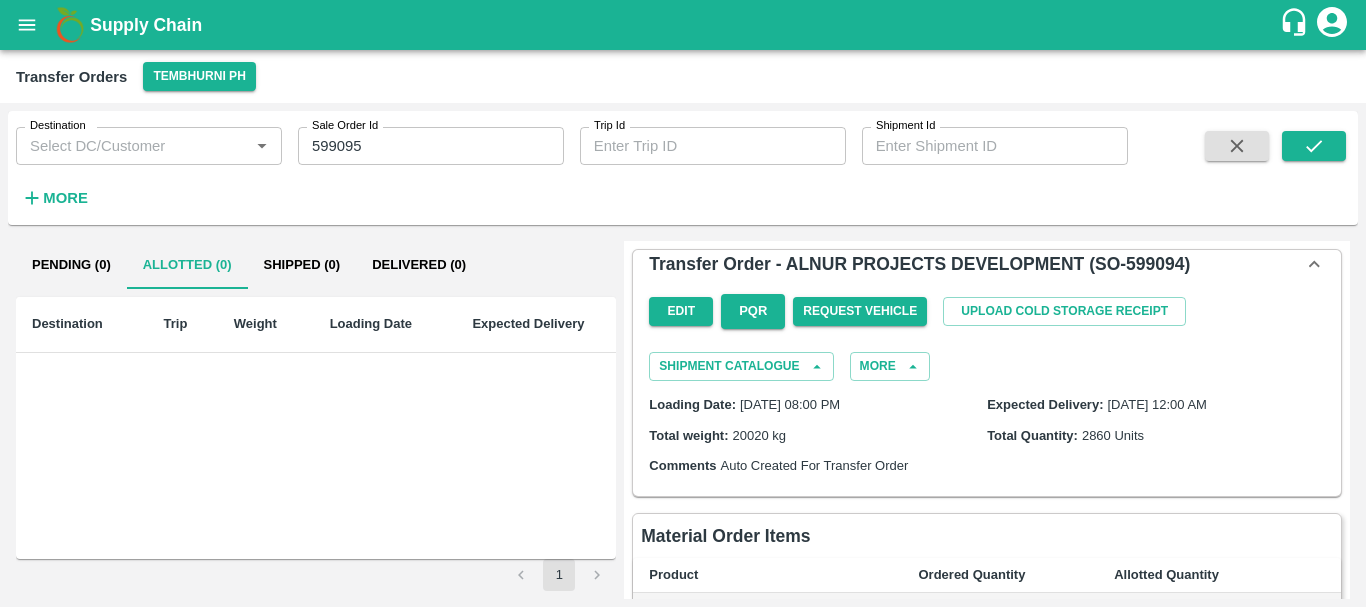 click on "Destination Destination   * Sale Order Id 599095 Sale Order Id Trip Id Trip Id Shipment Id Shipment Id More" at bounding box center (683, 168) 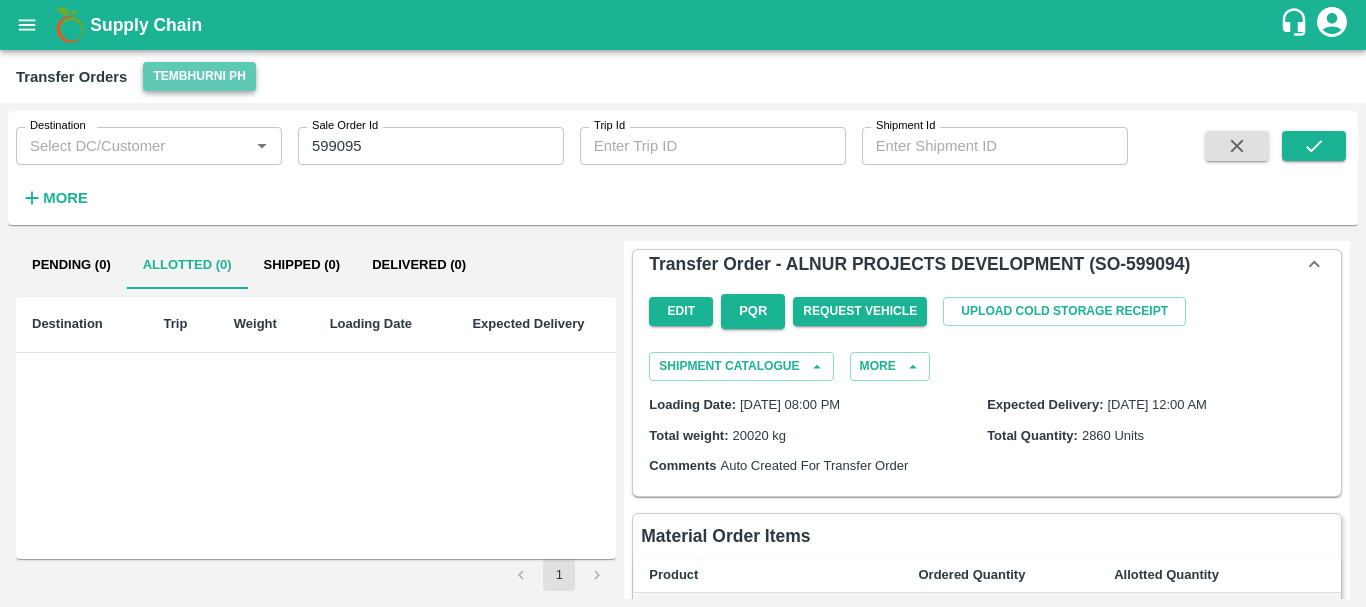 click on "Tembhurni PH" at bounding box center (199, 76) 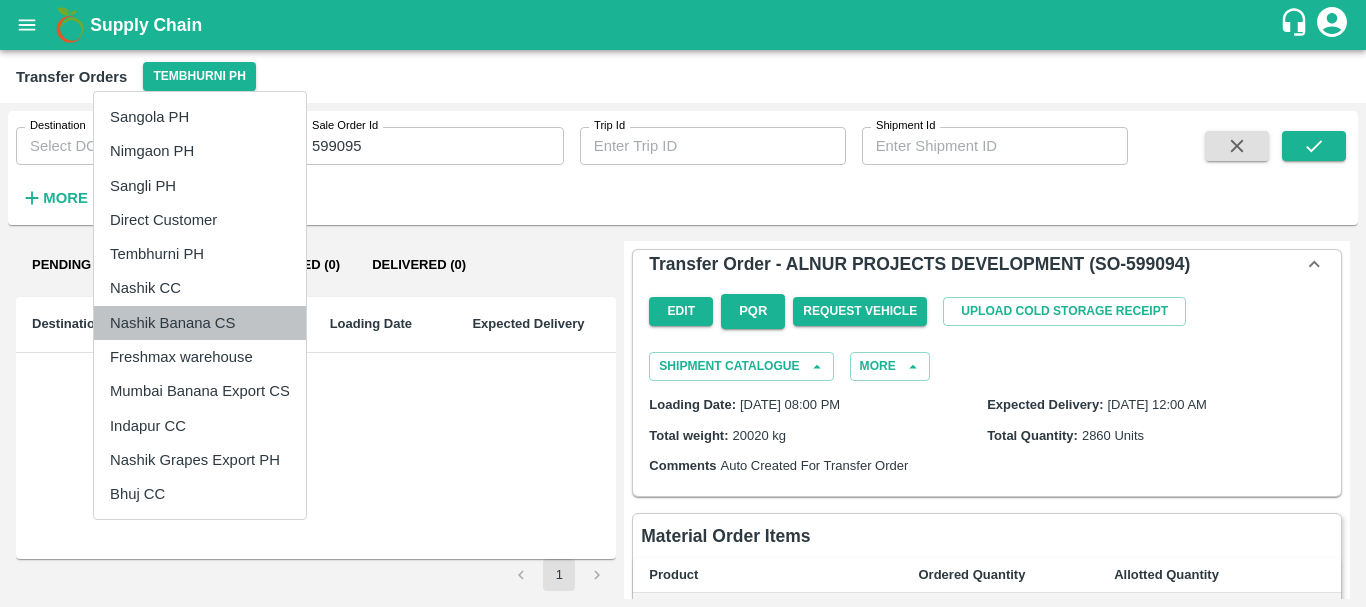 click on "Nashik Banana CS" at bounding box center [200, 323] 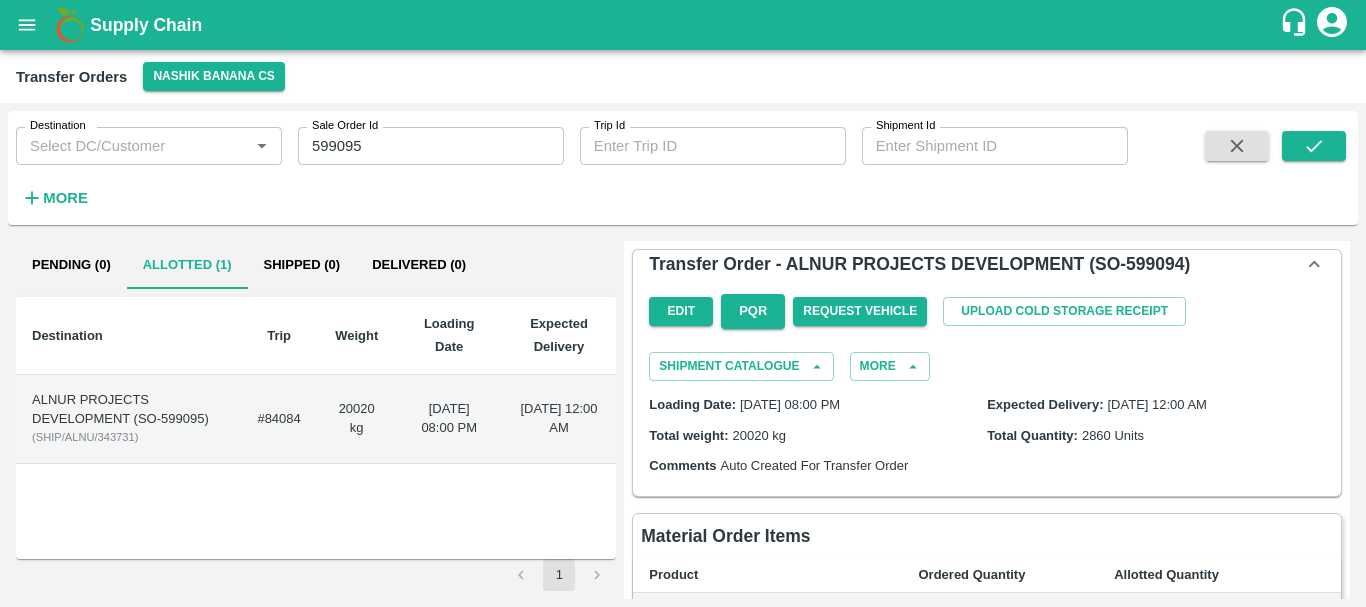click on "#84084" at bounding box center [278, 419] 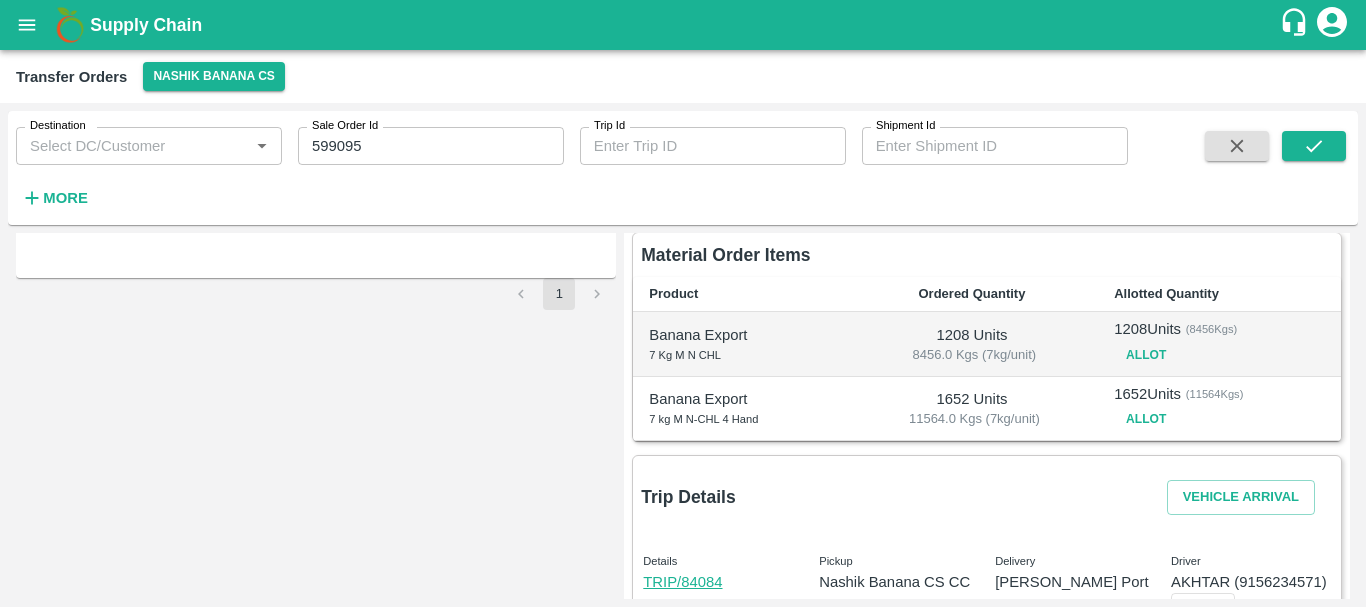 scroll, scrollTop: 282, scrollLeft: 0, axis: vertical 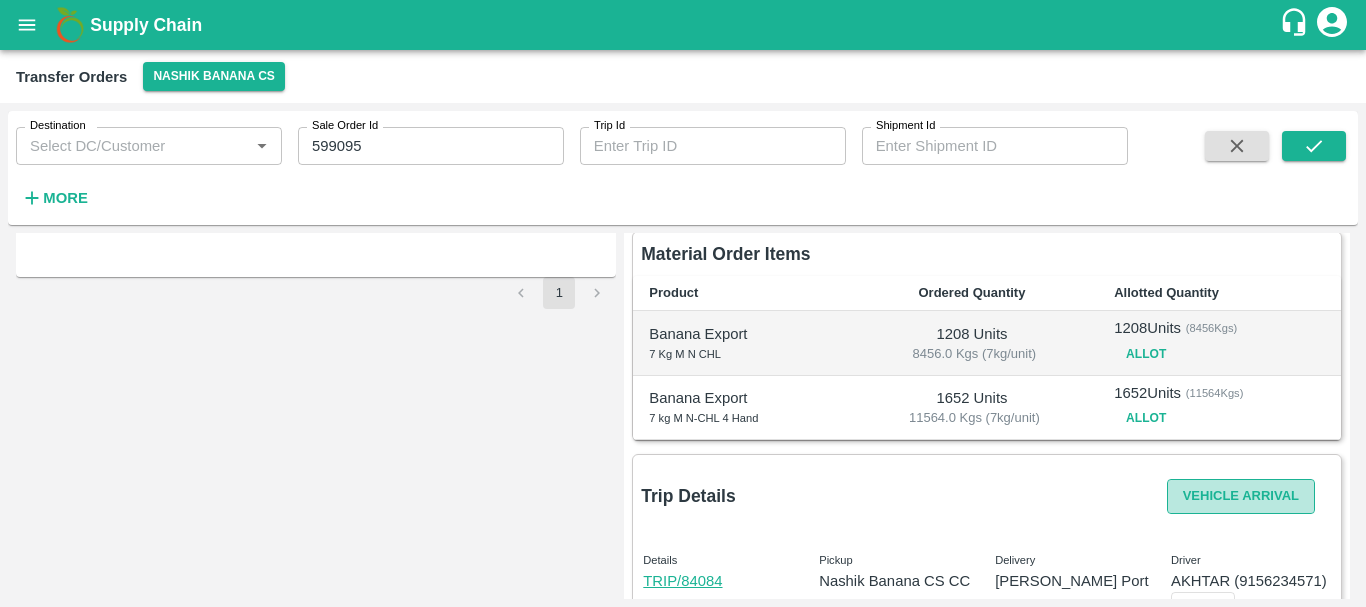 click on "Vehicle Arrival" at bounding box center (1241, 496) 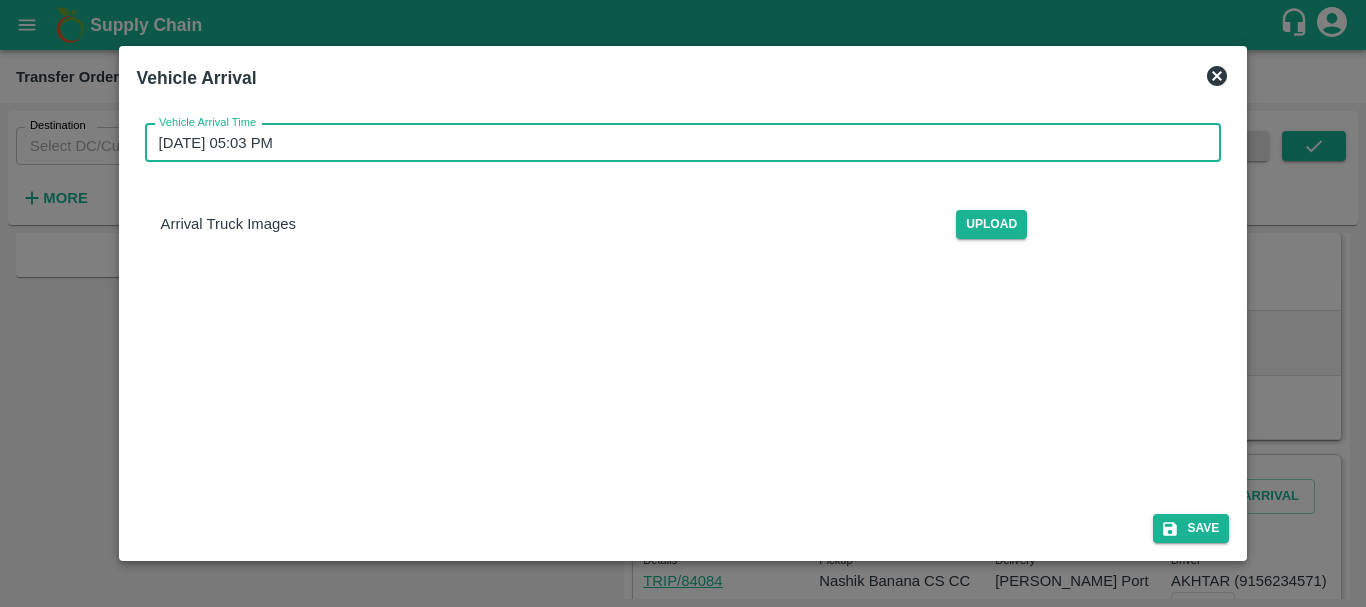 click on "11/07/2025 05:03 PM" at bounding box center [676, 143] 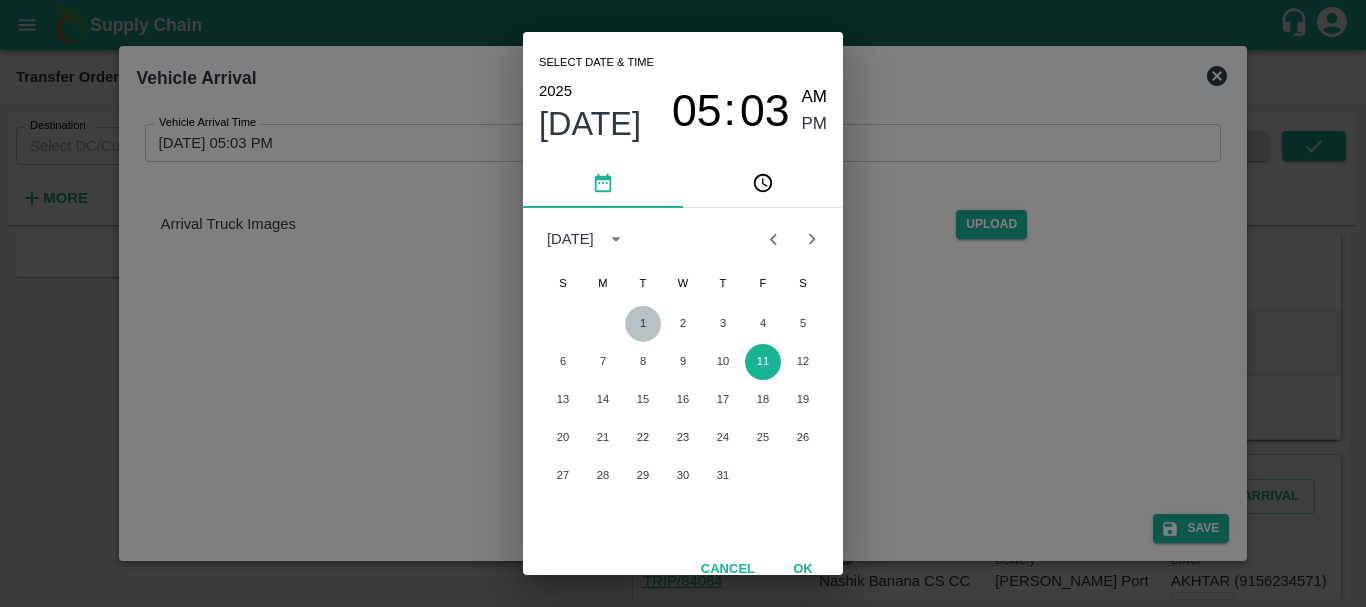 click on "1" at bounding box center (643, 324) 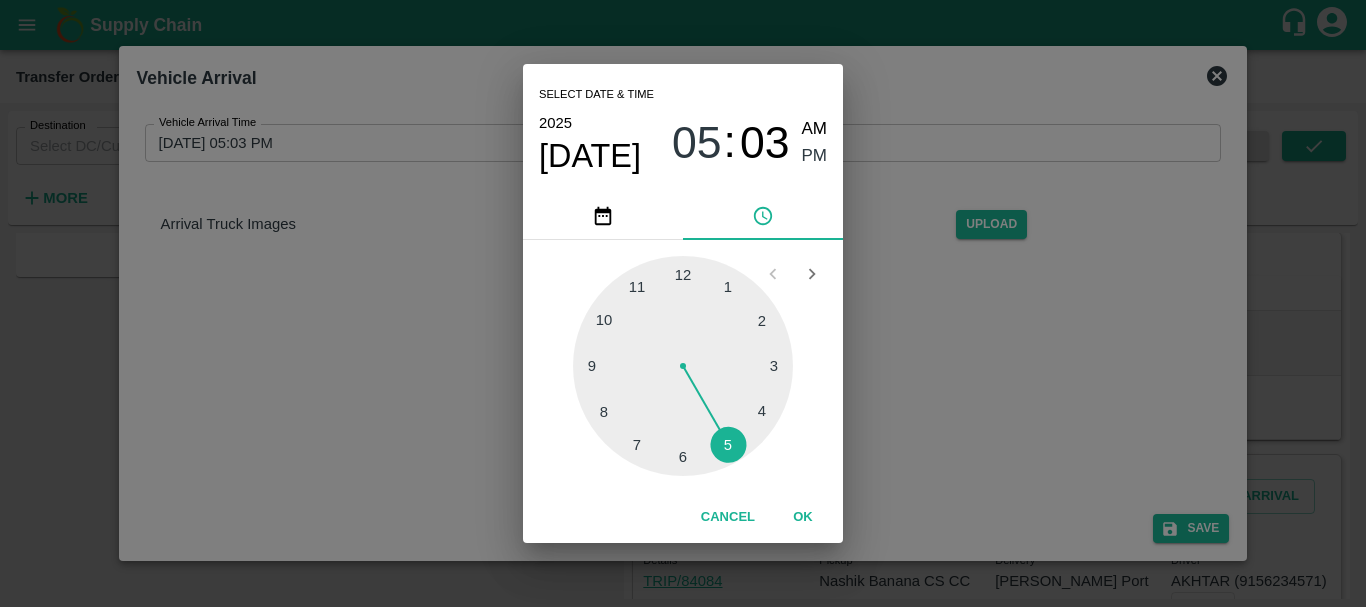 click on "05 : 03 AM PM" at bounding box center (749, 142) 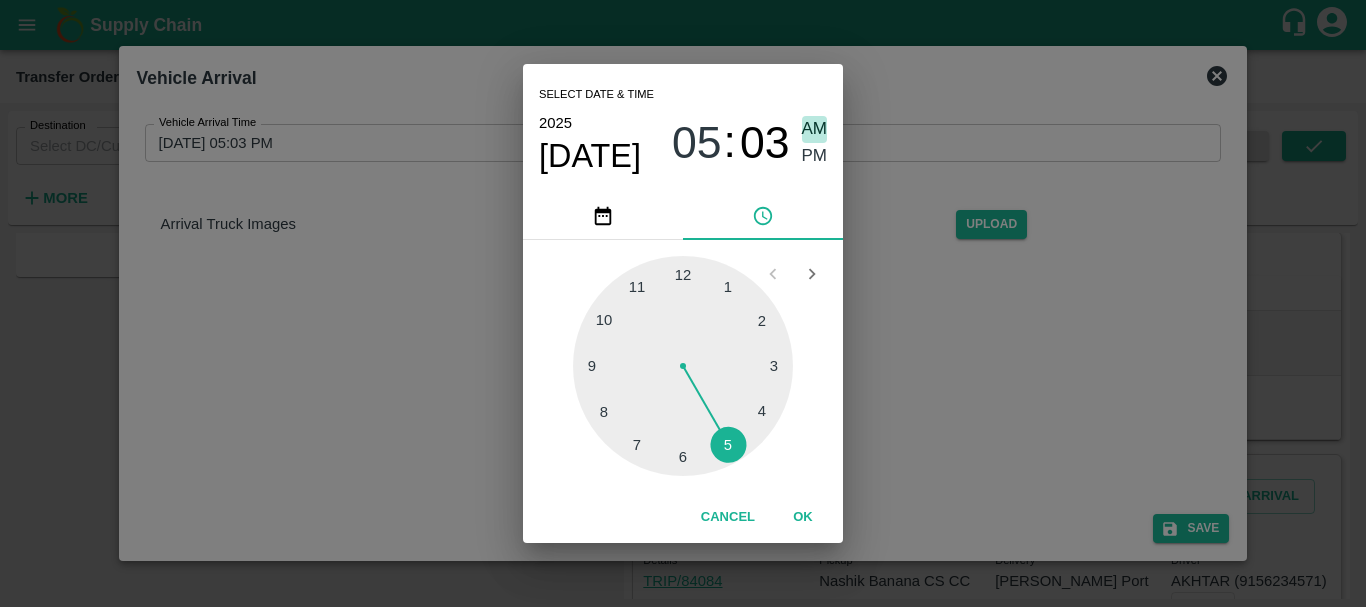 click on "AM" at bounding box center [815, 129] 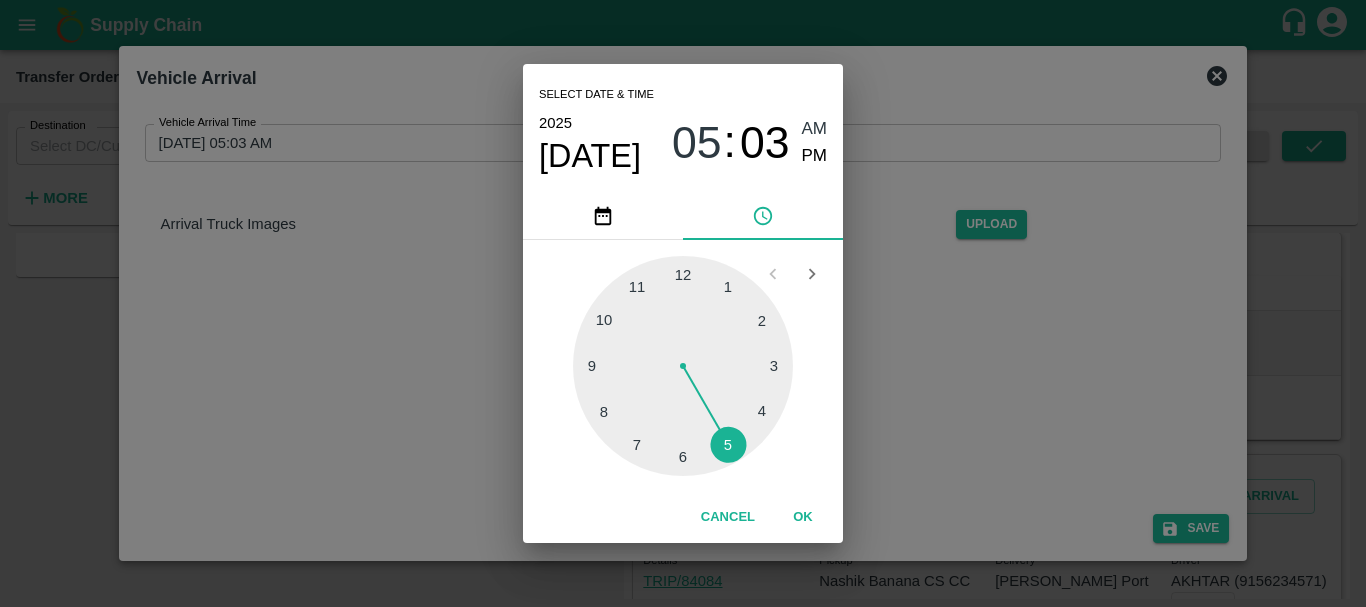 click on "Select date & time 2025 Jul 1 05 : 03 AM PM 1 2 3 4 5 6 7 8 9 10 11 12 Cancel OK" at bounding box center (683, 303) 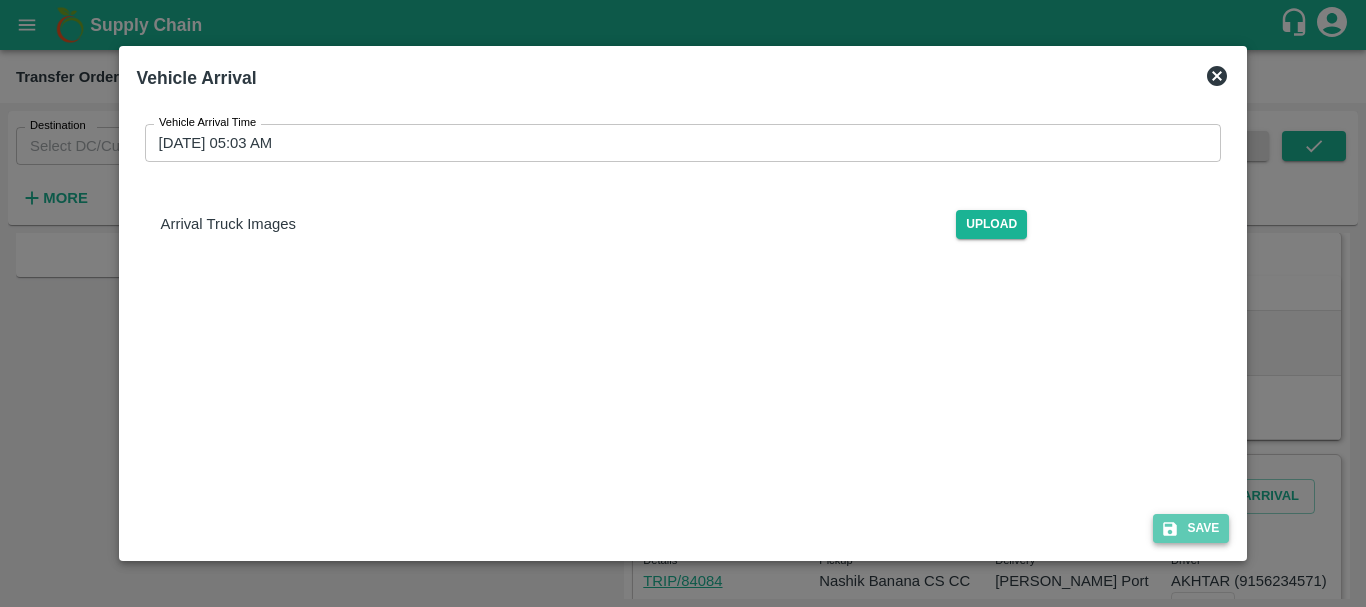 click 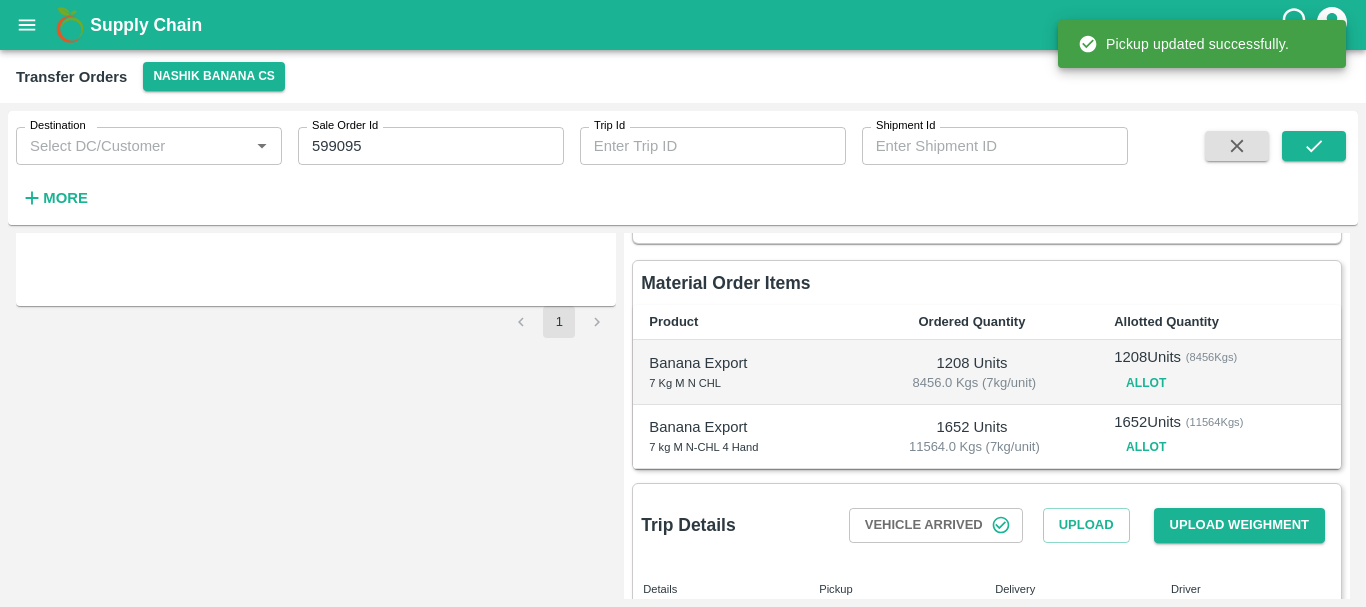 scroll, scrollTop: 487, scrollLeft: 0, axis: vertical 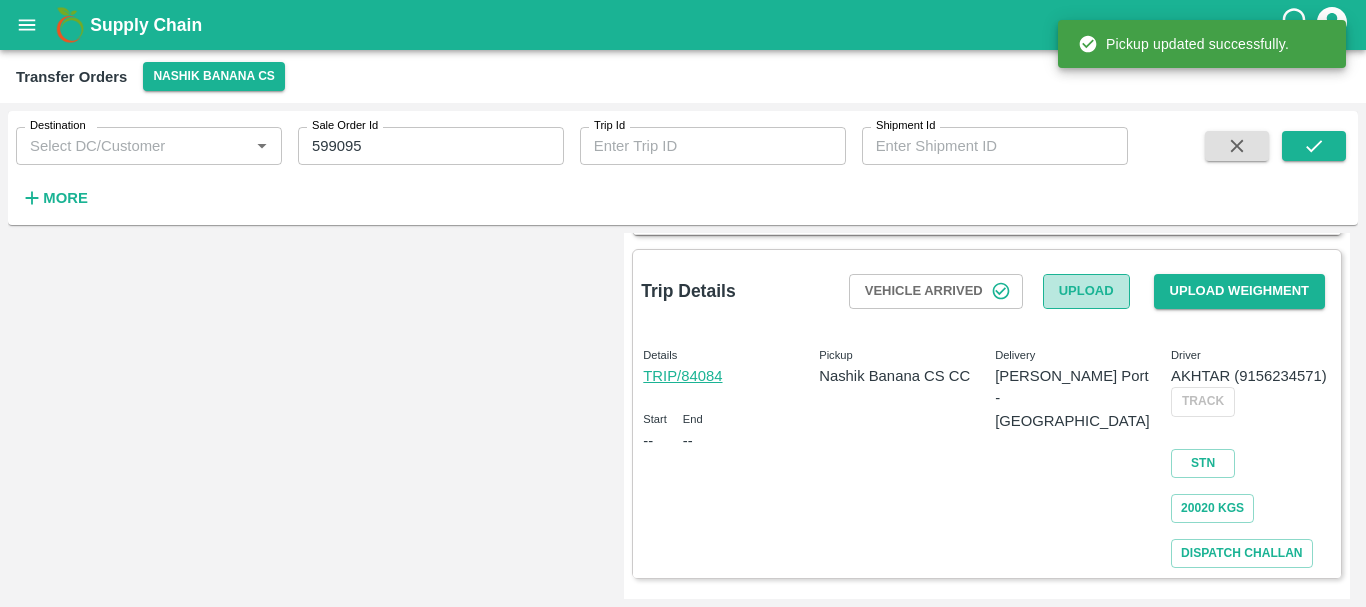 click on "Upload" at bounding box center (1086, 291) 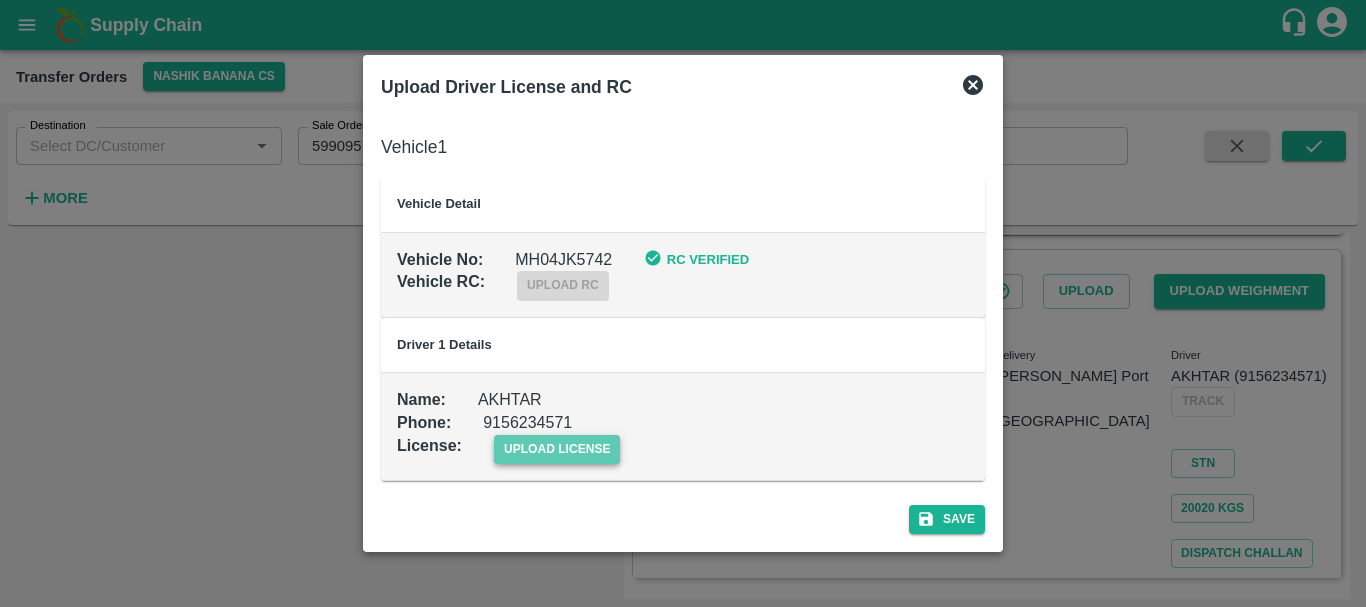 click on "upload license" at bounding box center (557, 449) 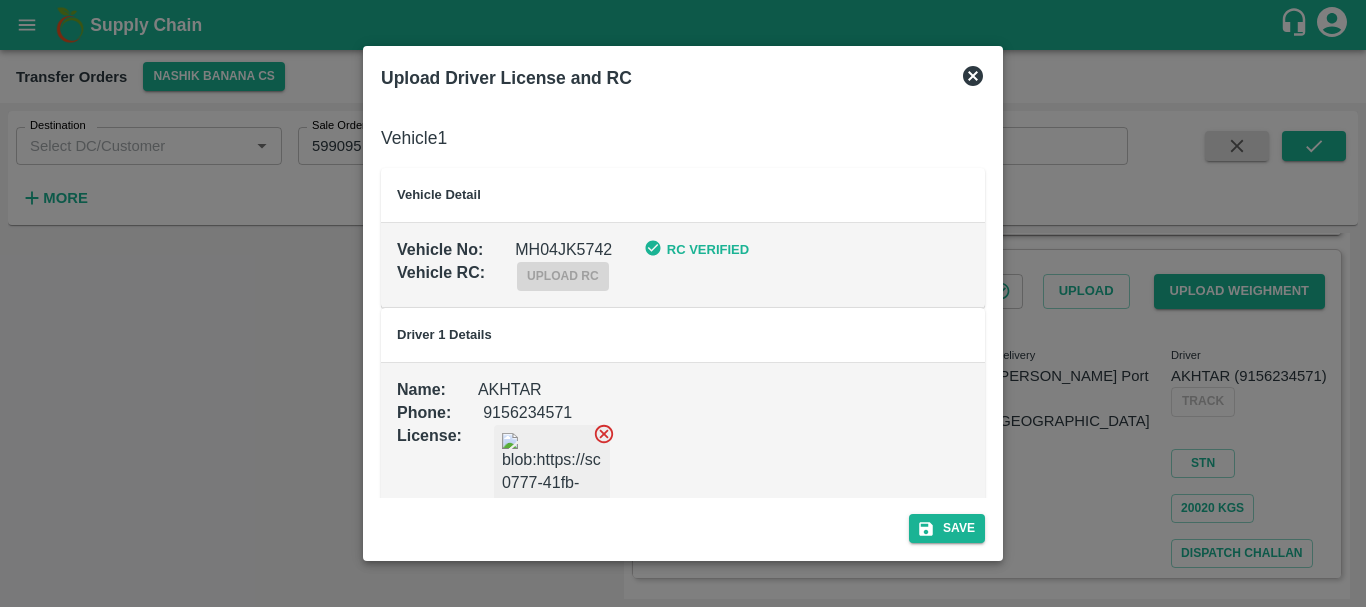 scroll, scrollTop: 67, scrollLeft: 0, axis: vertical 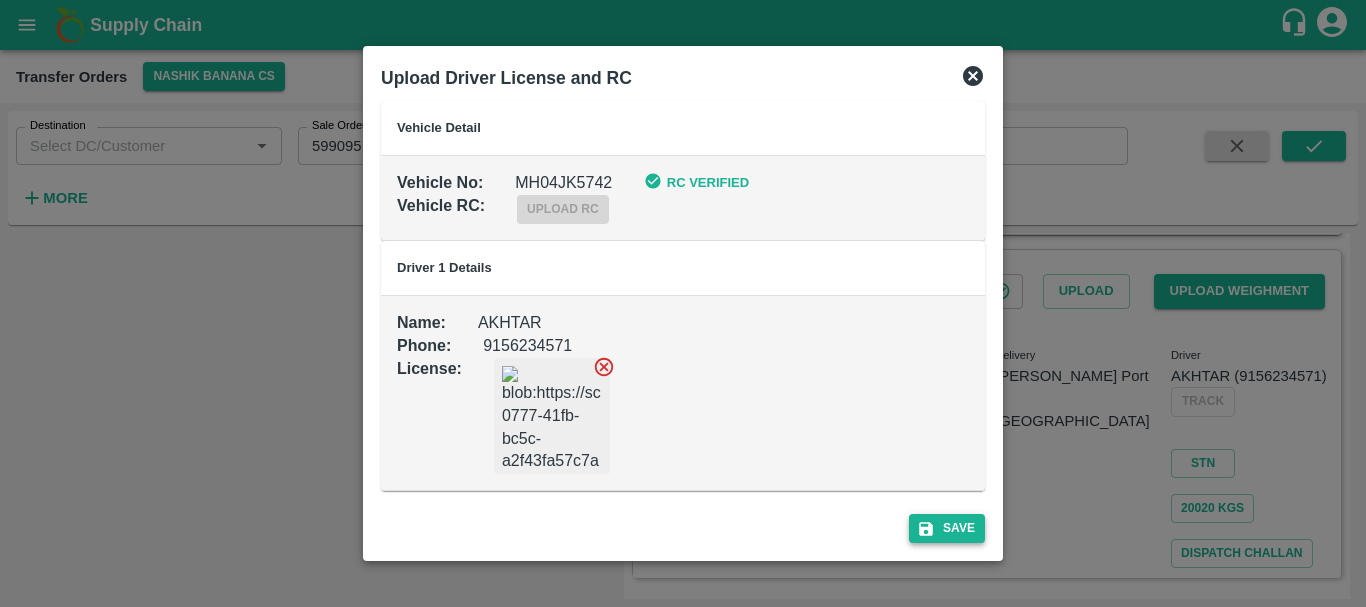 click on "Save" at bounding box center (947, 528) 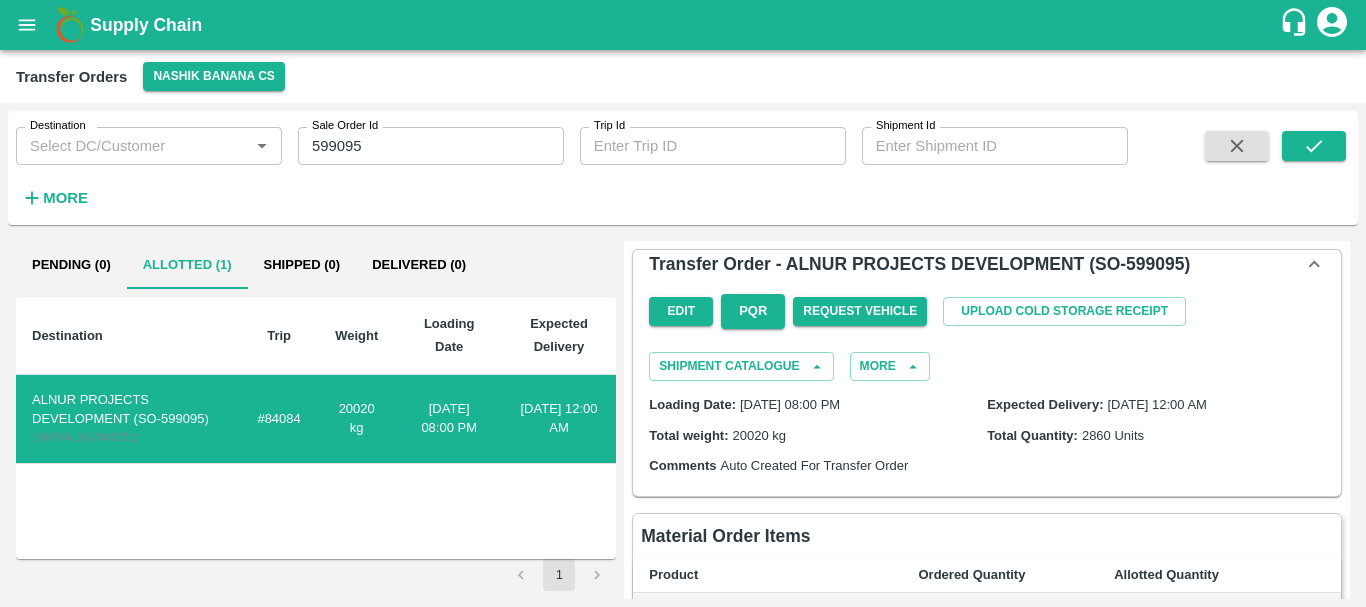 scroll, scrollTop: 510, scrollLeft: 0, axis: vertical 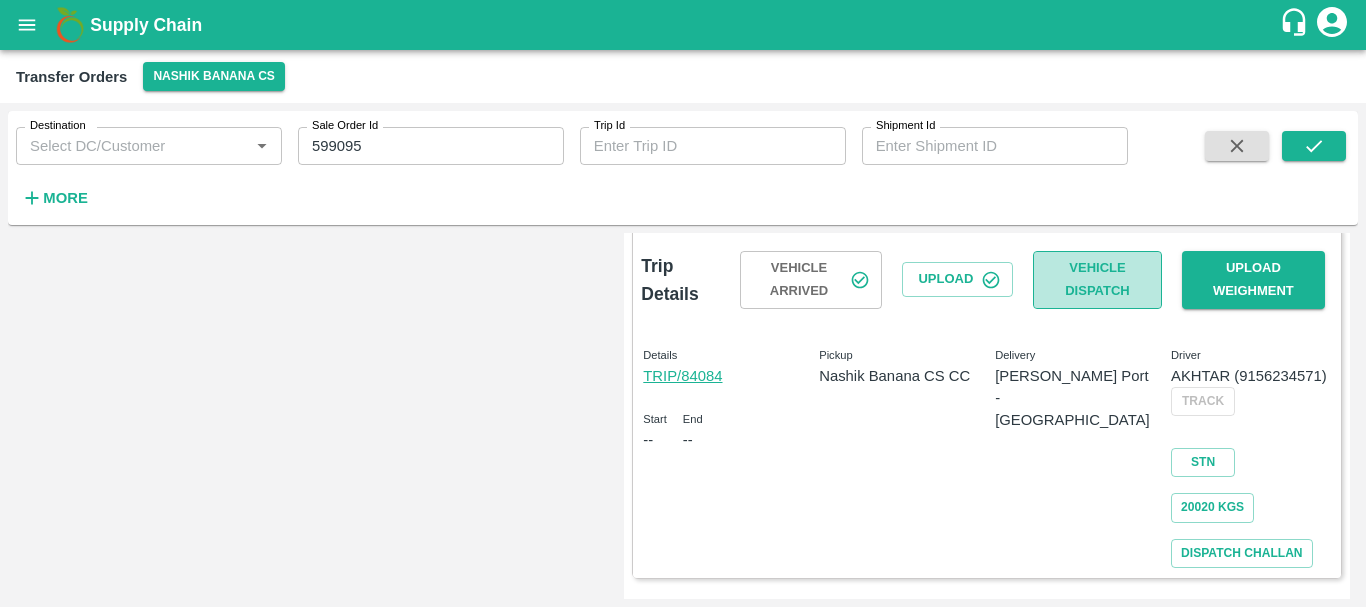 click on "Vehicle Dispatch" at bounding box center (1097, 280) 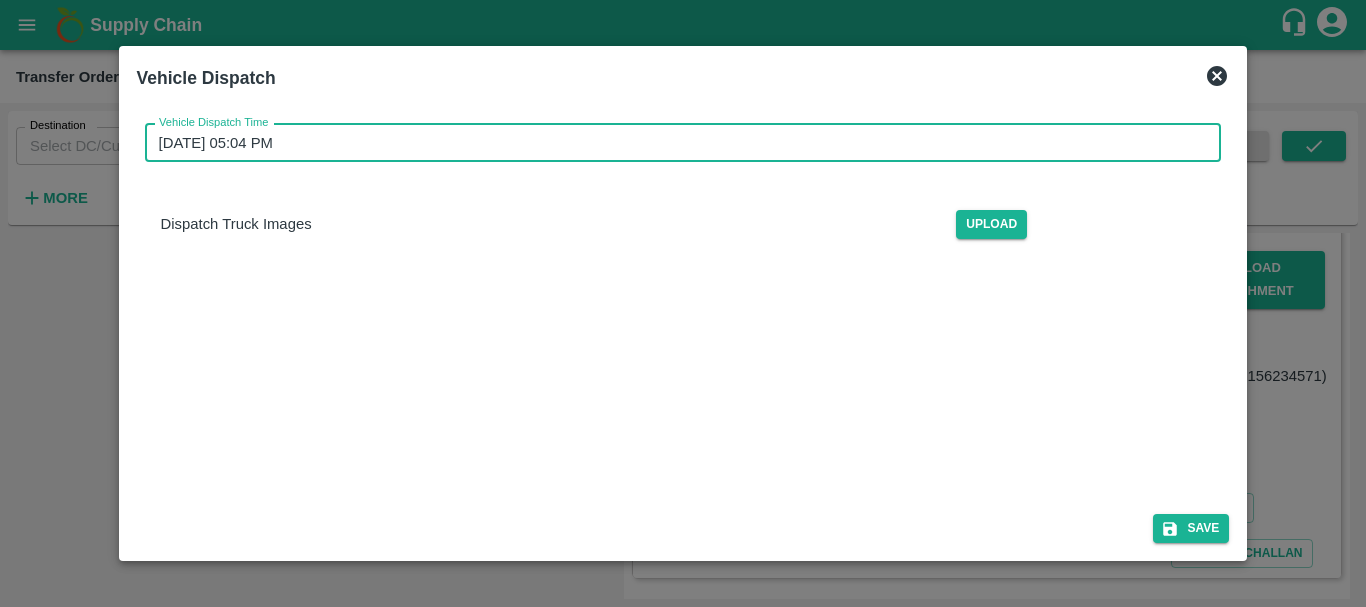 click on "11/07/2025 05:04 PM" at bounding box center (676, 143) 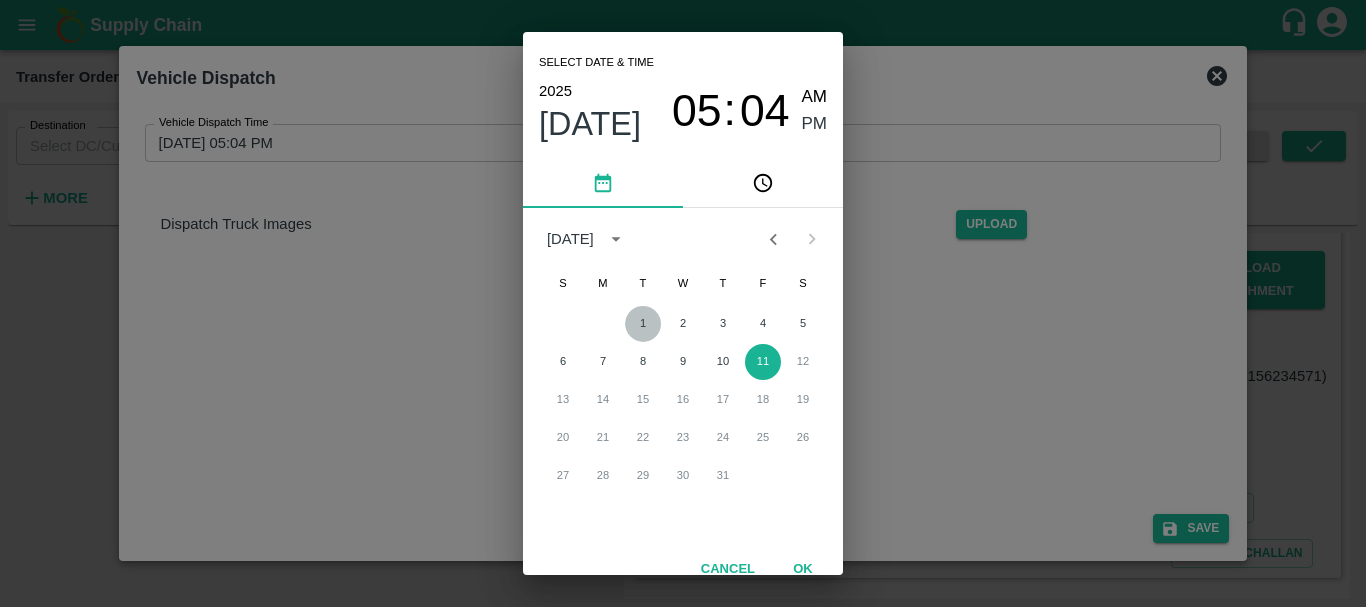 click on "1" at bounding box center (643, 324) 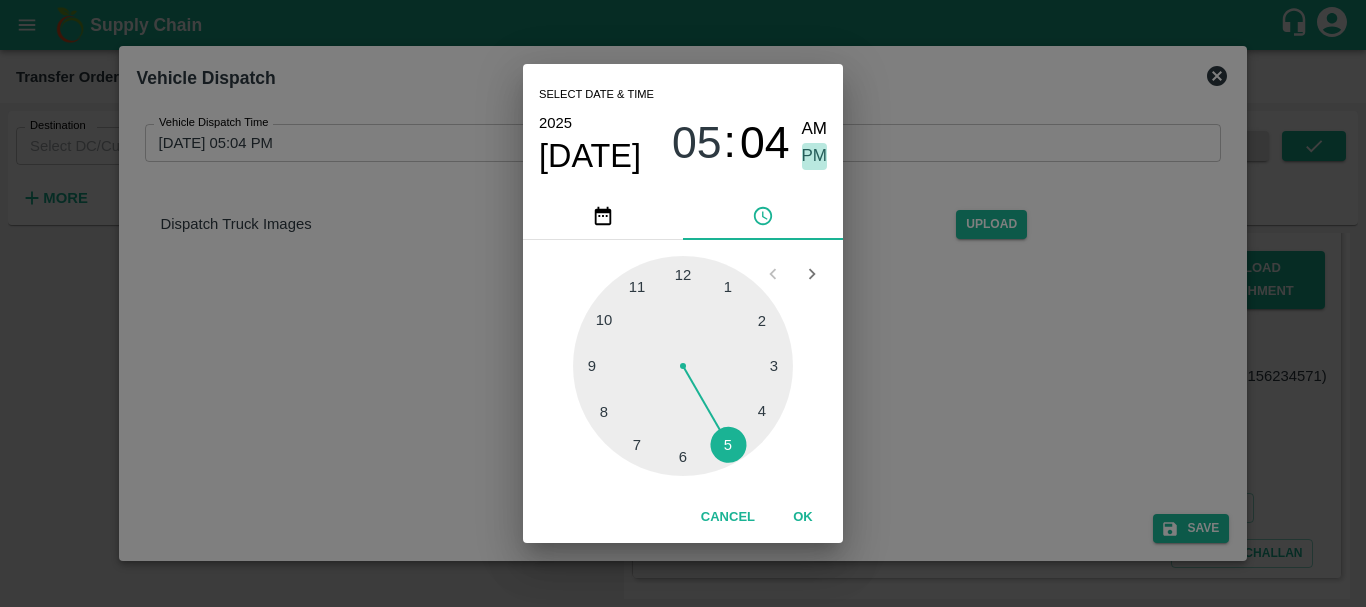 click on "PM" at bounding box center [815, 156] 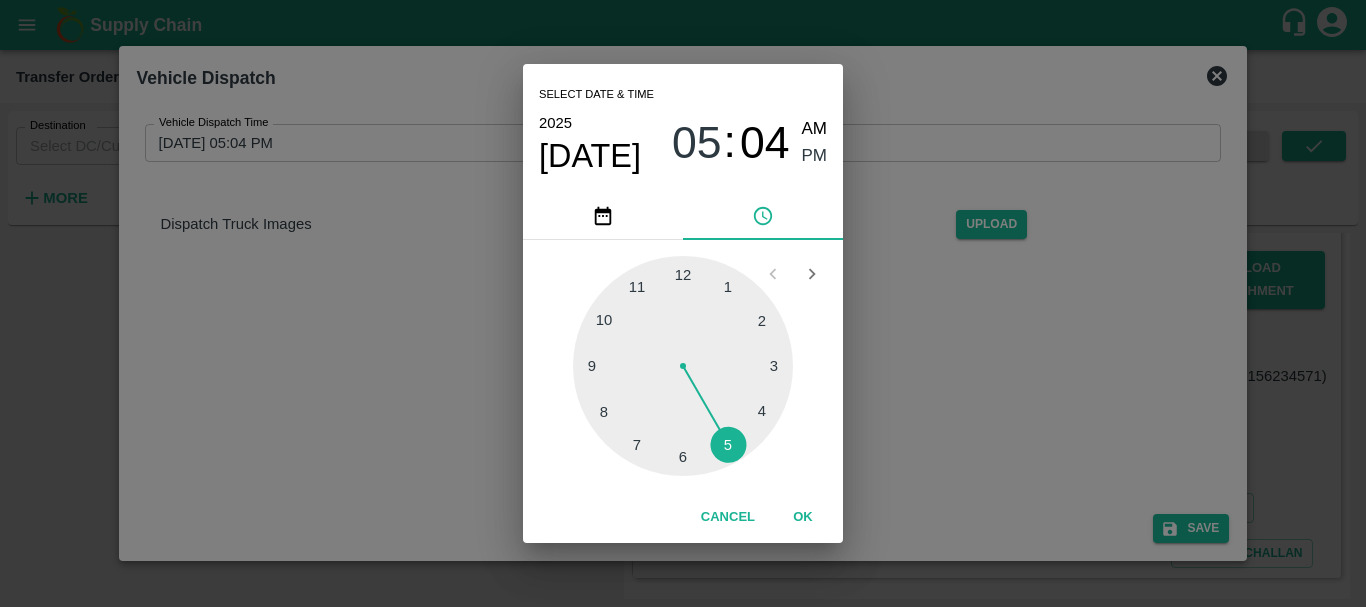 click on "Select date & time 2025 Jul 1 05 : 04 AM PM 1 2 3 4 5 6 7 8 9 10 11 12 Cancel OK" at bounding box center (683, 303) 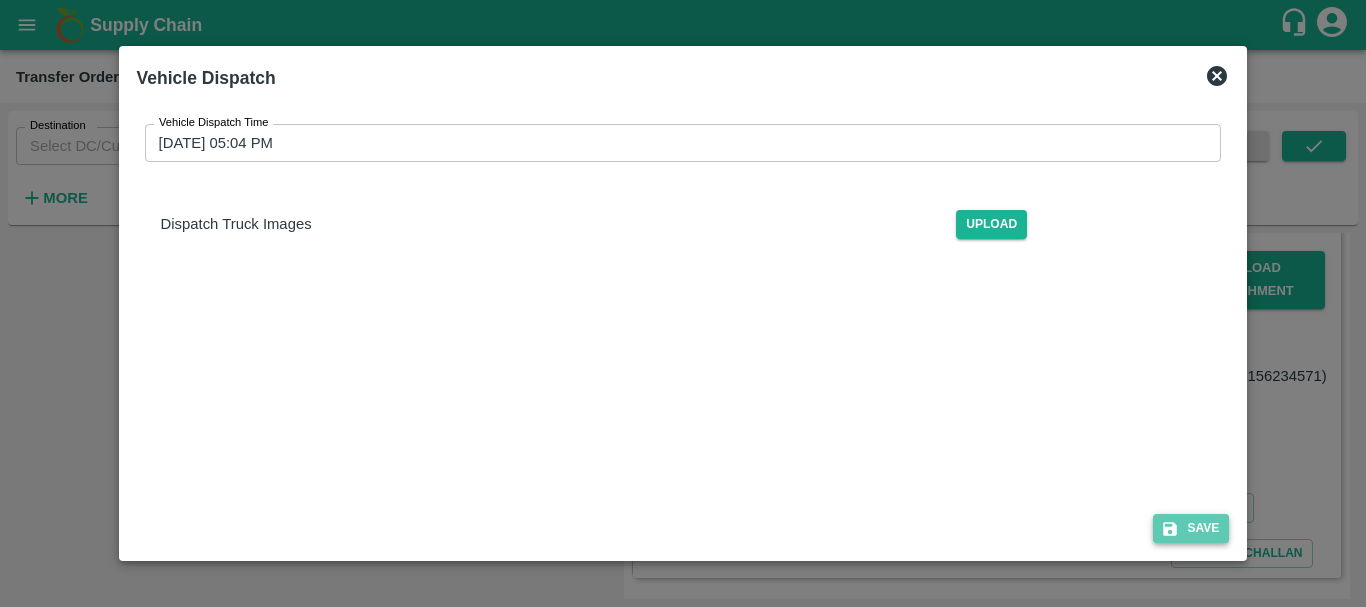 click 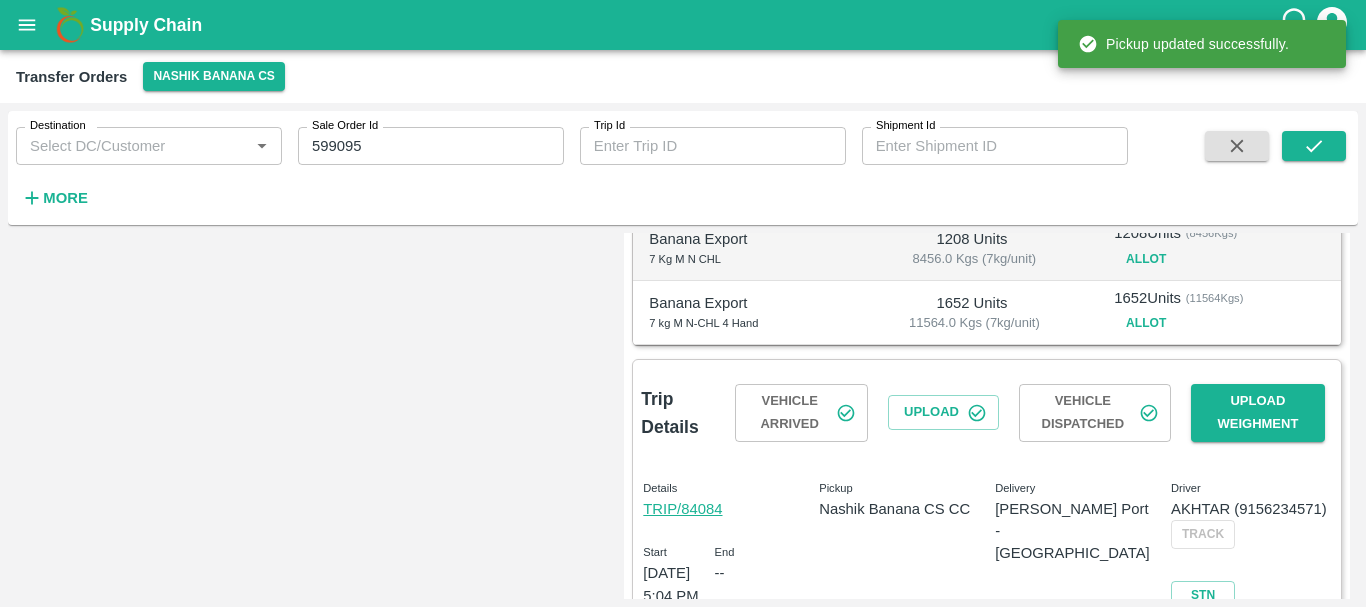 scroll, scrollTop: 510, scrollLeft: 0, axis: vertical 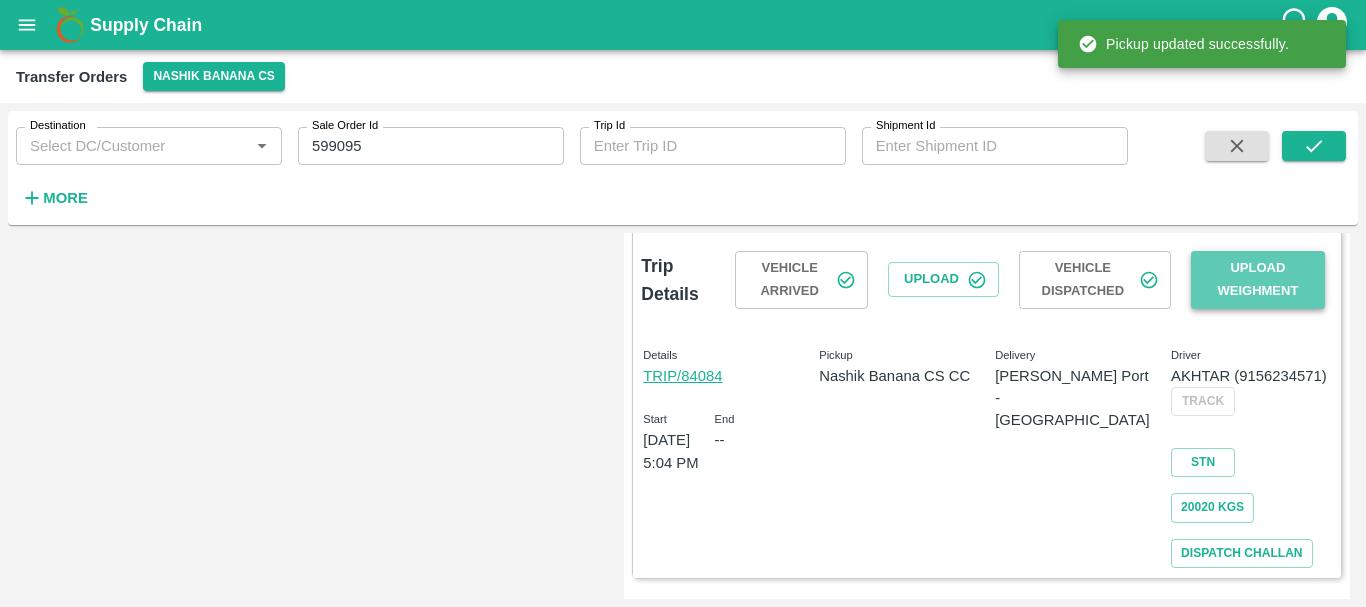 click on "Upload Weighment" at bounding box center (1258, 280) 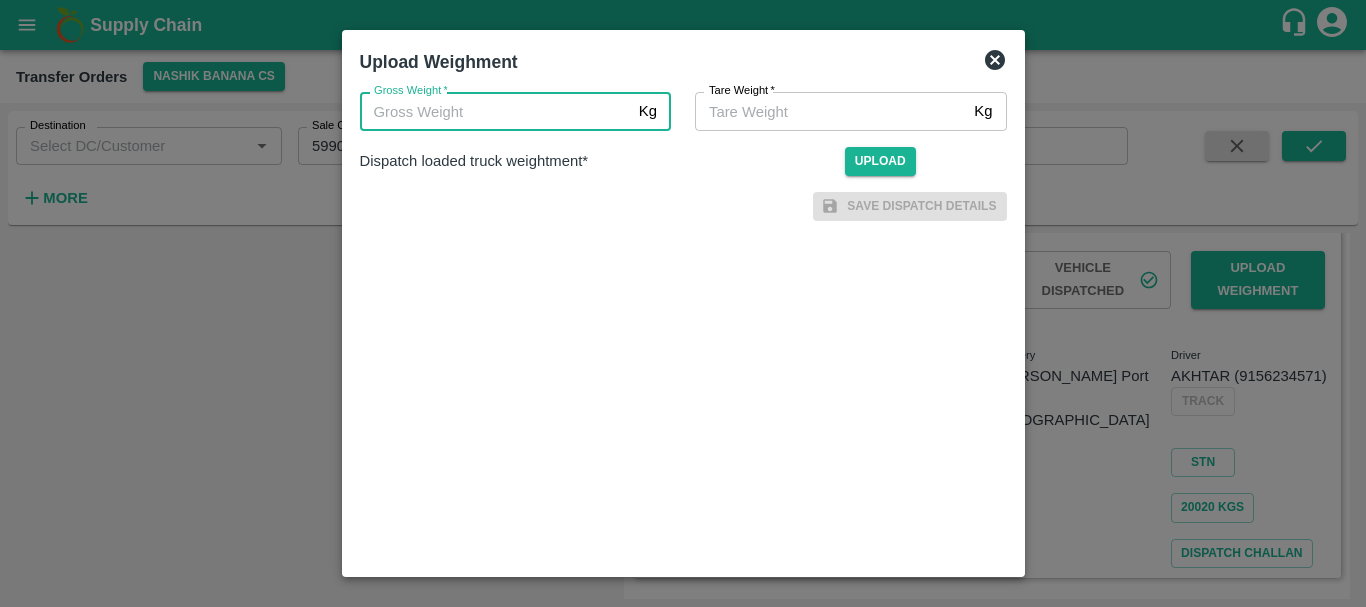 click on "Gross Weight   *" at bounding box center [495, 111] 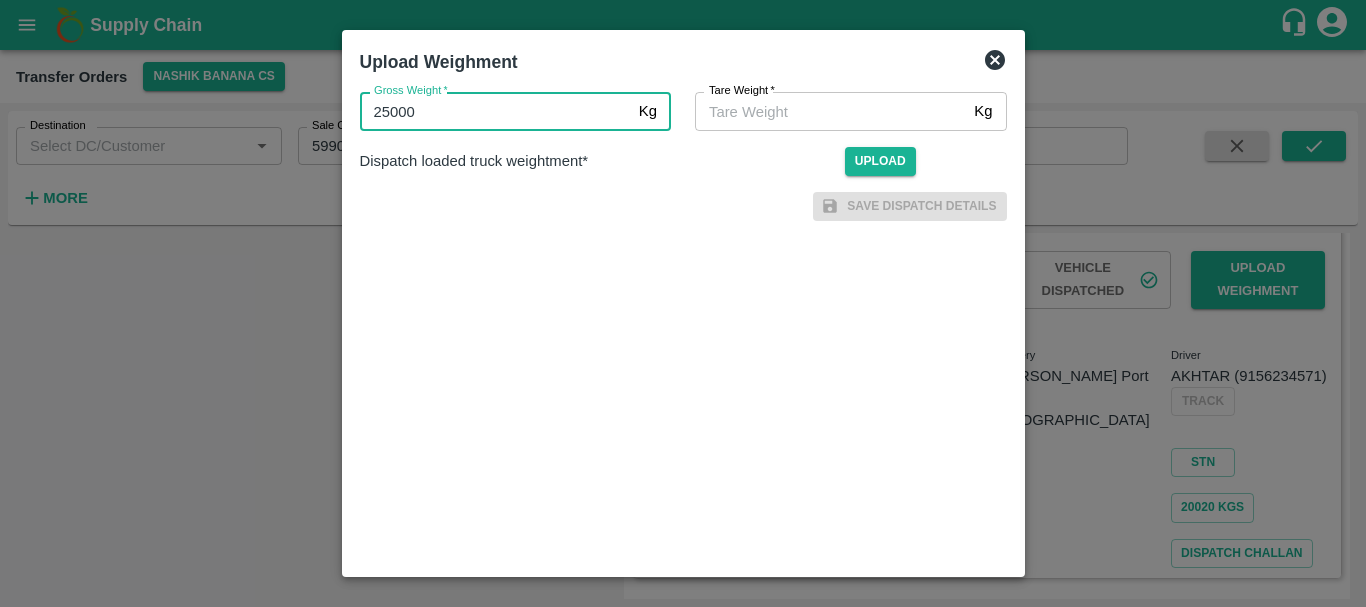 type on "25000" 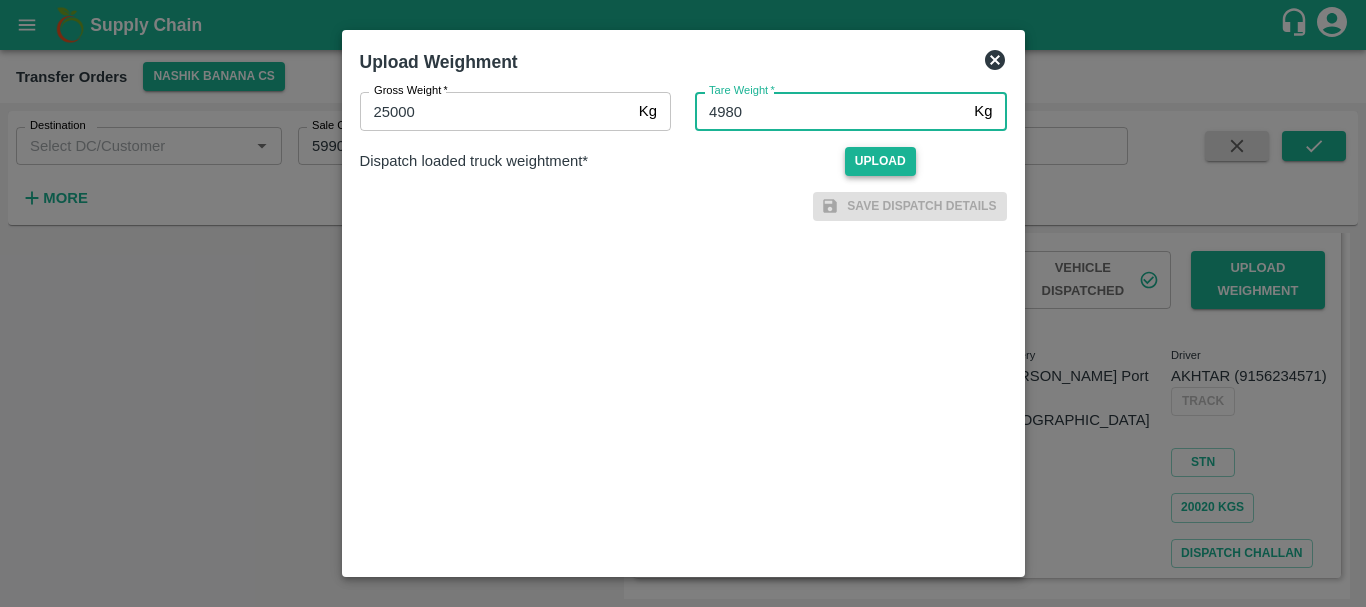 type on "4980" 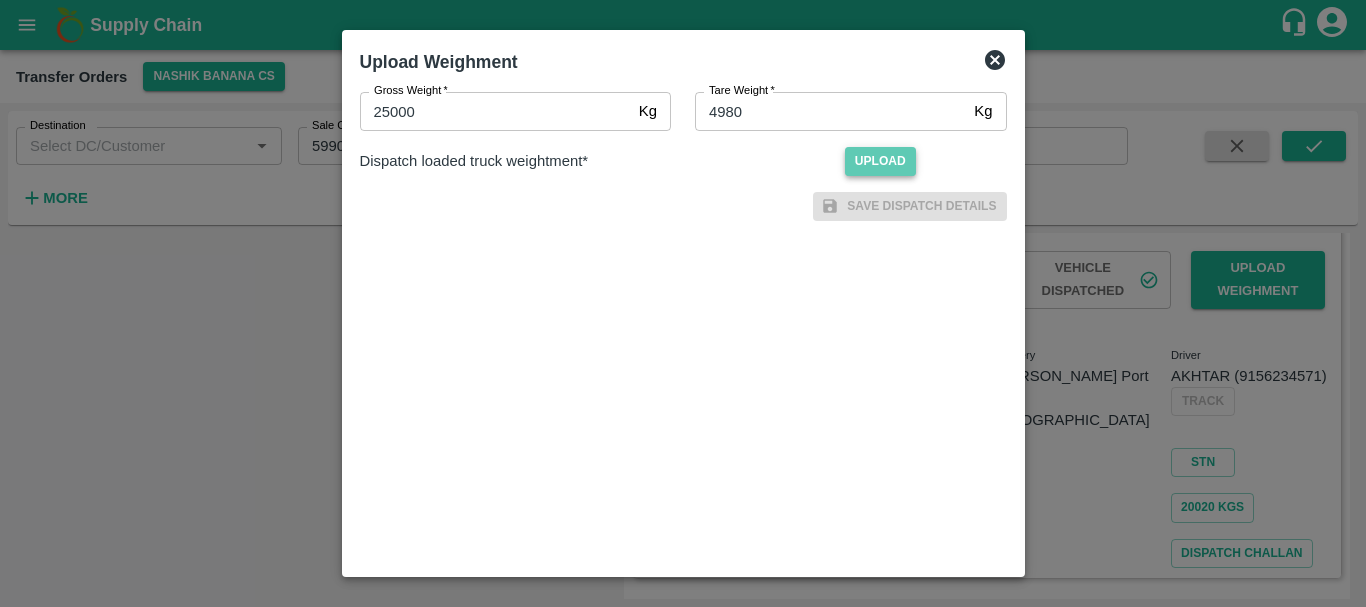 click on "Upload" at bounding box center (880, 161) 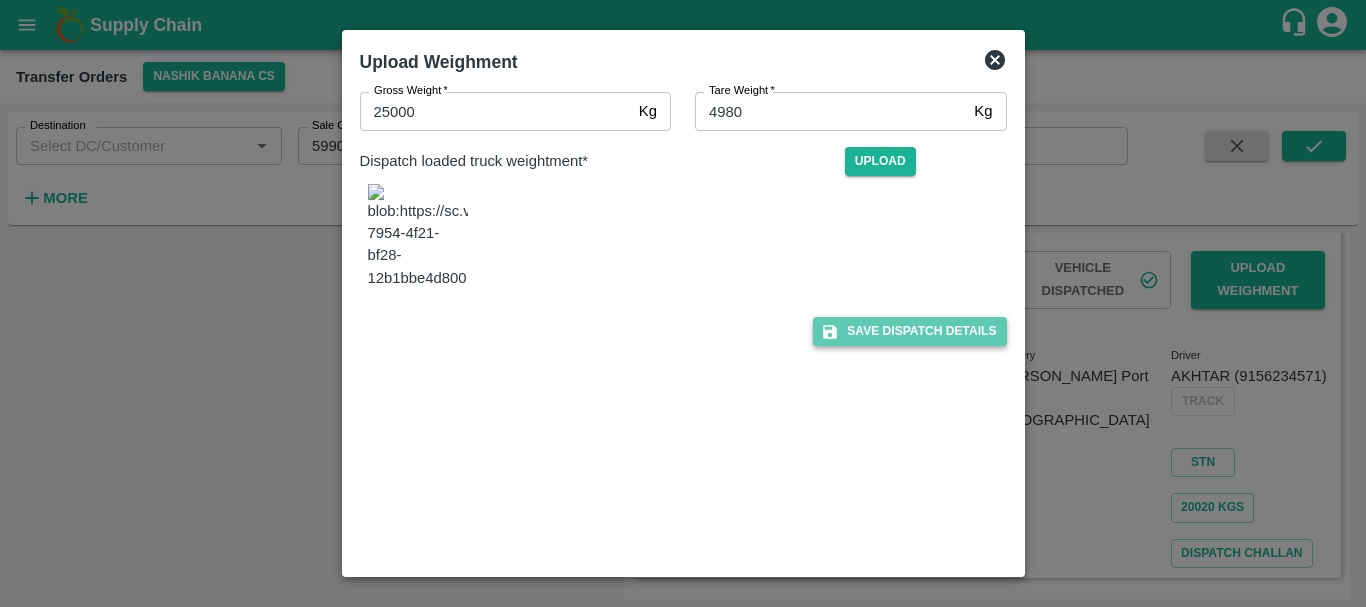 click 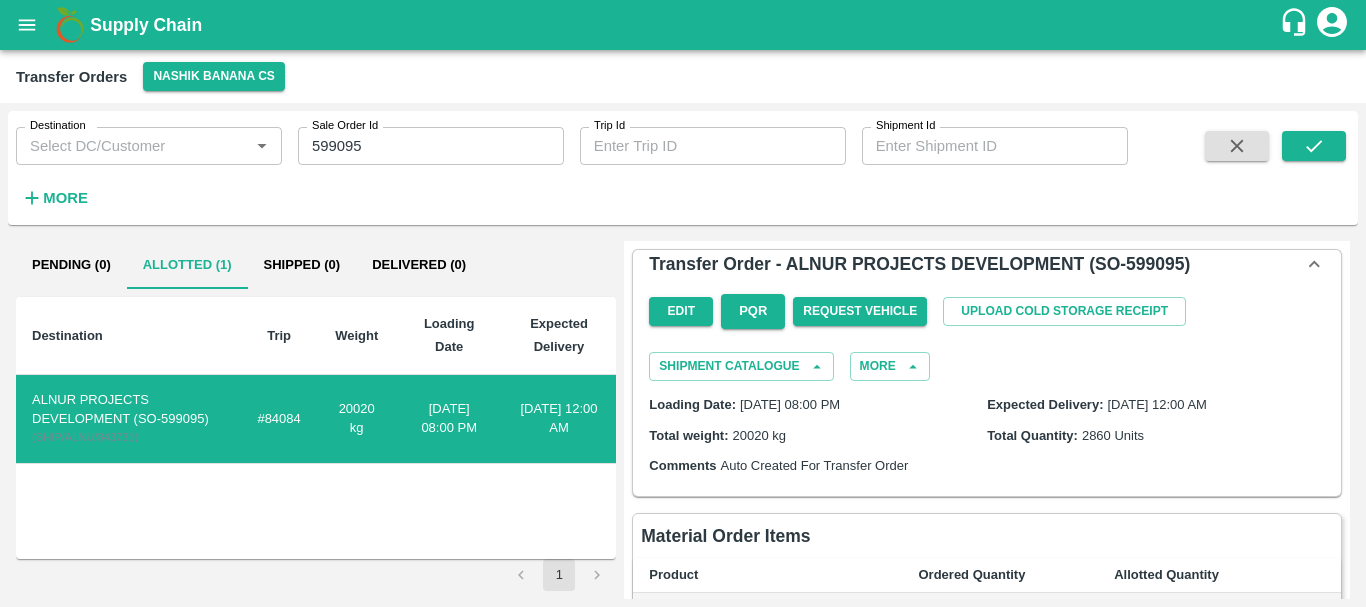 scroll, scrollTop: 510, scrollLeft: 0, axis: vertical 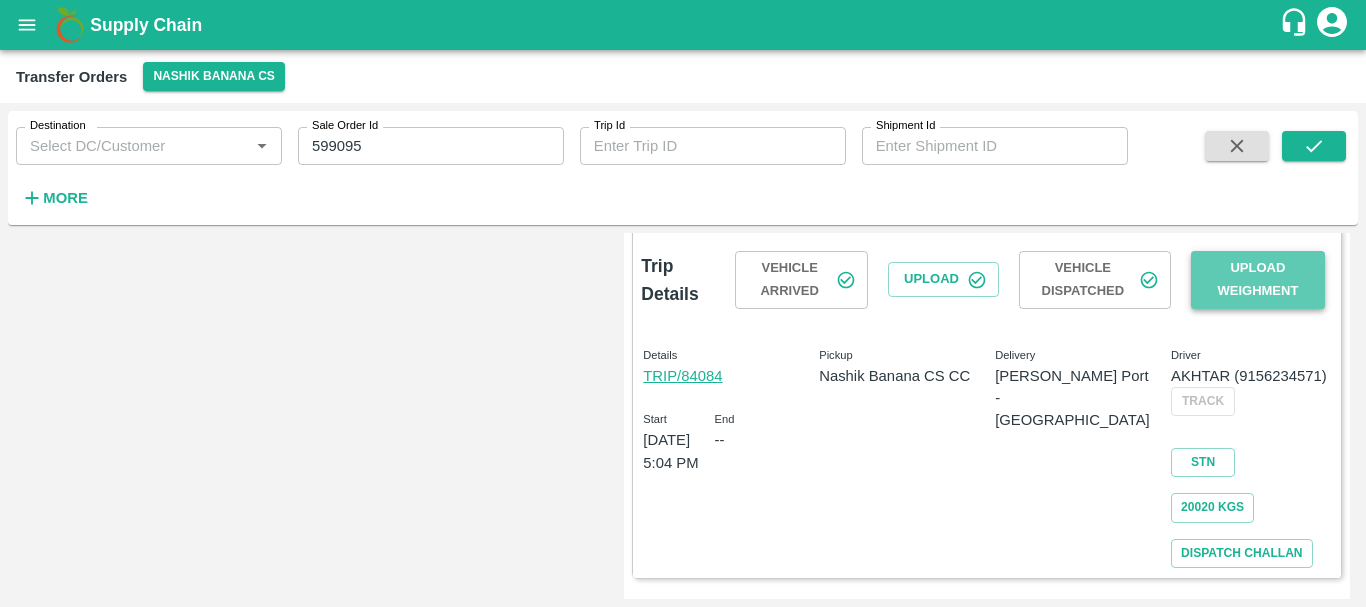 click on "Upload Weighment" at bounding box center [1258, 280] 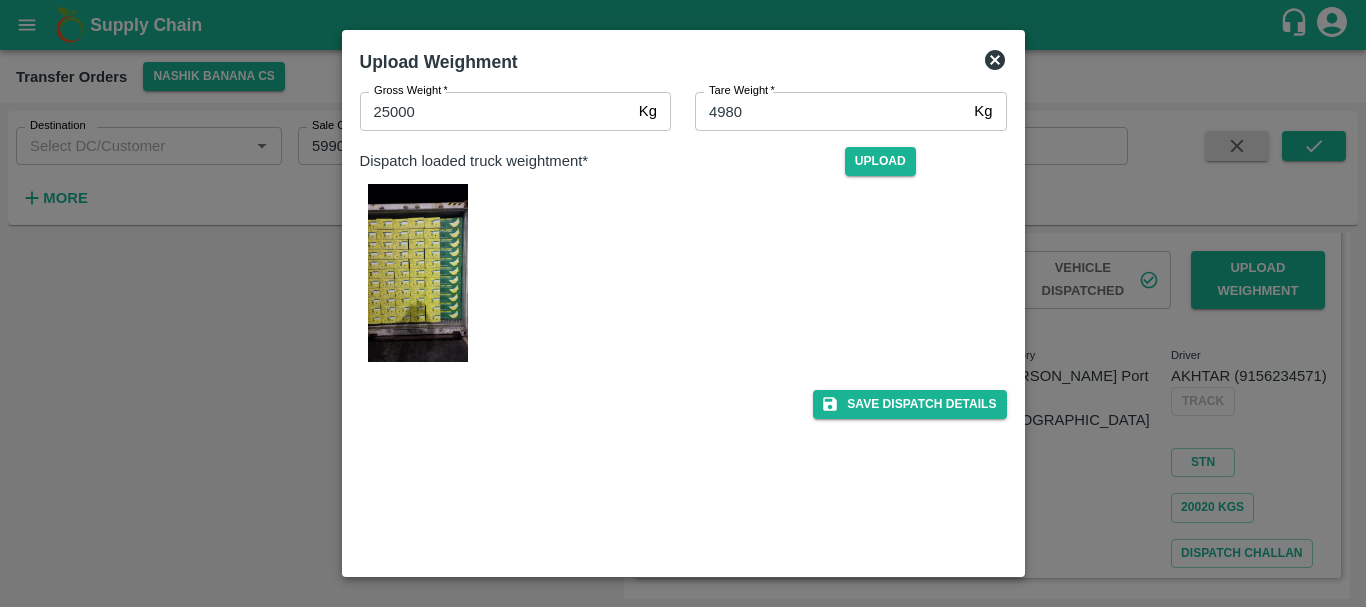 click at bounding box center [683, 303] 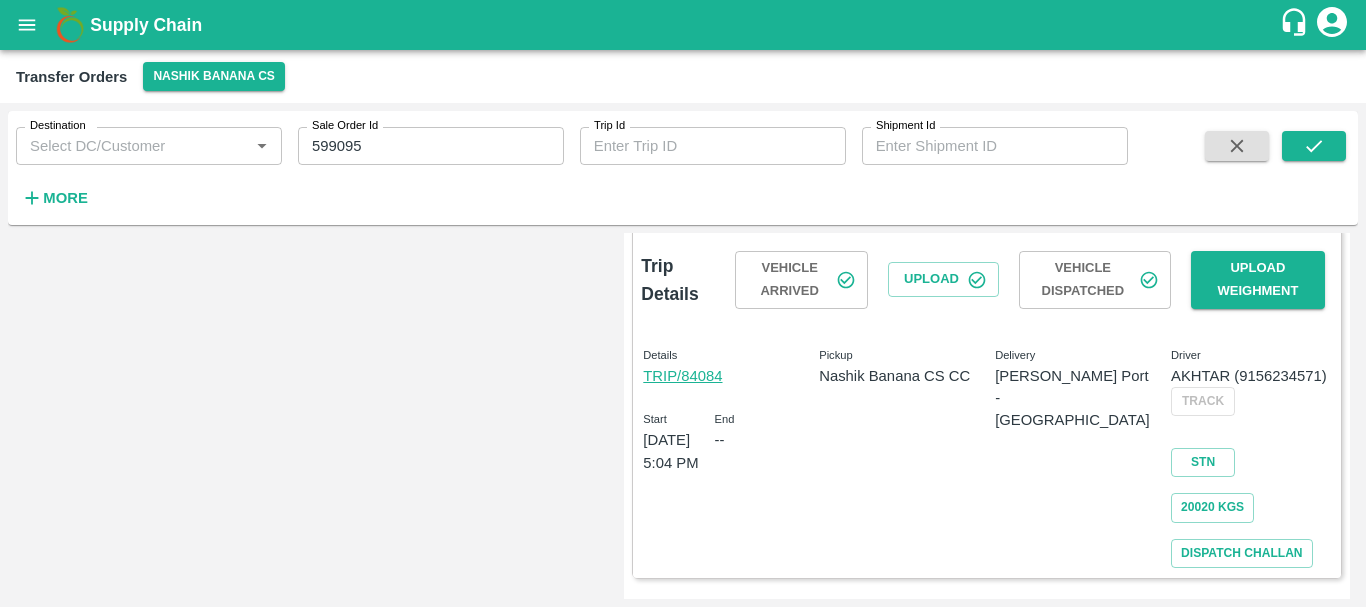 scroll, scrollTop: 0, scrollLeft: 0, axis: both 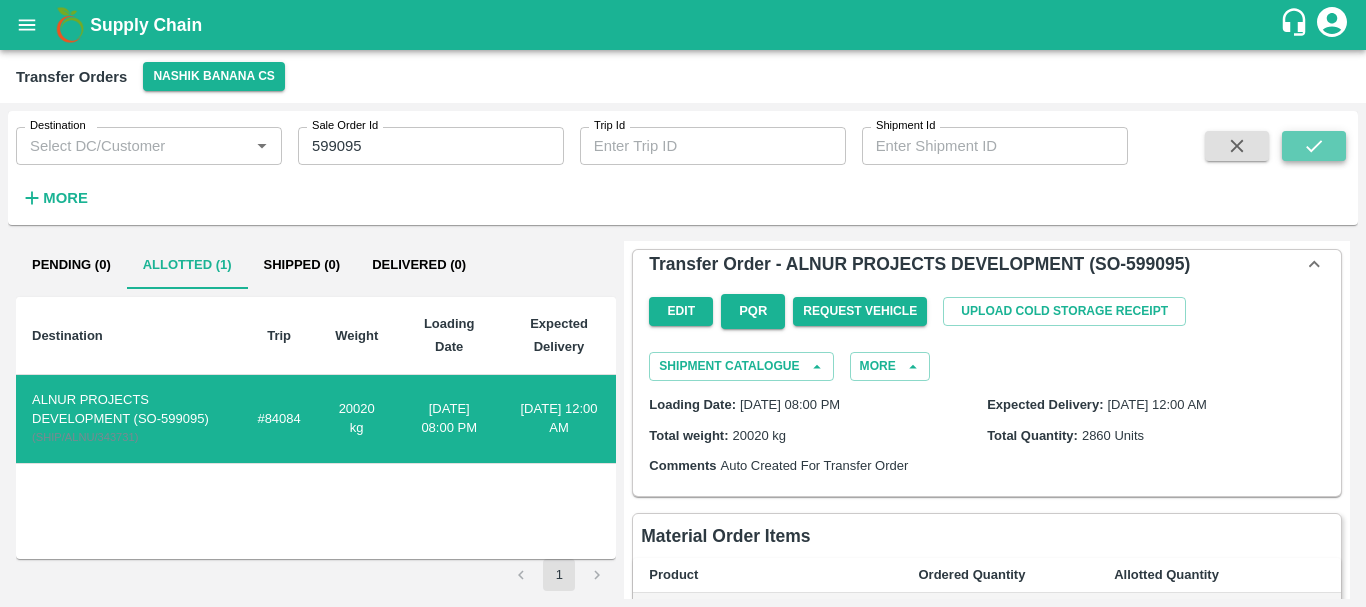 click 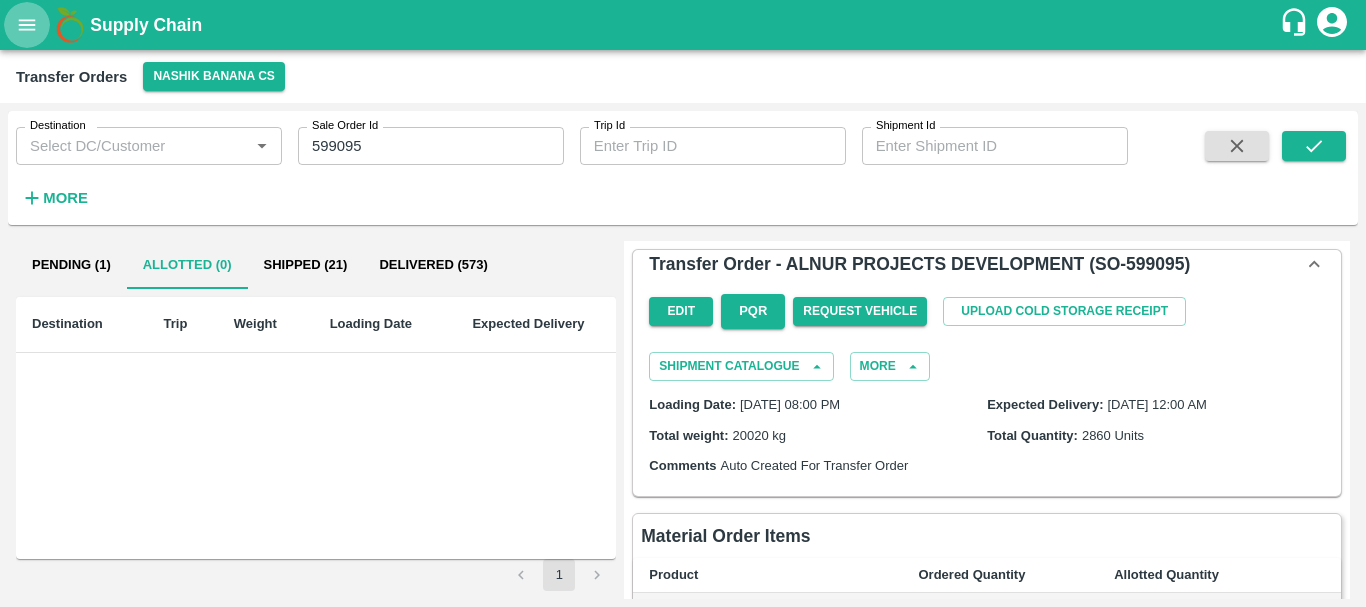 click 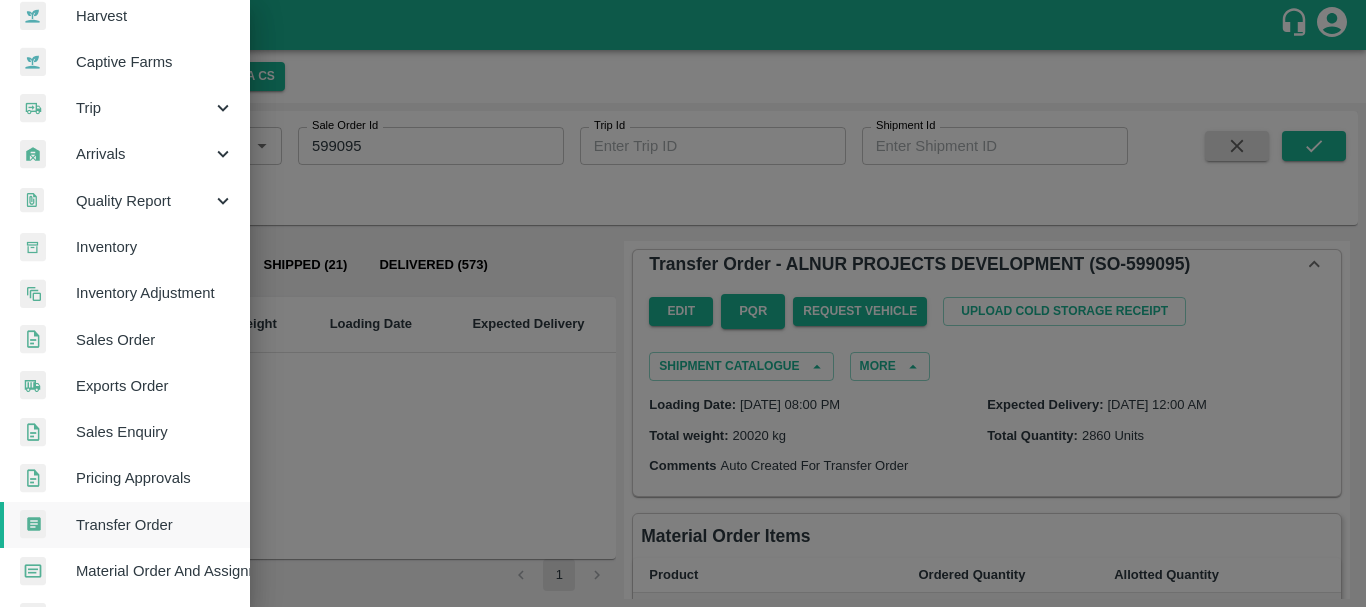 scroll, scrollTop: 177, scrollLeft: 0, axis: vertical 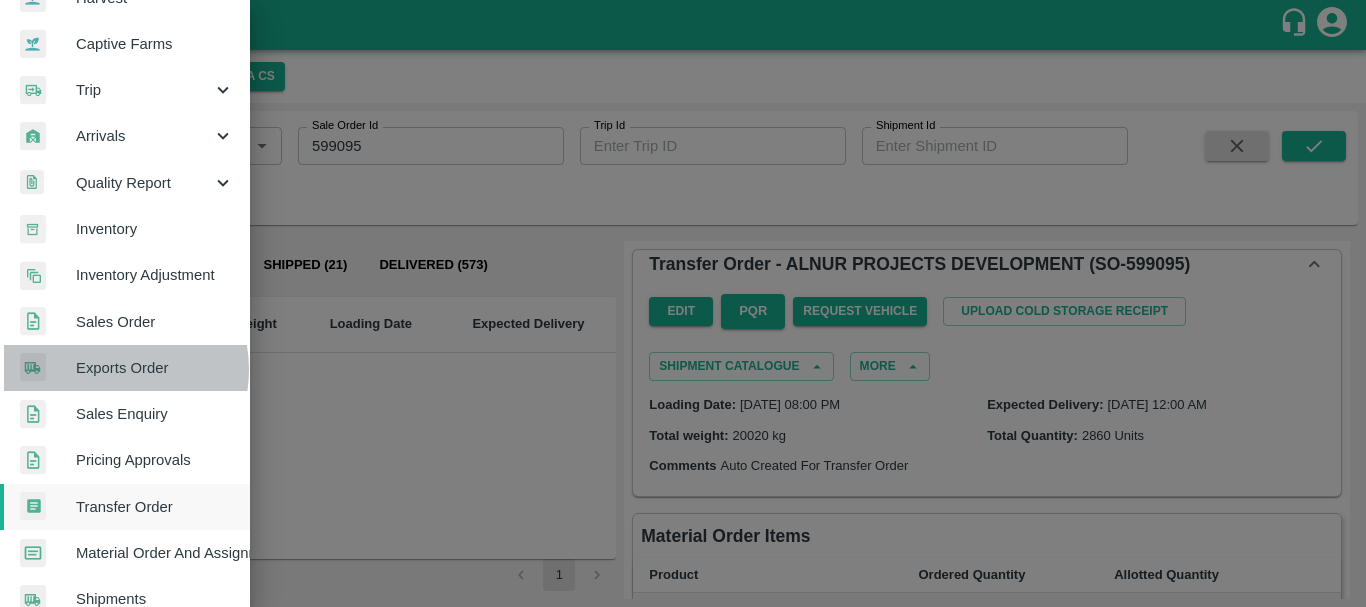 click on "Exports Order" at bounding box center (155, 368) 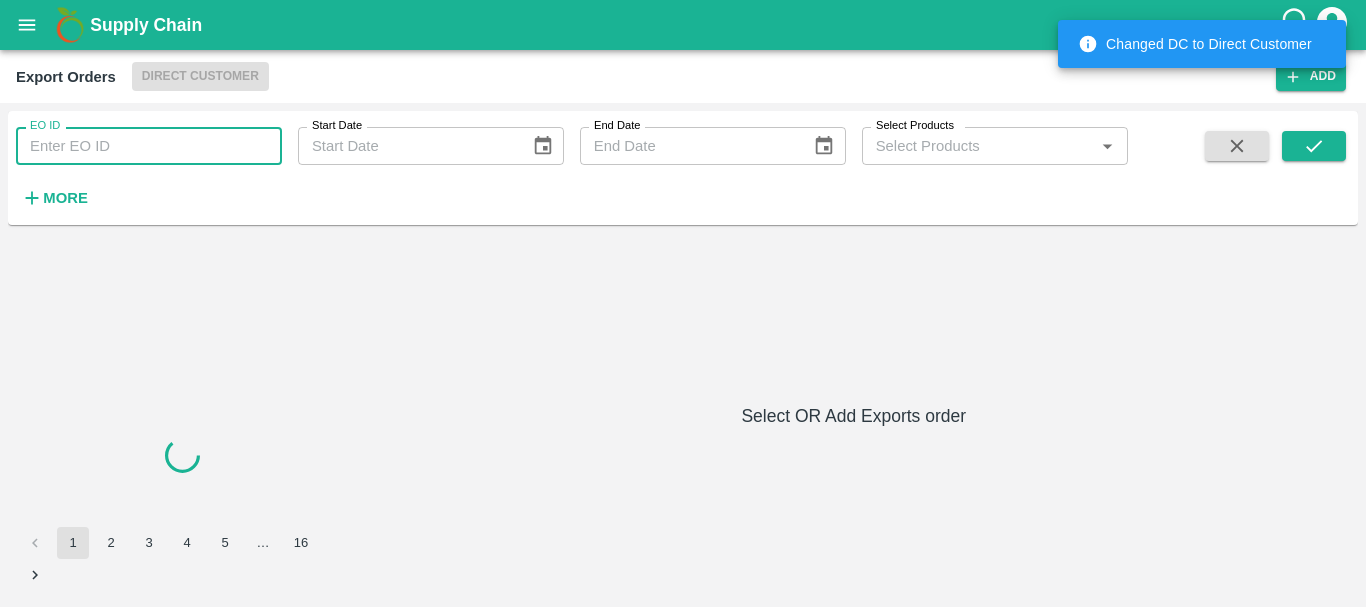 click on "EO ID" at bounding box center [149, 146] 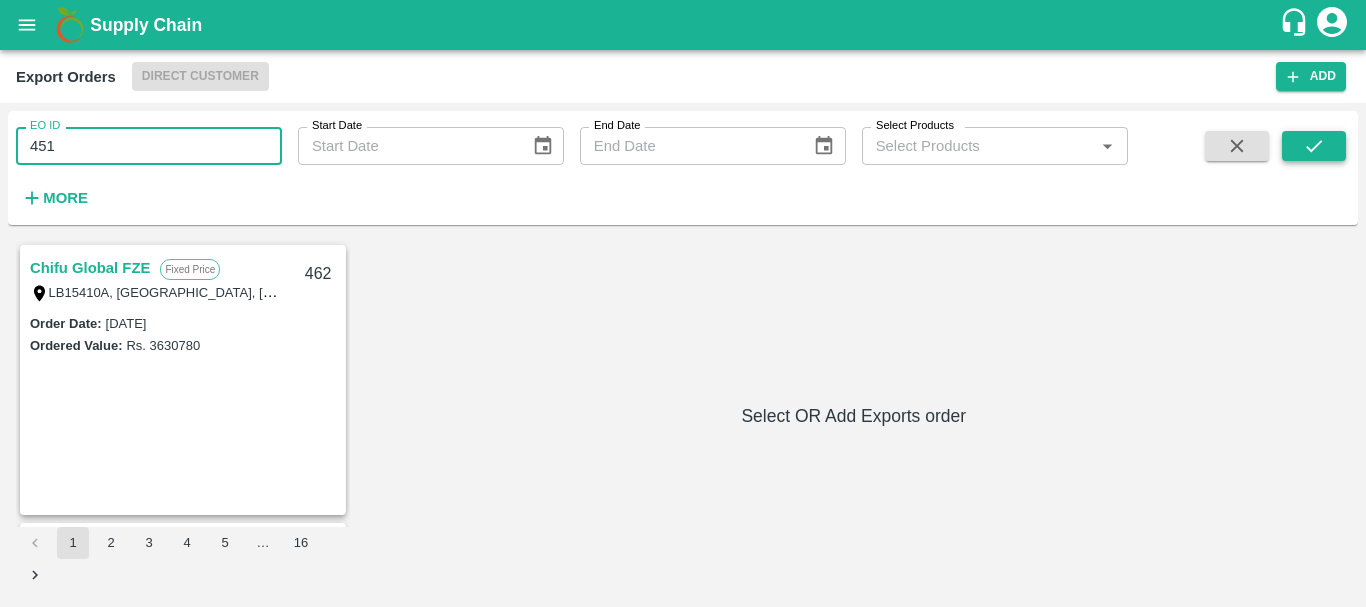type on "451" 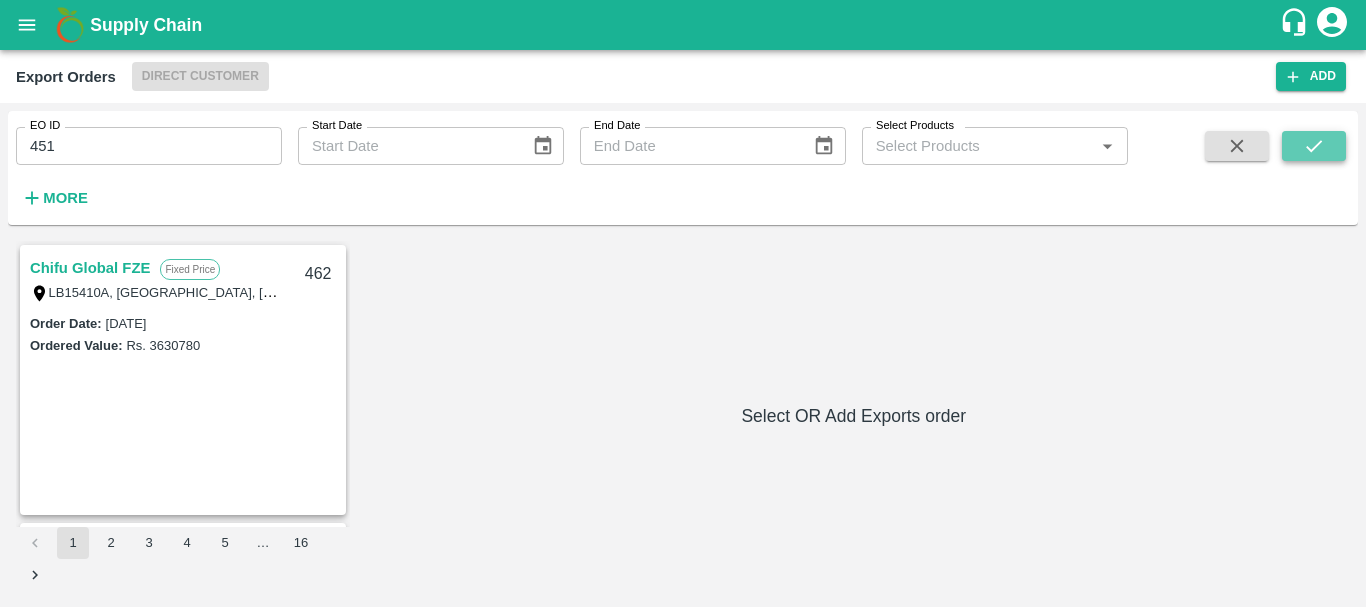 click 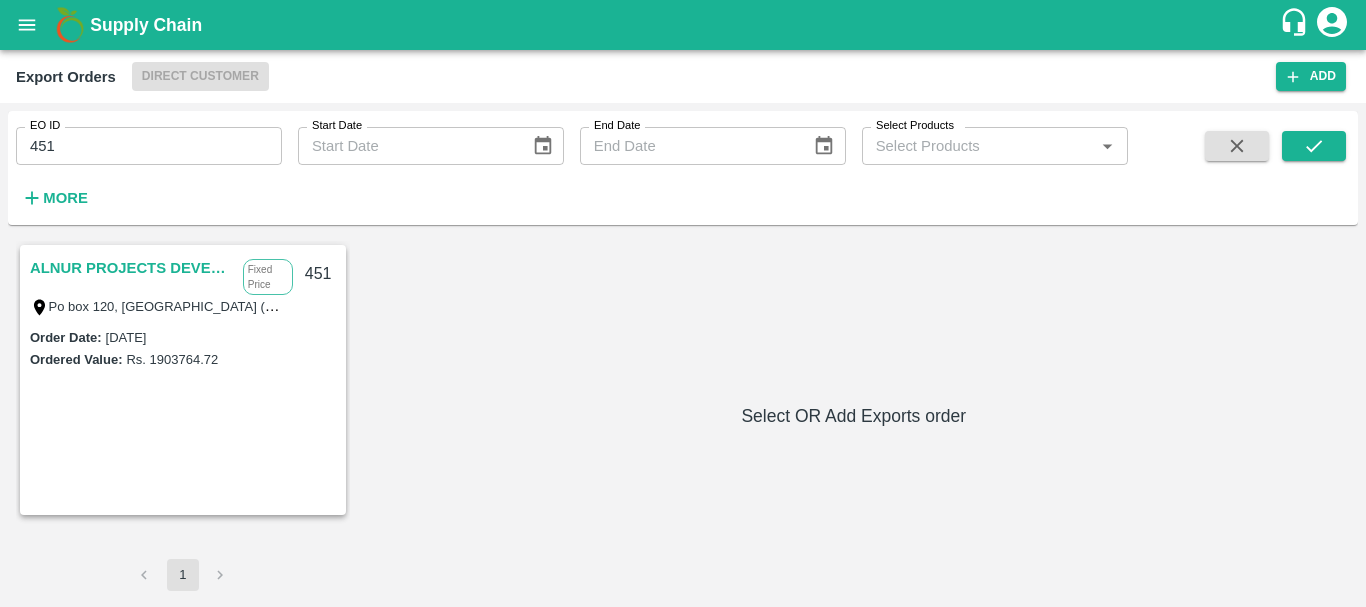 click on "ALNUR PROJECTS DEVELOPMENT" at bounding box center (131, 268) 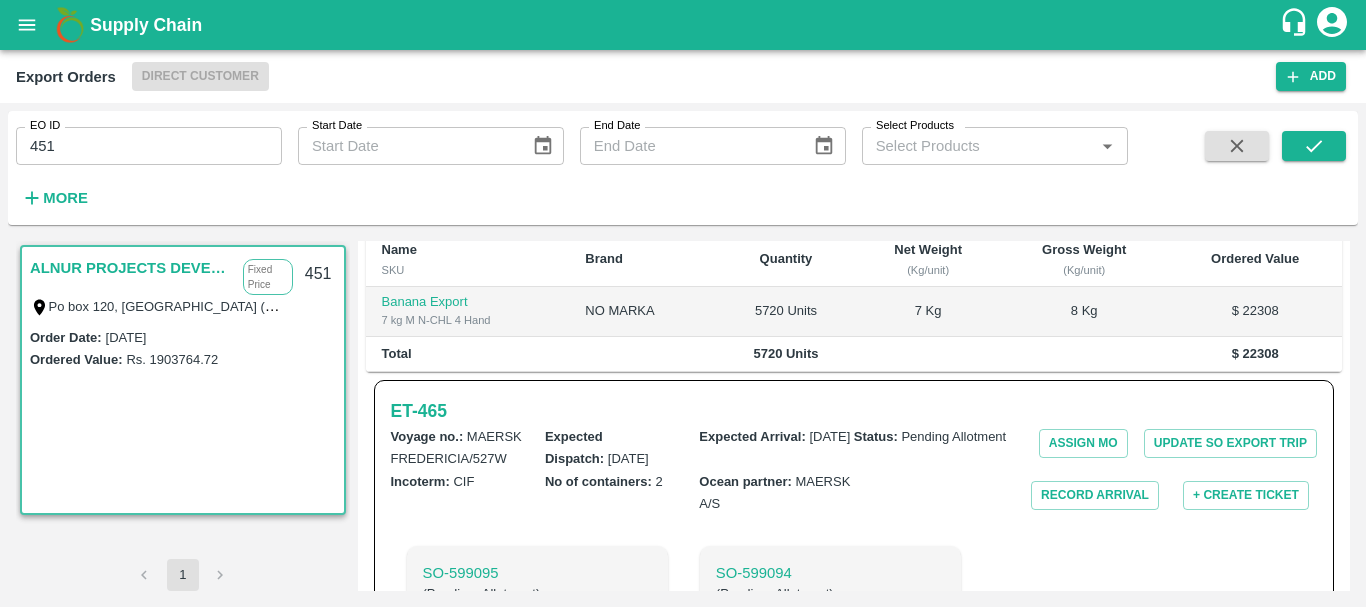 scroll, scrollTop: 508, scrollLeft: 0, axis: vertical 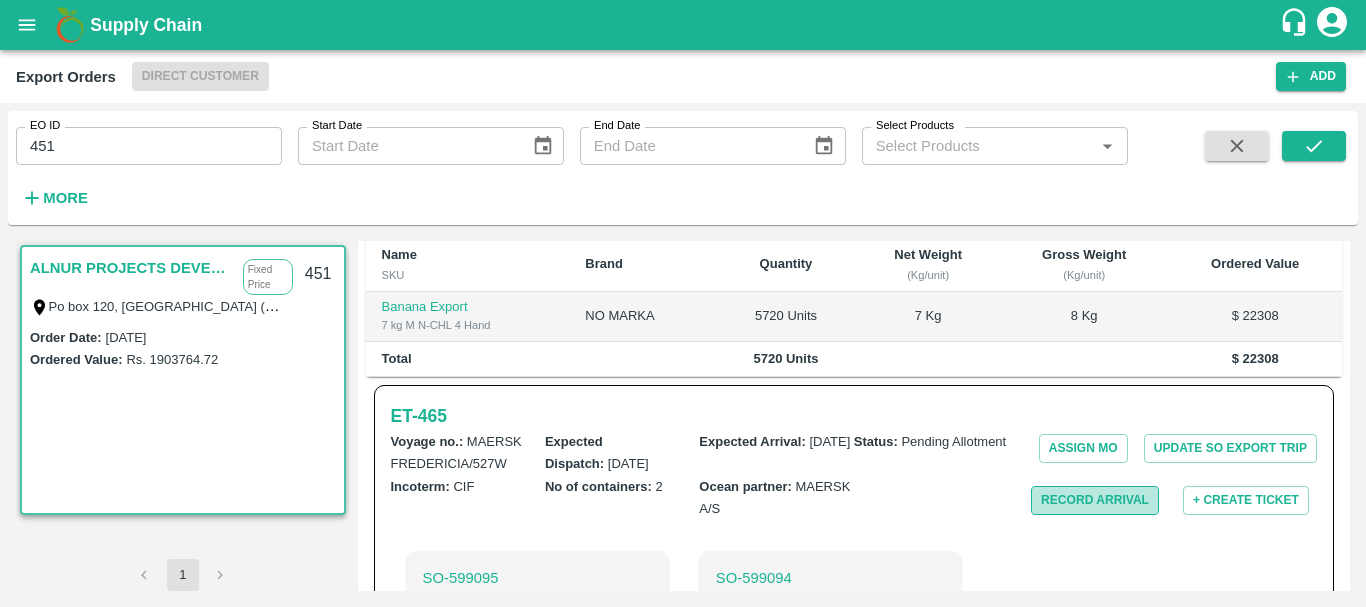 click on "Record Arrival" at bounding box center [1095, 500] 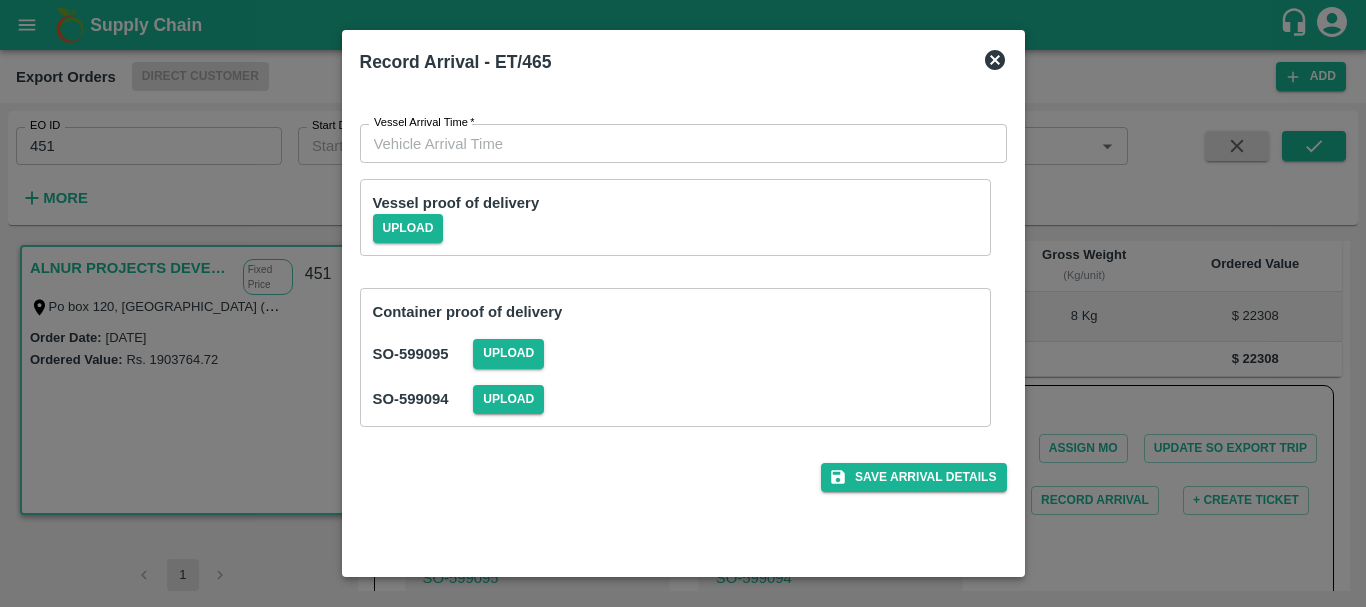 type on "DD/MM/YYYY hh:mm aa" 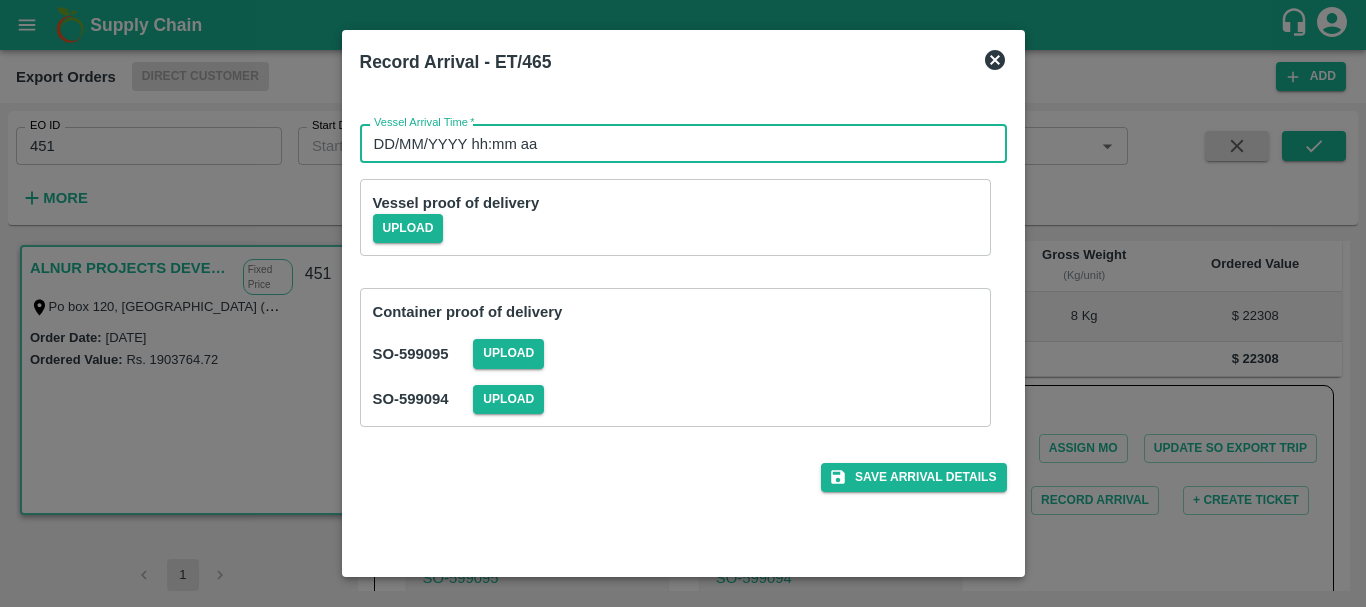click on "DD/MM/YYYY hh:mm aa" at bounding box center [676, 143] 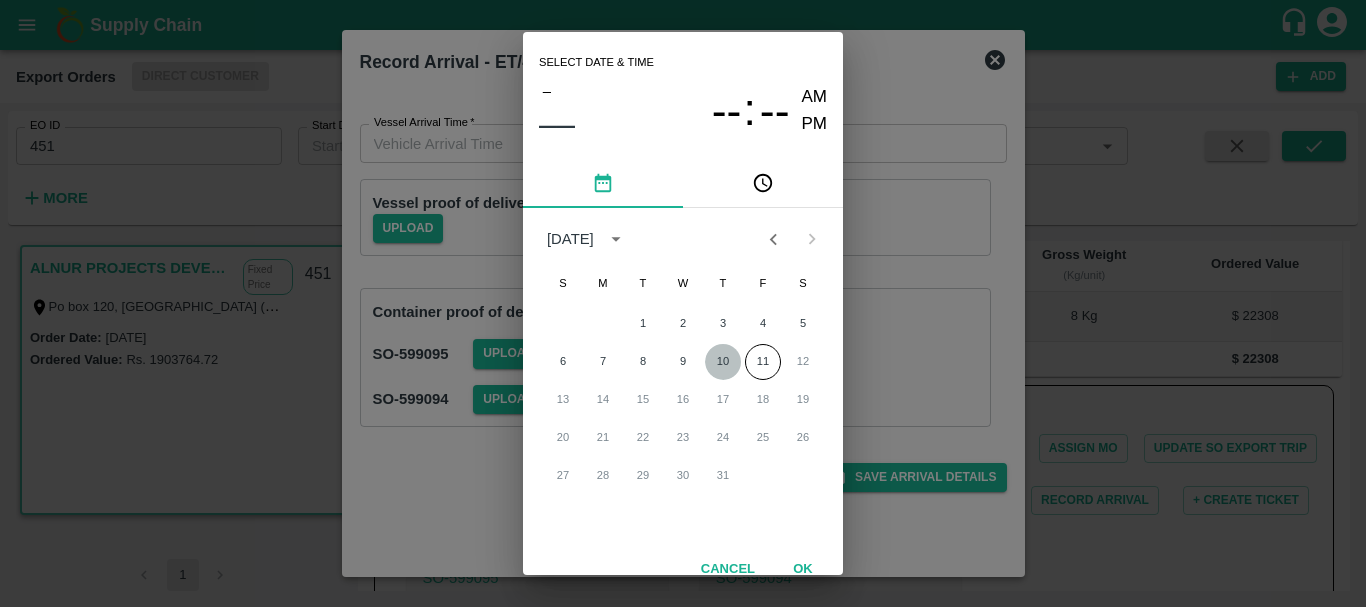 click on "10" at bounding box center [723, 362] 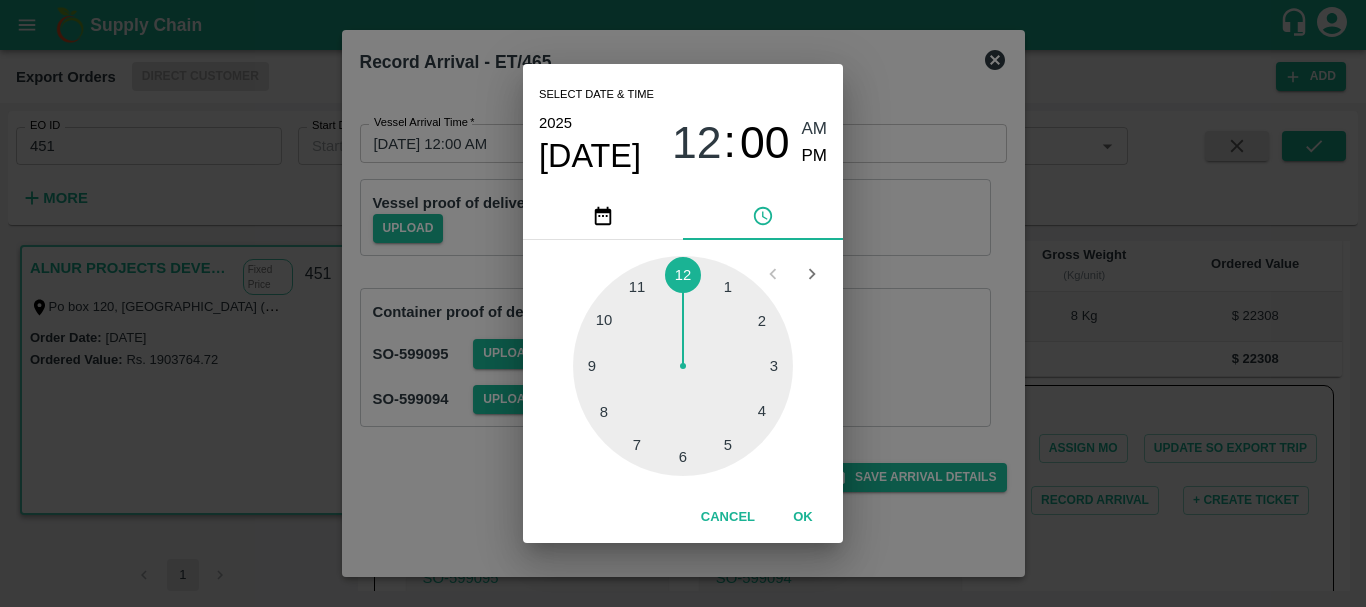 click at bounding box center [683, 366] 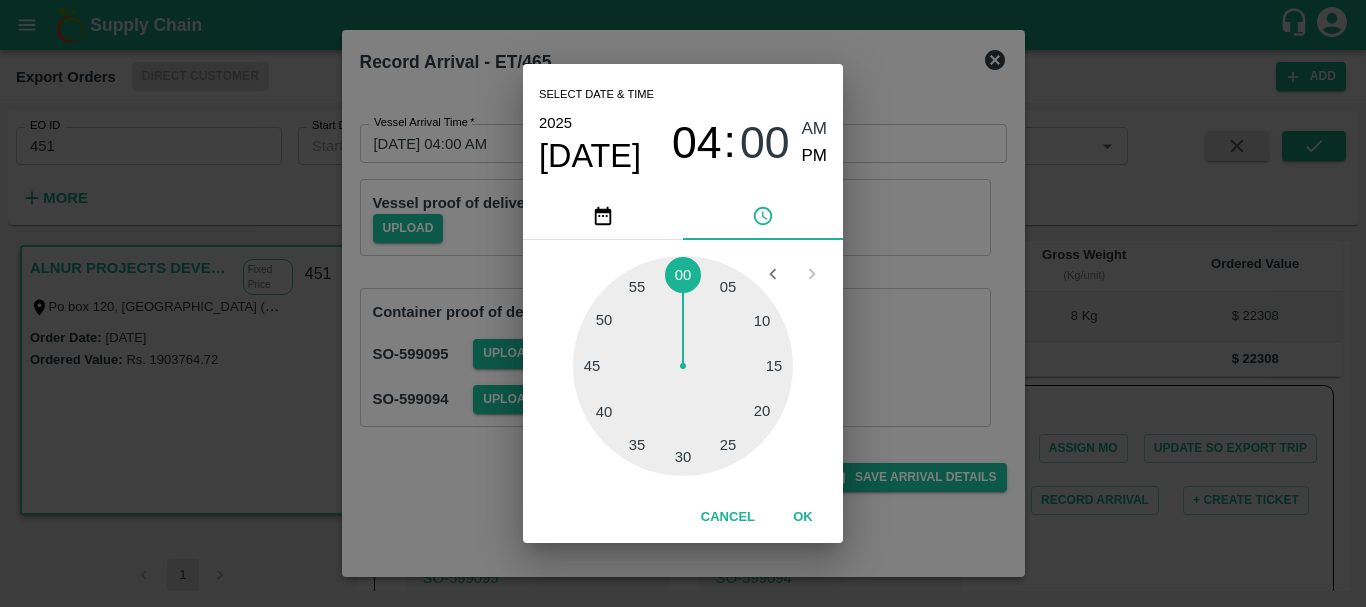 click at bounding box center [683, 366] 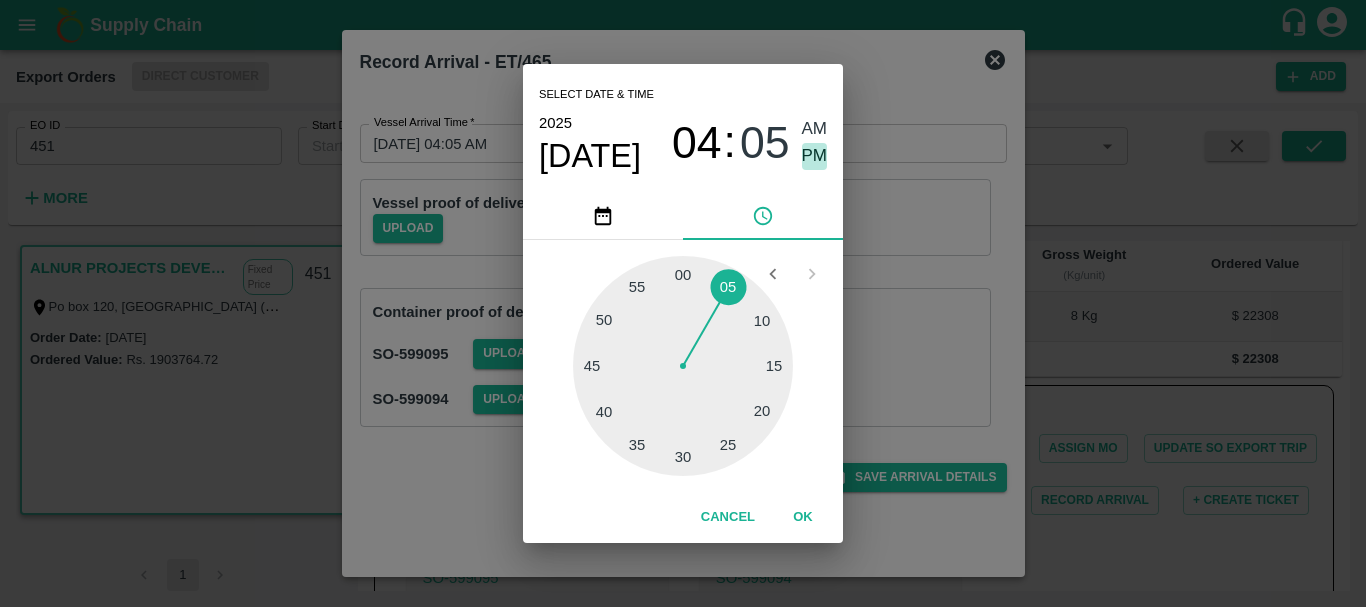 click on "PM" at bounding box center [815, 156] 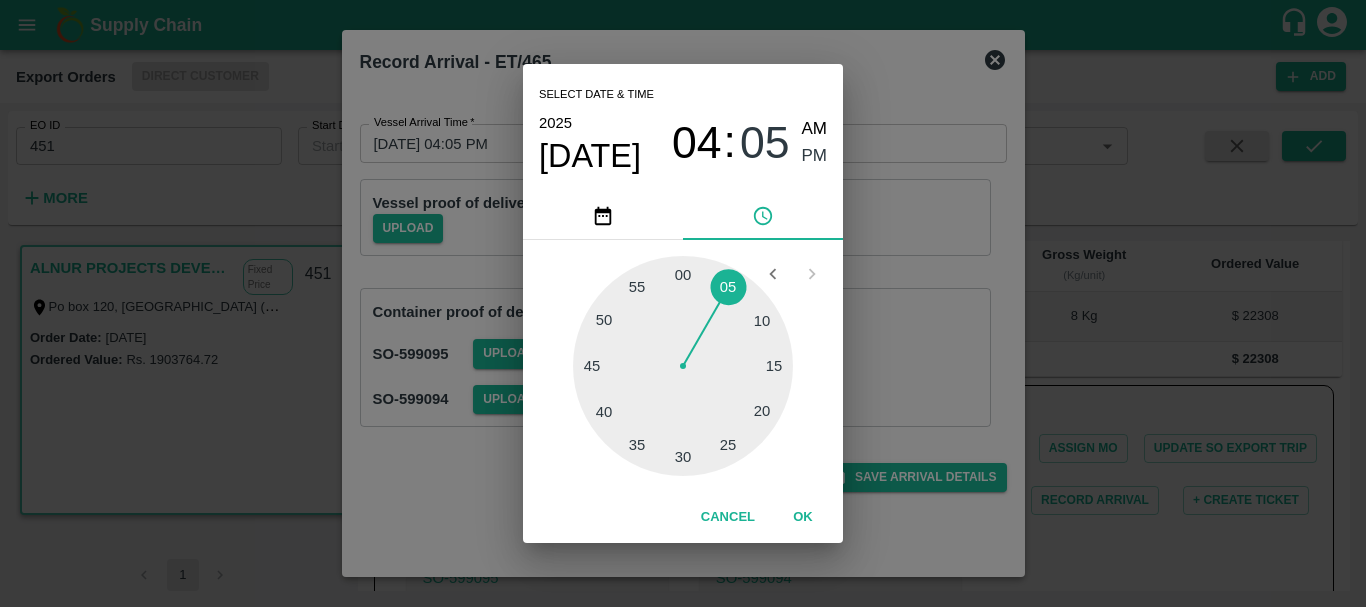 click on "Select date & time 2025 Jul 10 04 : 05 AM PM 05 10 15 20 25 30 35 40 45 50 55 00 Cancel OK" at bounding box center (683, 303) 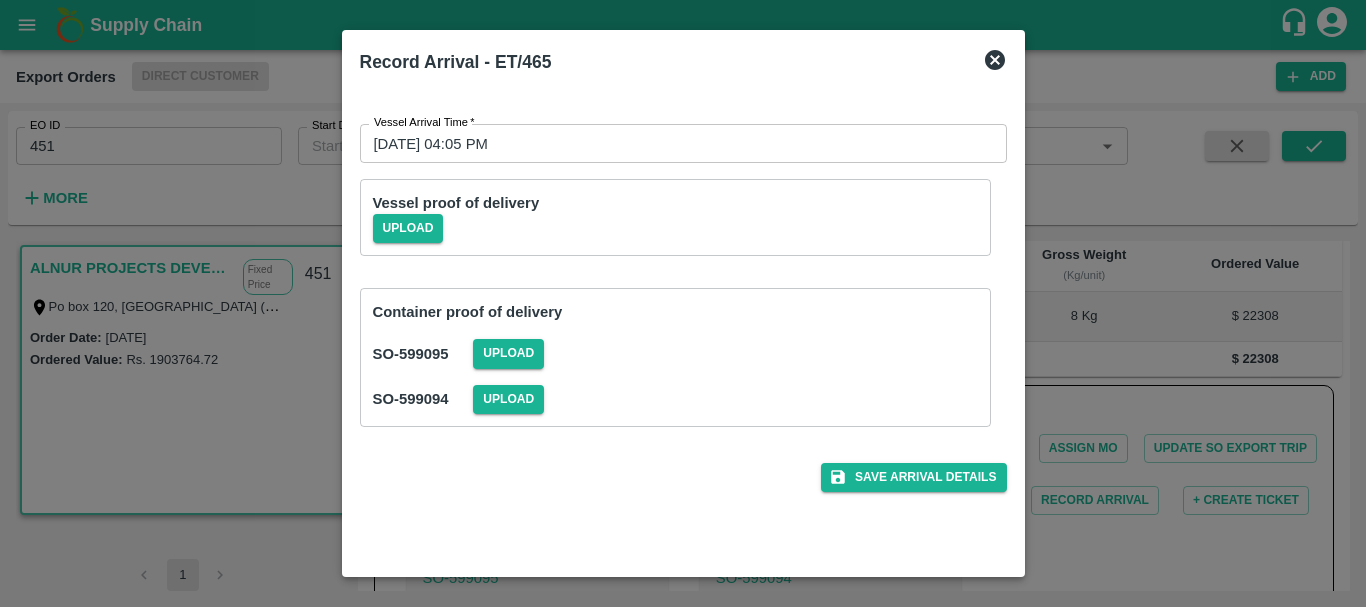 click on "Upload" at bounding box center [725, 353] 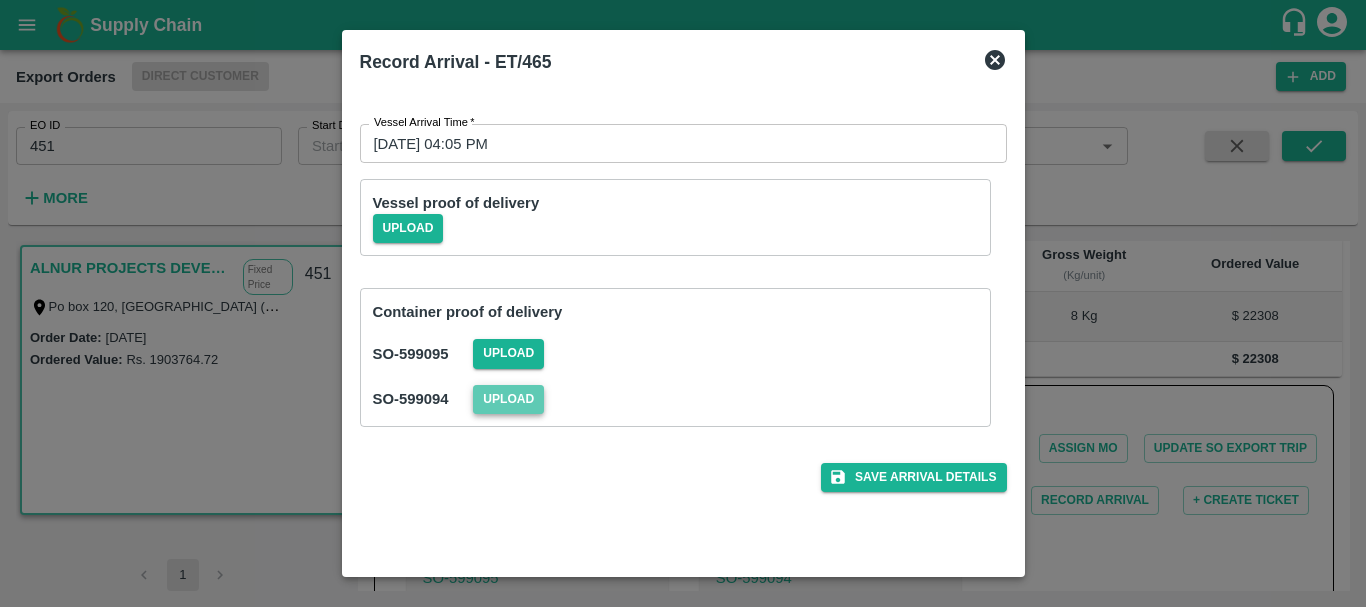 click on "Upload" at bounding box center (508, 399) 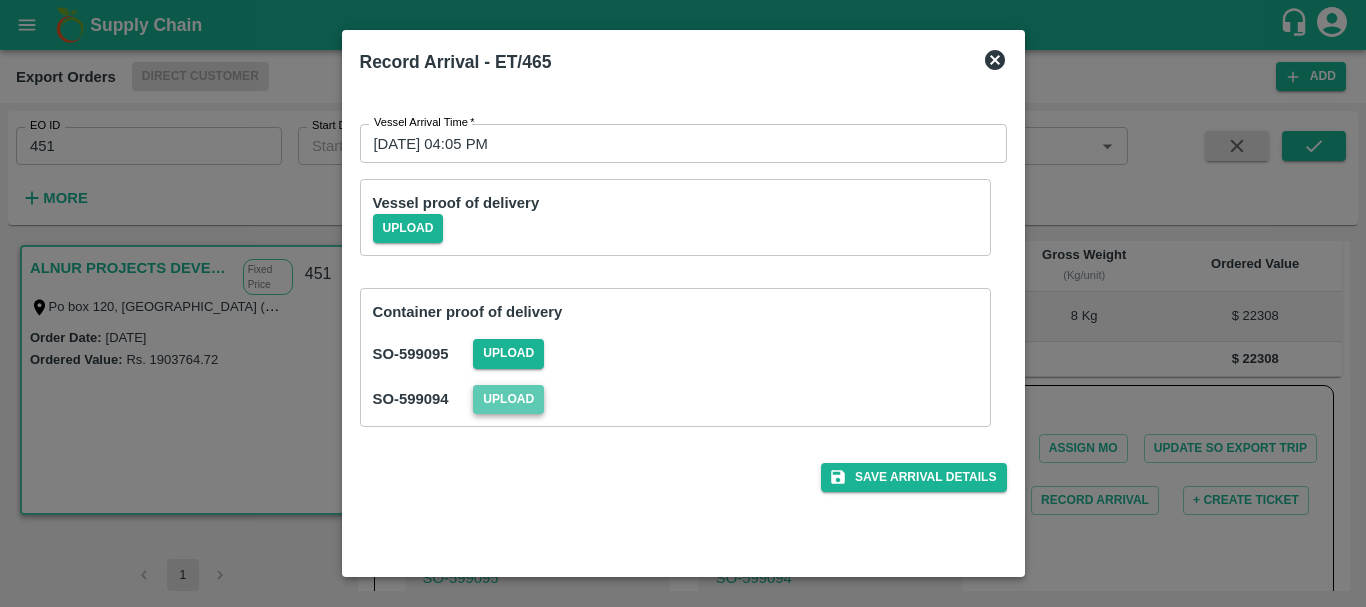 click on "Upload" at bounding box center [508, 399] 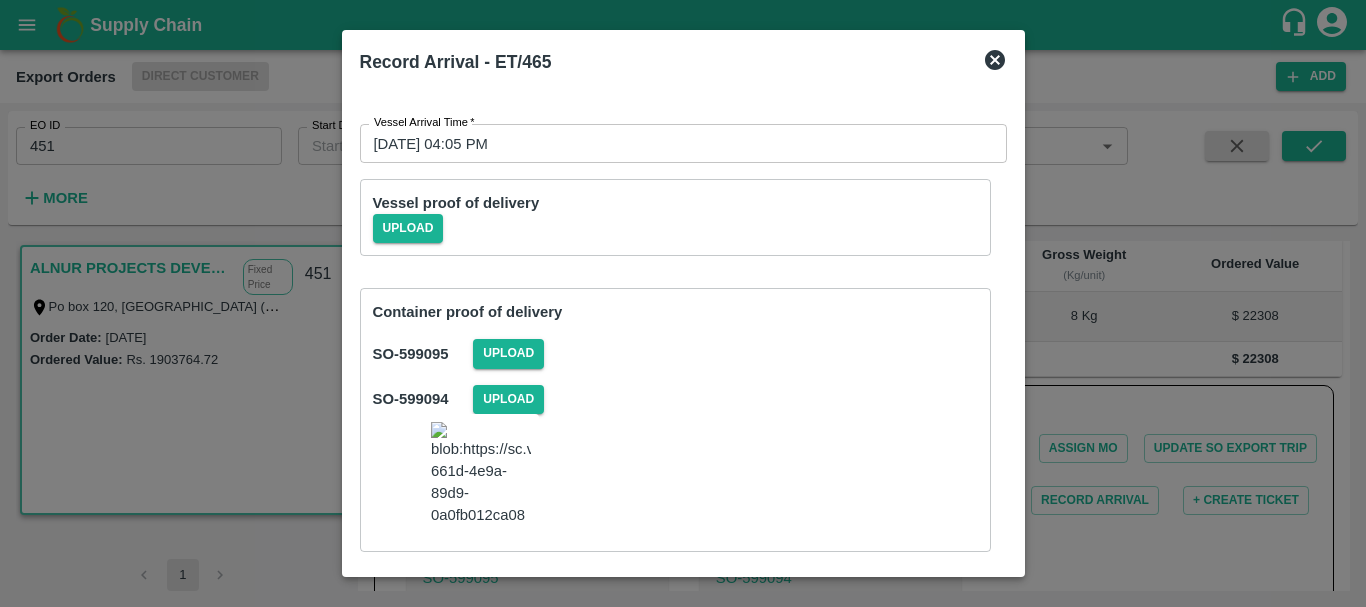 scroll, scrollTop: 89, scrollLeft: 0, axis: vertical 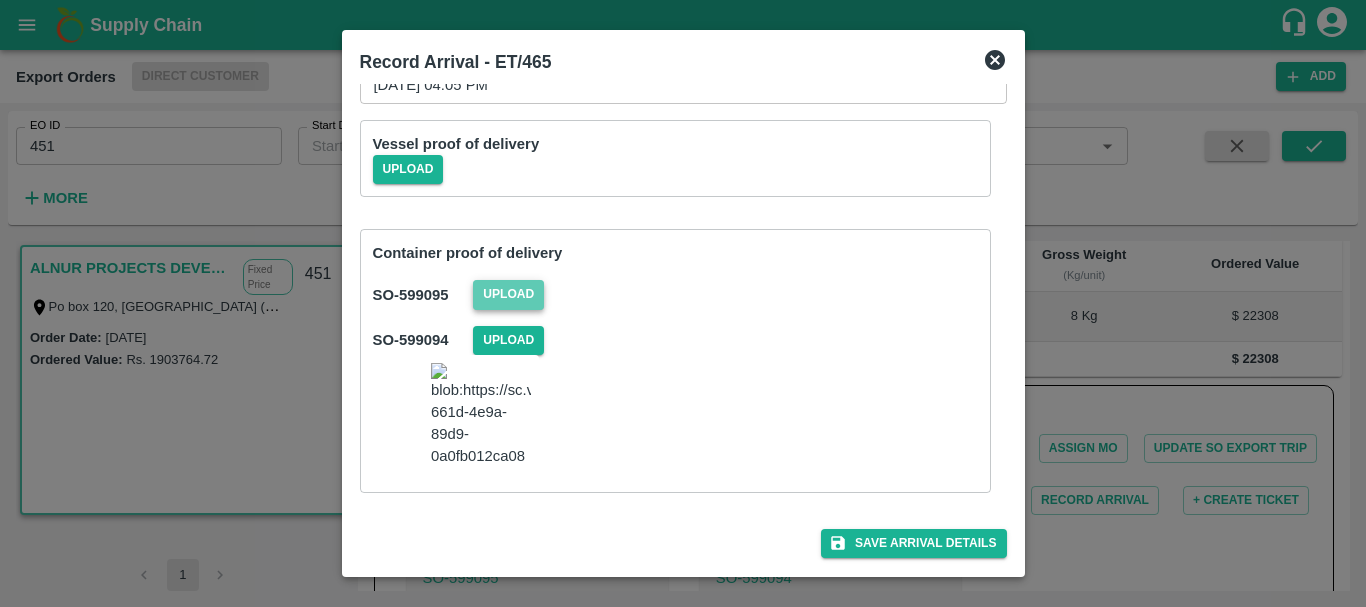 click on "Upload" at bounding box center [508, 294] 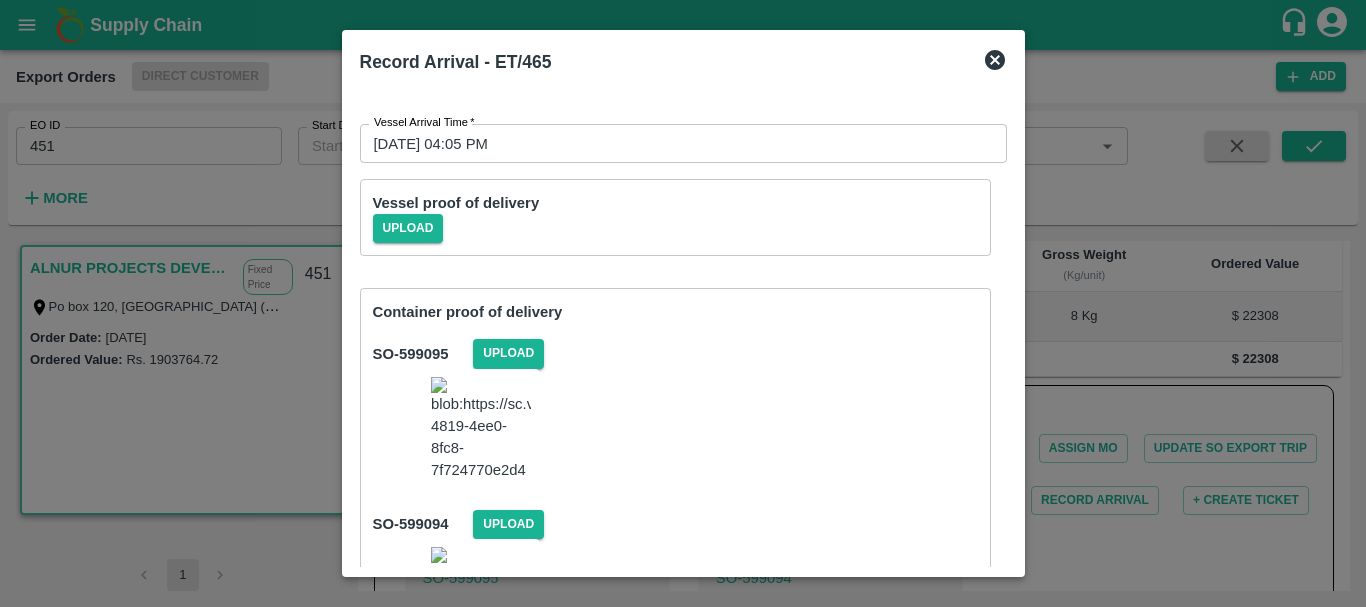 scroll, scrollTop: 246, scrollLeft: 0, axis: vertical 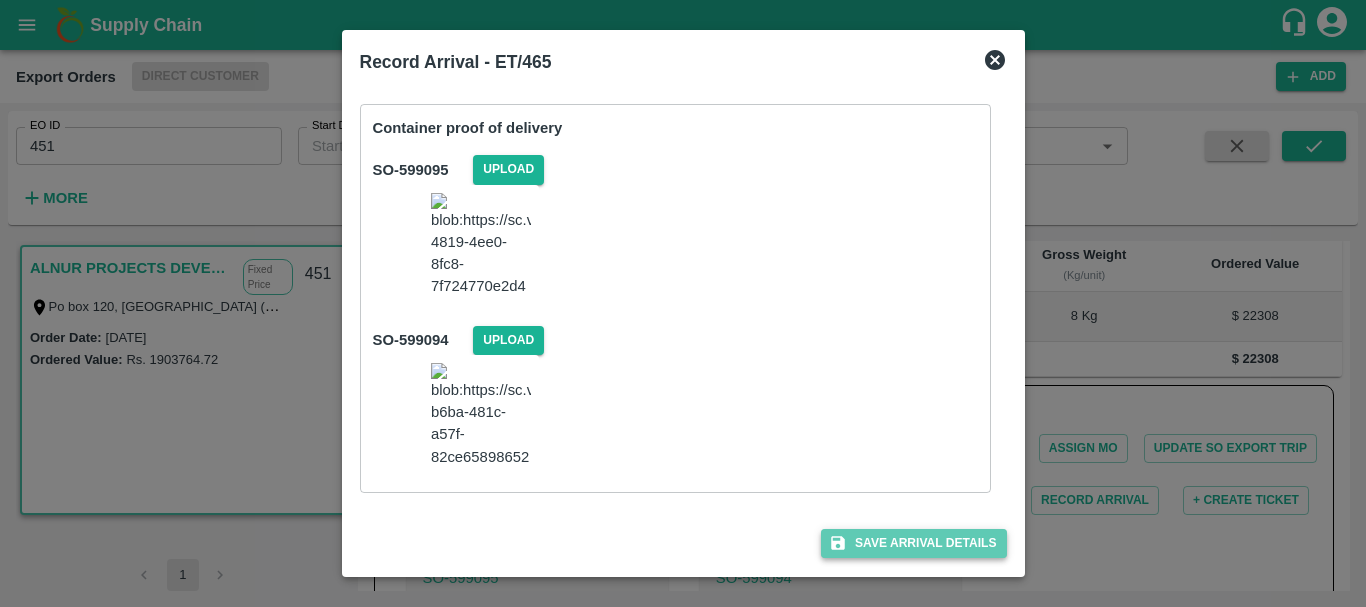 click on "Save Arrival Details" at bounding box center [913, 543] 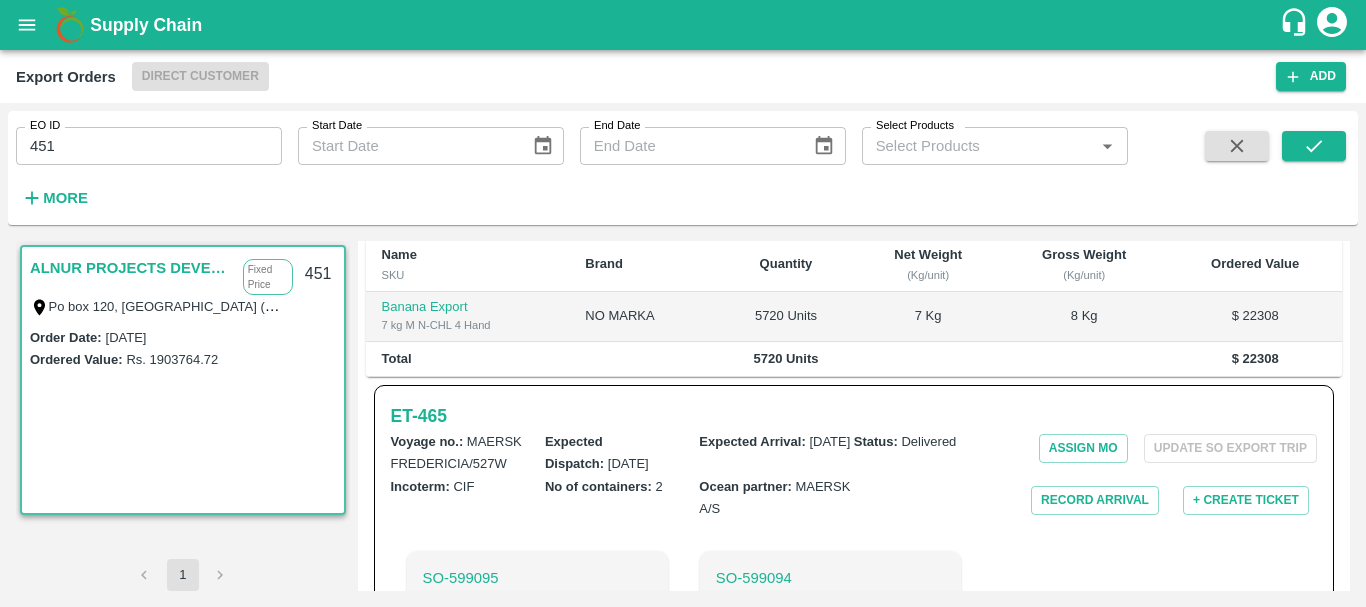 type 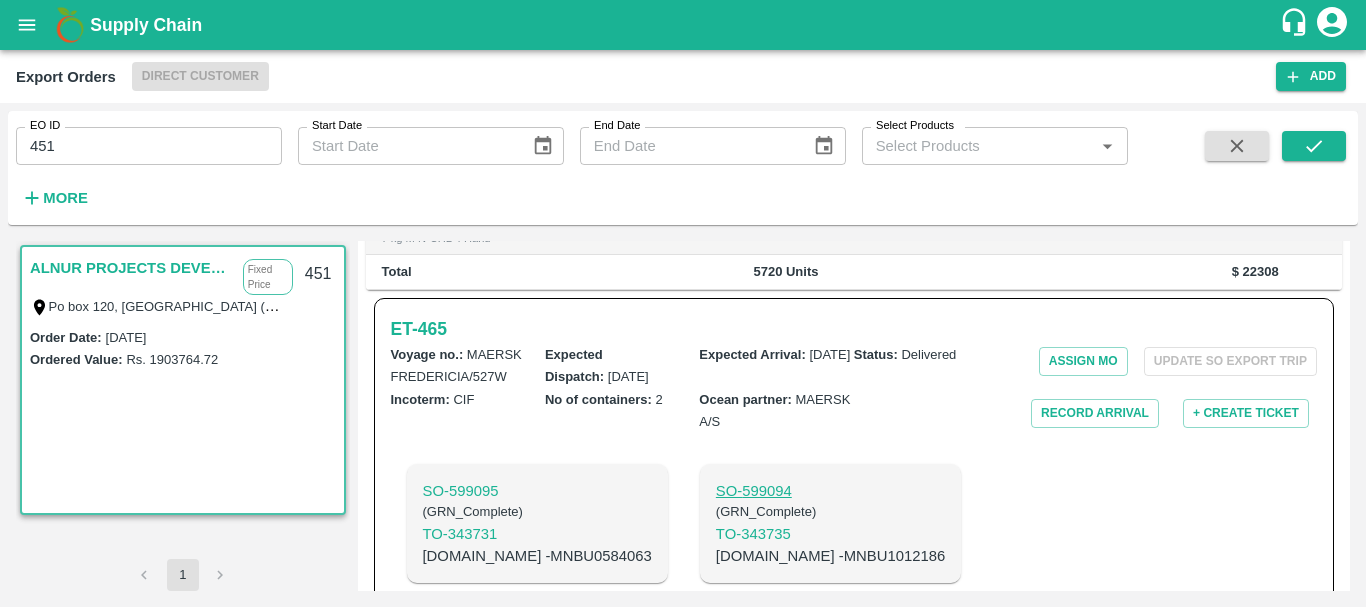 click on "SO- 599094" at bounding box center (830, 491) 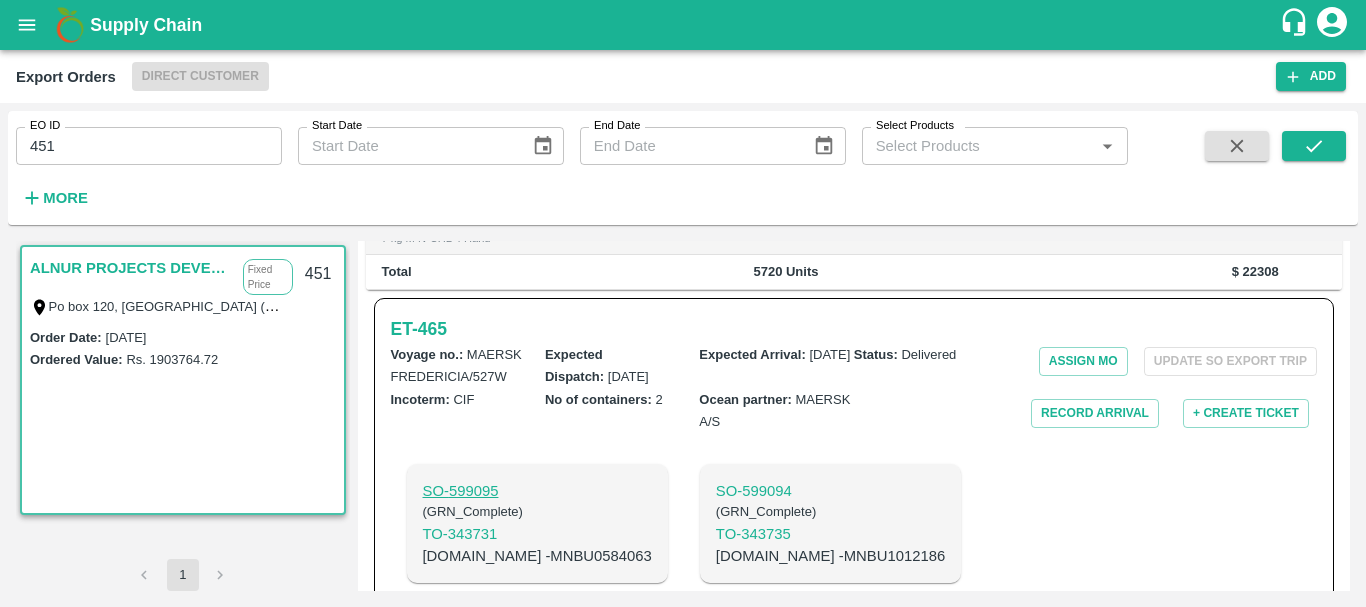 click on "SO- 599095" at bounding box center (537, 491) 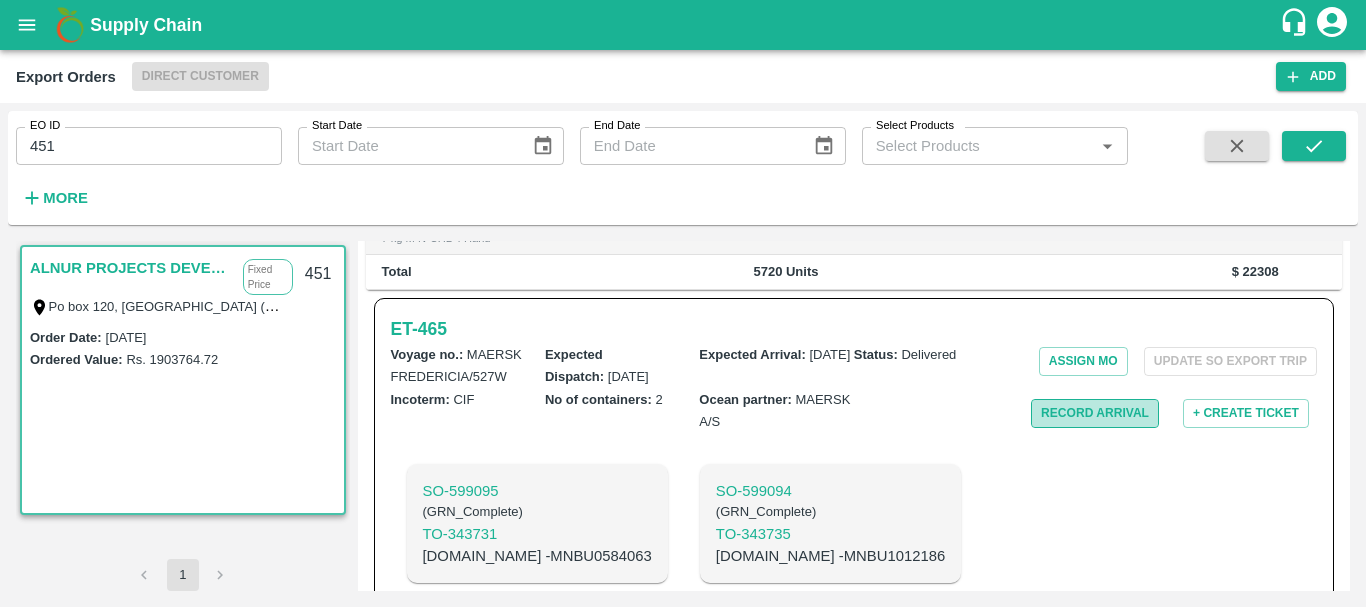 click on "Record Arrival" at bounding box center [1095, 413] 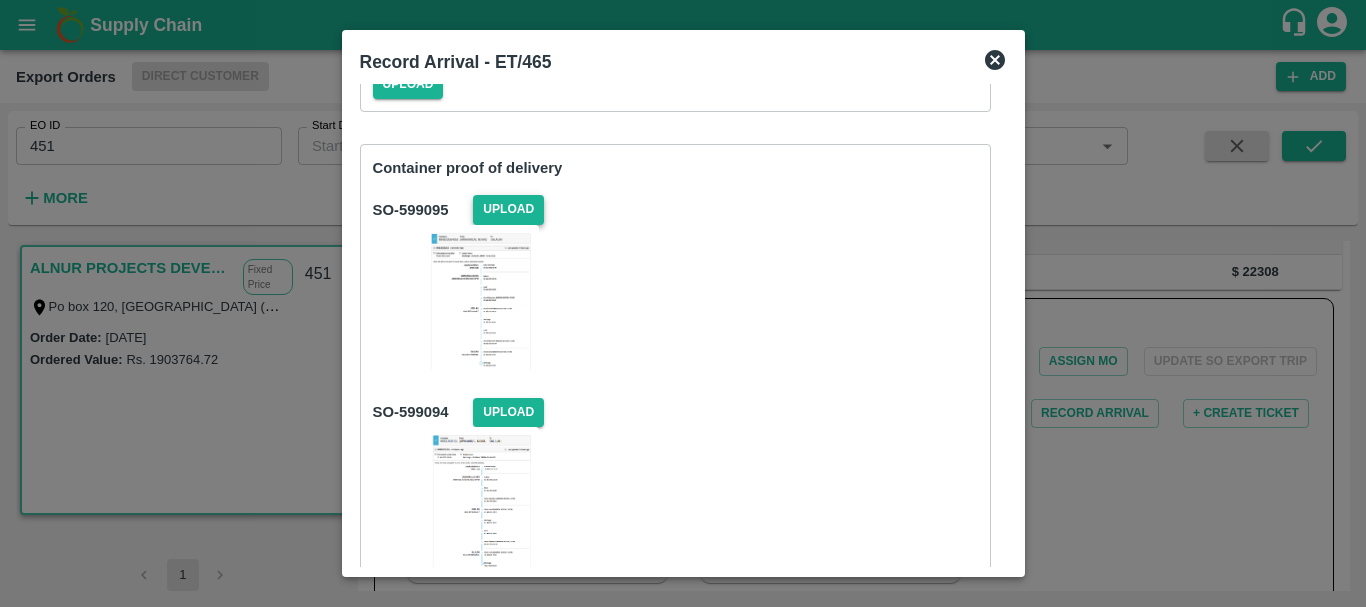 scroll, scrollTop: 145, scrollLeft: 0, axis: vertical 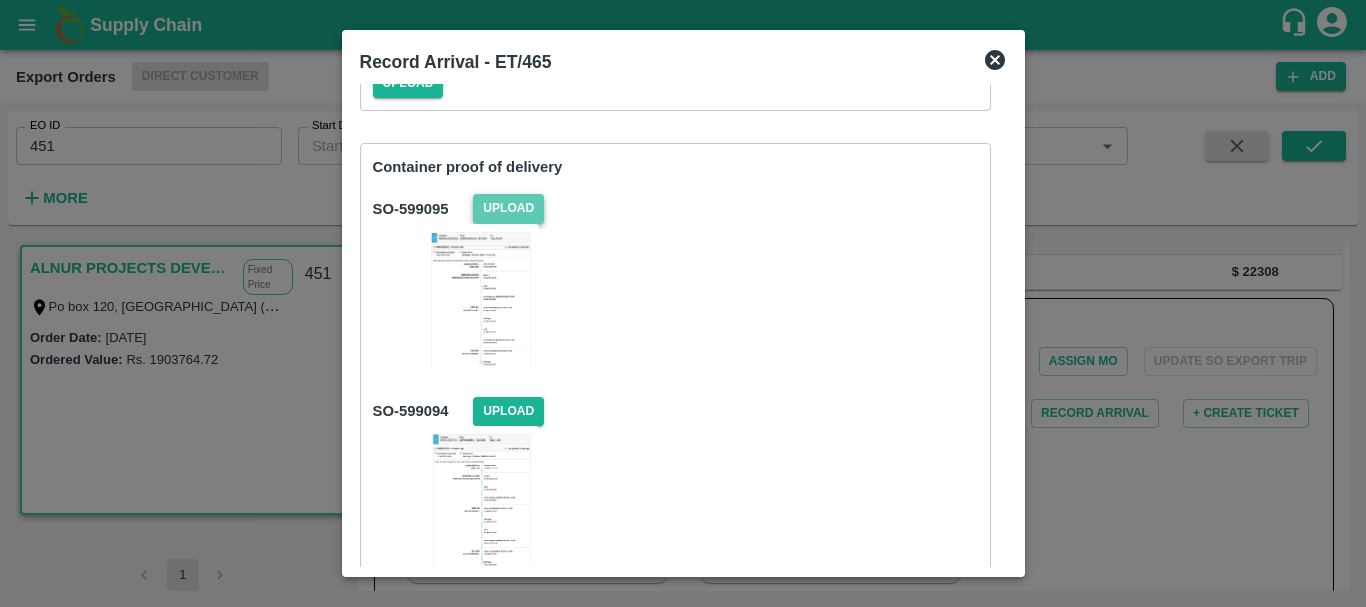click on "Upload" at bounding box center [508, 208] 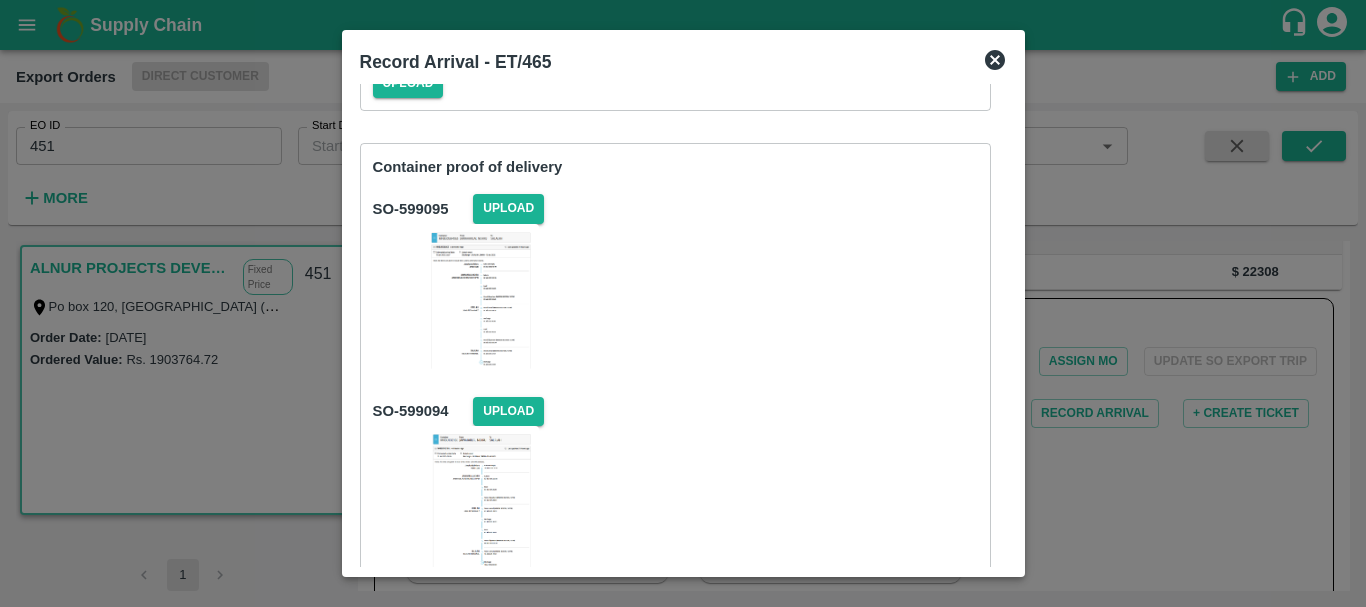 scroll, scrollTop: 246, scrollLeft: 0, axis: vertical 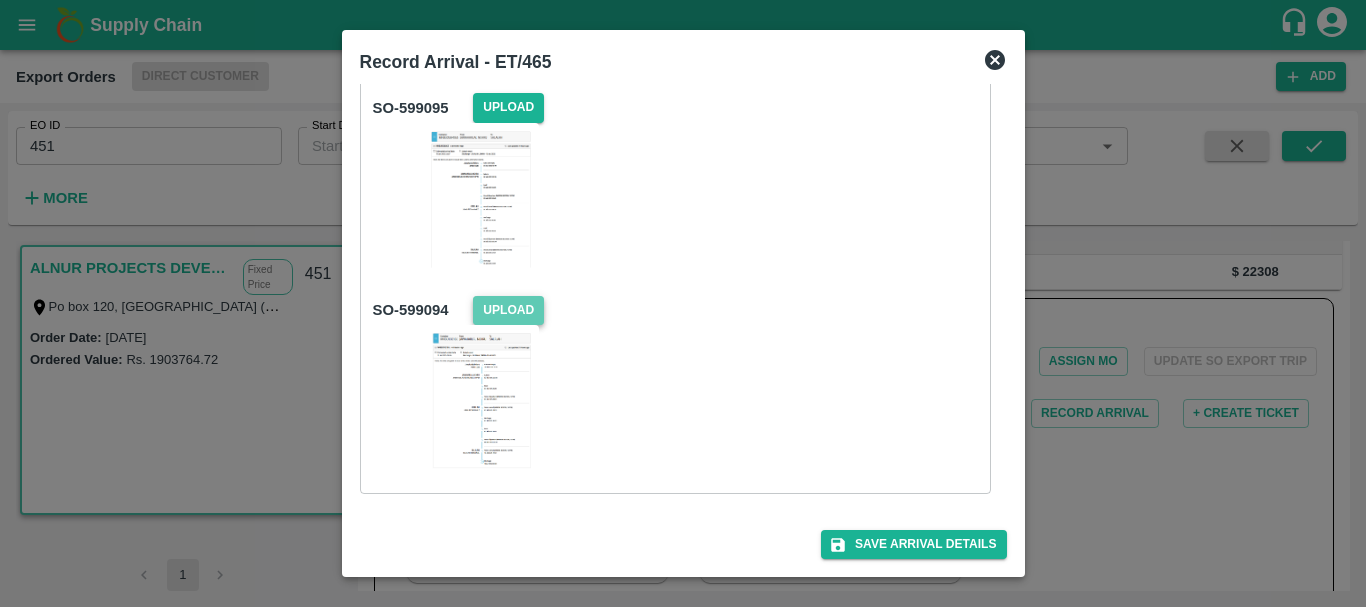 click on "Upload" at bounding box center [508, 310] 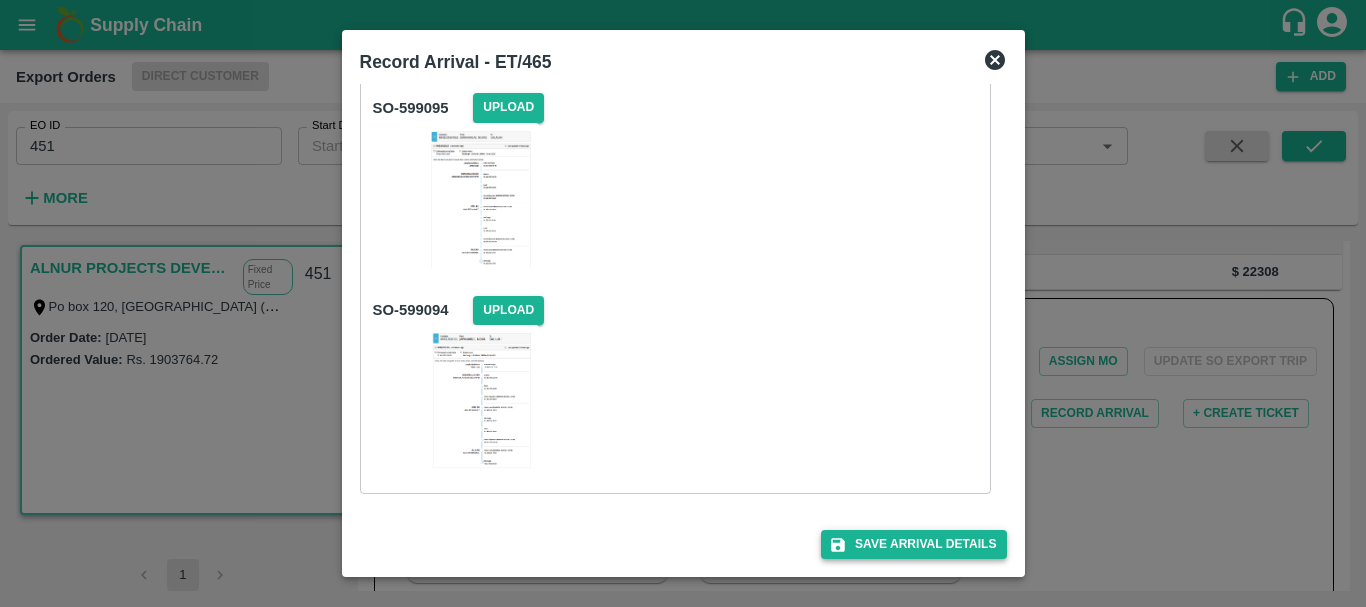 click on "Save Arrival Details" at bounding box center [913, 544] 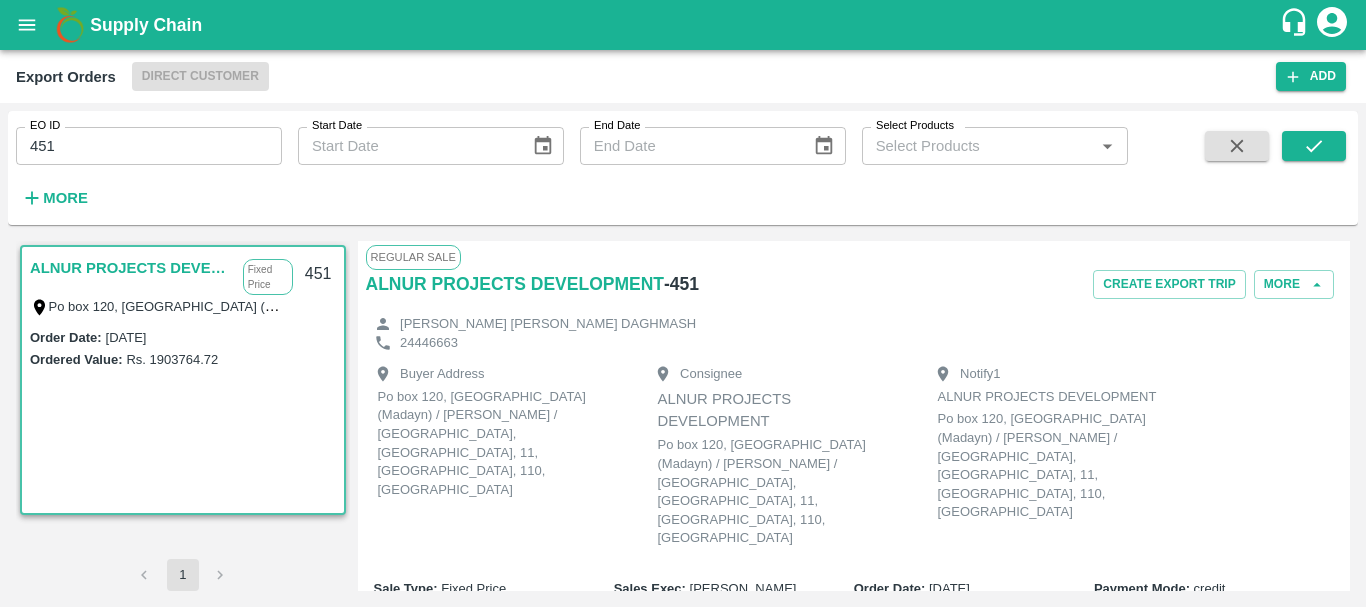 scroll, scrollTop: 595, scrollLeft: 0, axis: vertical 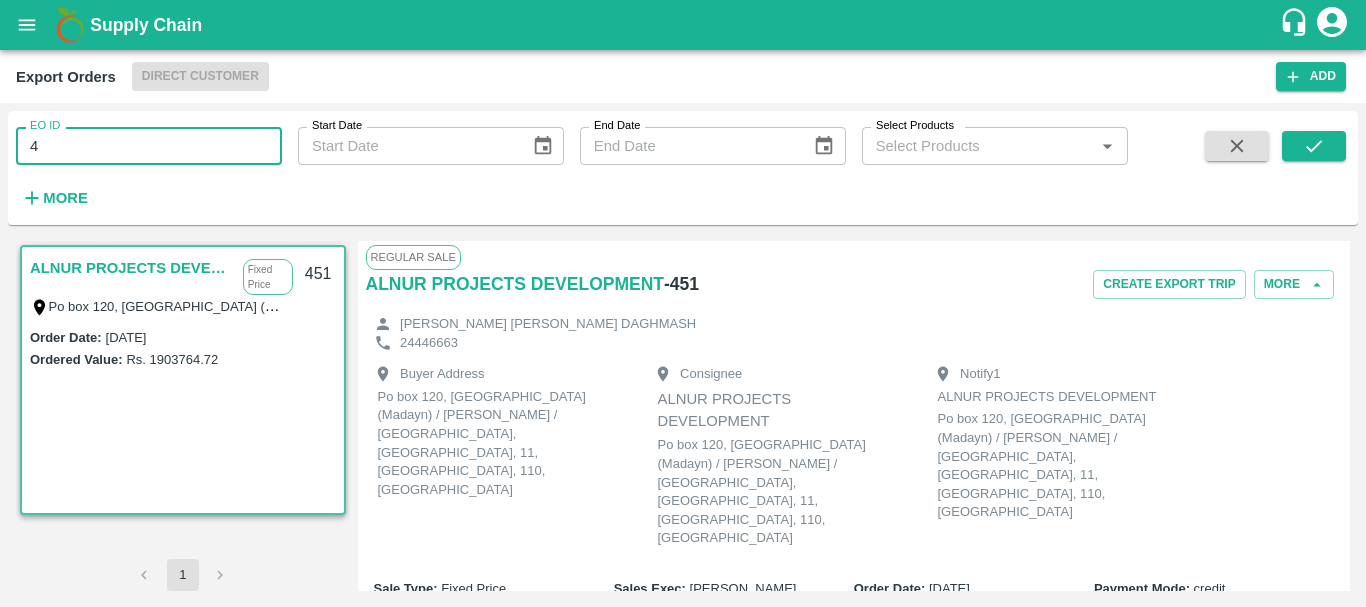 type on "4" 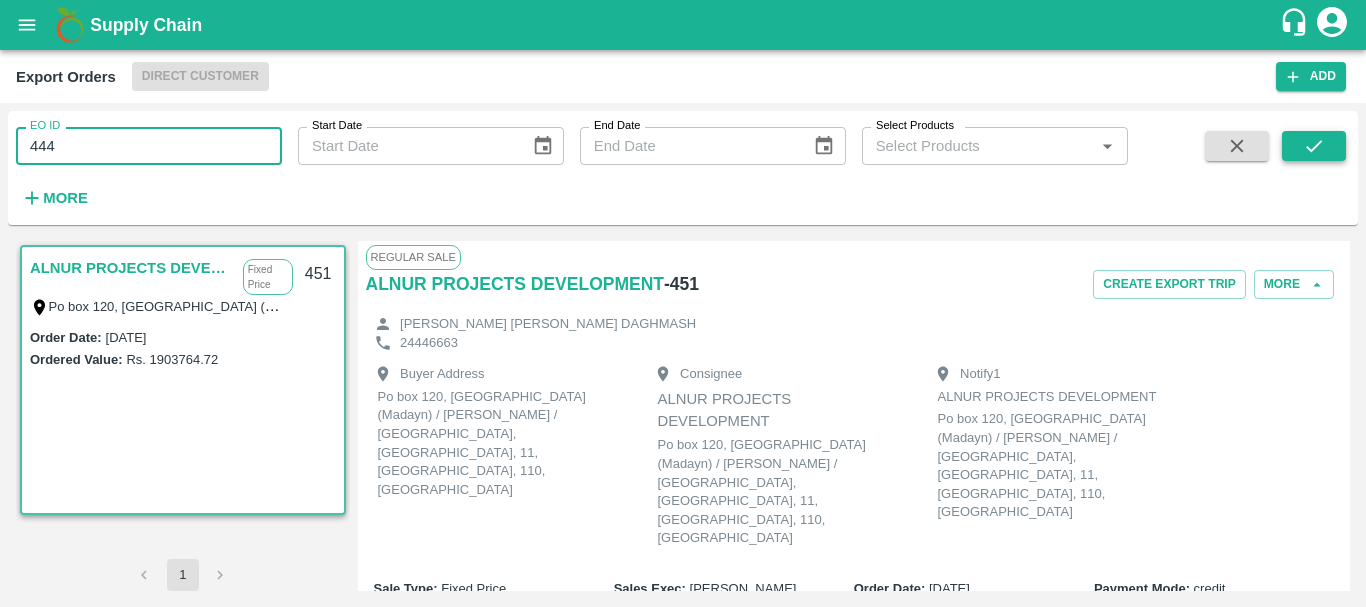 type on "444" 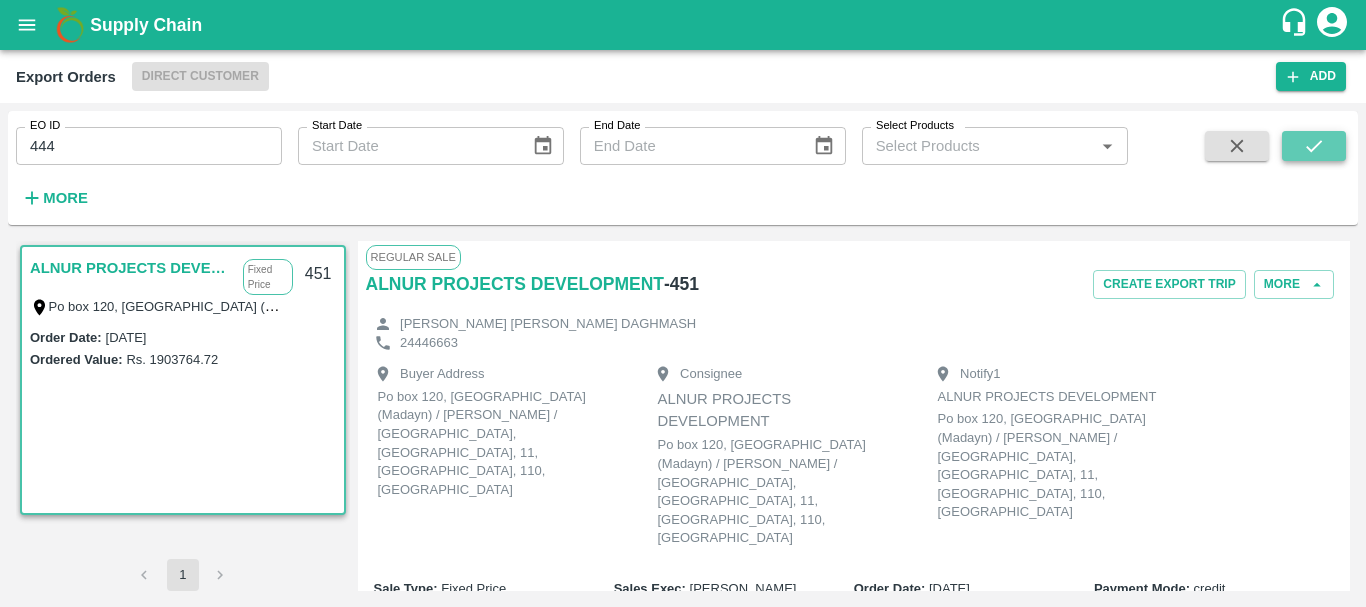click 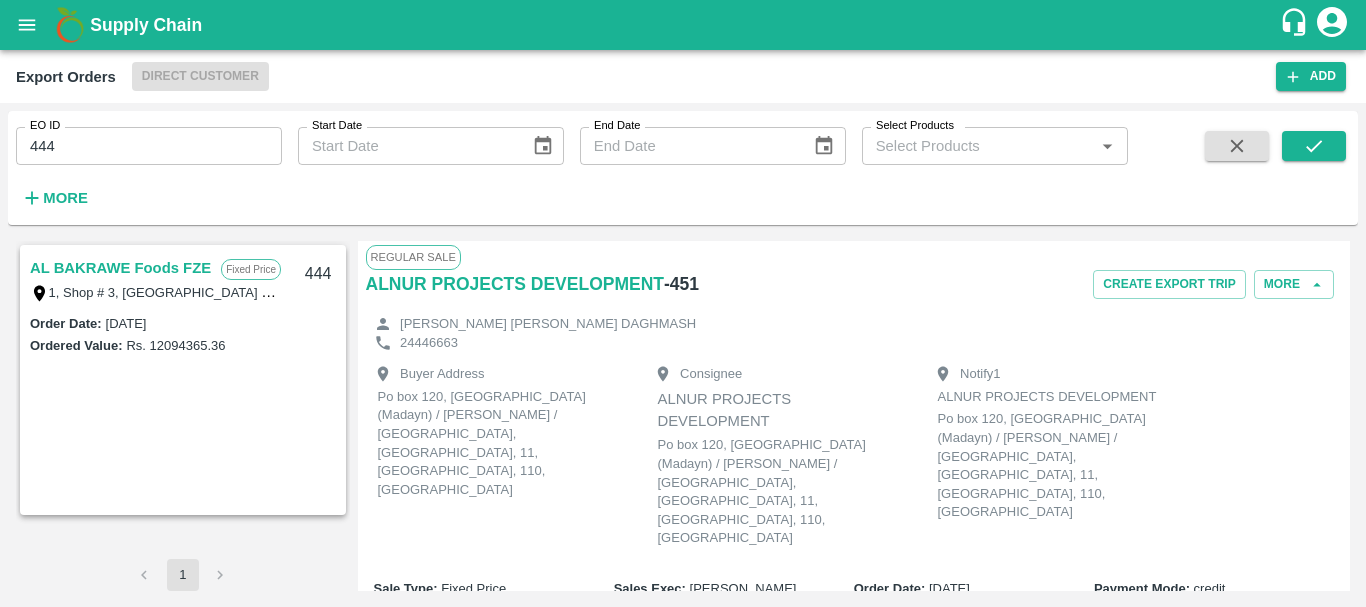 click on "AL BAKRAWE Foods FZE" at bounding box center (120, 268) 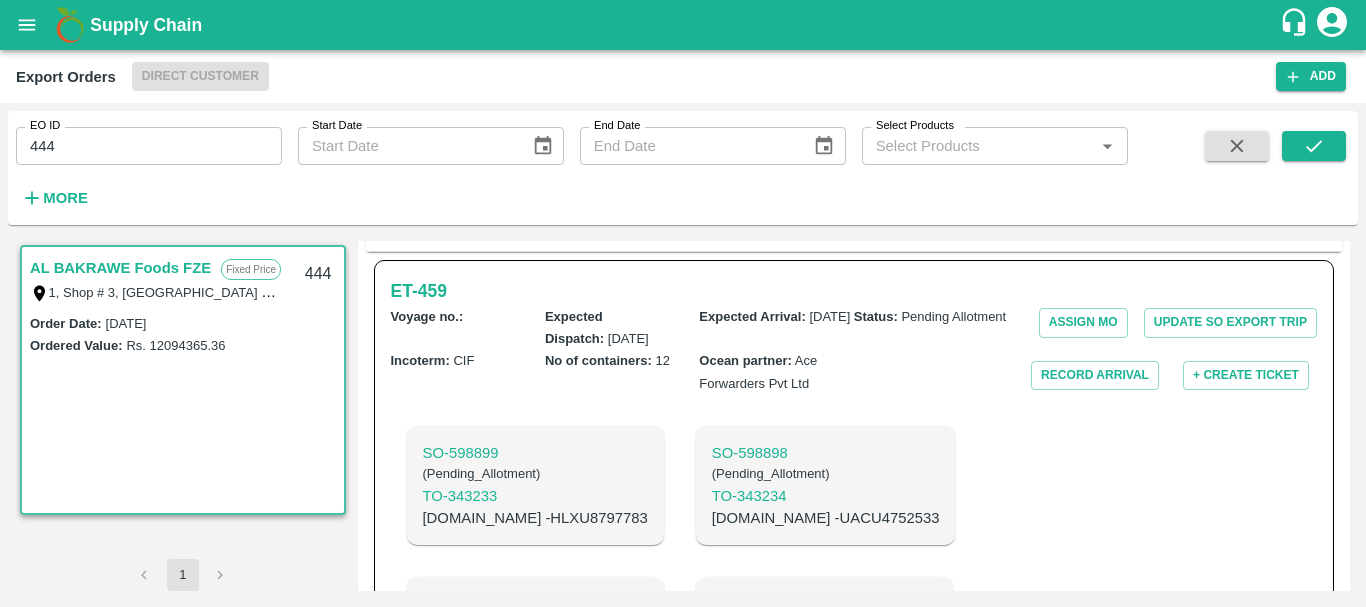 scroll, scrollTop: 675, scrollLeft: 0, axis: vertical 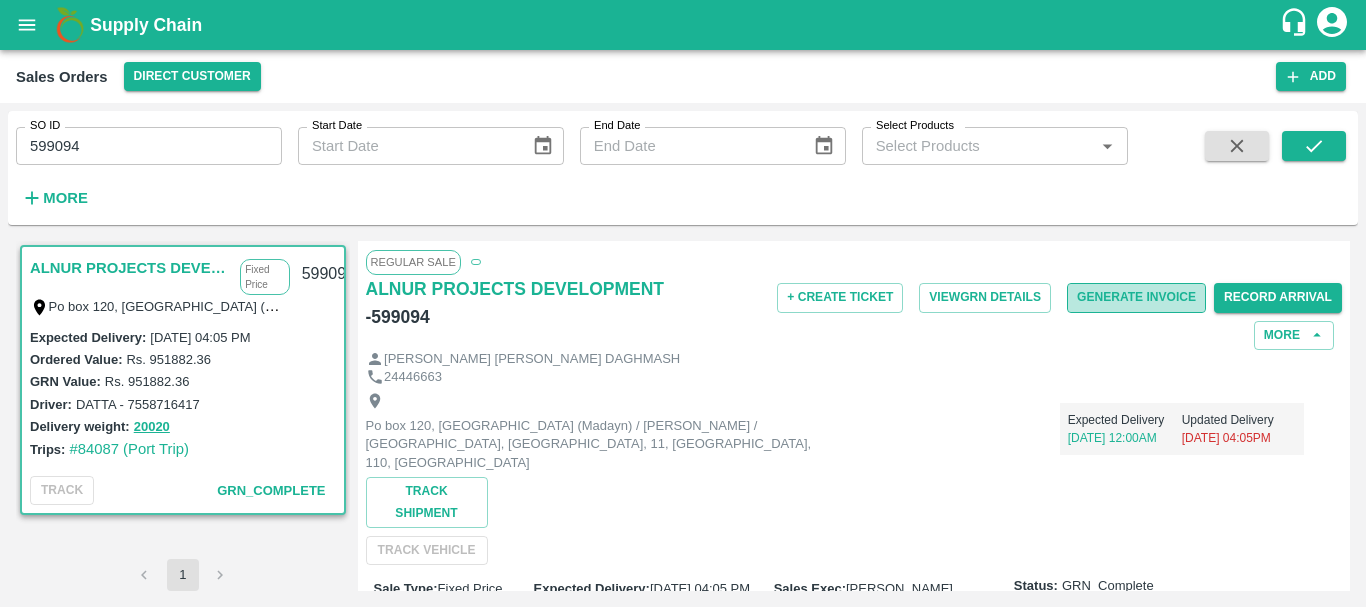 click on "Generate Invoice" at bounding box center [1136, 297] 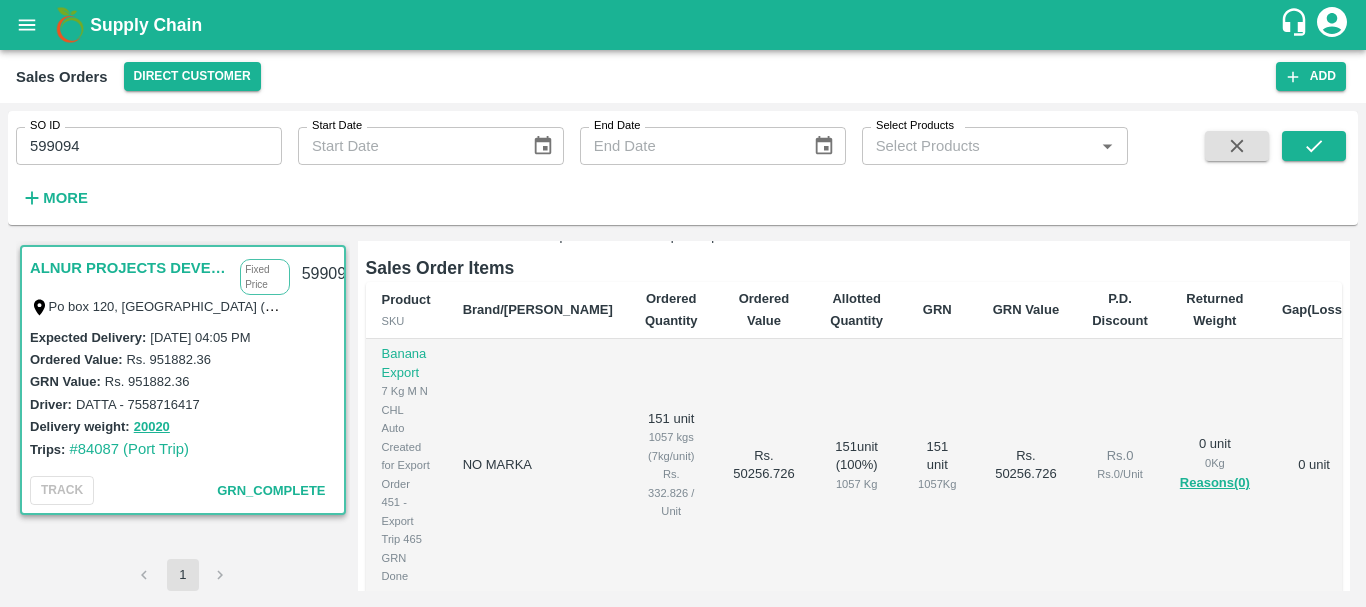 scroll, scrollTop: 768, scrollLeft: 0, axis: vertical 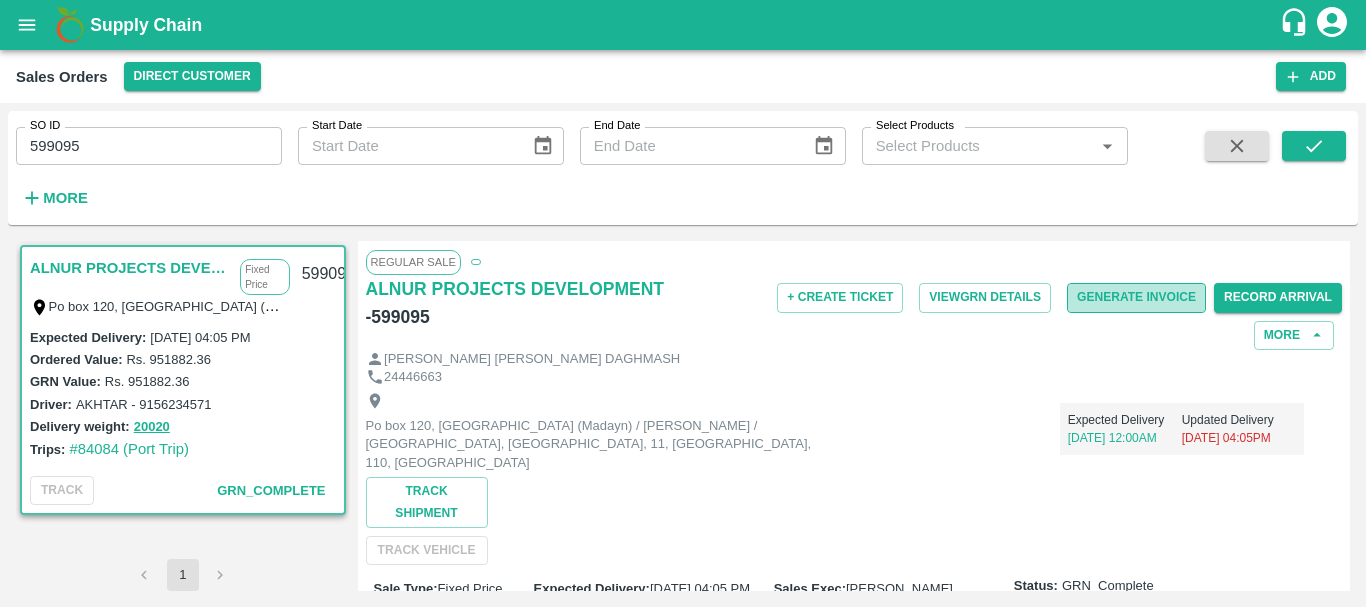 click on "Generate Invoice" at bounding box center (1136, 297) 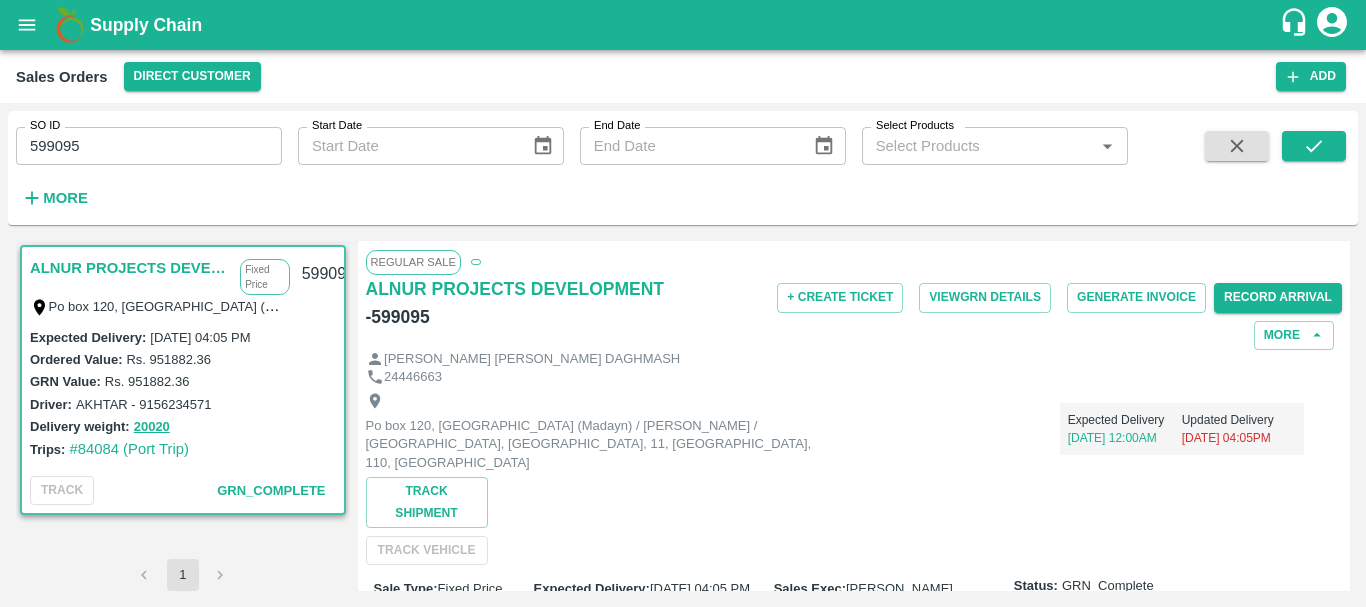 scroll, scrollTop: 768, scrollLeft: 0, axis: vertical 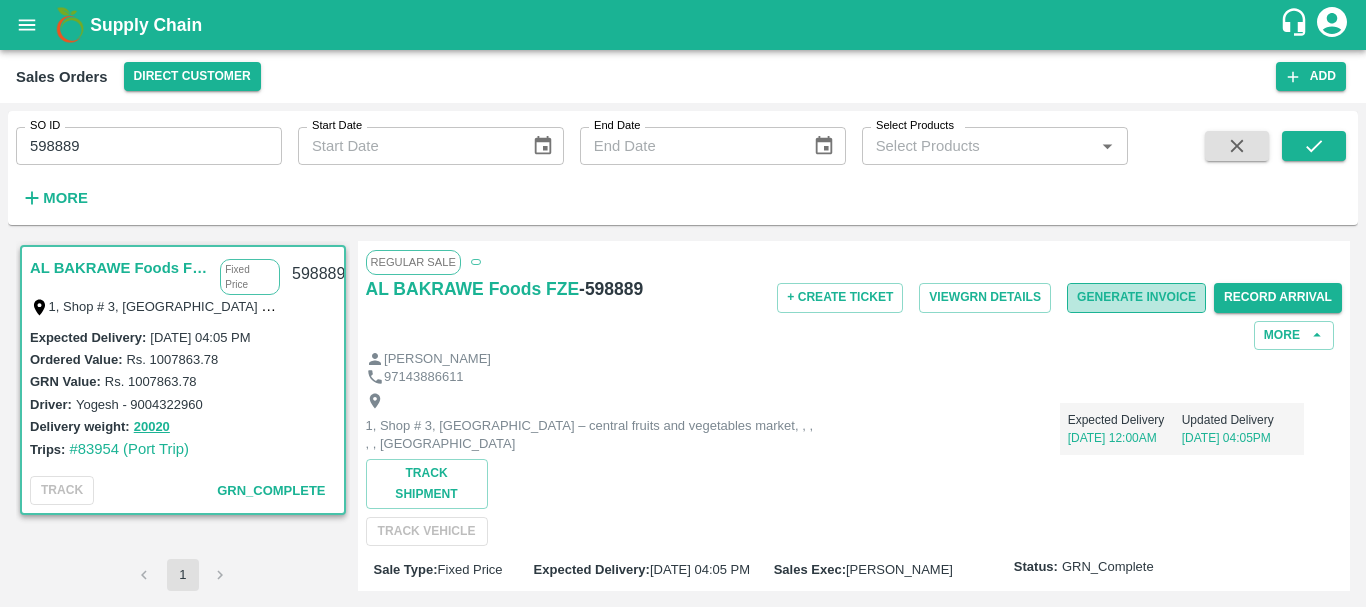 click on "Generate Invoice" at bounding box center [1136, 297] 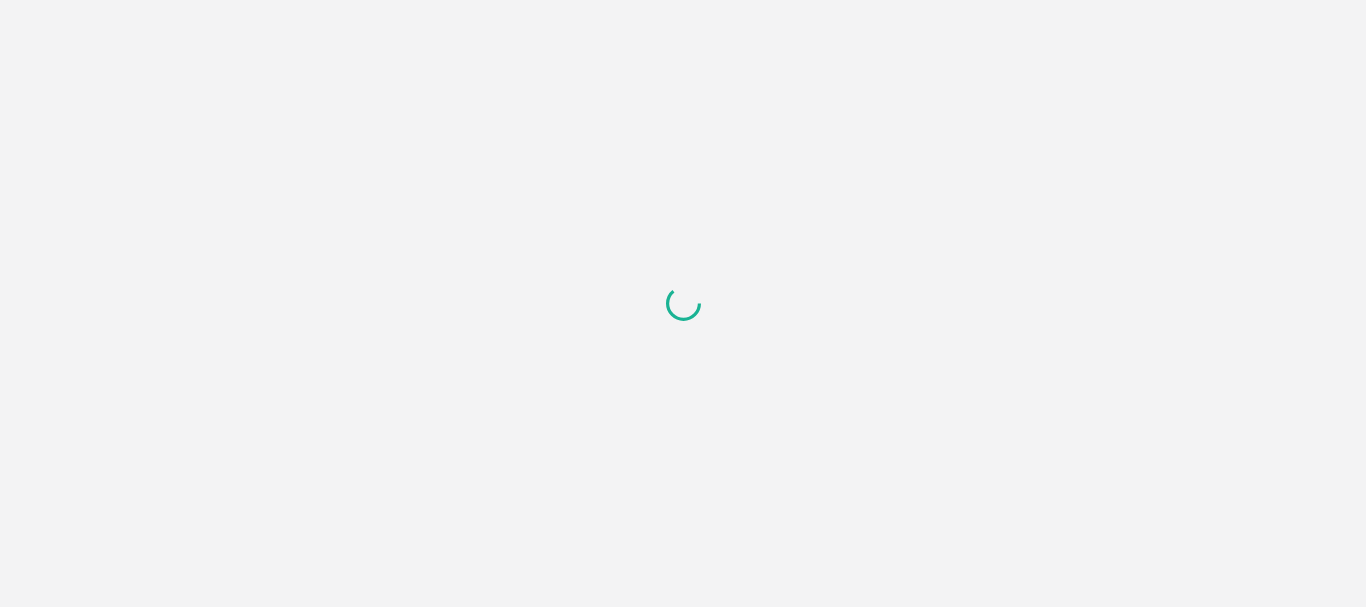 scroll, scrollTop: 0, scrollLeft: 0, axis: both 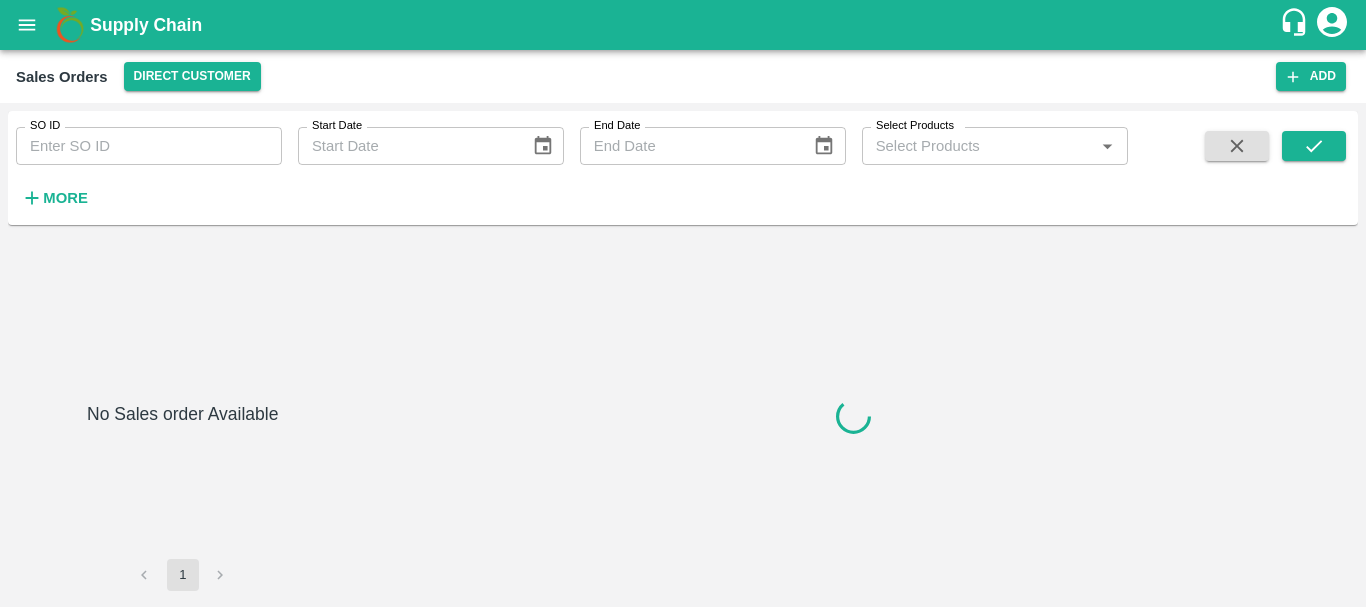 type on "598890" 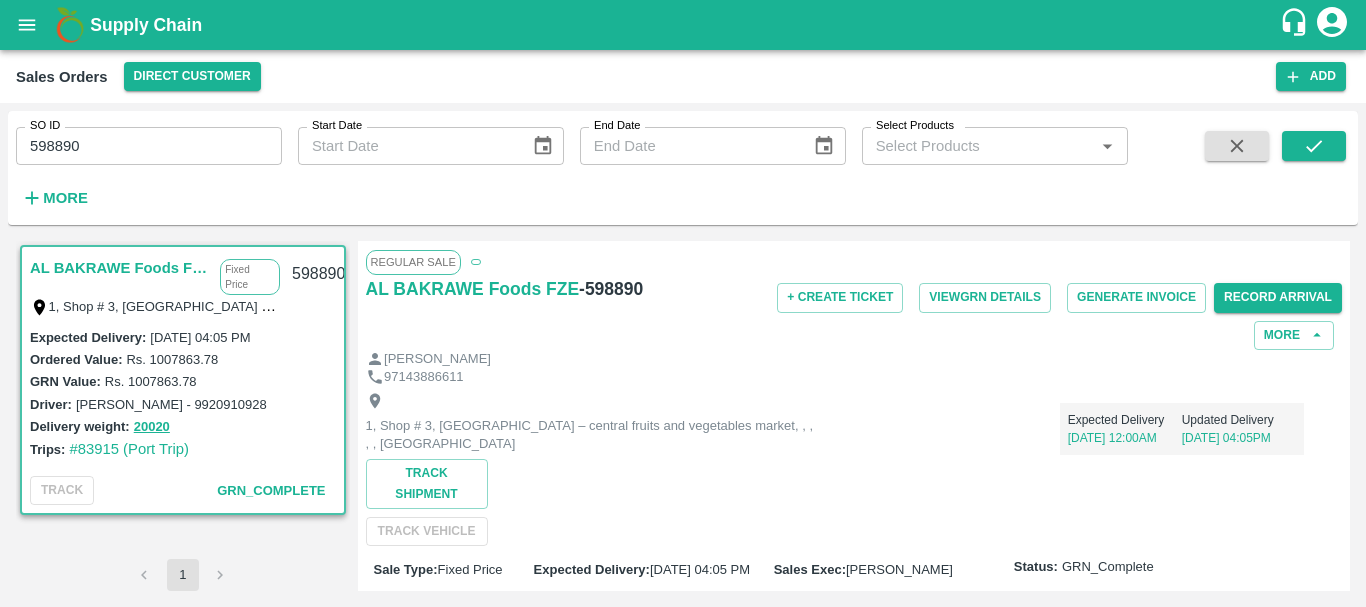 scroll, scrollTop: 768, scrollLeft: 0, axis: vertical 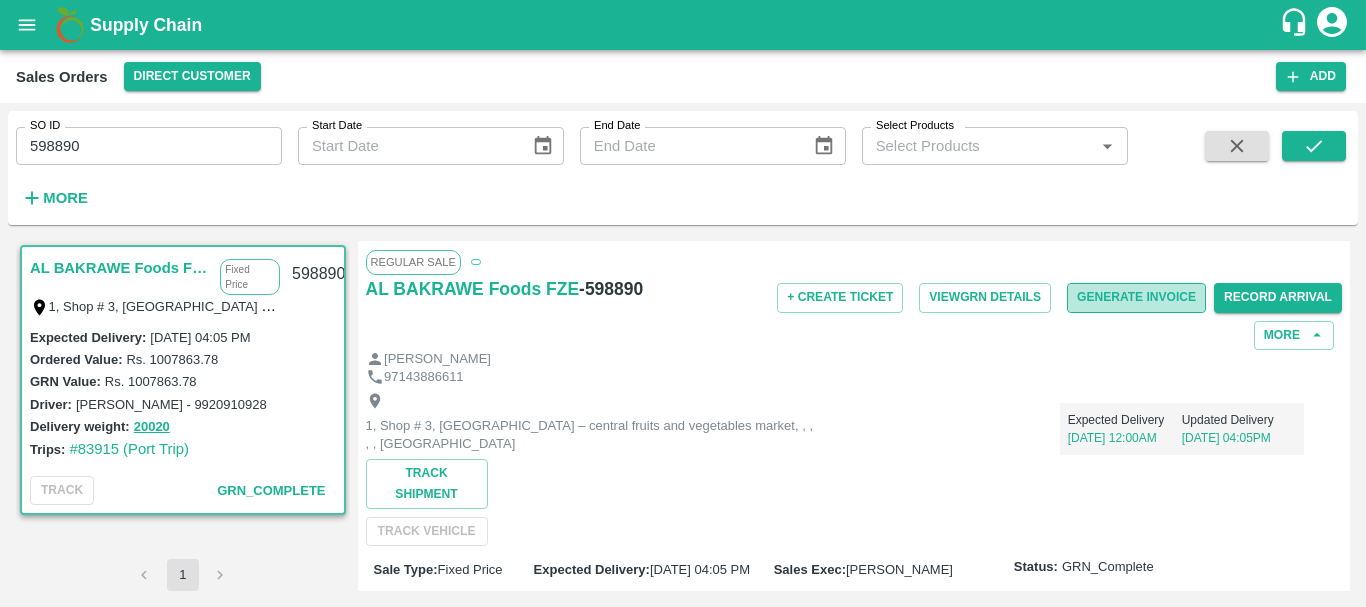 click on "Generate Invoice" at bounding box center (1136, 297) 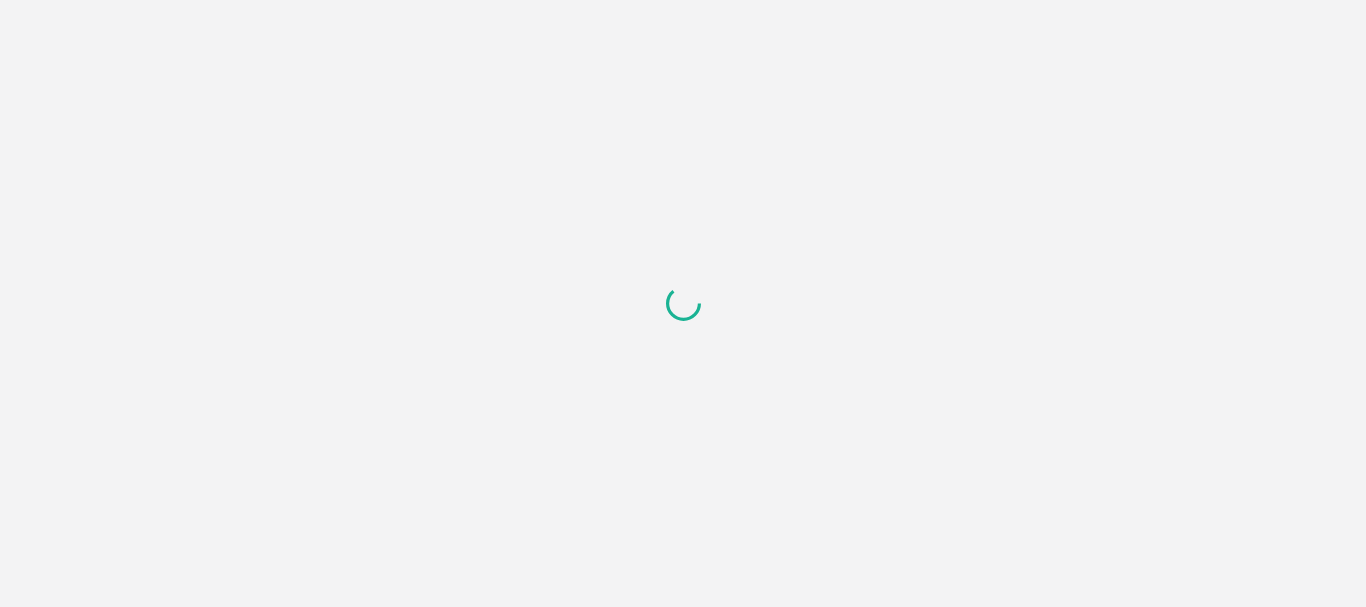 scroll, scrollTop: 0, scrollLeft: 0, axis: both 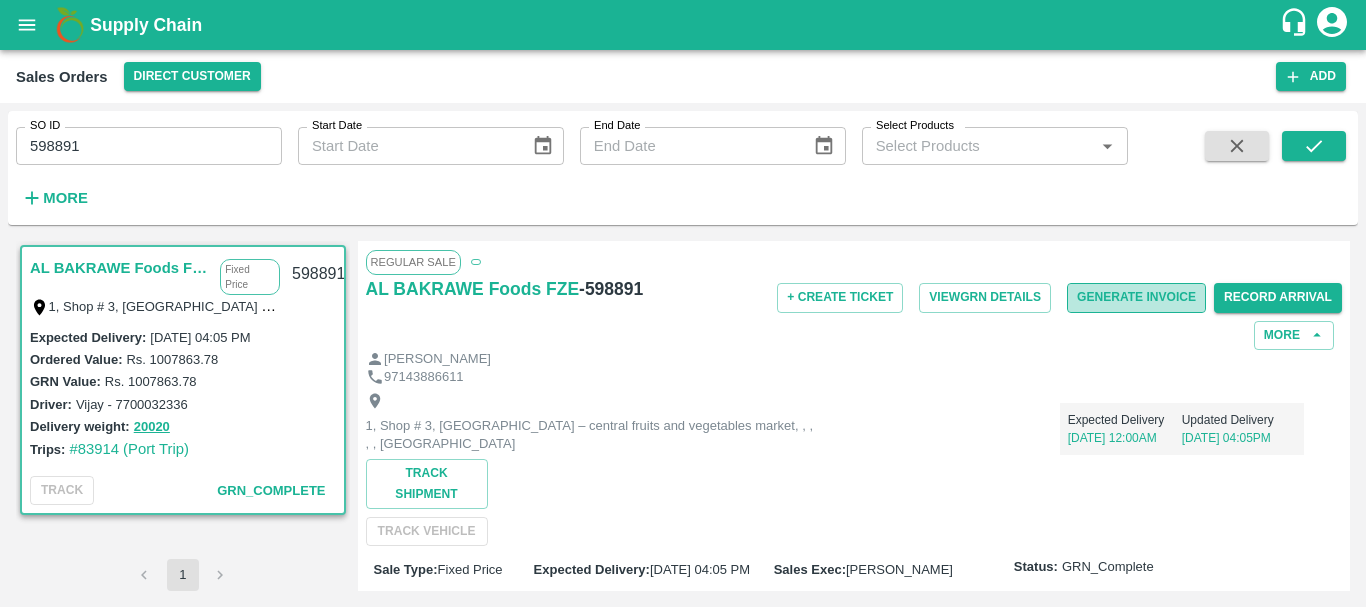 click on "Generate Invoice" at bounding box center [1136, 297] 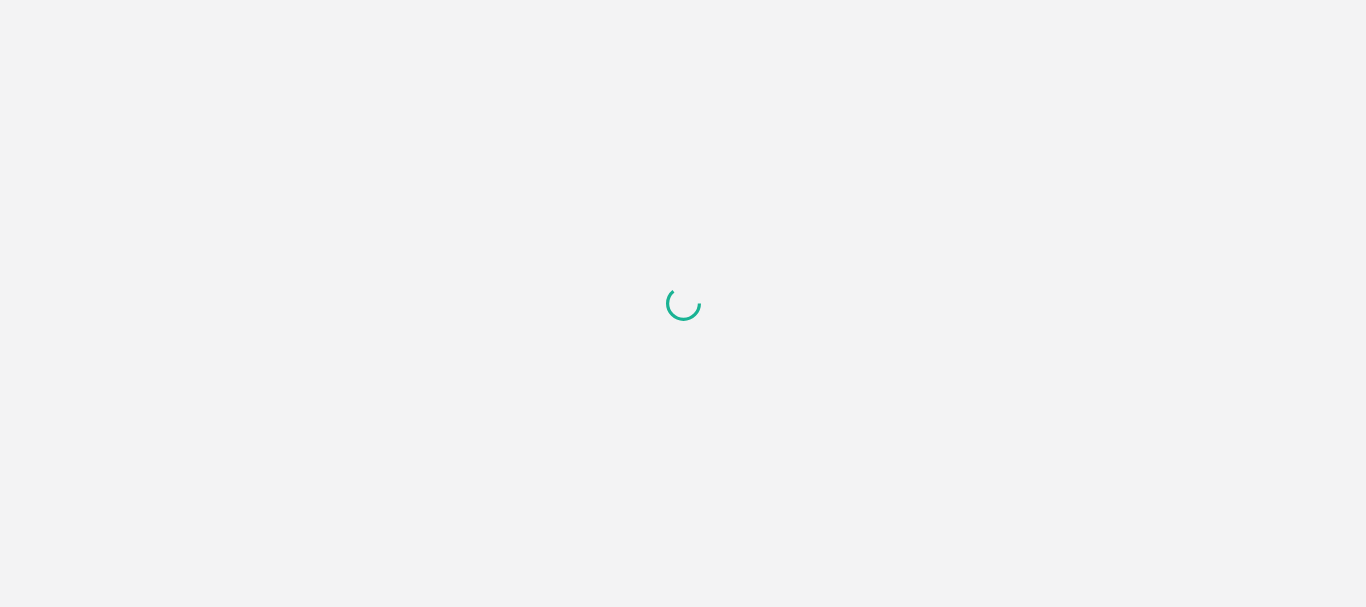 scroll, scrollTop: 0, scrollLeft: 0, axis: both 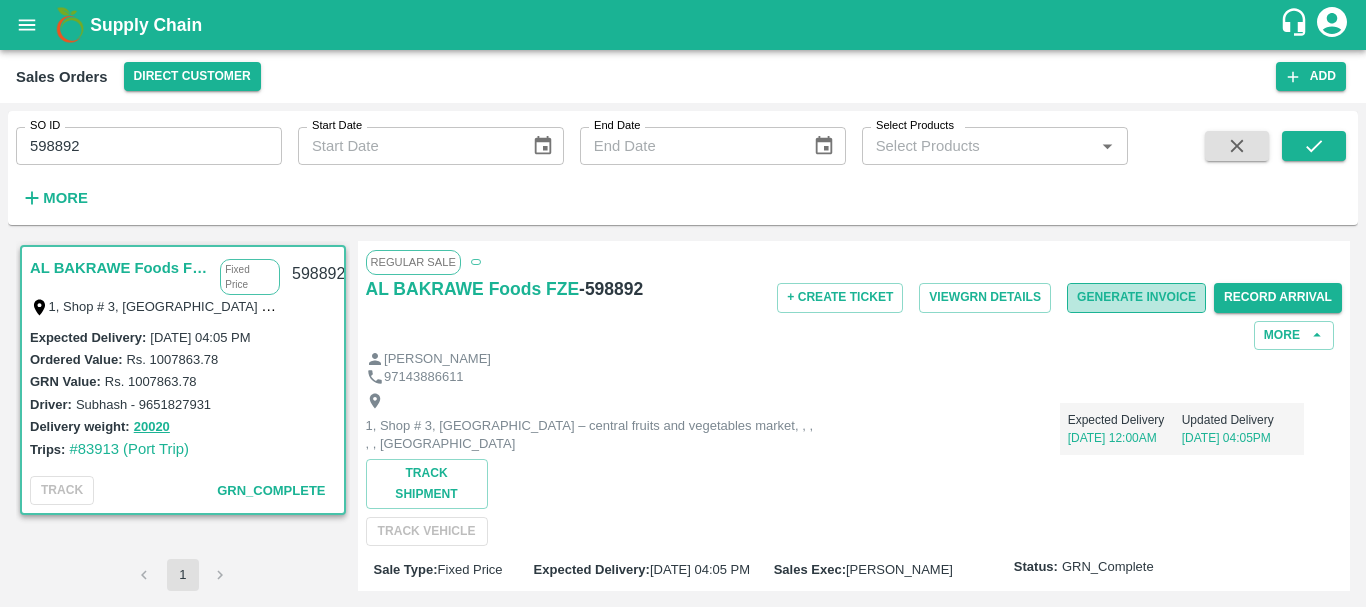 click on "Generate Invoice" at bounding box center [1136, 297] 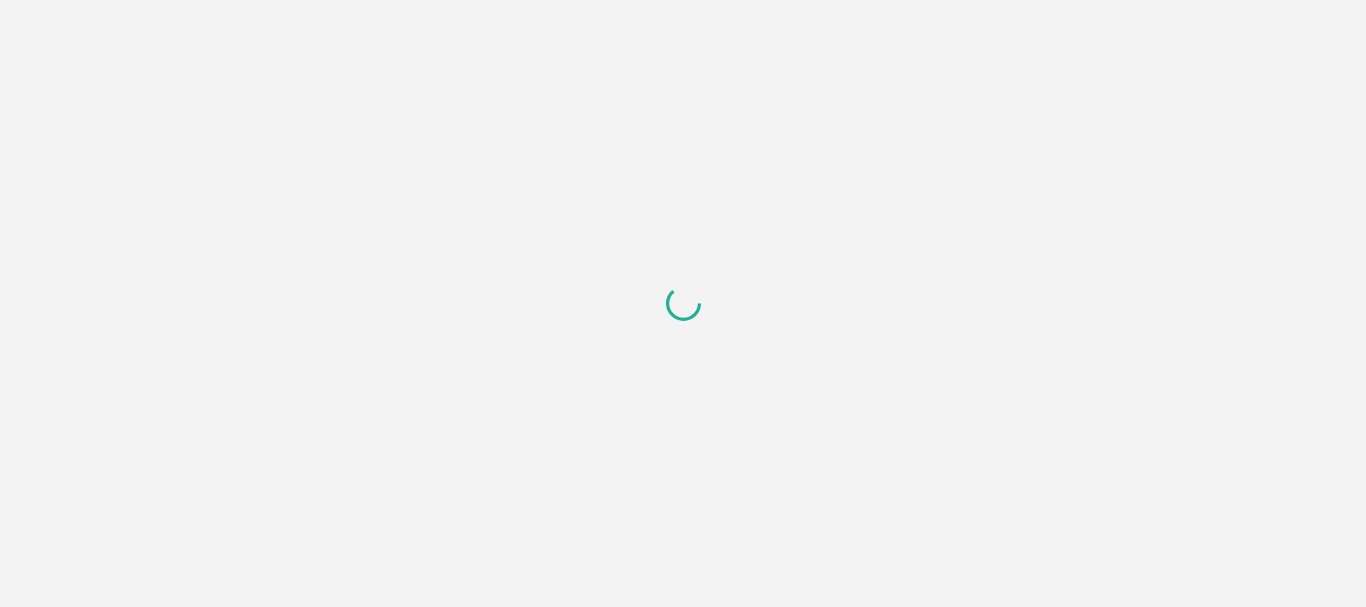 scroll, scrollTop: 0, scrollLeft: 0, axis: both 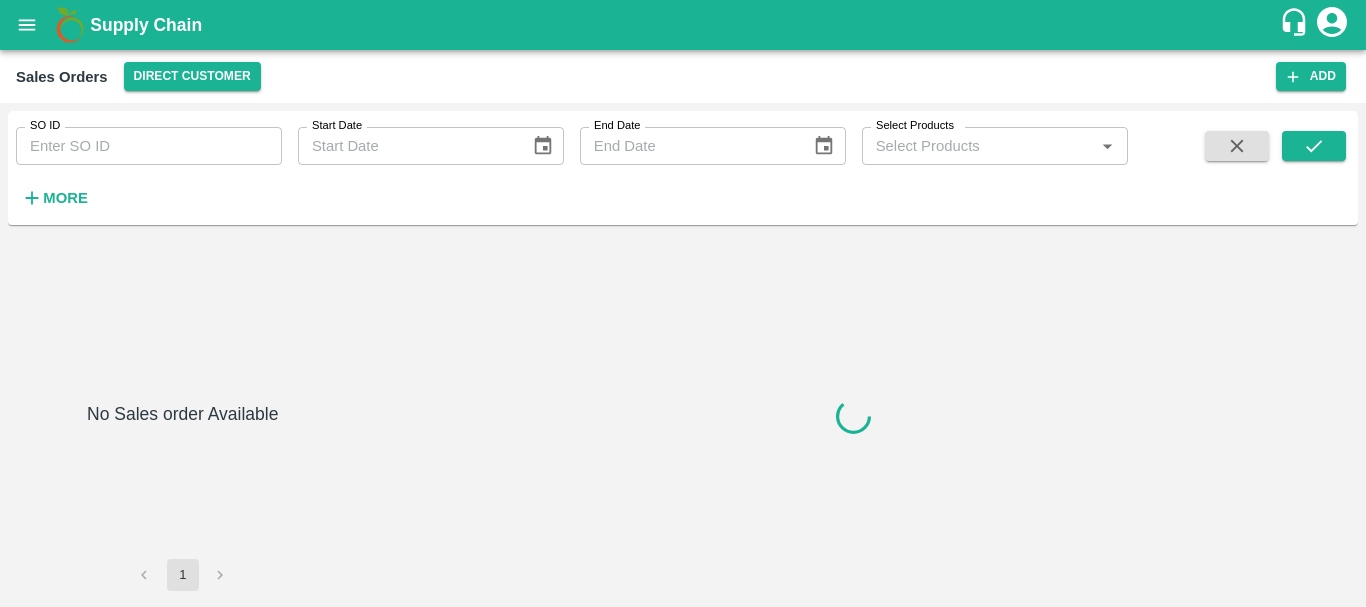 type on "598893" 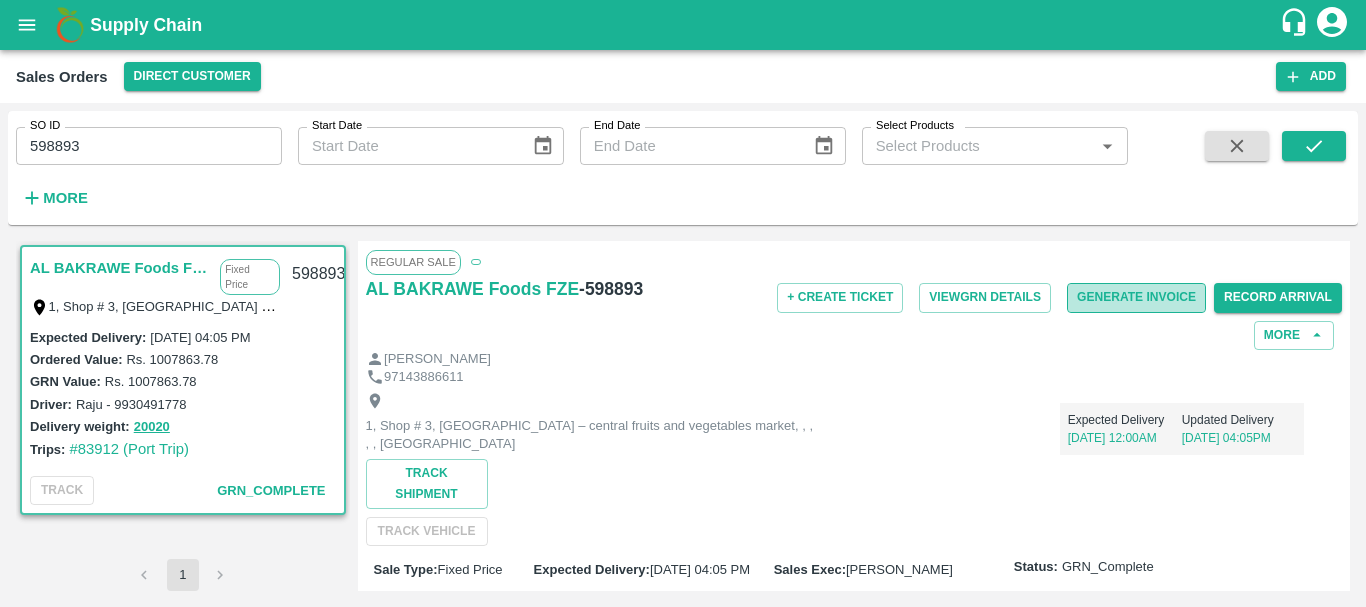 click on "Generate Invoice" at bounding box center [1136, 297] 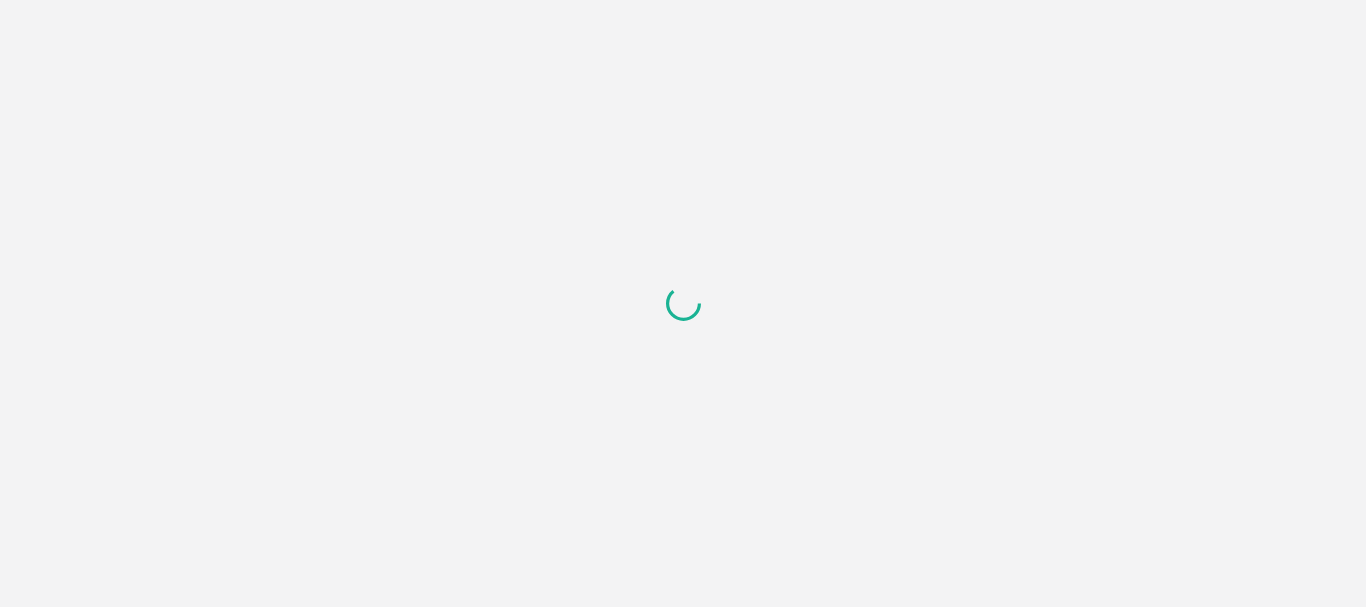 scroll, scrollTop: 0, scrollLeft: 0, axis: both 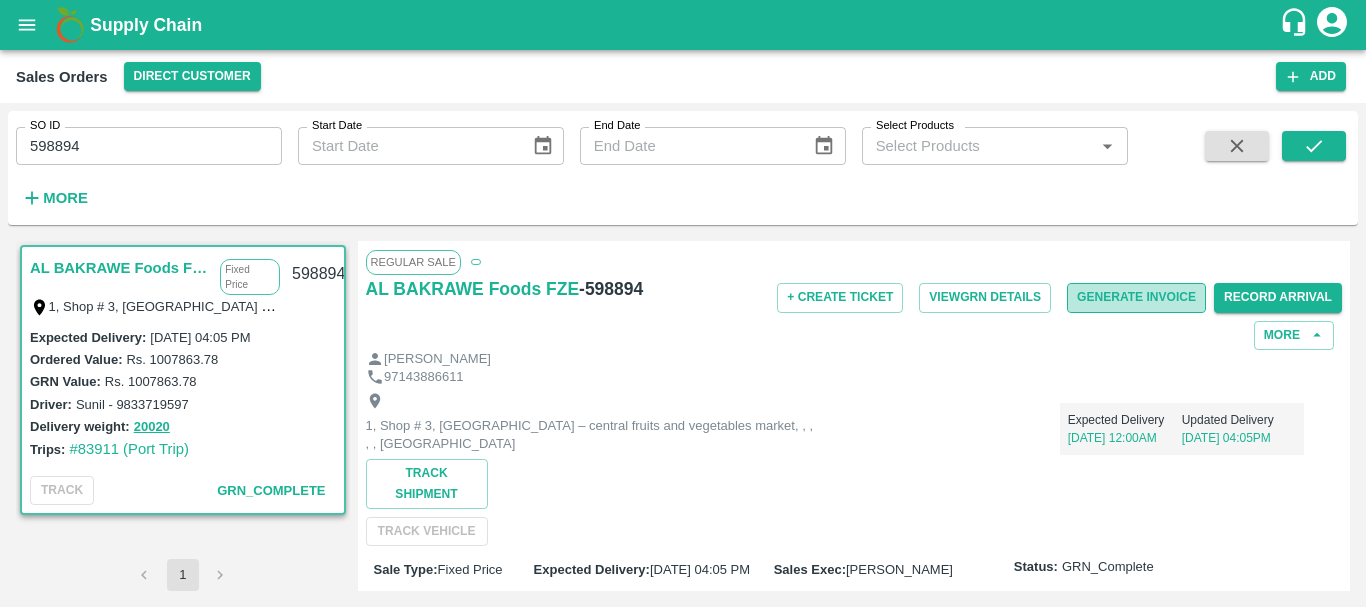 click on "Generate Invoice" at bounding box center (1136, 297) 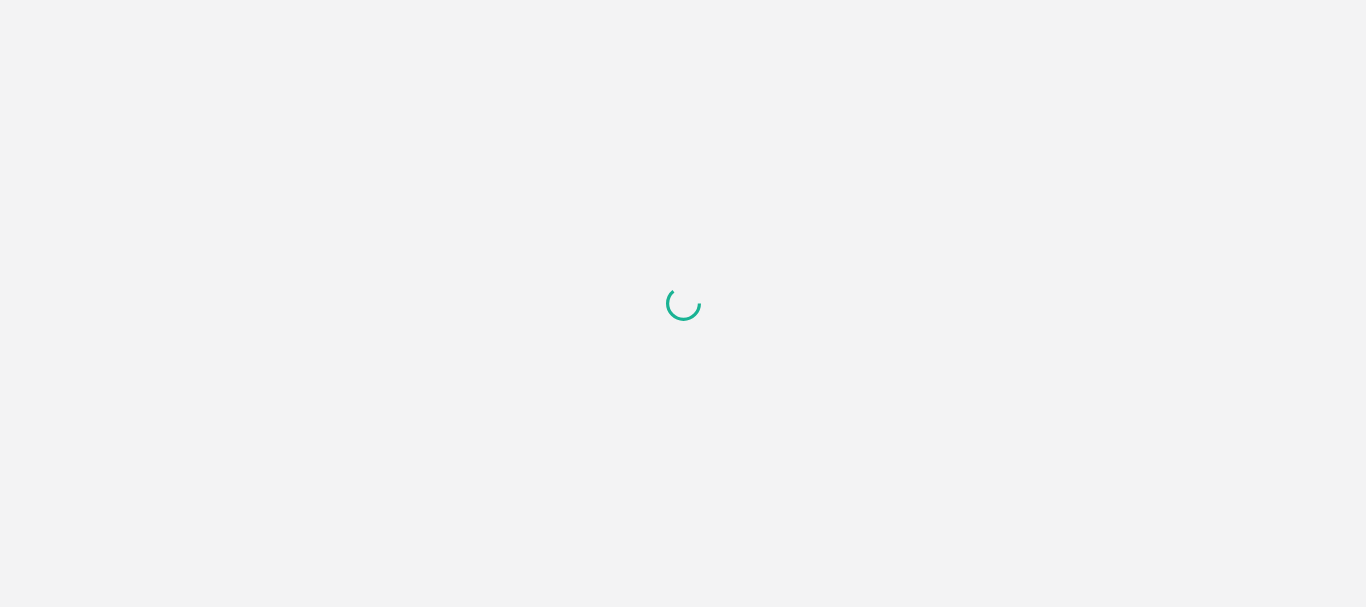 scroll, scrollTop: 0, scrollLeft: 0, axis: both 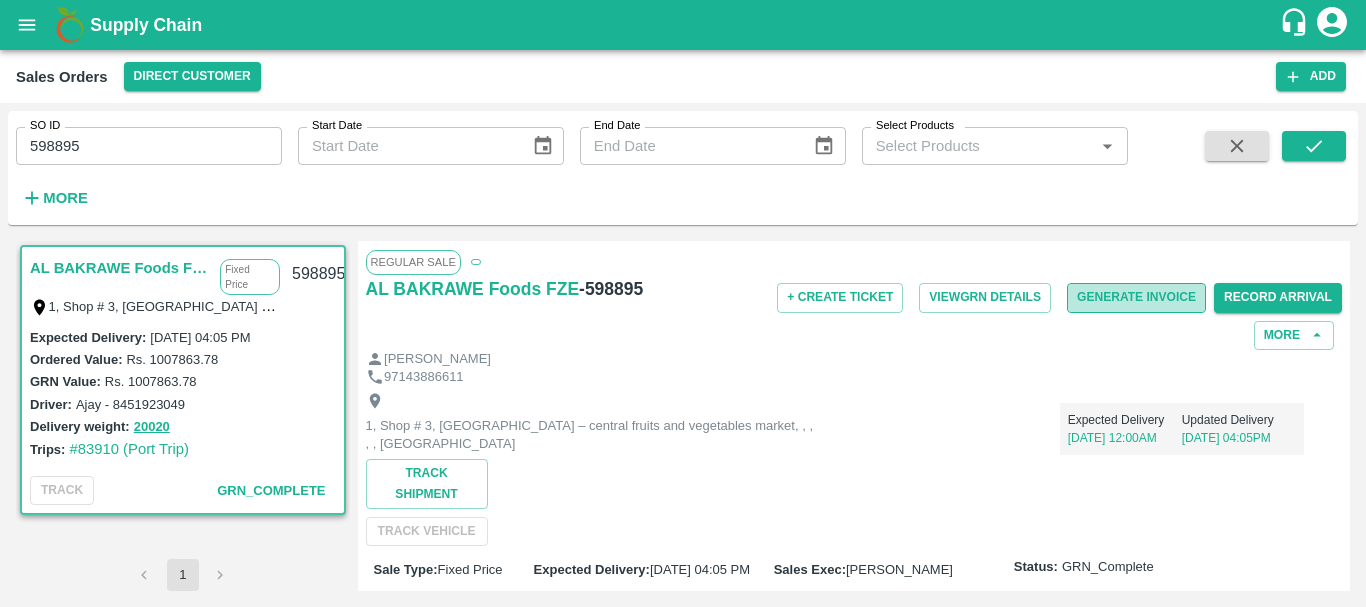 click on "Generate Invoice" at bounding box center [1136, 297] 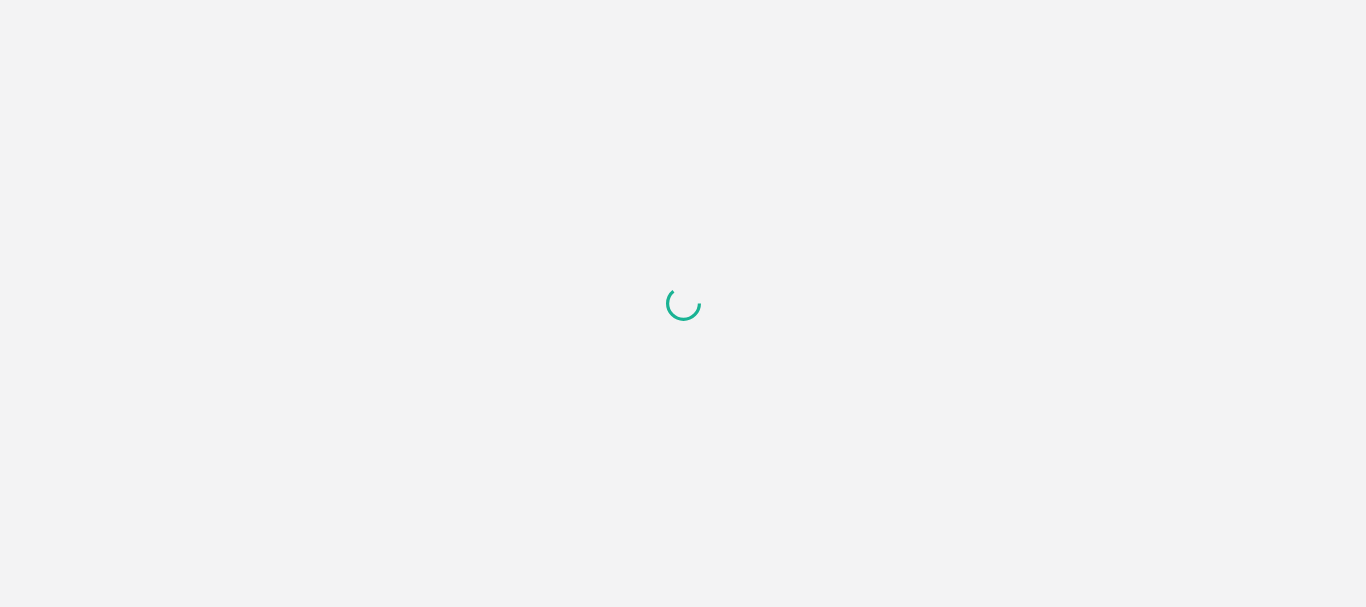 scroll, scrollTop: 0, scrollLeft: 0, axis: both 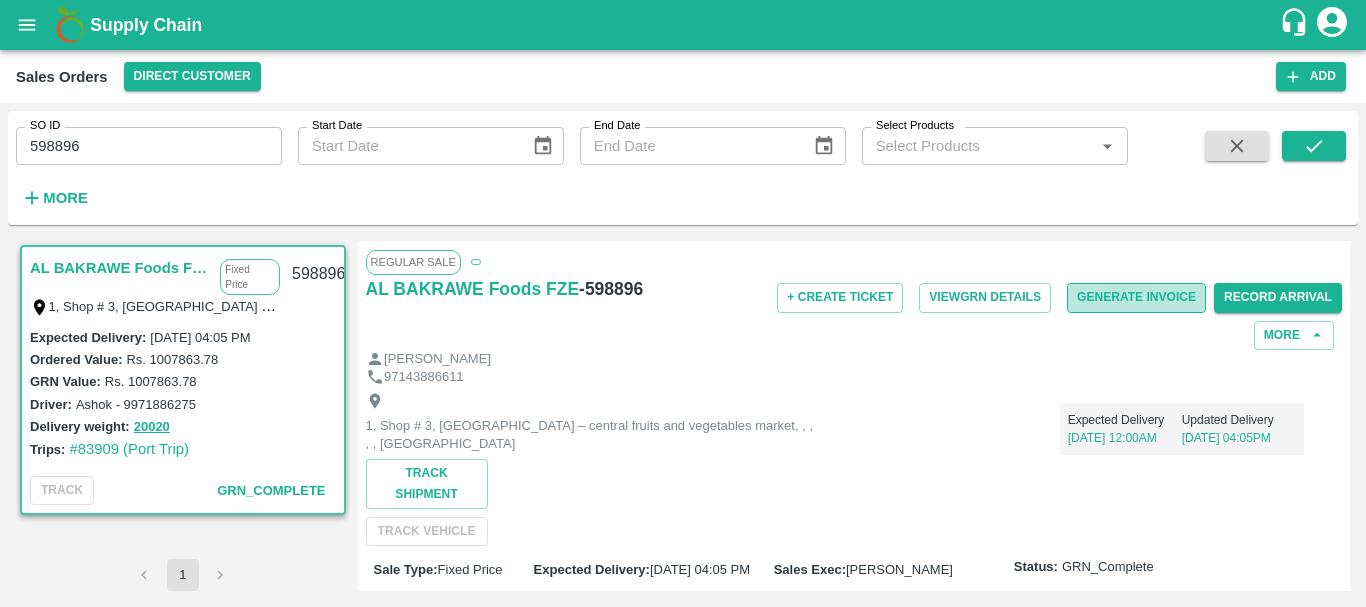 click on "Generate Invoice" at bounding box center (1136, 297) 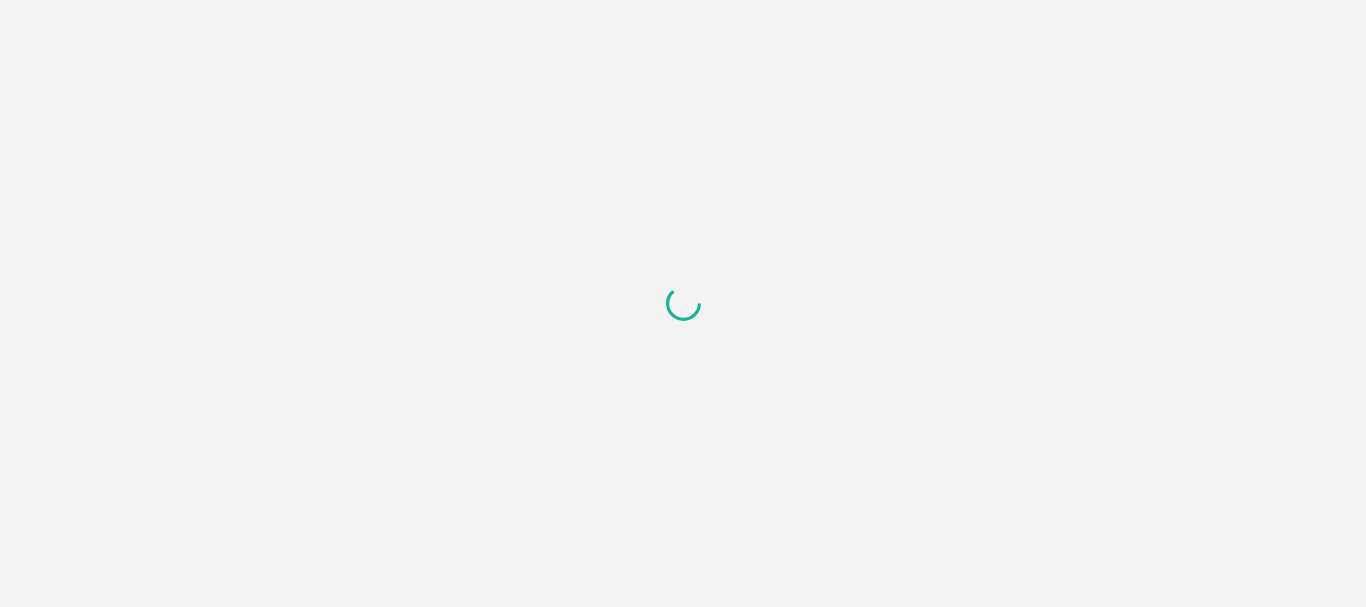 scroll, scrollTop: 0, scrollLeft: 0, axis: both 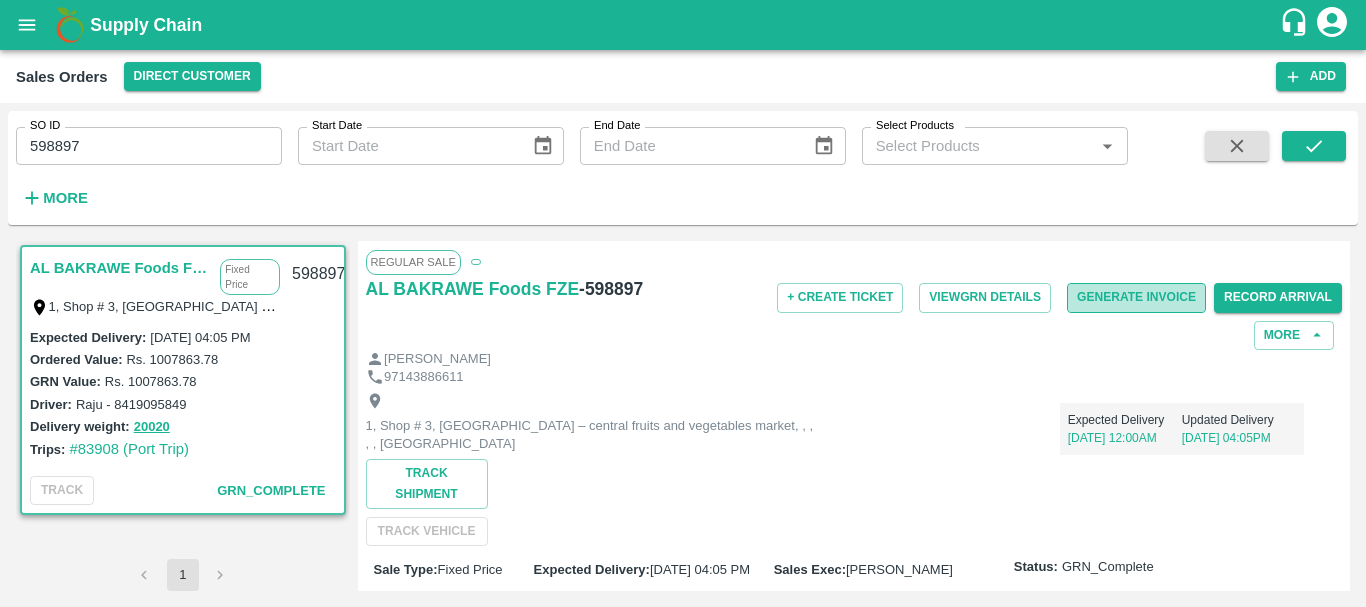 click on "Generate Invoice" at bounding box center [1136, 297] 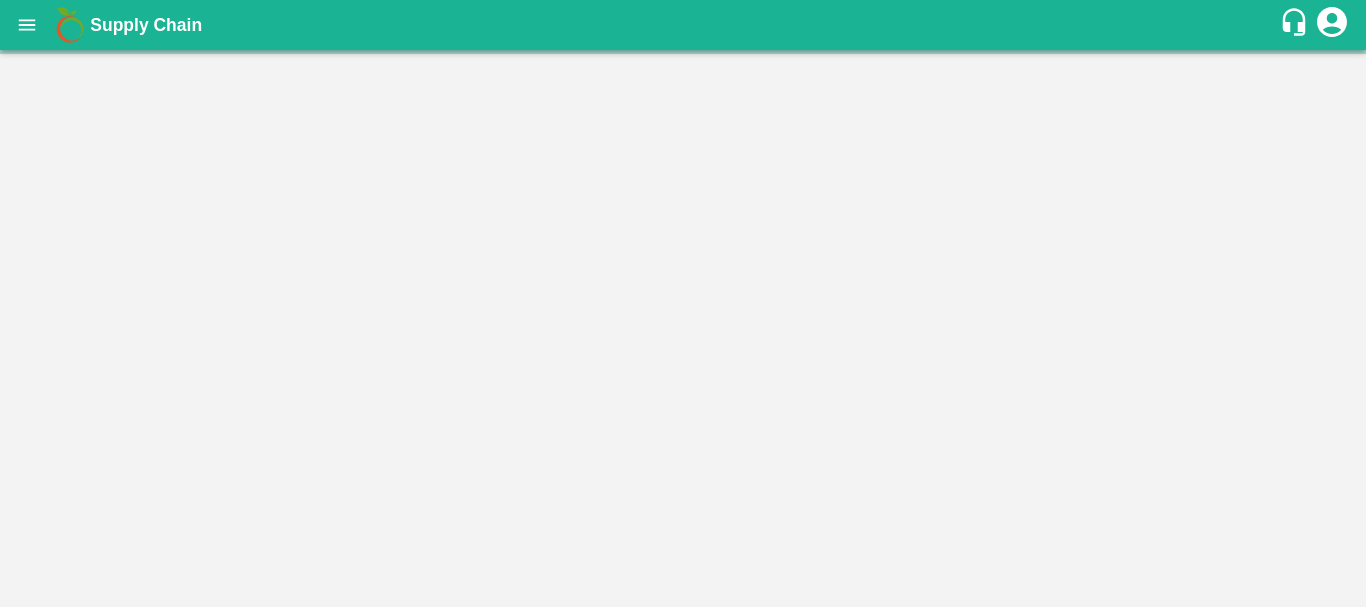 scroll, scrollTop: 0, scrollLeft: 0, axis: both 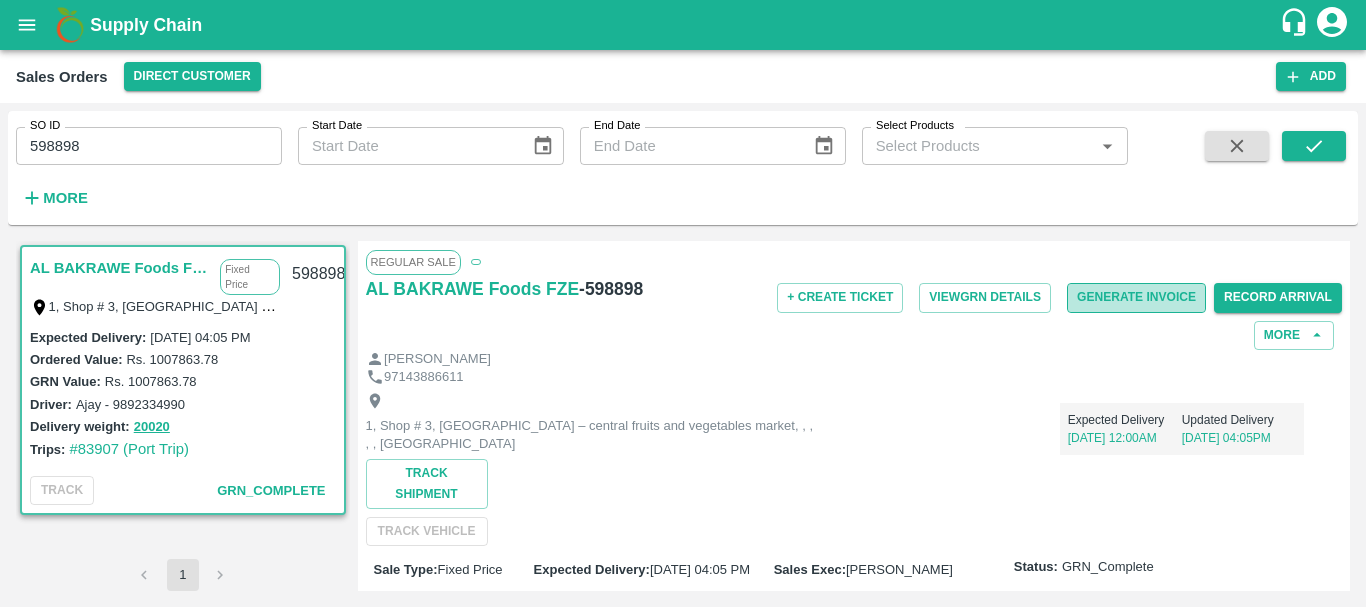 click on "Generate Invoice" at bounding box center (1136, 297) 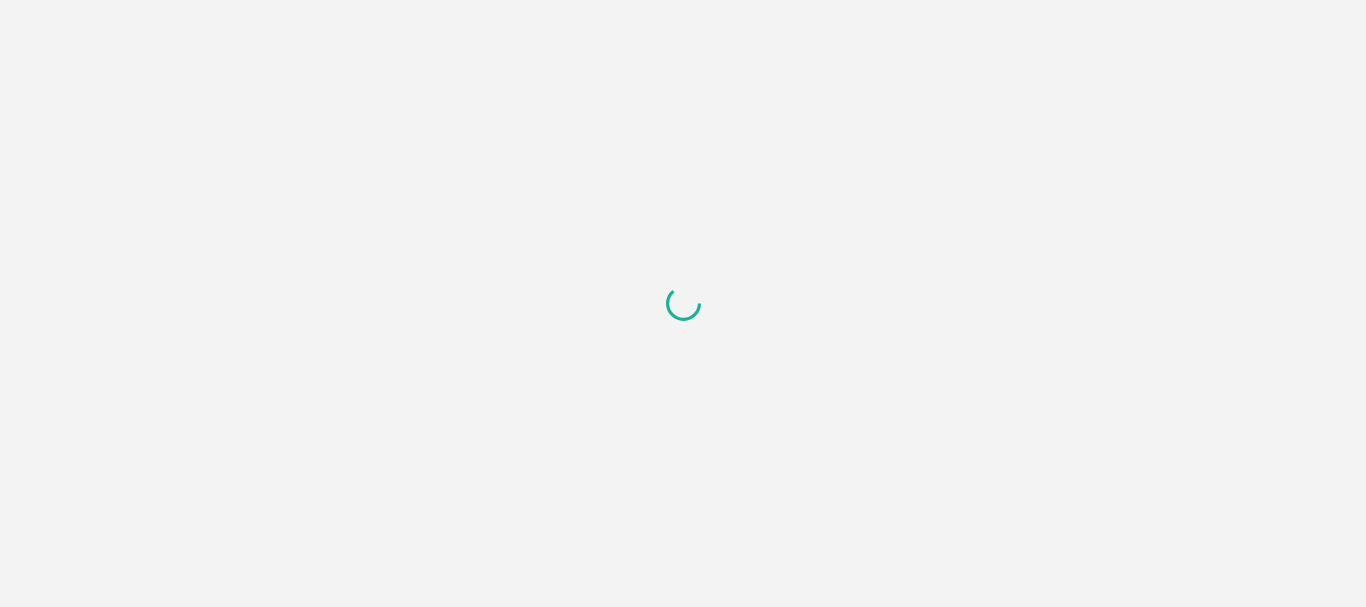 scroll, scrollTop: 0, scrollLeft: 0, axis: both 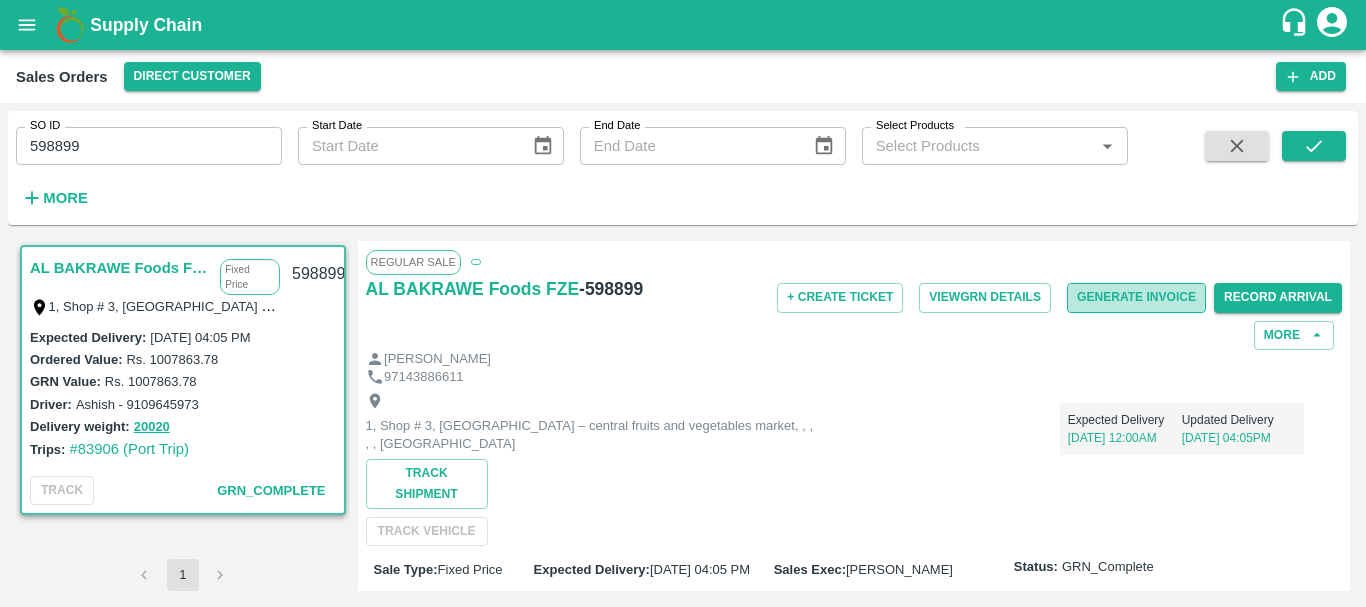 click on "Generate Invoice" at bounding box center (1136, 297) 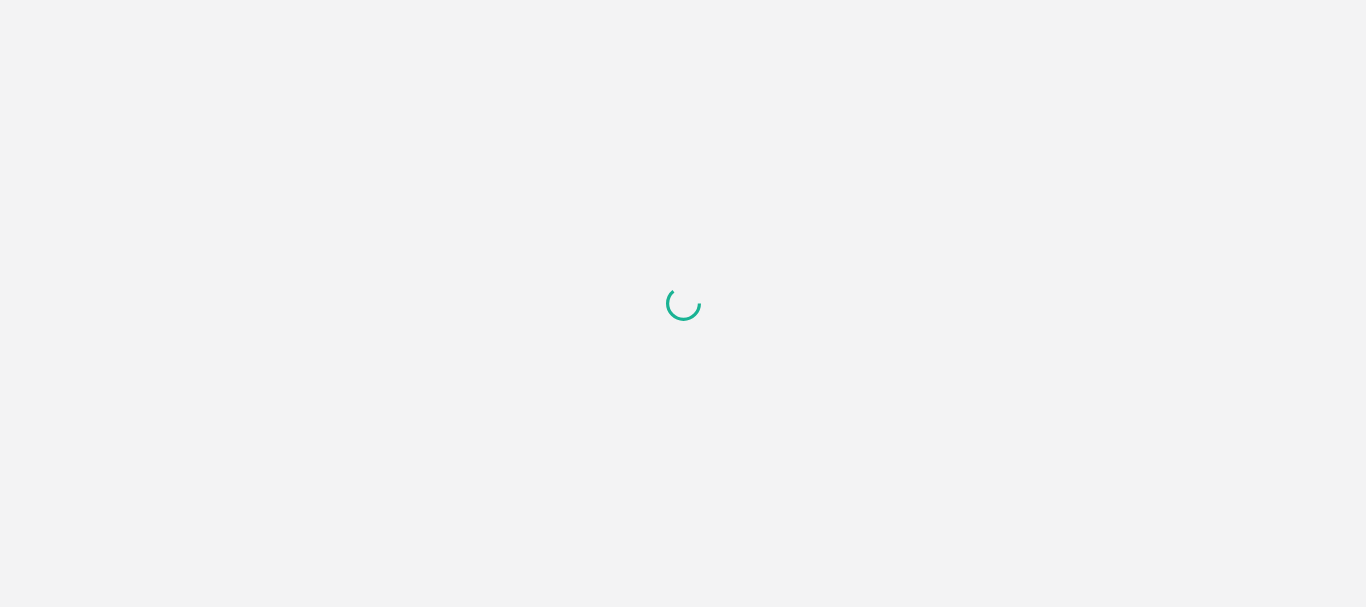 scroll, scrollTop: 0, scrollLeft: 0, axis: both 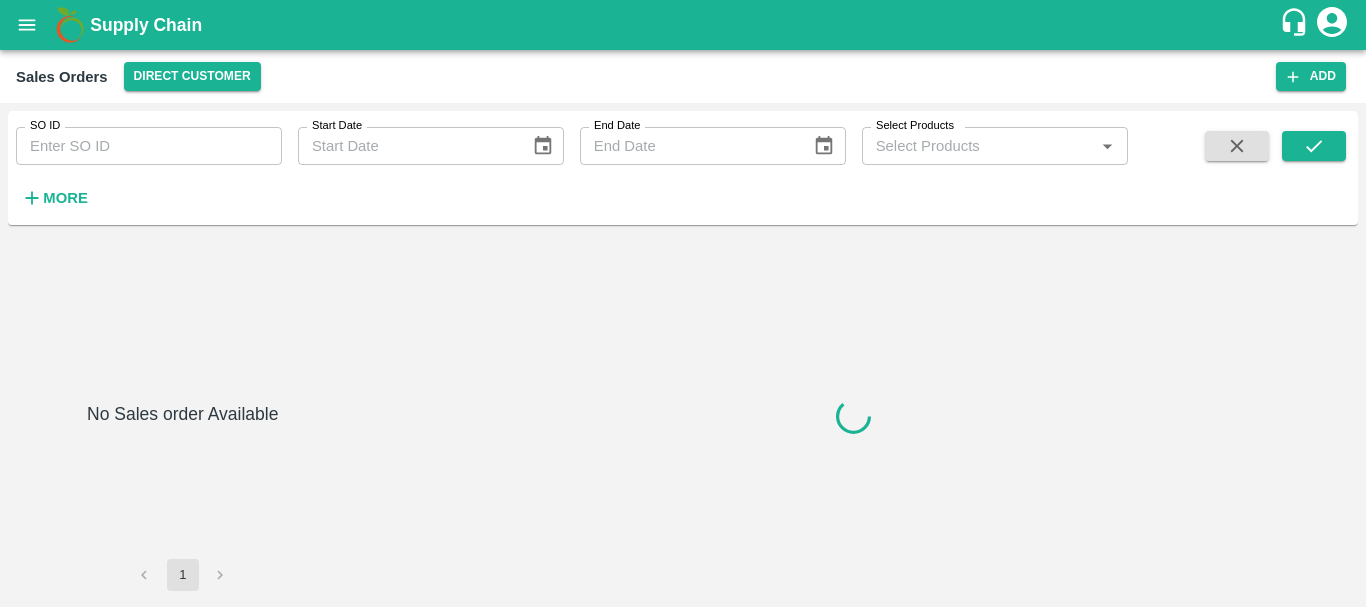 type on "598890" 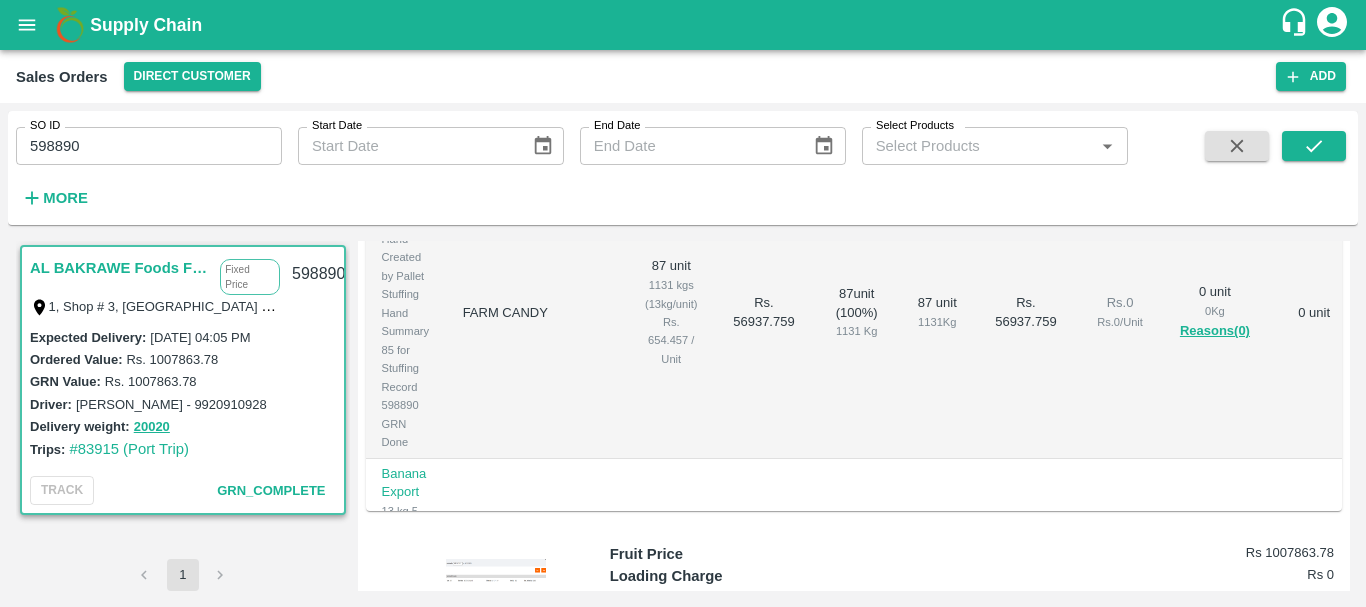 scroll, scrollTop: 768, scrollLeft: 0, axis: vertical 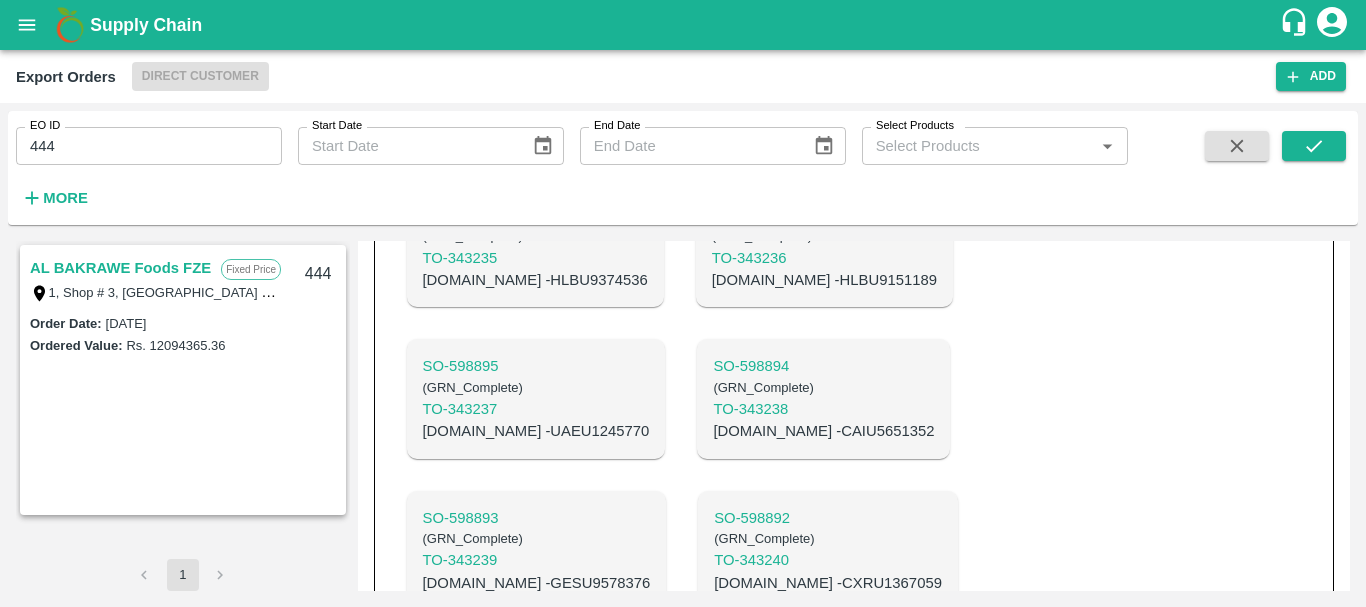 click on "SO- 598899 ( GRN_Complete ) TO- 343233 C.No - HLXU8797783 SO- 598898 ( GRN_Complete ) TO- 343234 C.No - UACU4752533 SO- 598897 ( GRN_Complete ) TO- 343235 C.No - HLBU9374536 SO- 598896 ( GRN_Complete ) TO- 343236 C.No - HLBU9151189 SO- 598895 ( GRN_Complete ) TO- 343237 C.No - UAEU1245770 SO- 598894 ( GRN_Complete ) TO- 343238 C.No - CAIU5651352 SO- 598893 ( GRN_Complete ) TO- 343239 C.No - GESU9578376 SO- 598892 ( GRN_Complete ) TO- 343240 C.No - CXRU1367059 SO- 598891 ( GRN_Complete ) TO- 343241 C.No - GESU9579074 SO- 598890 ( GRN_Complete ) TO- 343242 C.No - HLBU9113810 SO- 598889 ( GRN_Complete ) TO- 343408 C.No - TCLU1039303" at bounding box center (700, 475) 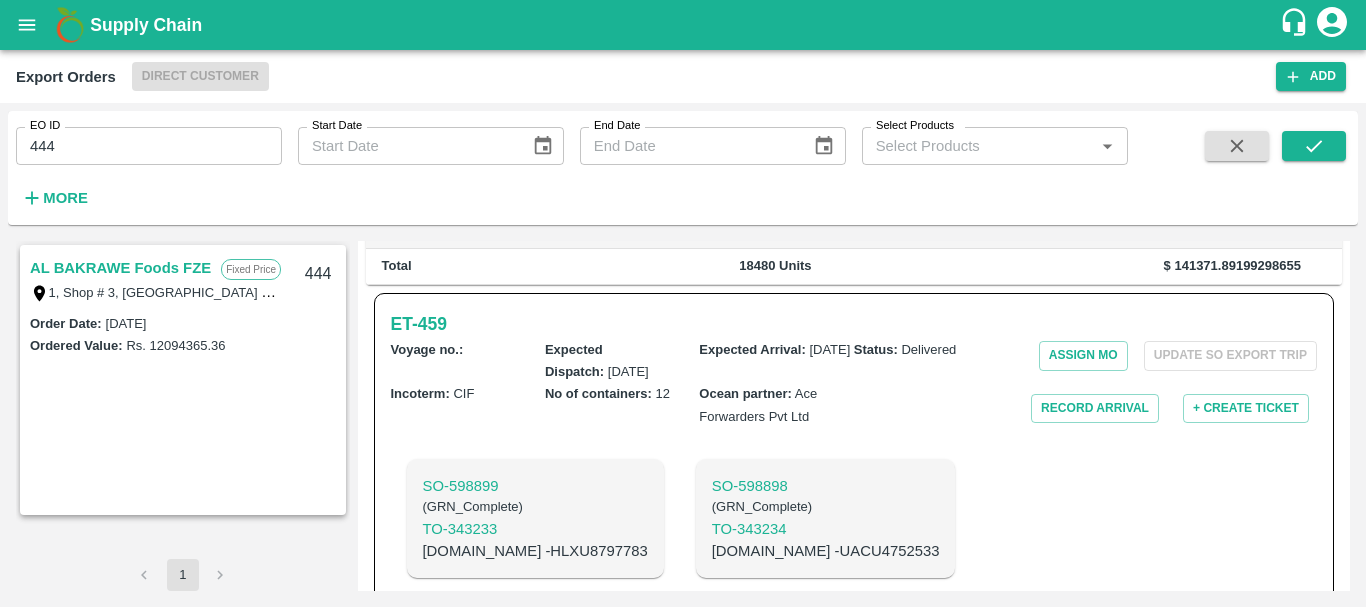 scroll, scrollTop: 525, scrollLeft: 0, axis: vertical 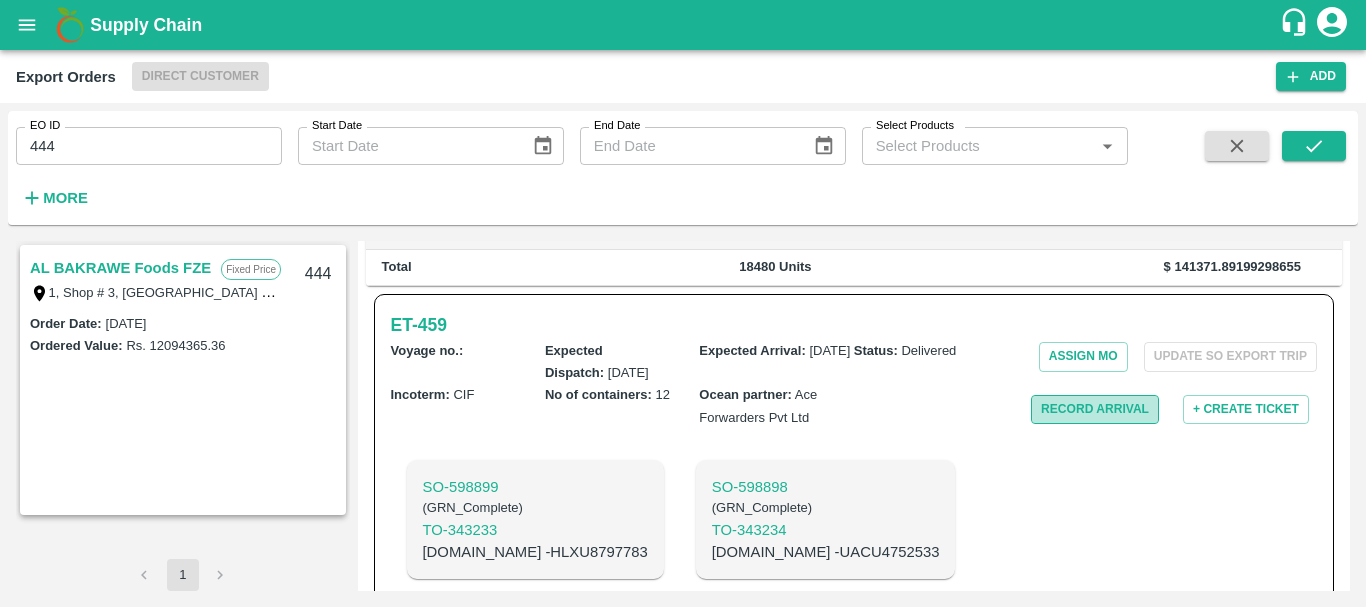 click on "Record Arrival" at bounding box center [1095, 409] 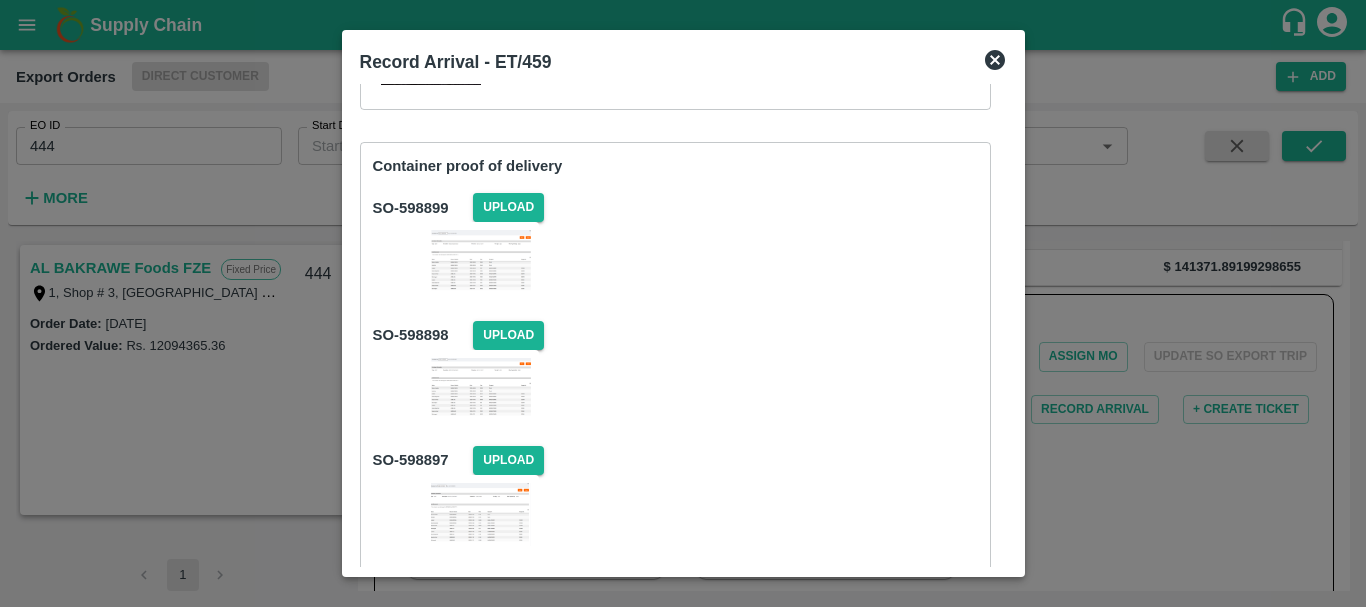 scroll, scrollTop: 341, scrollLeft: 0, axis: vertical 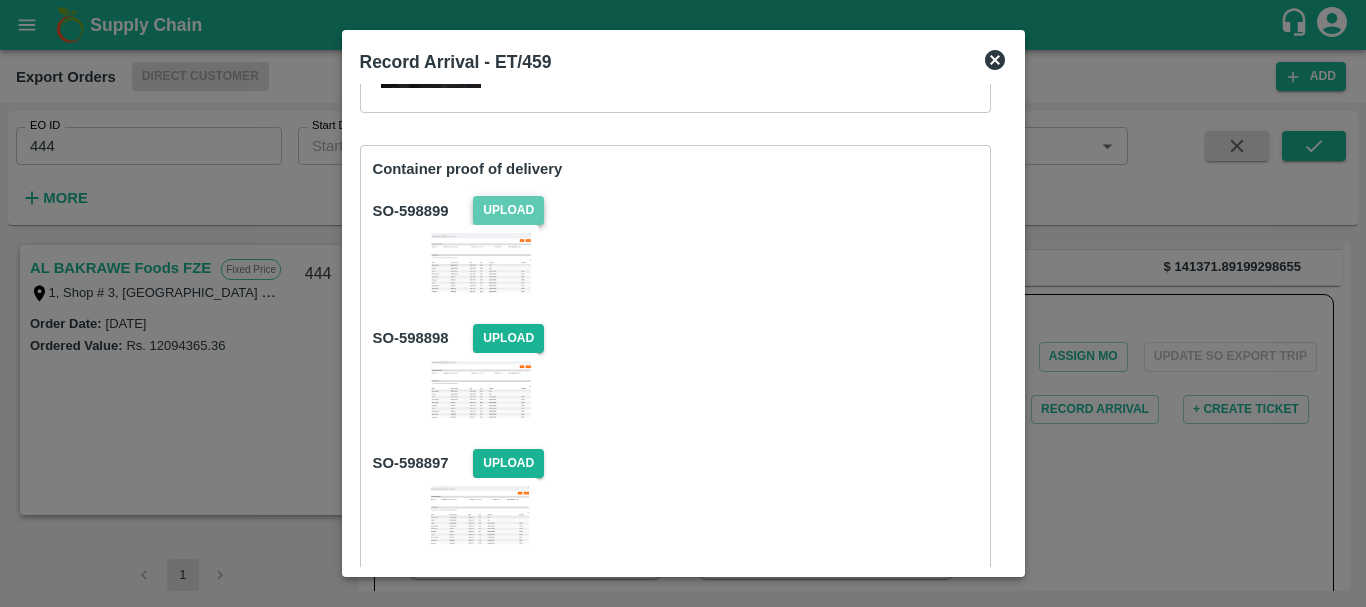 click on "Upload" at bounding box center [508, 210] 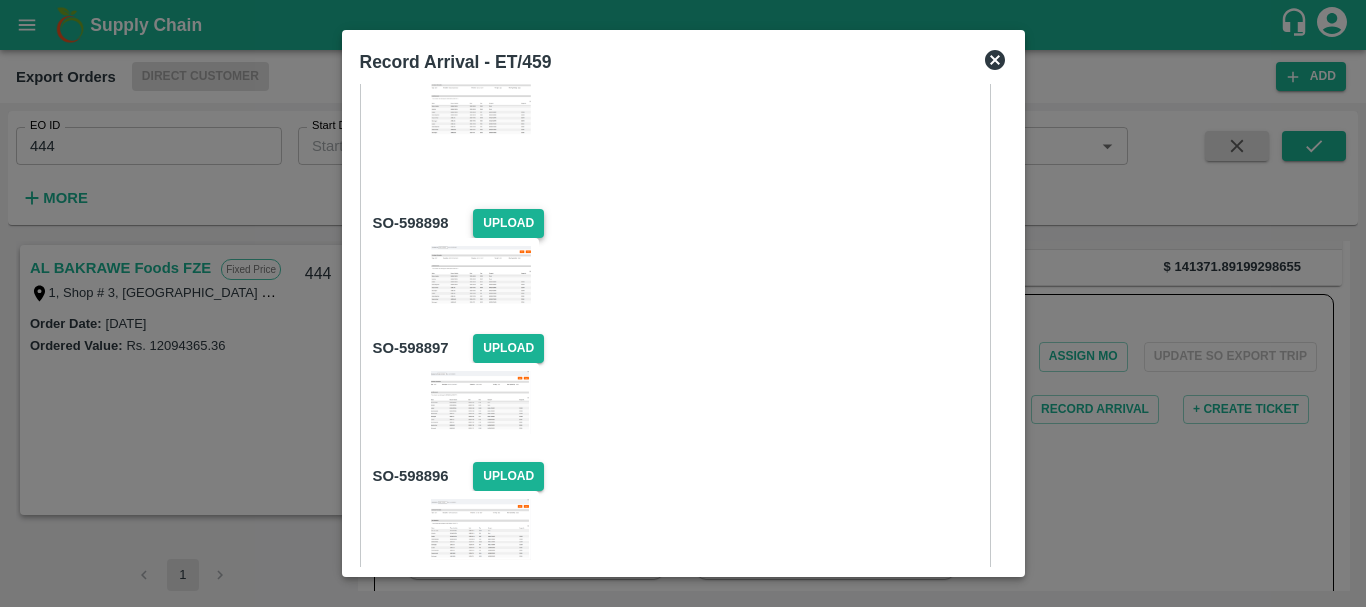 scroll, scrollTop: 502, scrollLeft: 0, axis: vertical 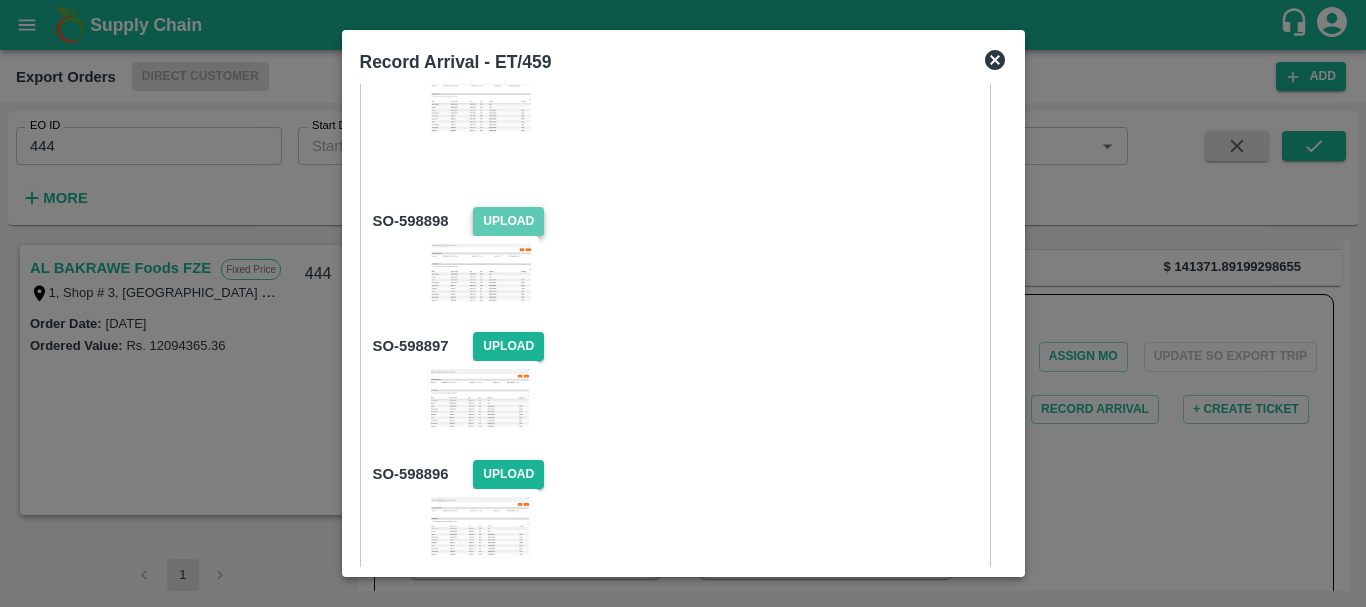 click on "Upload" at bounding box center [508, 221] 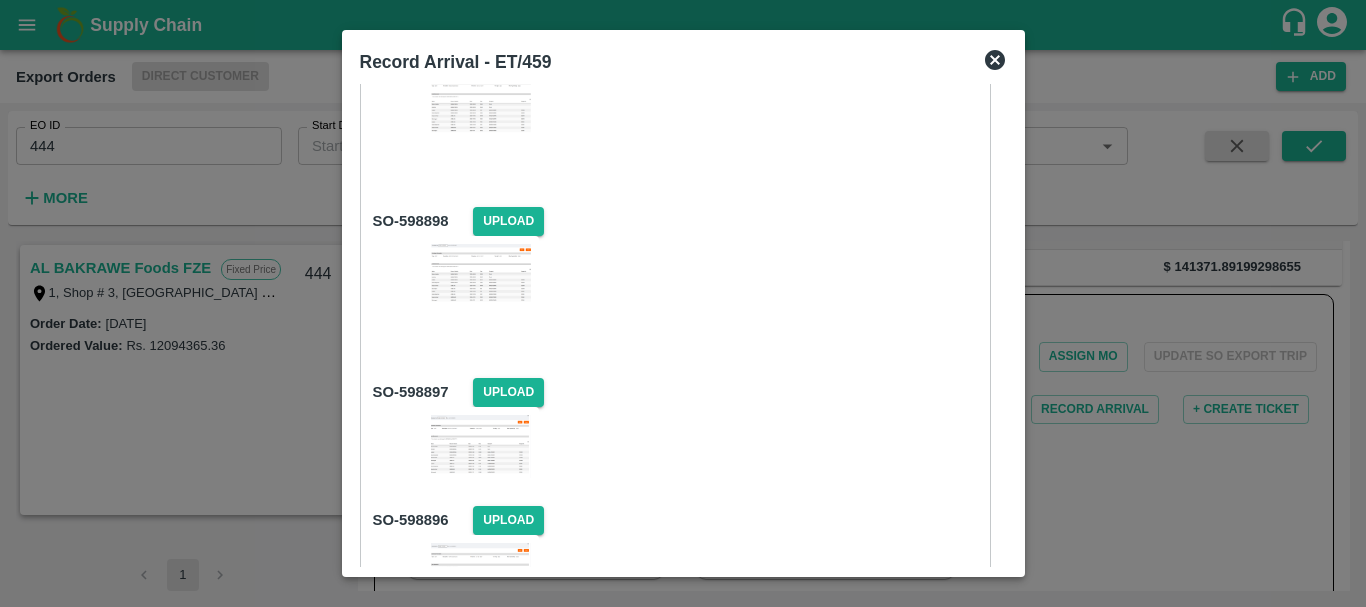 scroll, scrollTop: 621, scrollLeft: 0, axis: vertical 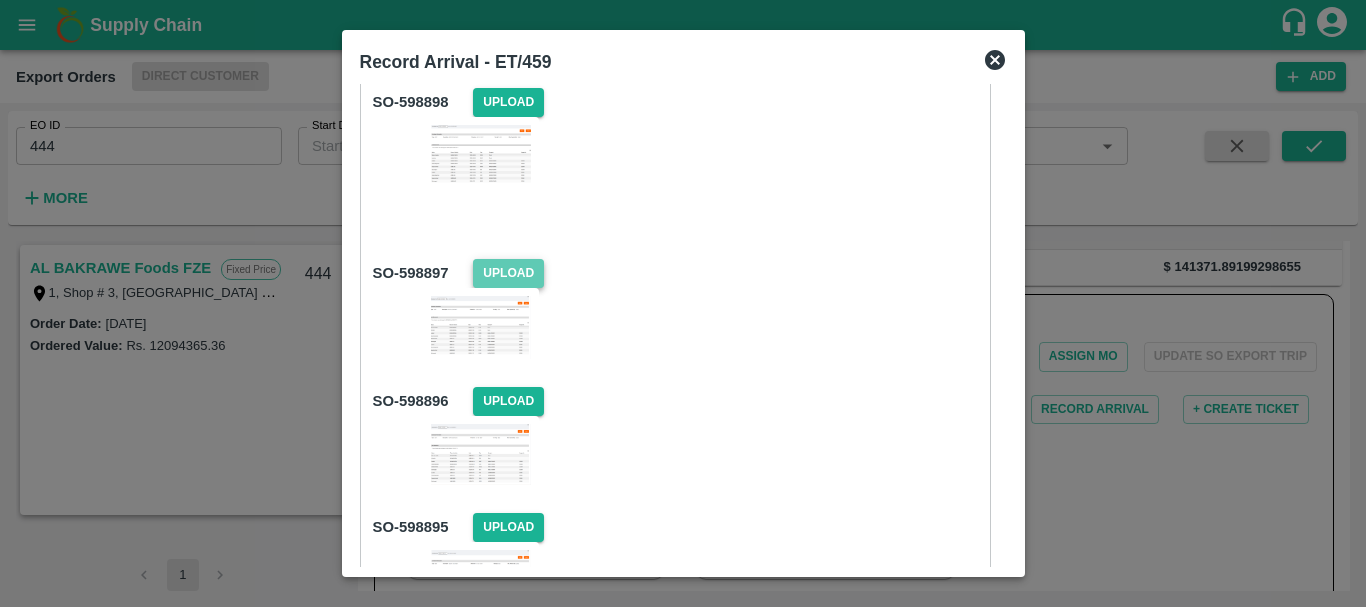 click on "Upload" at bounding box center (508, 273) 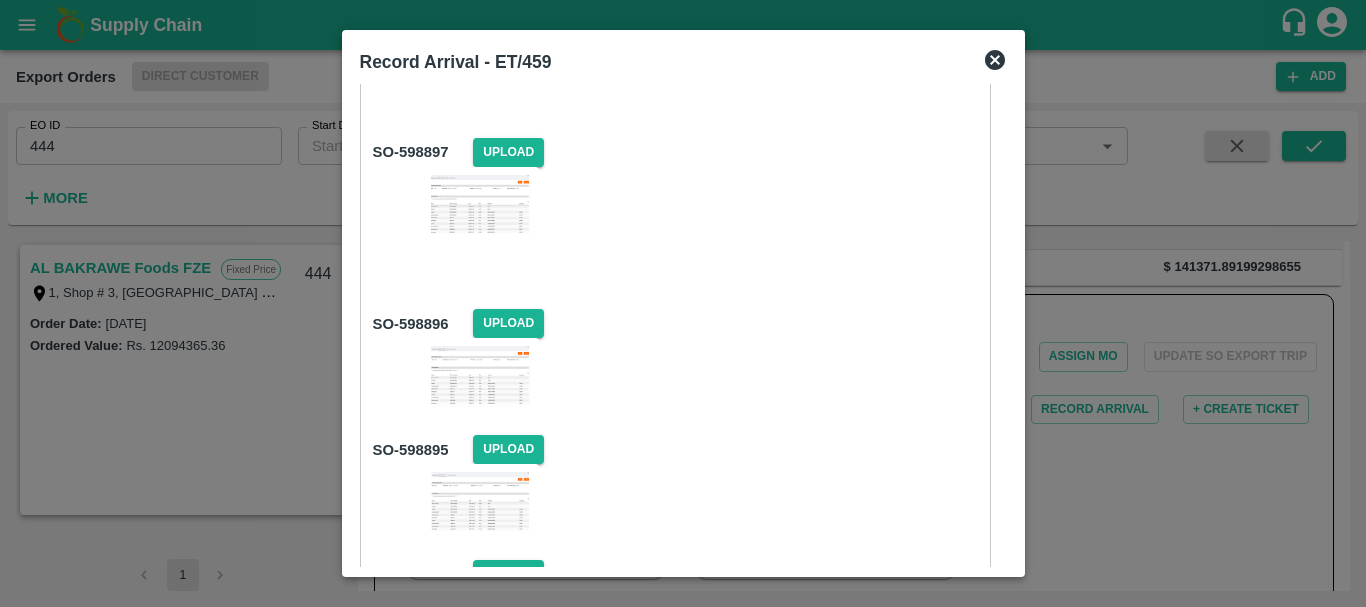 scroll, scrollTop: 743, scrollLeft: 0, axis: vertical 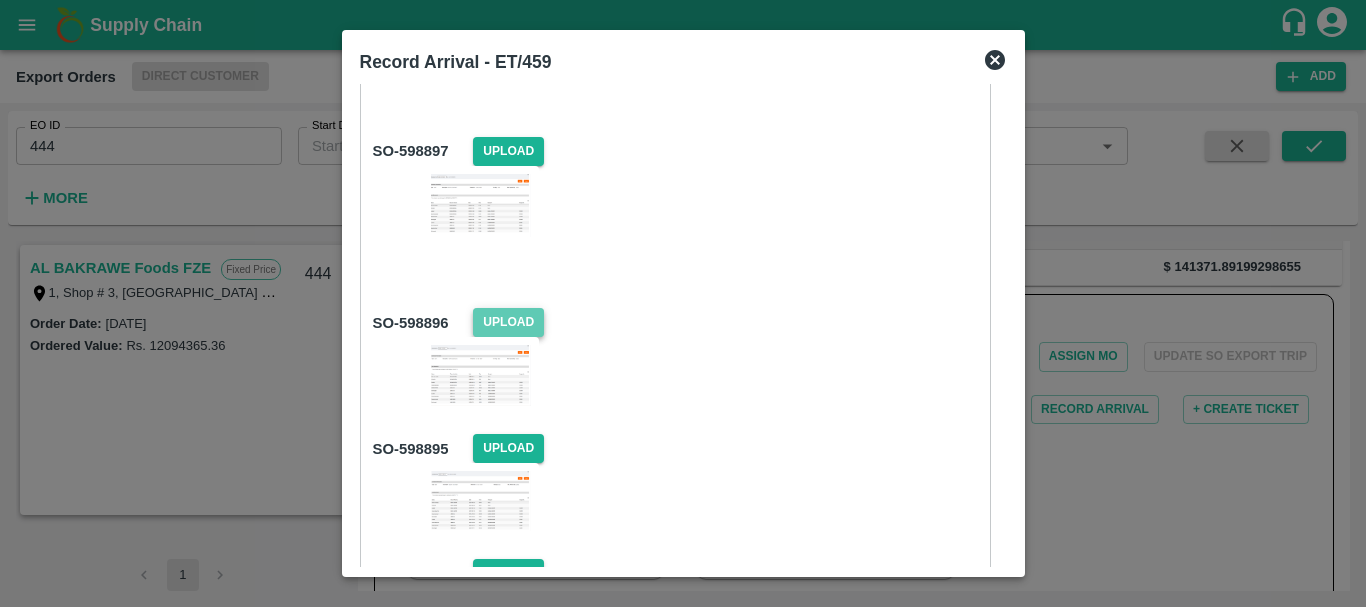 click on "Upload" at bounding box center [508, 322] 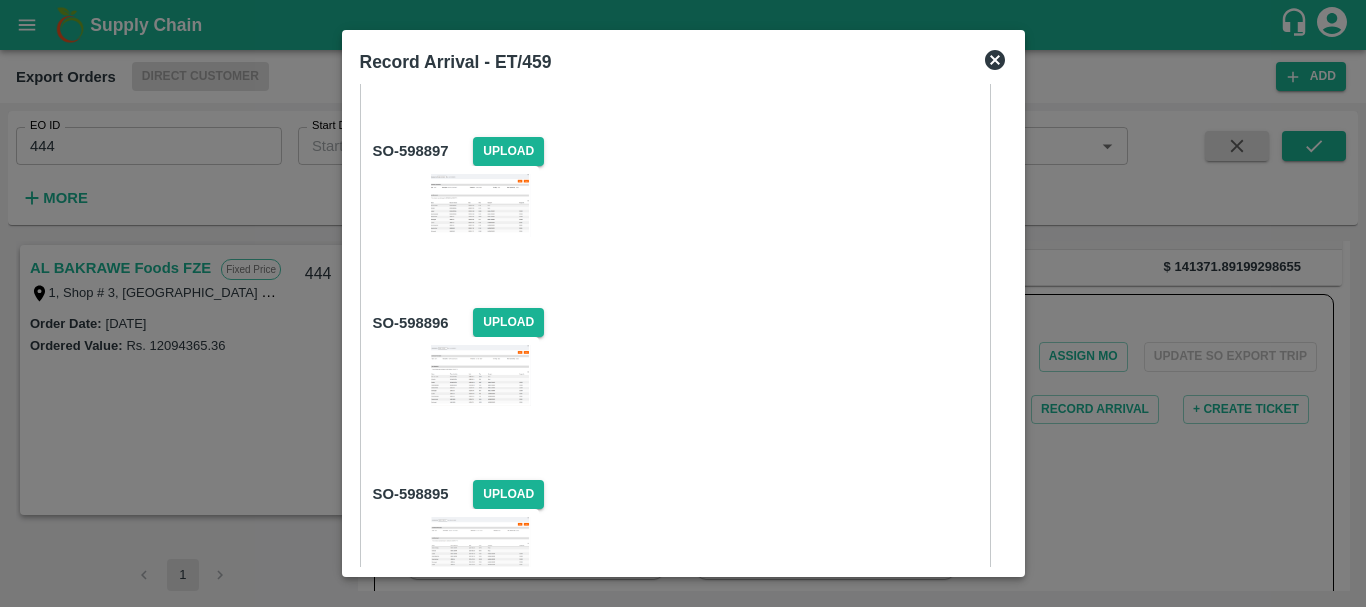 scroll, scrollTop: 936, scrollLeft: 0, axis: vertical 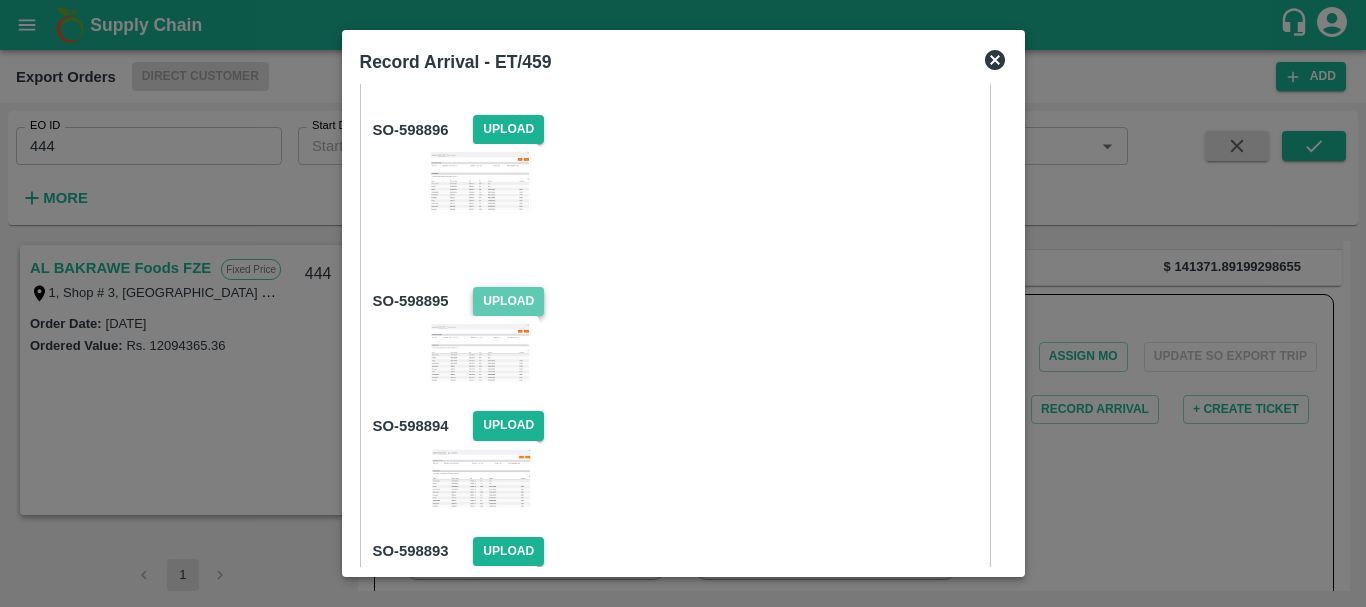 click on "Upload" at bounding box center [508, 301] 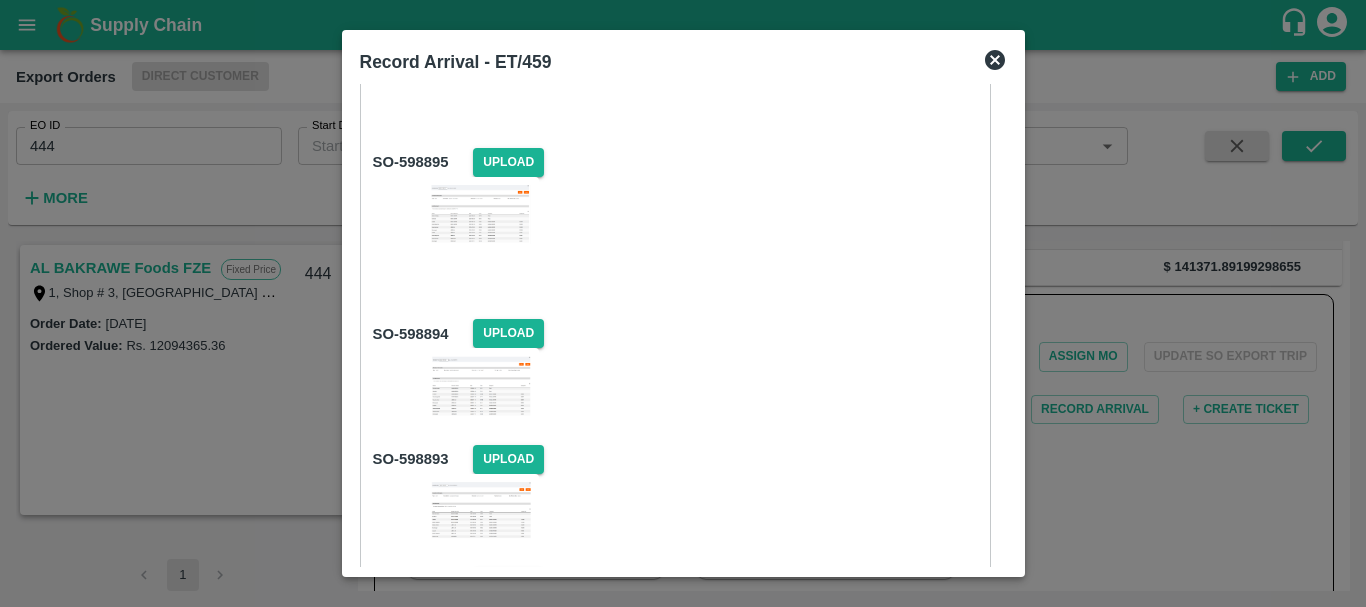 scroll, scrollTop: 1082, scrollLeft: 0, axis: vertical 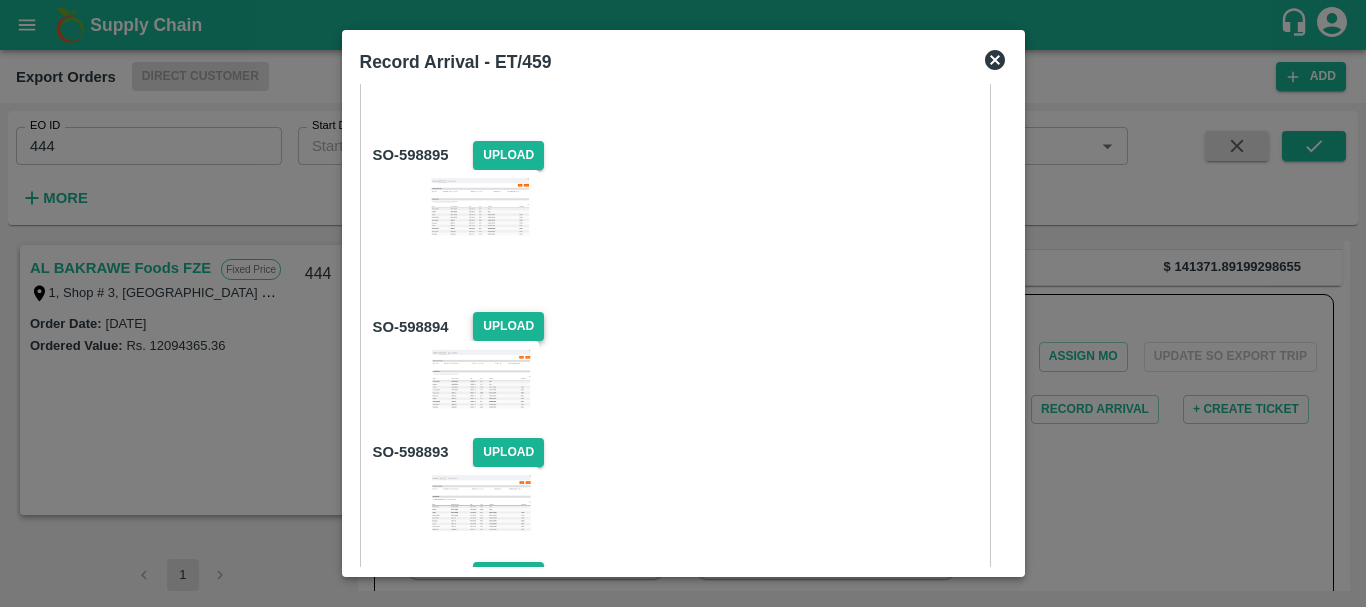 click on "Upload" at bounding box center (508, 326) 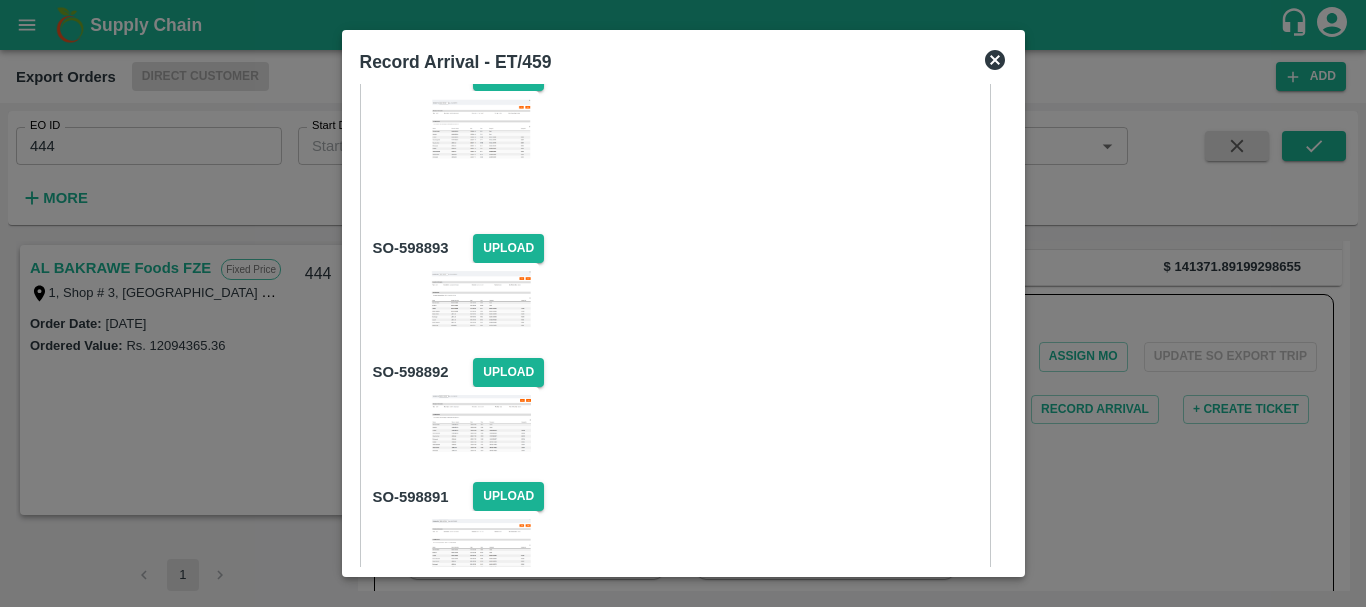 scroll, scrollTop: 1336, scrollLeft: 0, axis: vertical 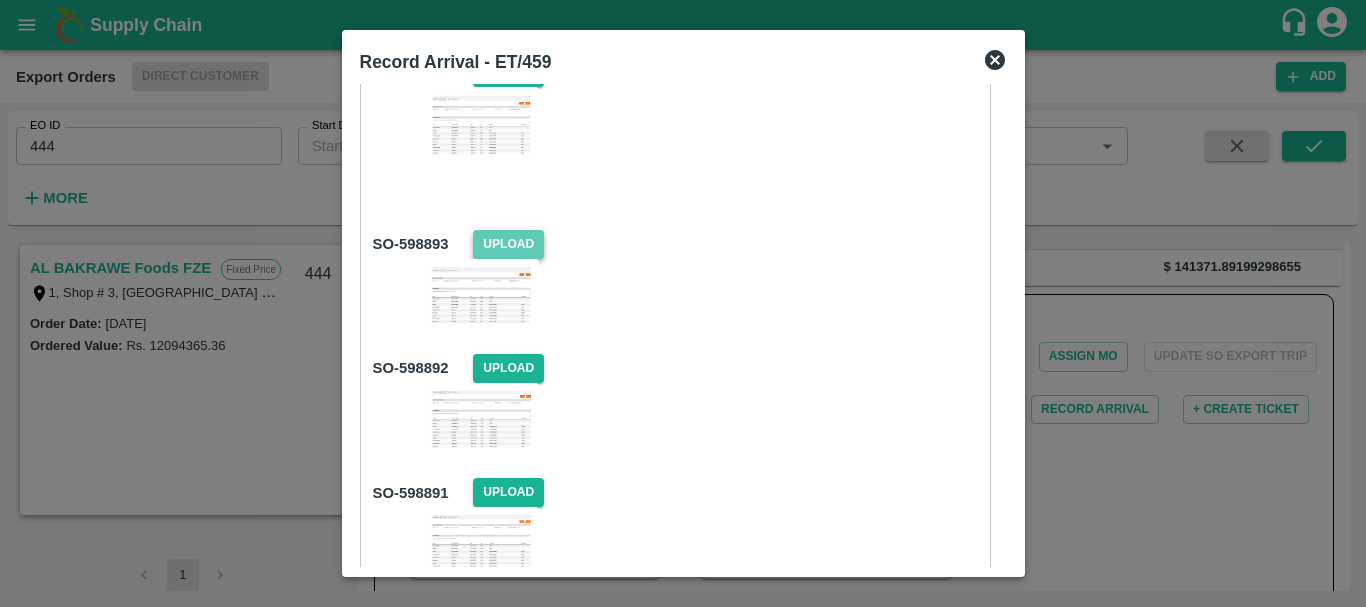 click on "Upload" at bounding box center [508, 244] 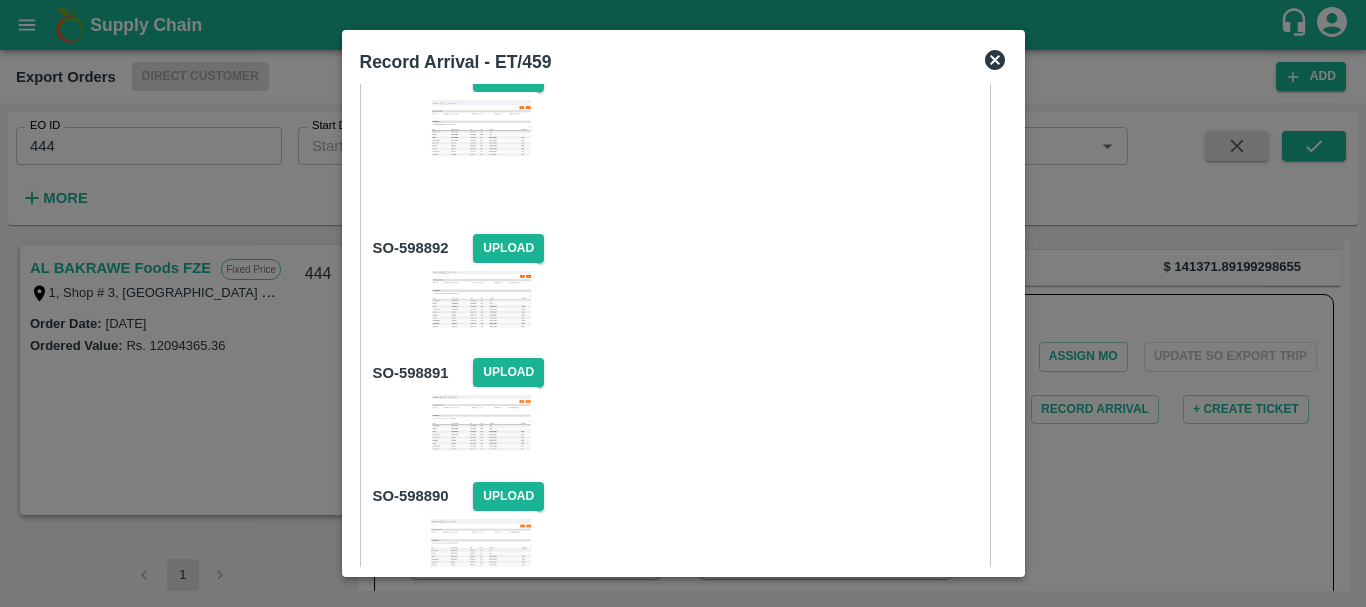 scroll, scrollTop: 1504, scrollLeft: 0, axis: vertical 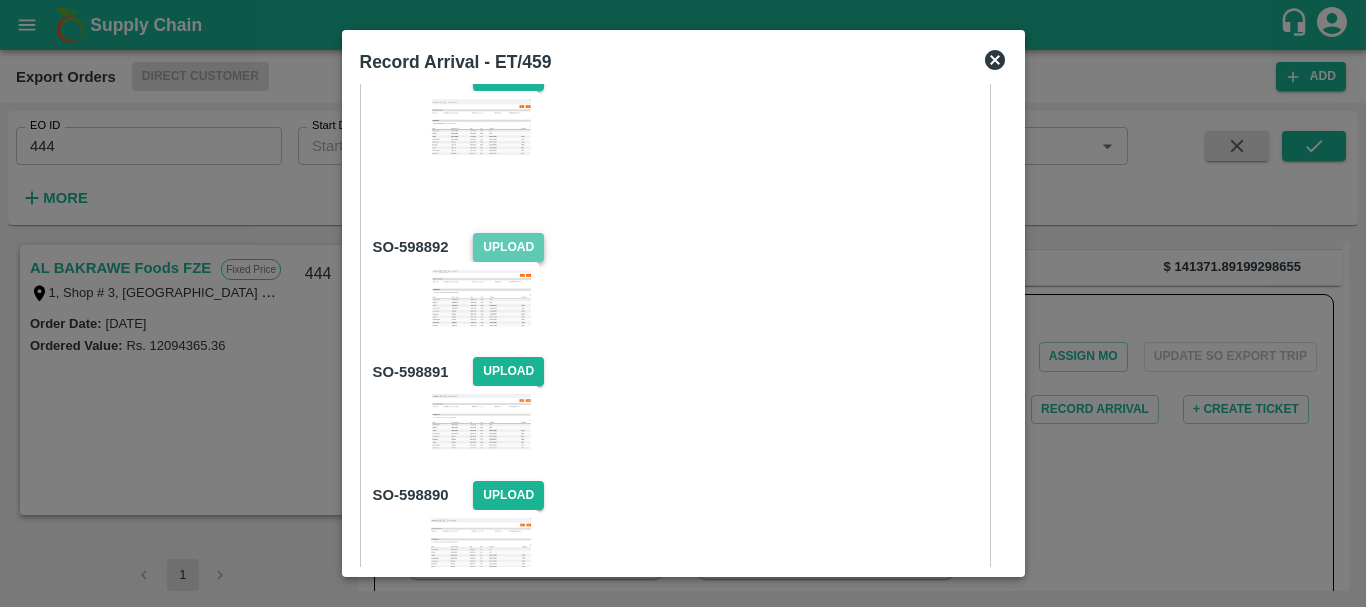 click on "Upload" at bounding box center (508, 247) 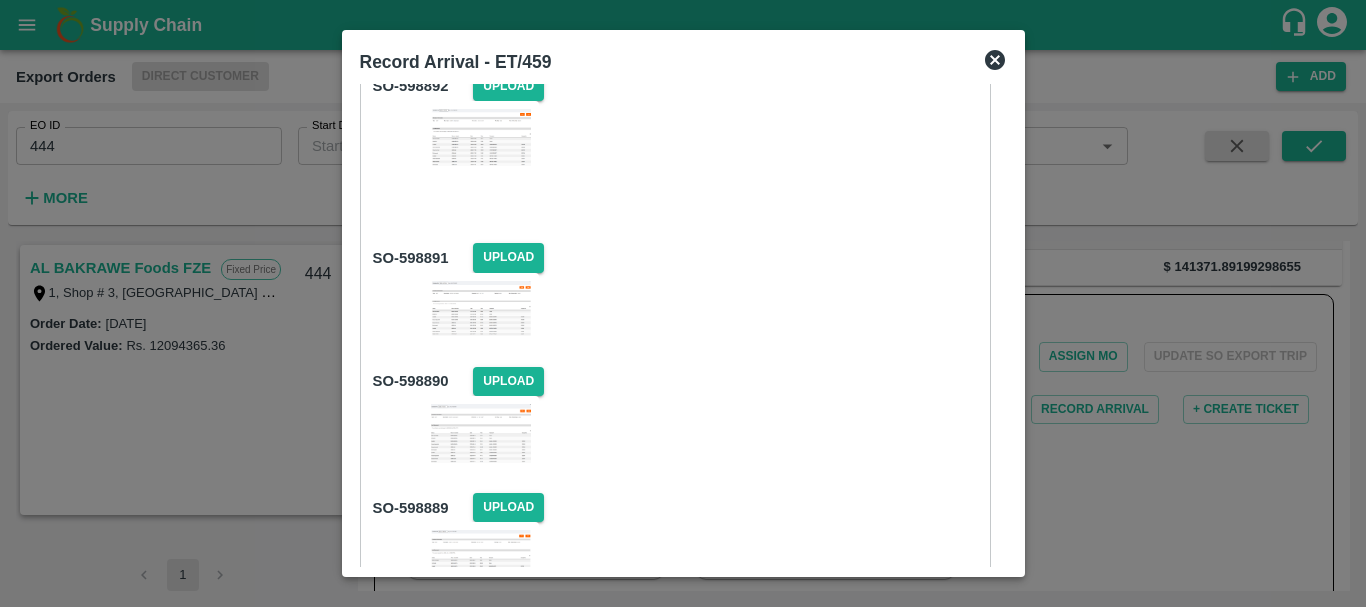 scroll, scrollTop: 1666, scrollLeft: 0, axis: vertical 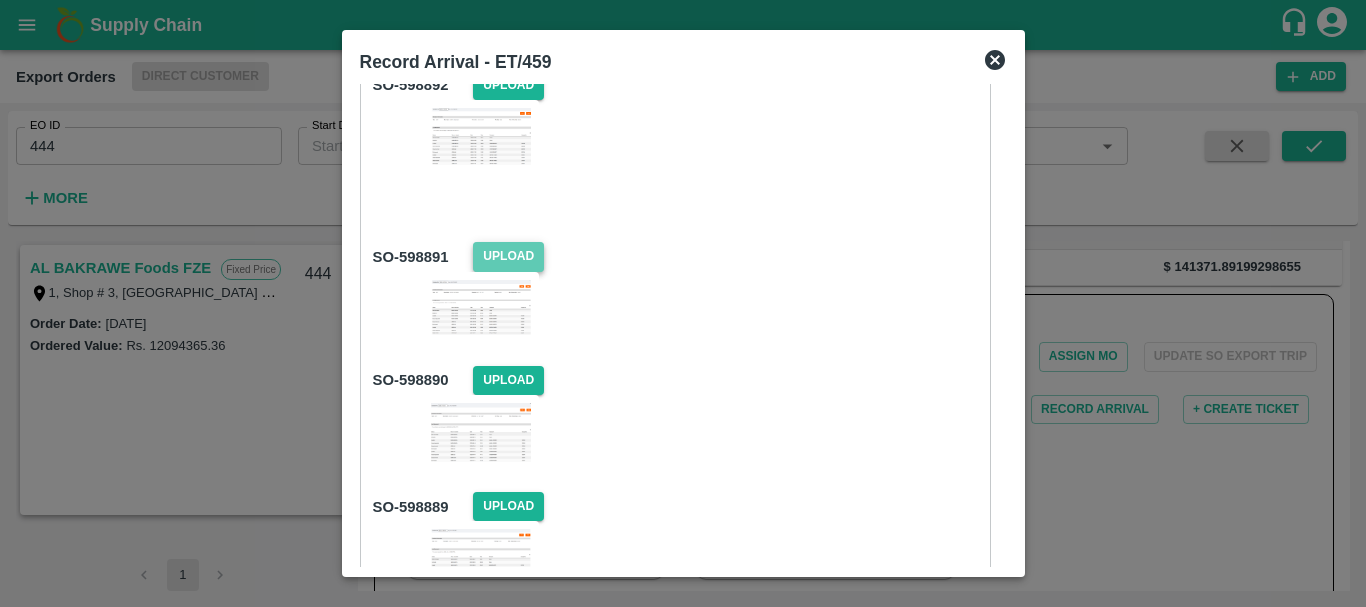 click on "Upload" at bounding box center (508, 256) 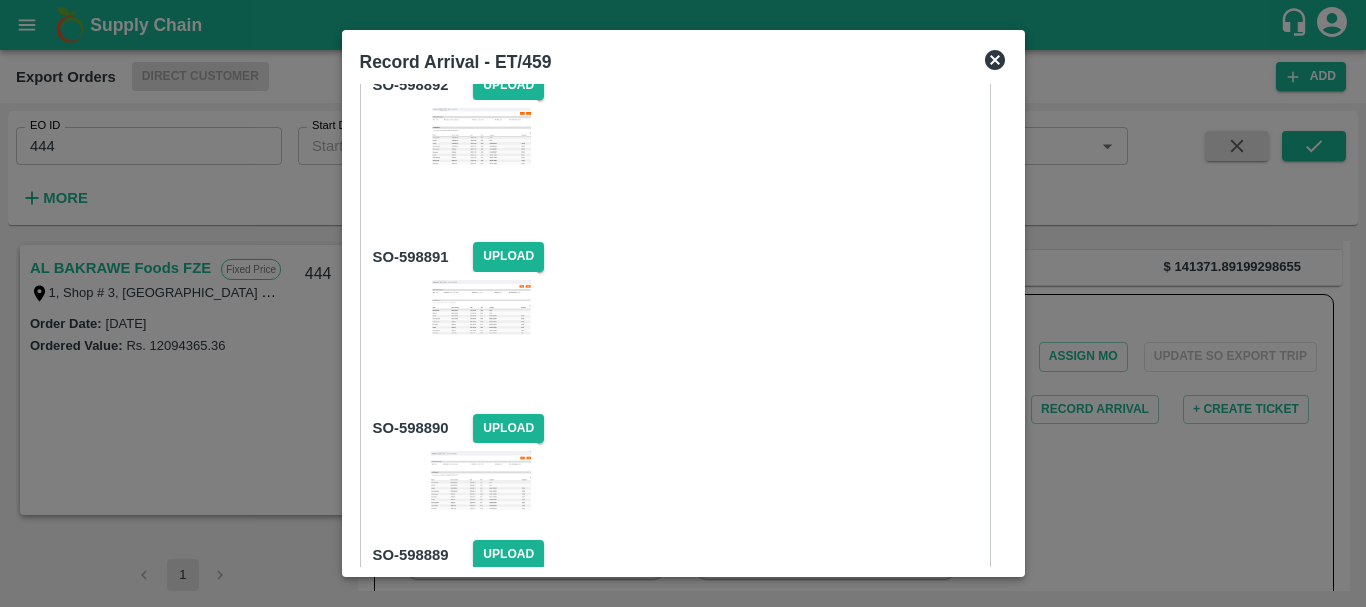 scroll, scrollTop: 1832, scrollLeft: 0, axis: vertical 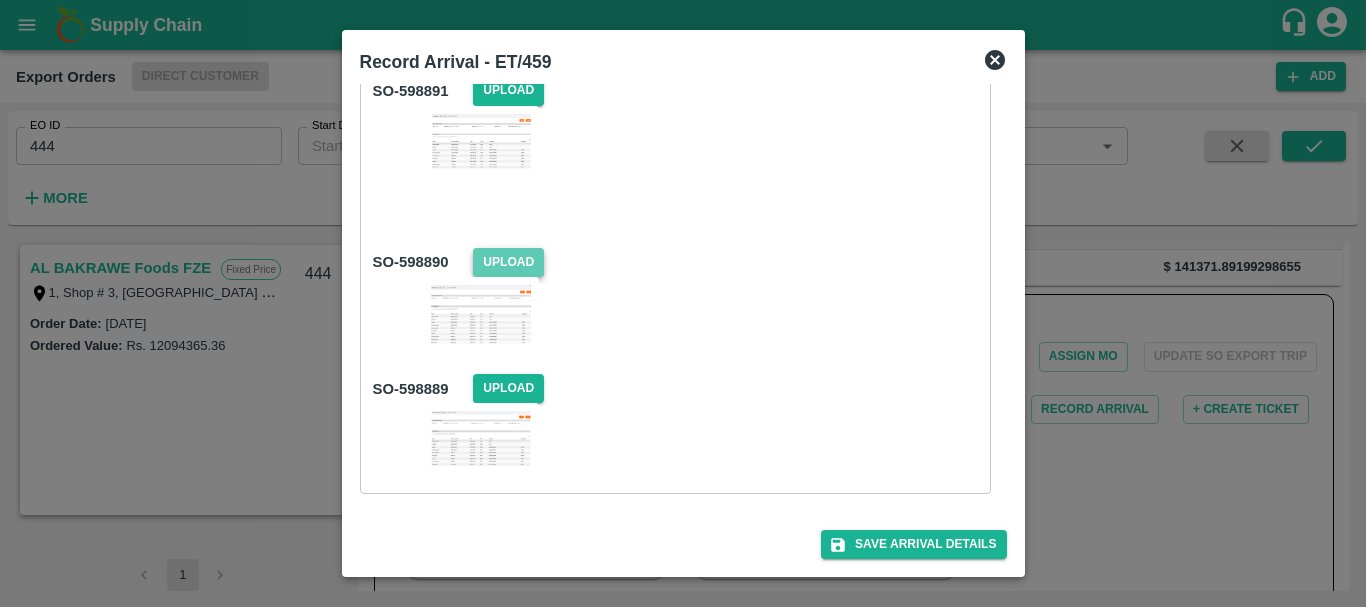 click on "Upload" at bounding box center (508, 262) 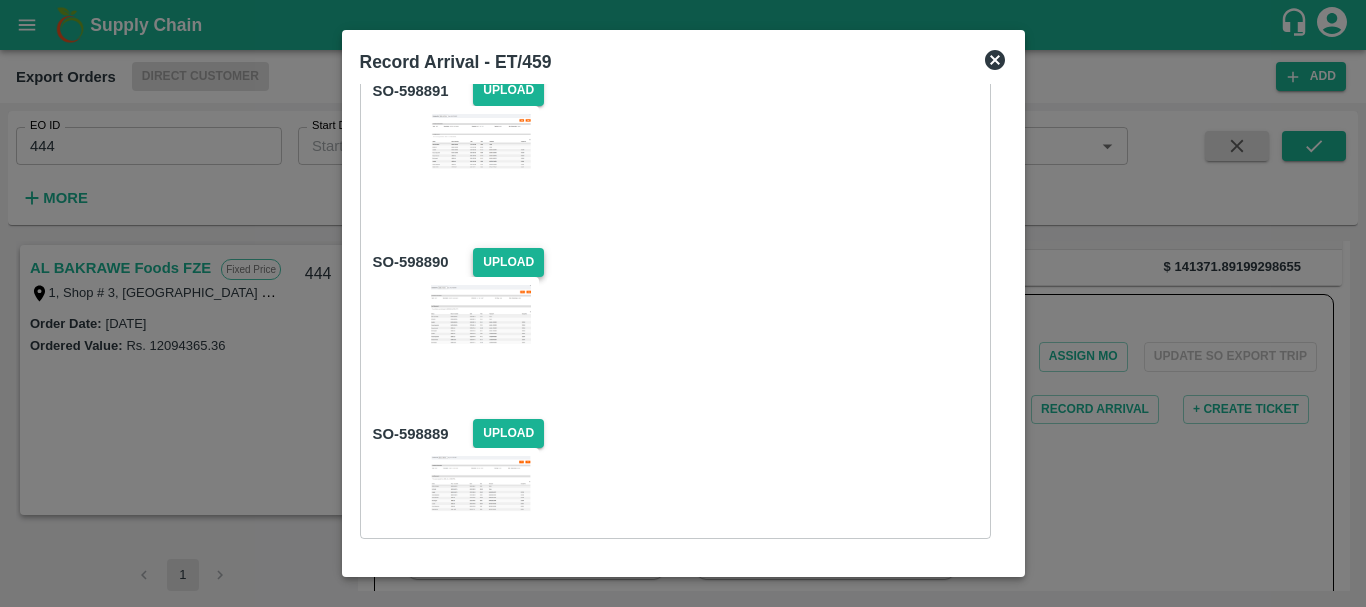scroll, scrollTop: 1877, scrollLeft: 0, axis: vertical 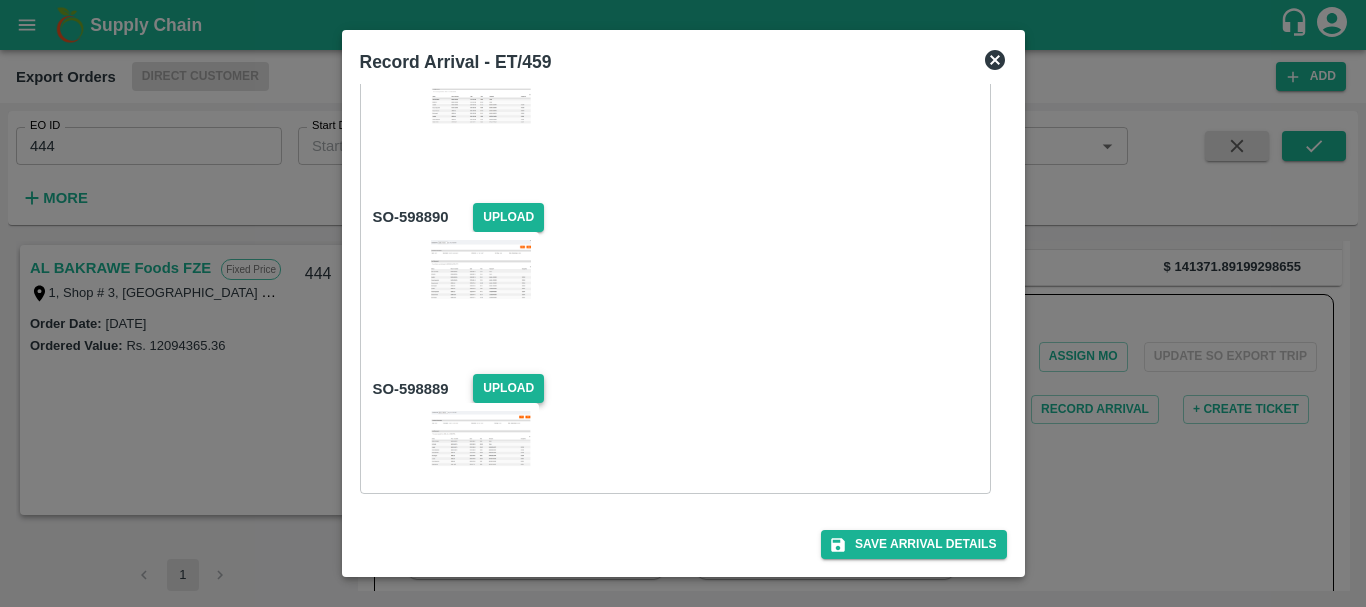 click on "Upload" at bounding box center (508, 388) 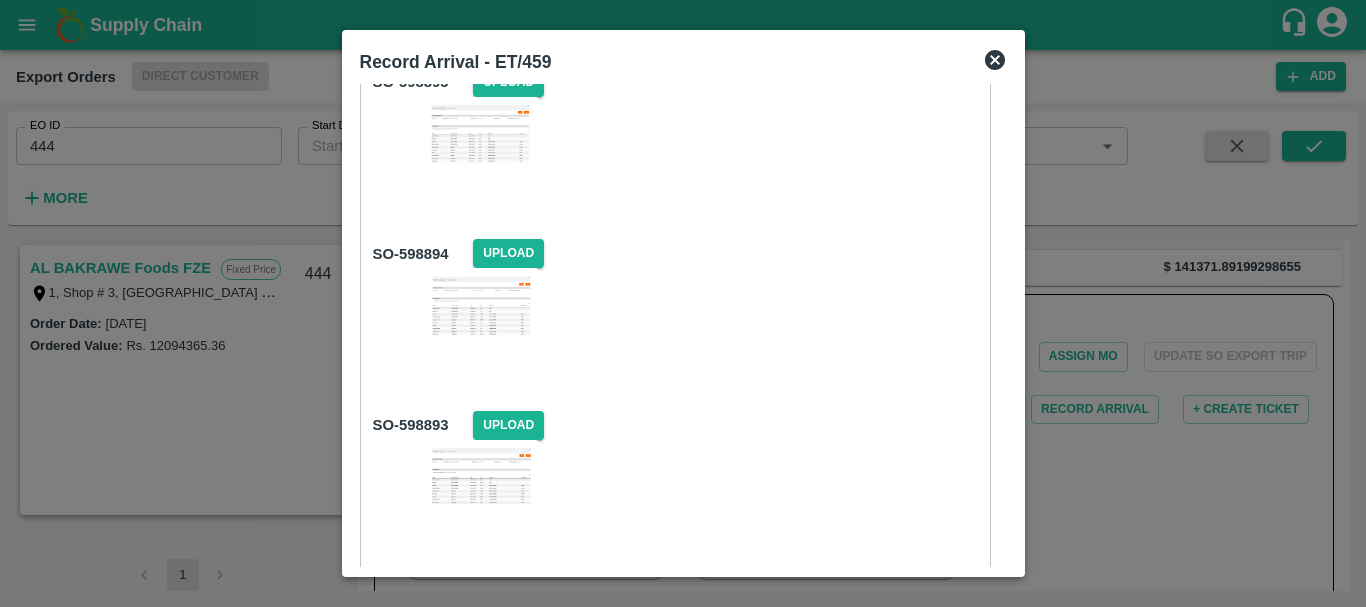 scroll, scrollTop: 1926, scrollLeft: 0, axis: vertical 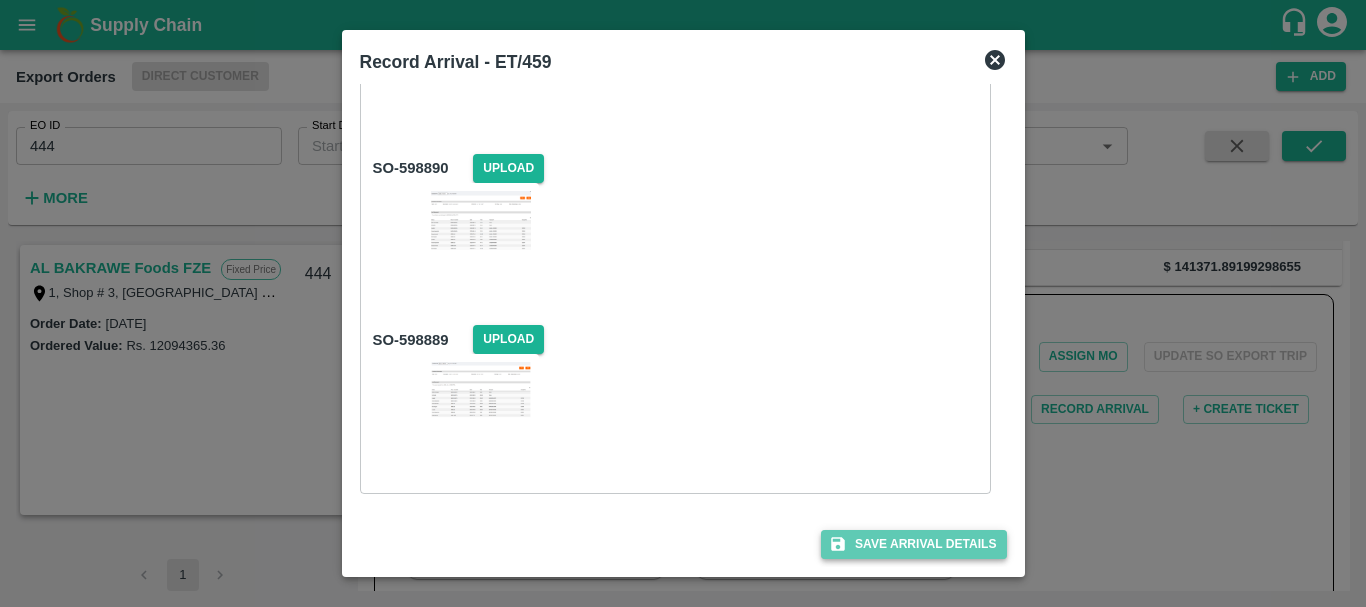 click on "Save Arrival Details" at bounding box center [913, 544] 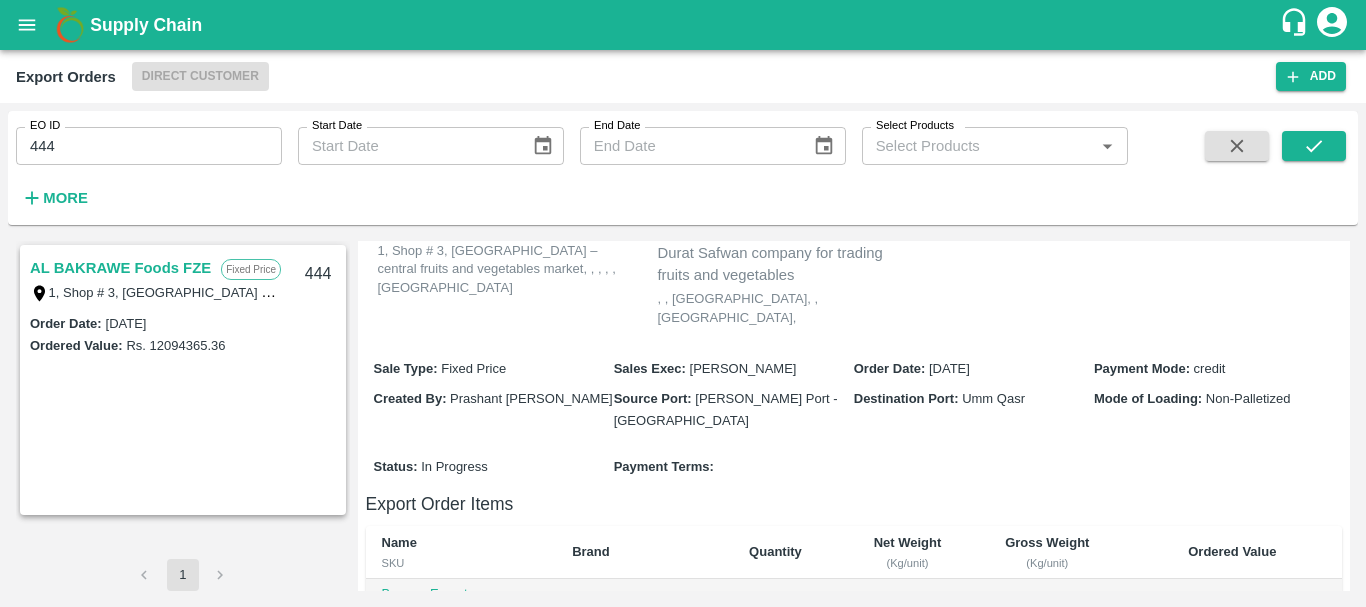 scroll, scrollTop: 0, scrollLeft: 0, axis: both 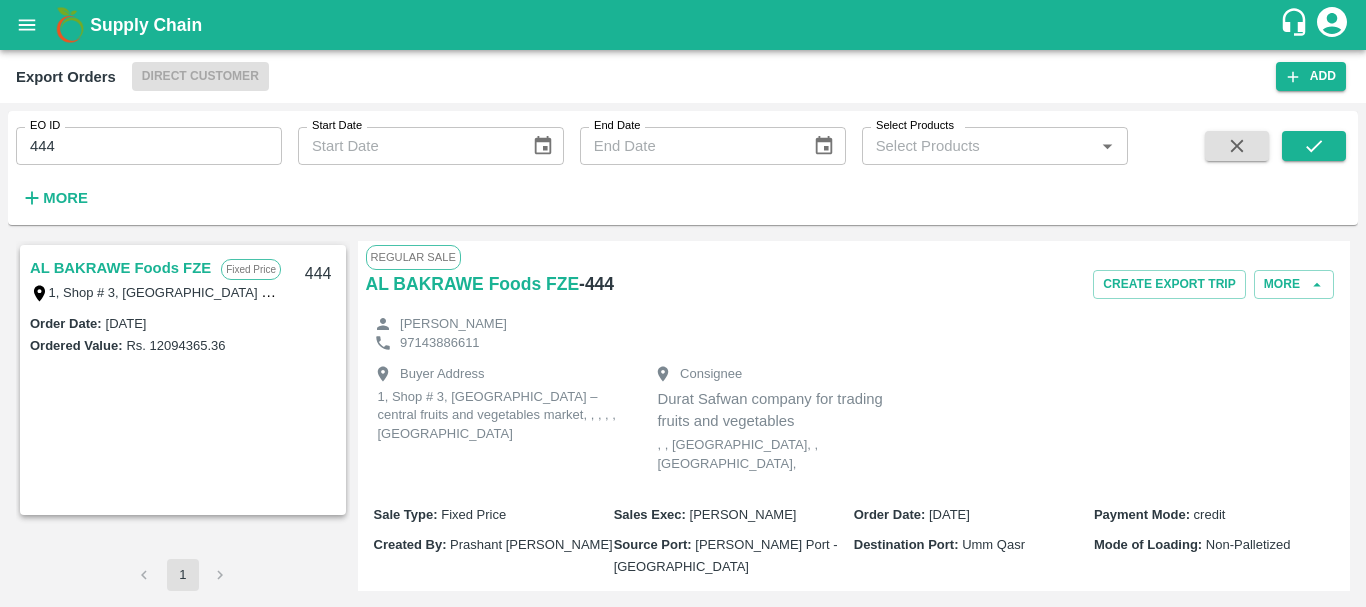 type 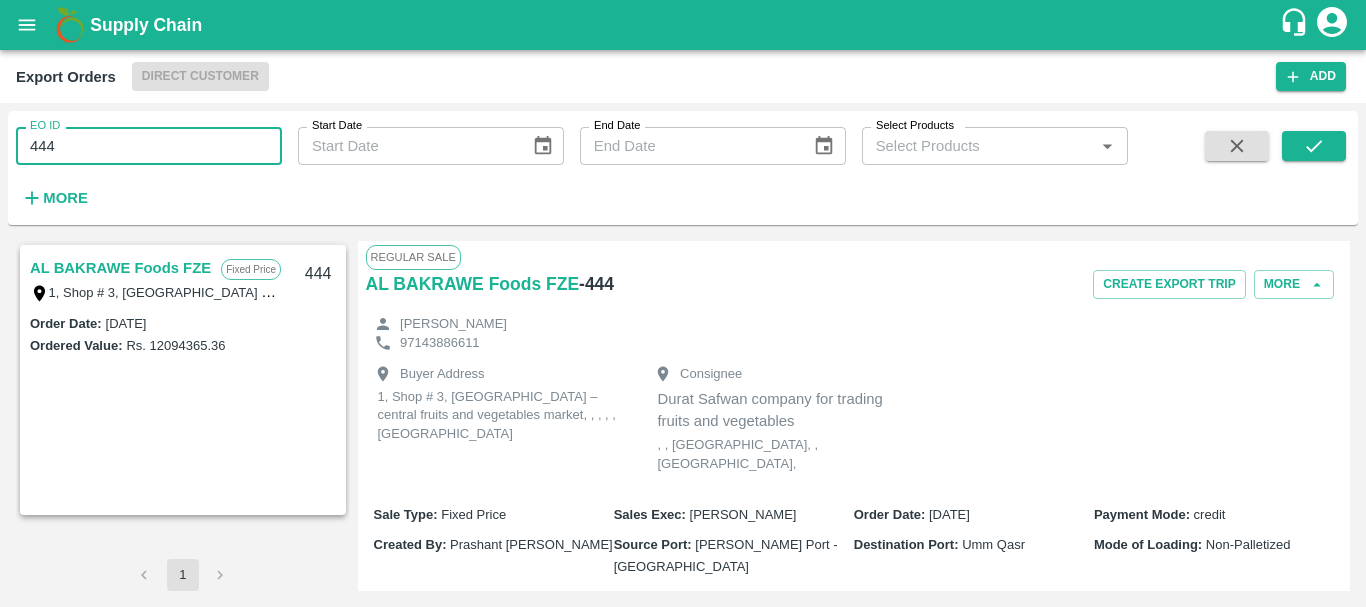 click on "444" at bounding box center [149, 146] 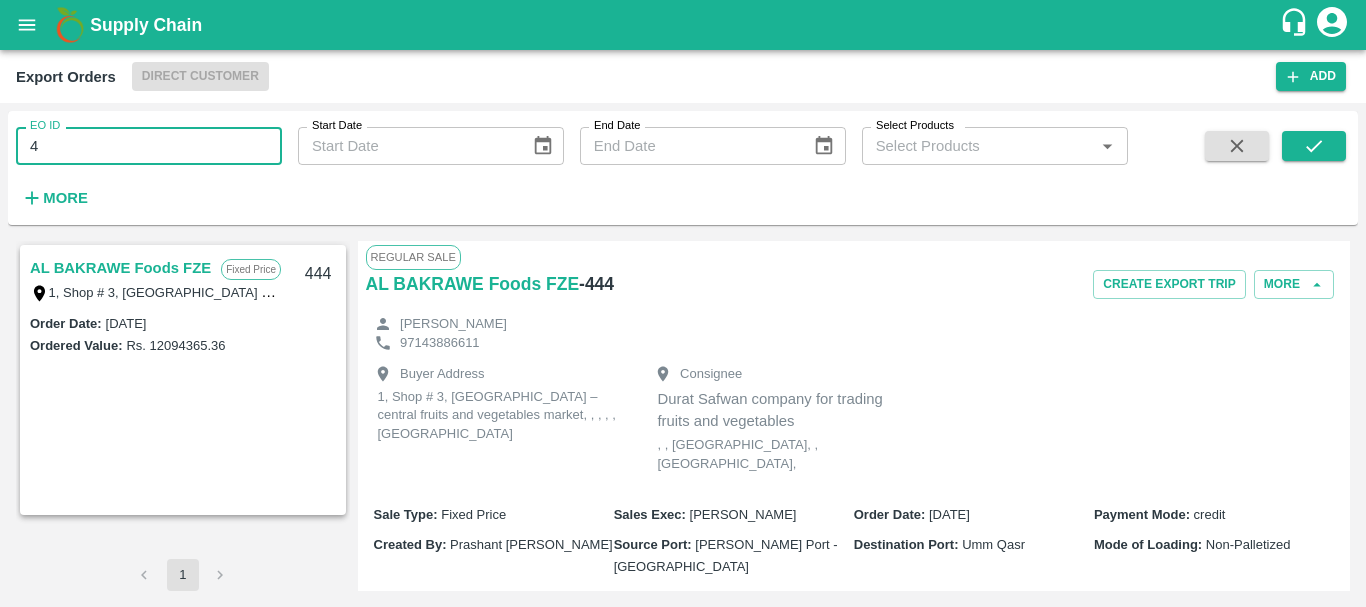 type on "4" 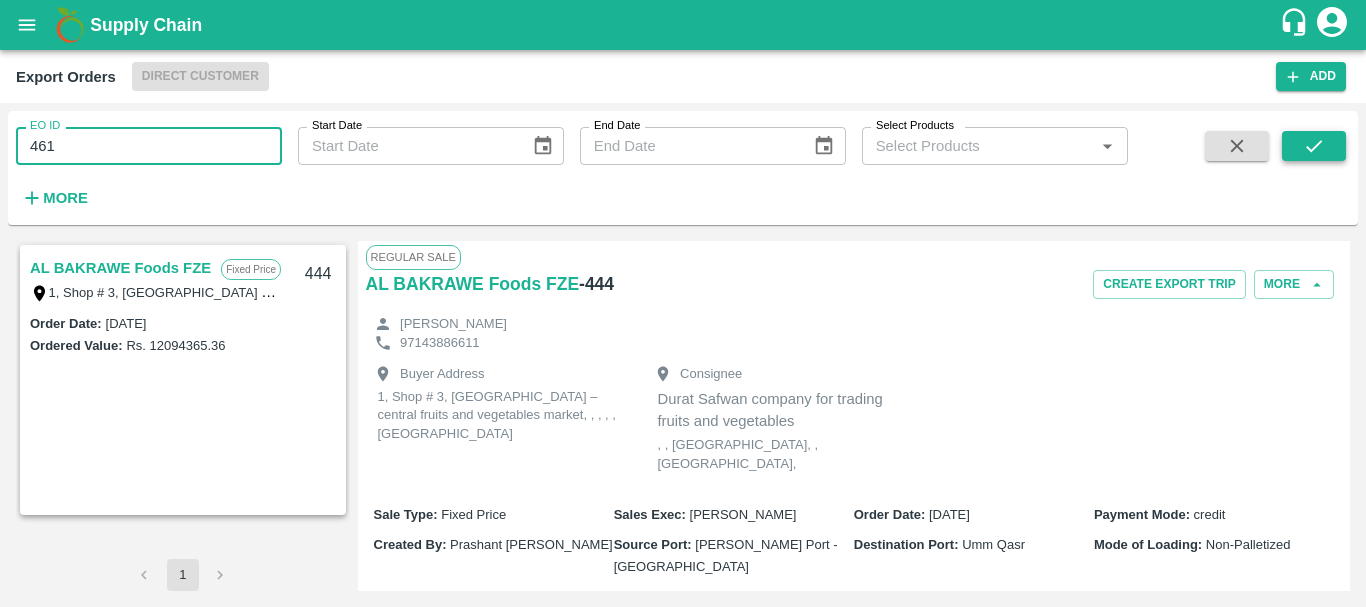 click 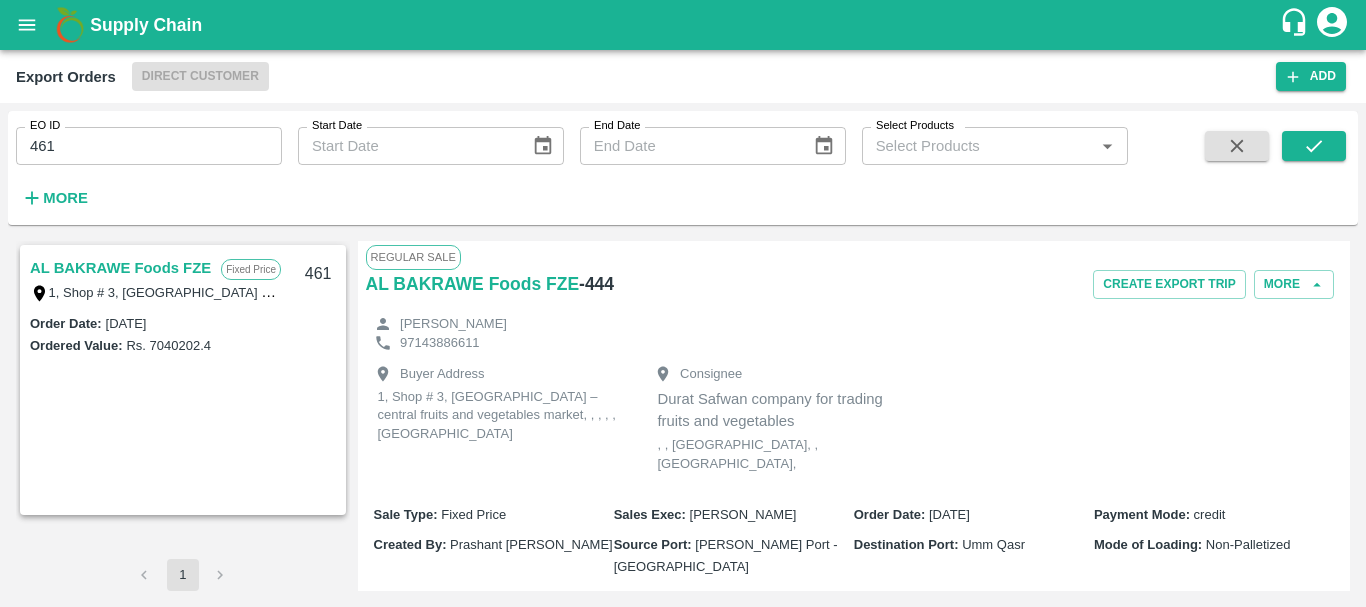 click on "AL BAKRAWE Foods FZE" at bounding box center [120, 268] 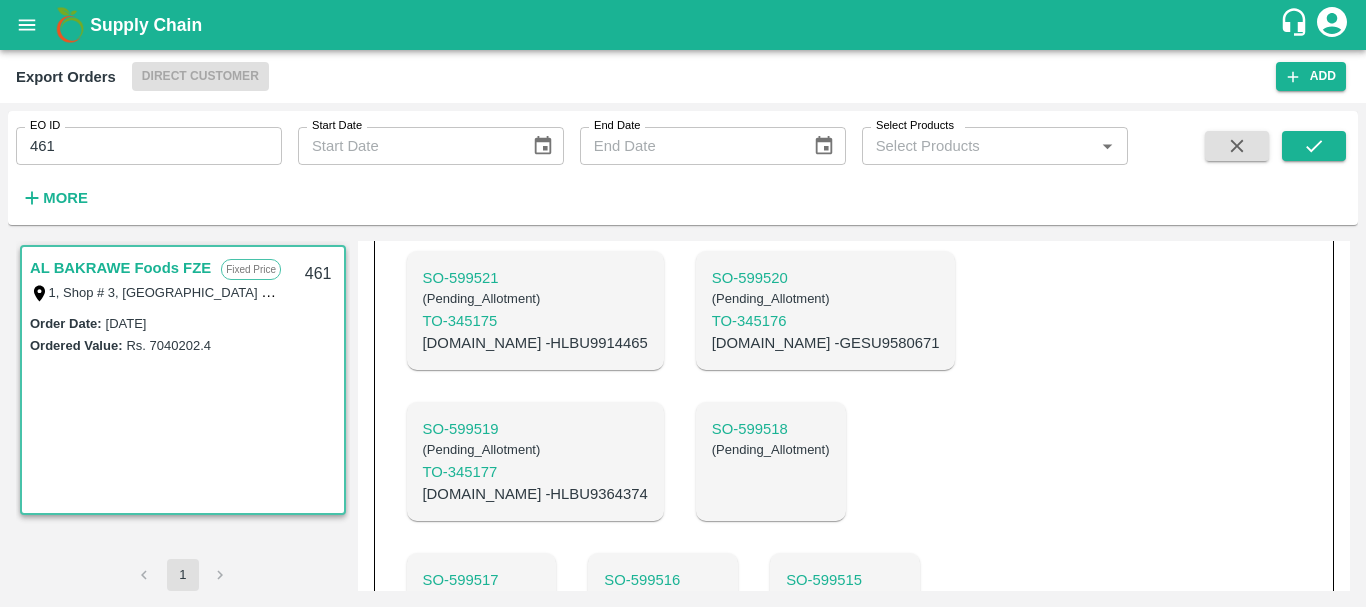 scroll, scrollTop: 797, scrollLeft: 0, axis: vertical 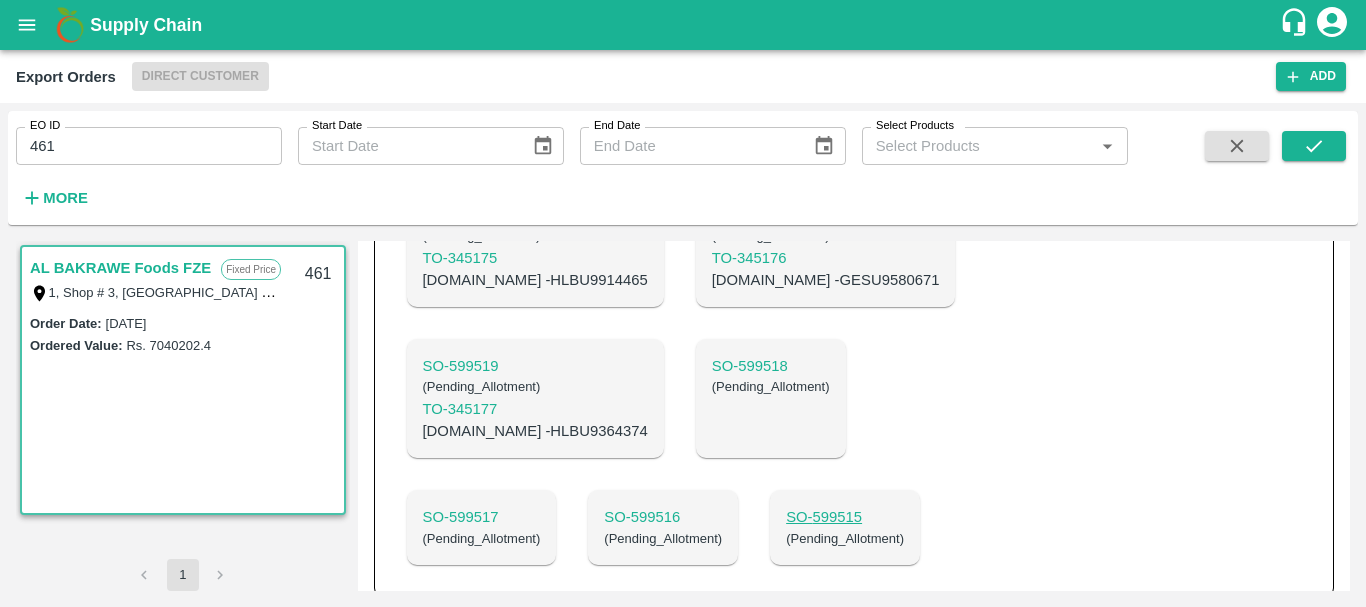 click on "SO- 599515" at bounding box center [845, 517] 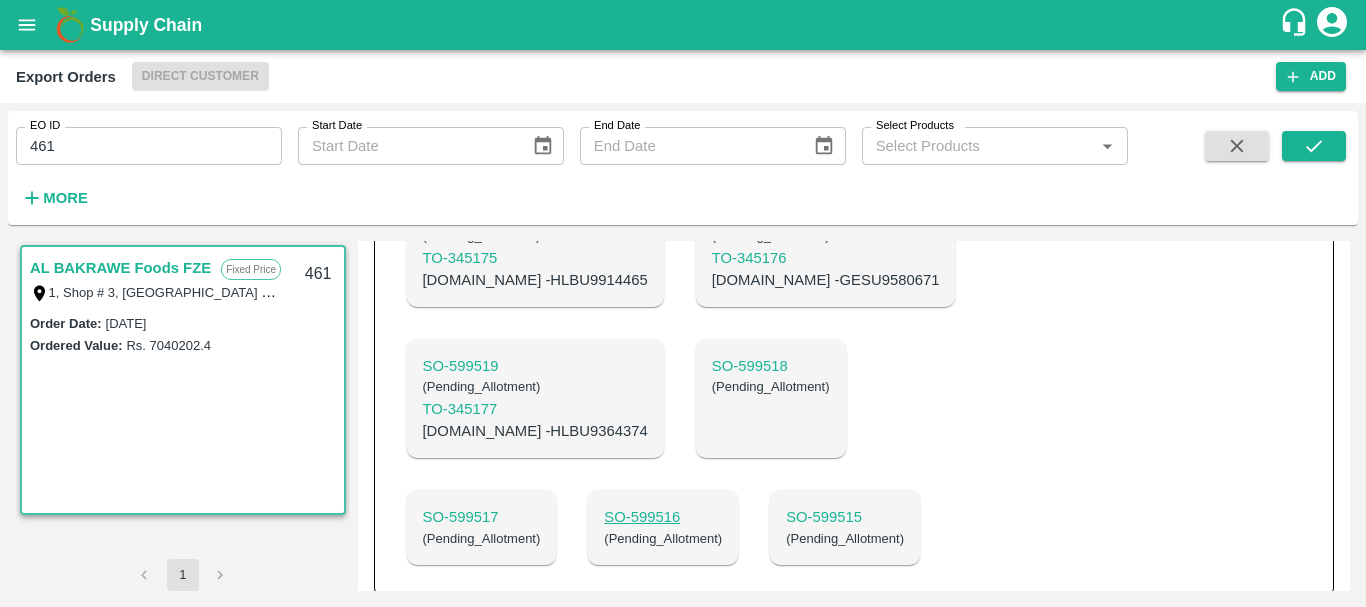 click on "SO- 599516" at bounding box center [663, 517] 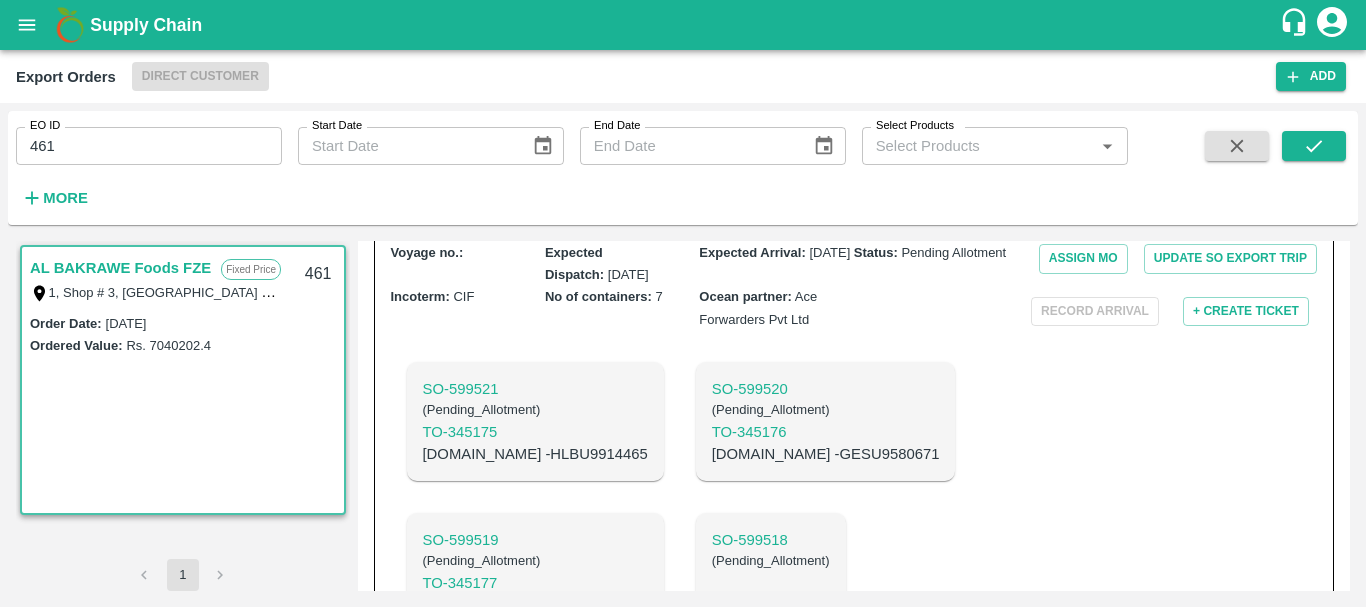 scroll, scrollTop: 618, scrollLeft: 0, axis: vertical 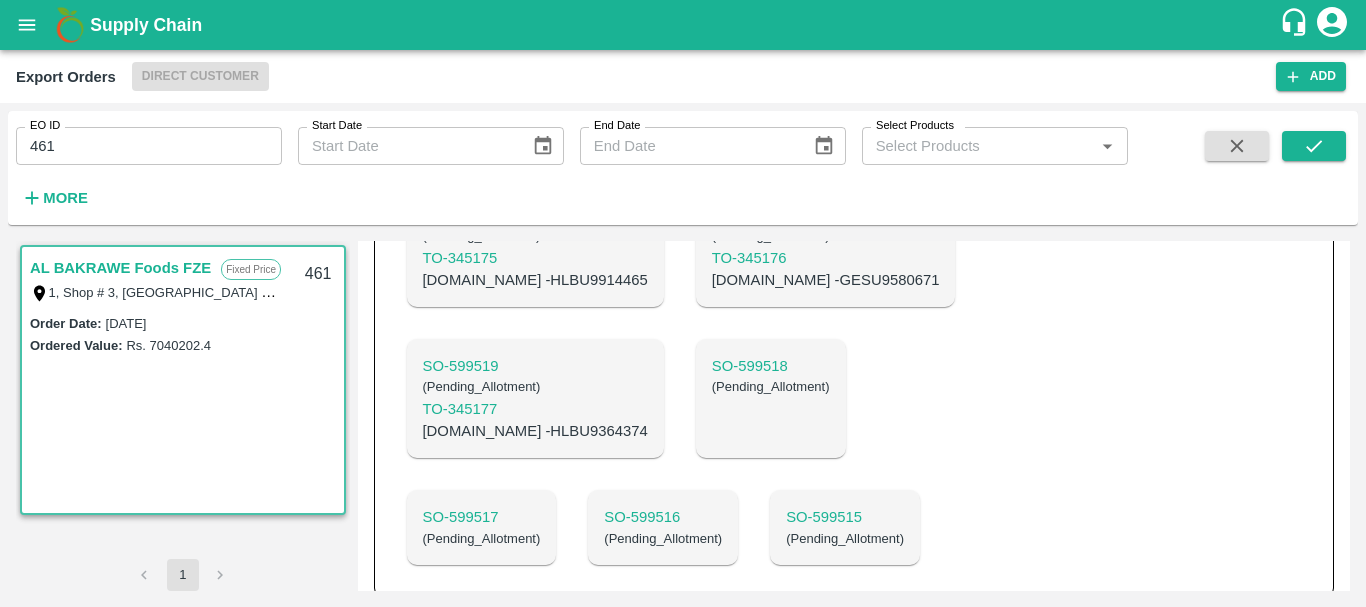 click on "C.No - HLBU9364374" at bounding box center (535, 431) 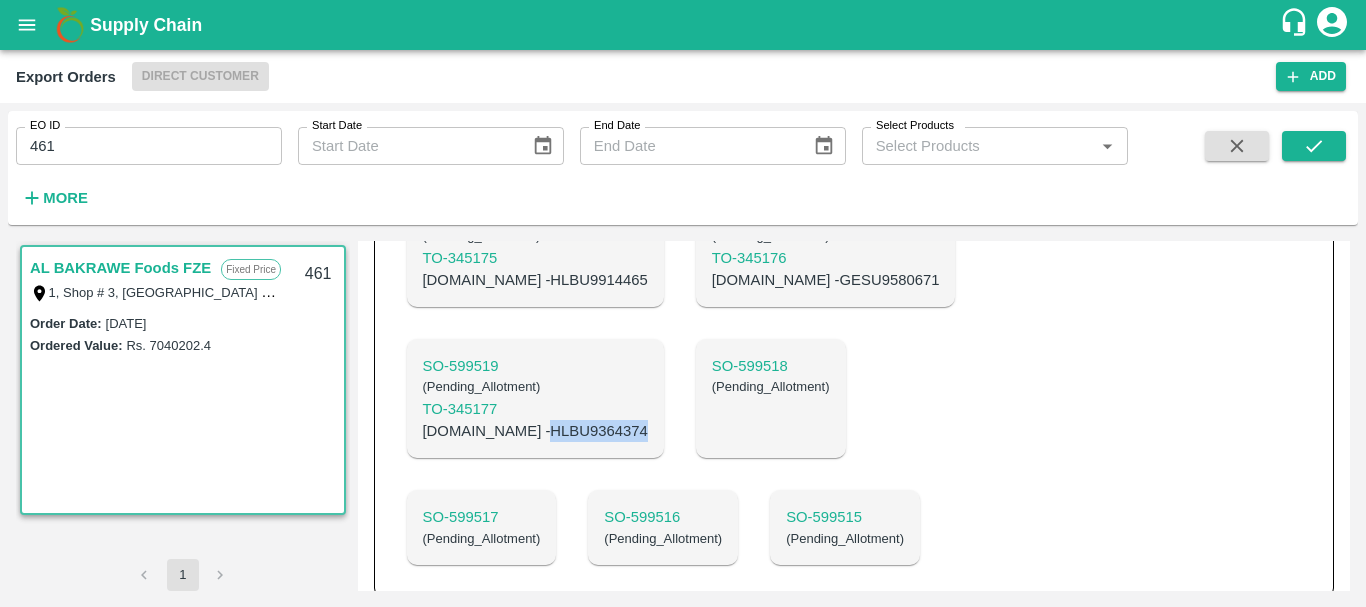 click on "C.No - HLBU9364374" at bounding box center [535, 431] 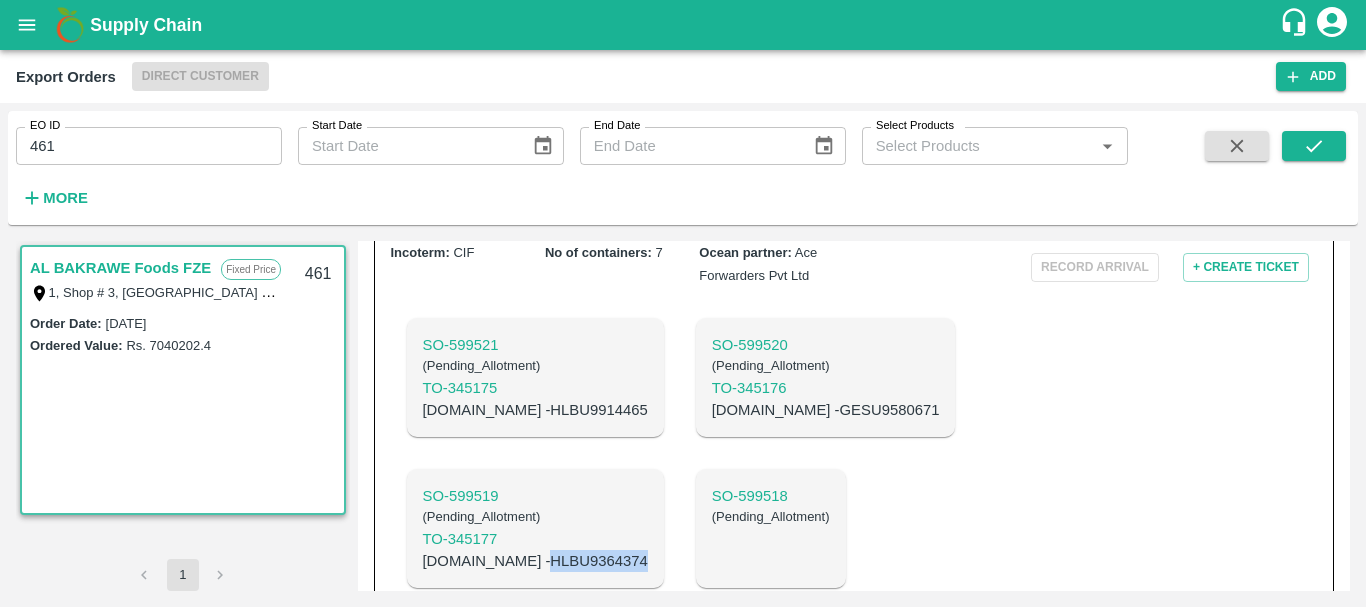 scroll, scrollTop: 662, scrollLeft: 0, axis: vertical 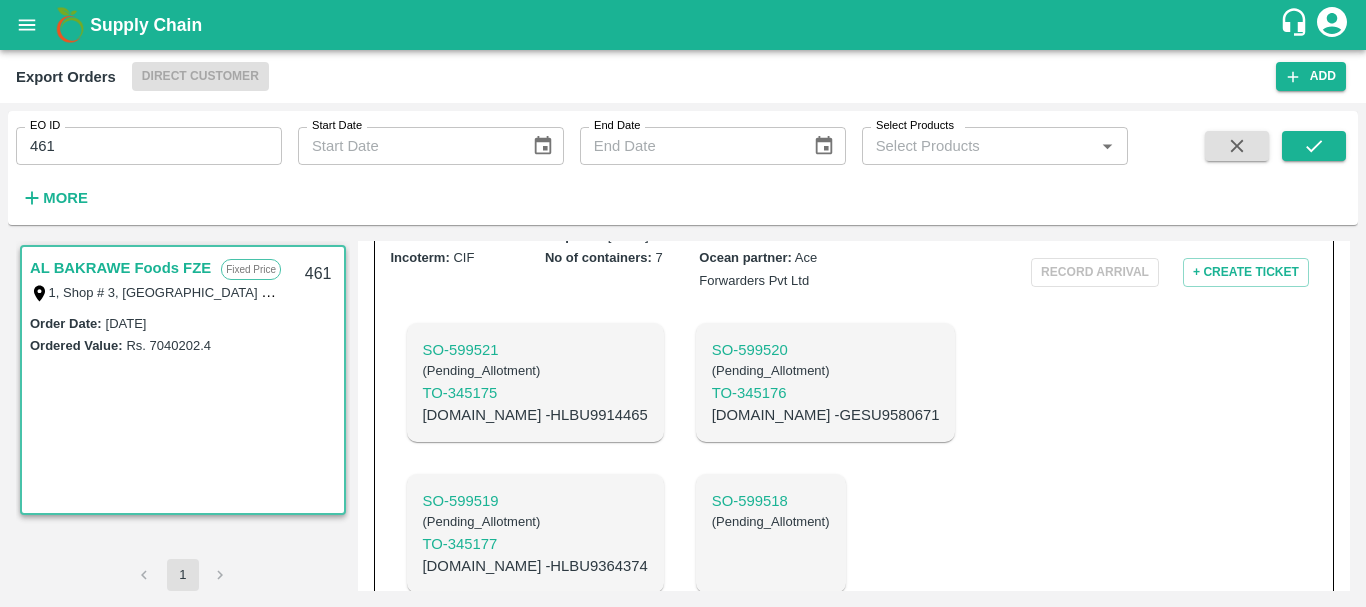 click on "C.No - GESU9580671" at bounding box center [826, 415] 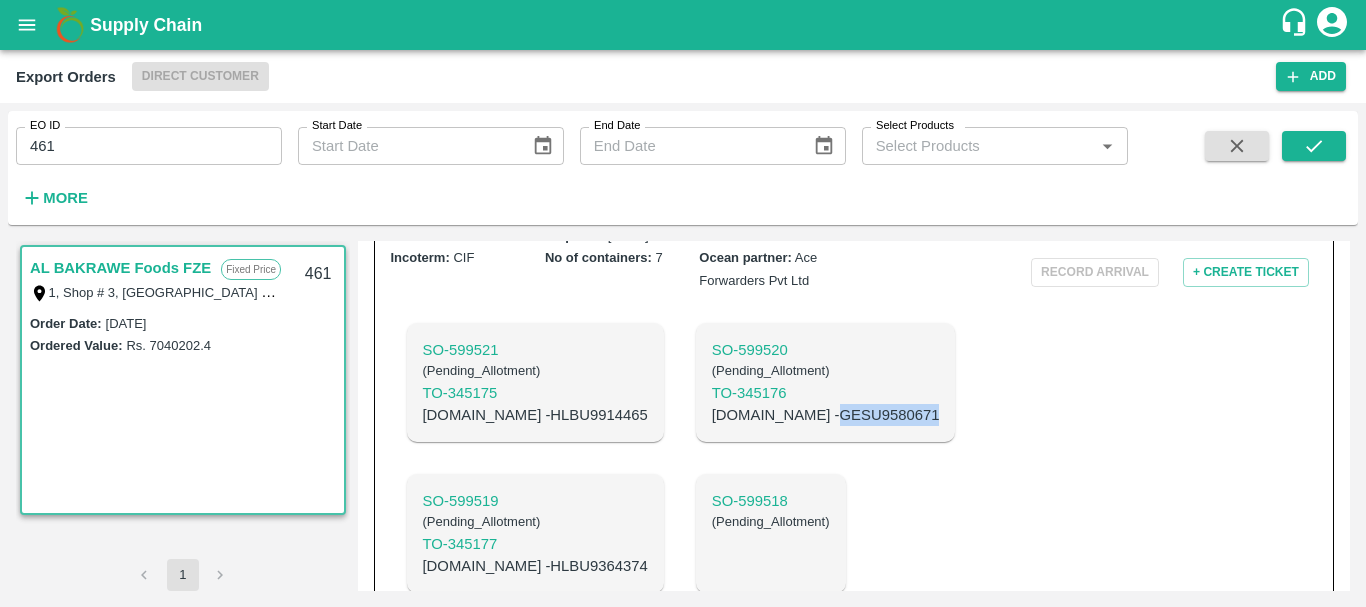 click on "C.No - GESU9580671" at bounding box center [826, 415] 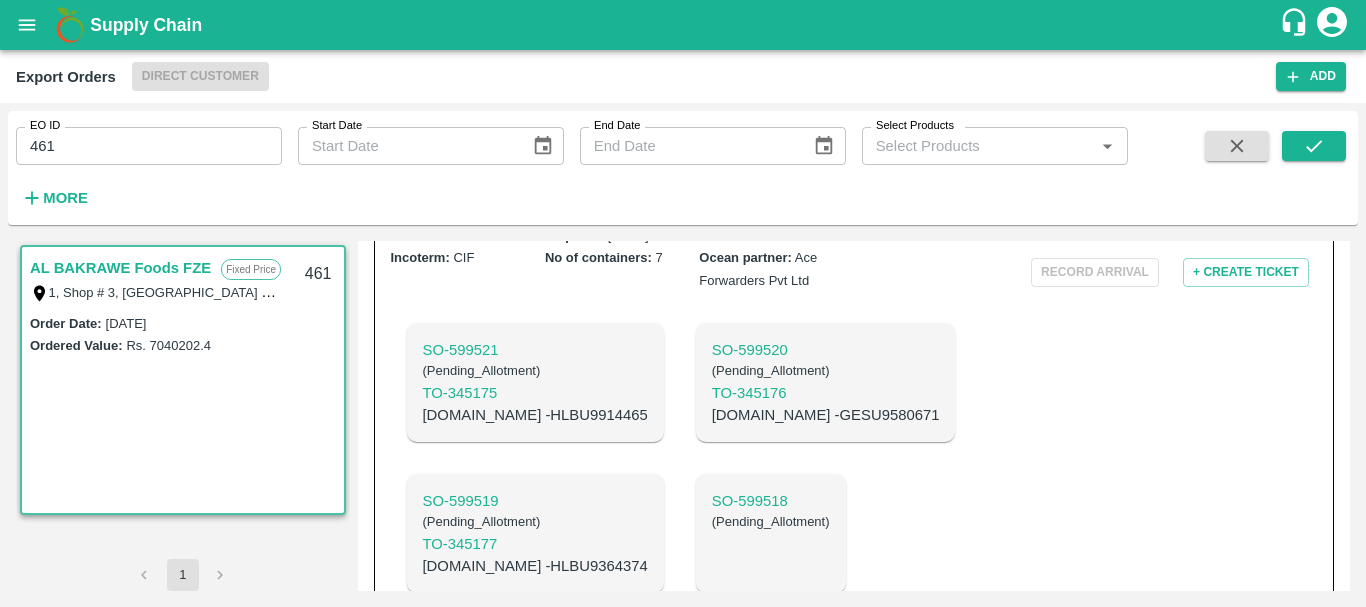 click on "C.No - HLBU9914465" at bounding box center [535, 415] 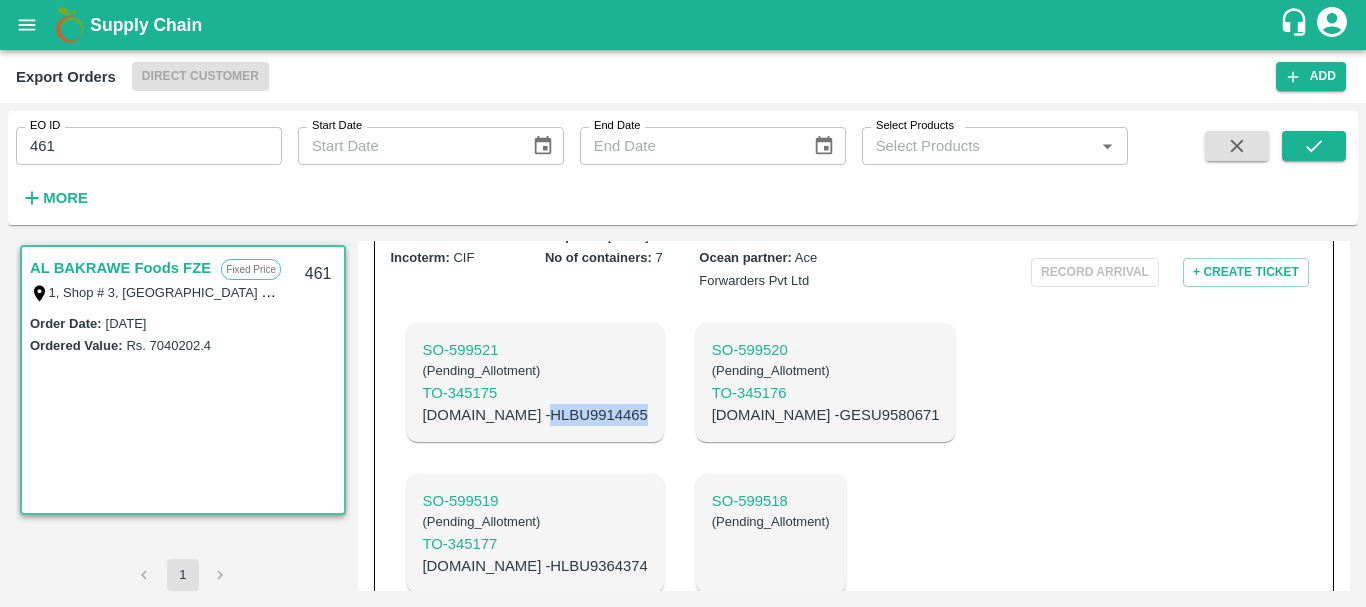 click on "C.No - HLBU9914465" at bounding box center [535, 415] 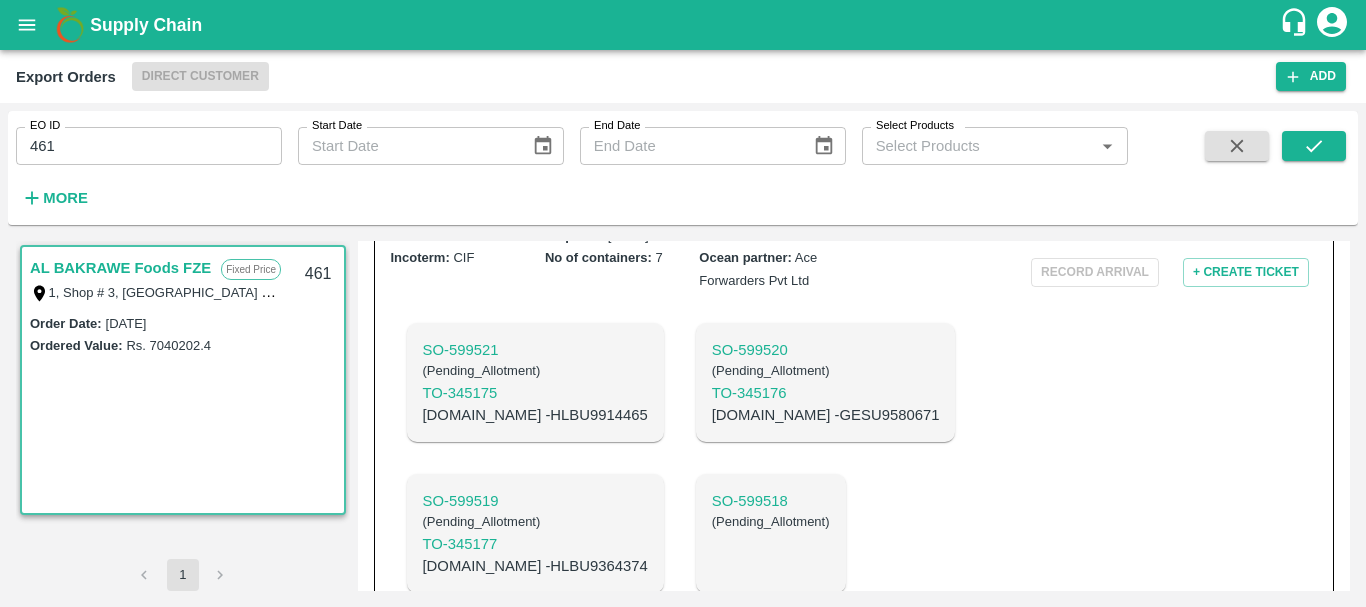 click on "SO- 599521 ( Pending_Allotment ) TO- 345175 C.No - HLBU9914465 SO- 599520 ( Pending_Allotment ) TO- 345176 C.No - GESU9580671 SO- 599519 ( Pending_Allotment ) TO- 345177 C.No - HLBU9364374 SO- 599518 ( Pending_Allotment ) SO- 599517 ( Pending_Allotment ) SO- 599516 ( Pending_Allotment ) SO- 599515 ( Pending_Allotment )" at bounding box center [700, 511] 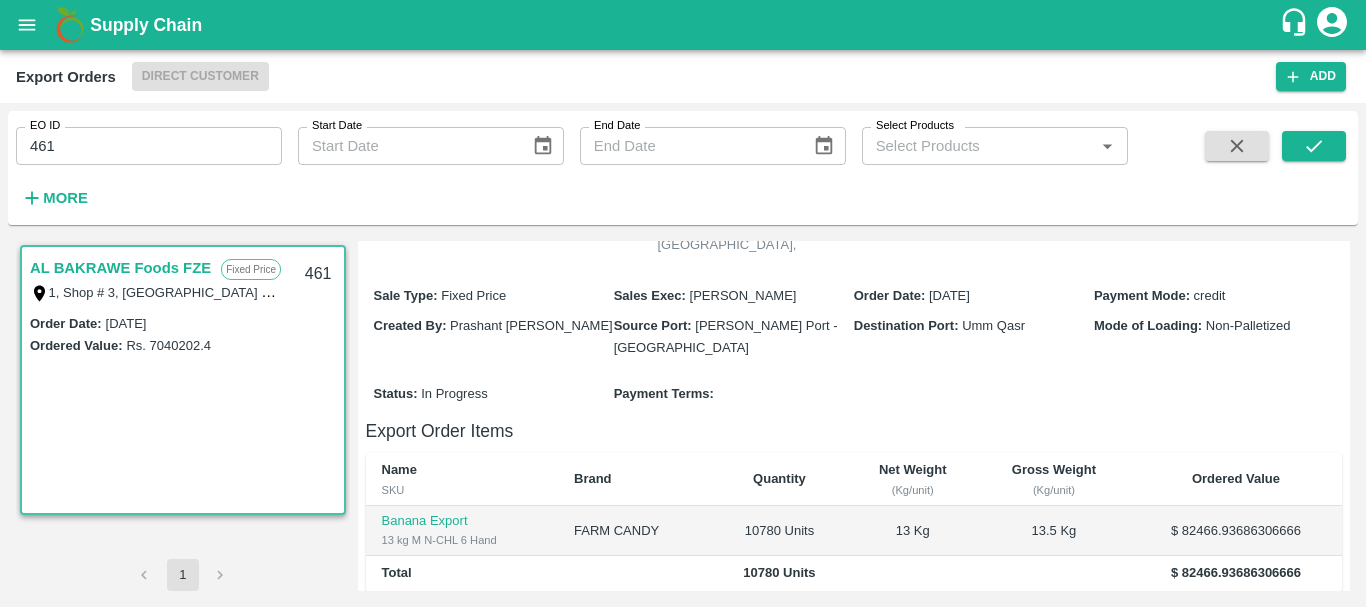 scroll, scrollTop: 0, scrollLeft: 0, axis: both 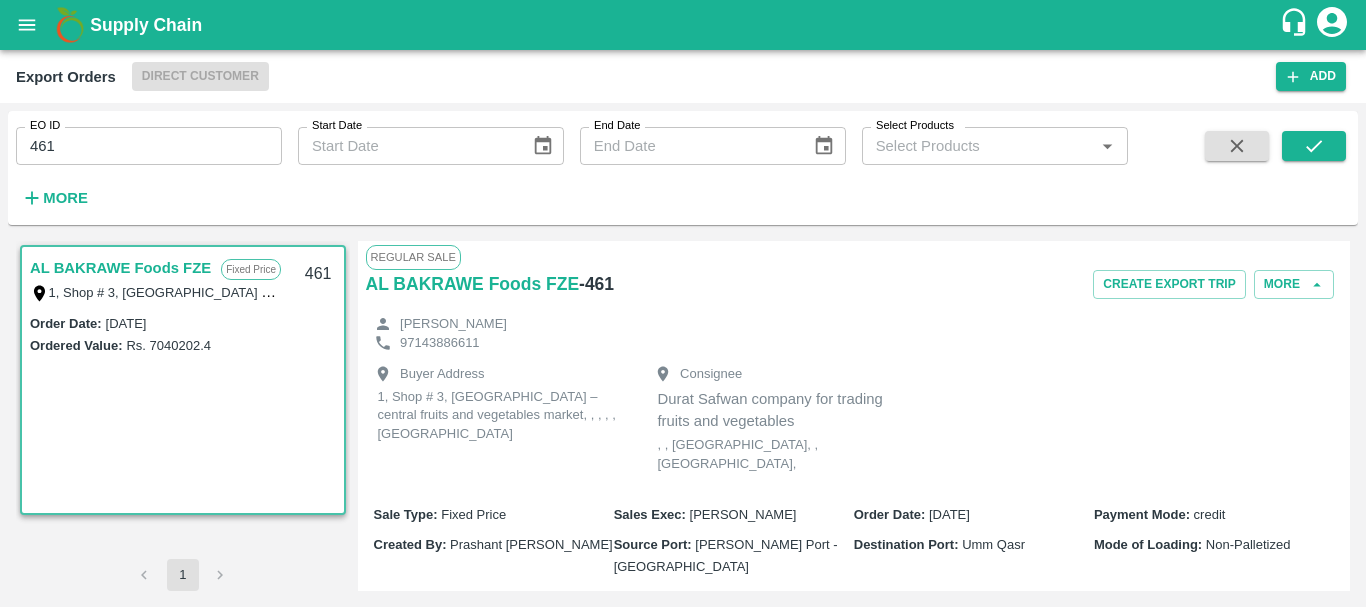 click on "Order Date : 23 Jul 2025 Ordered Value: Rs.   7040202.4" at bounding box center (183, 413) 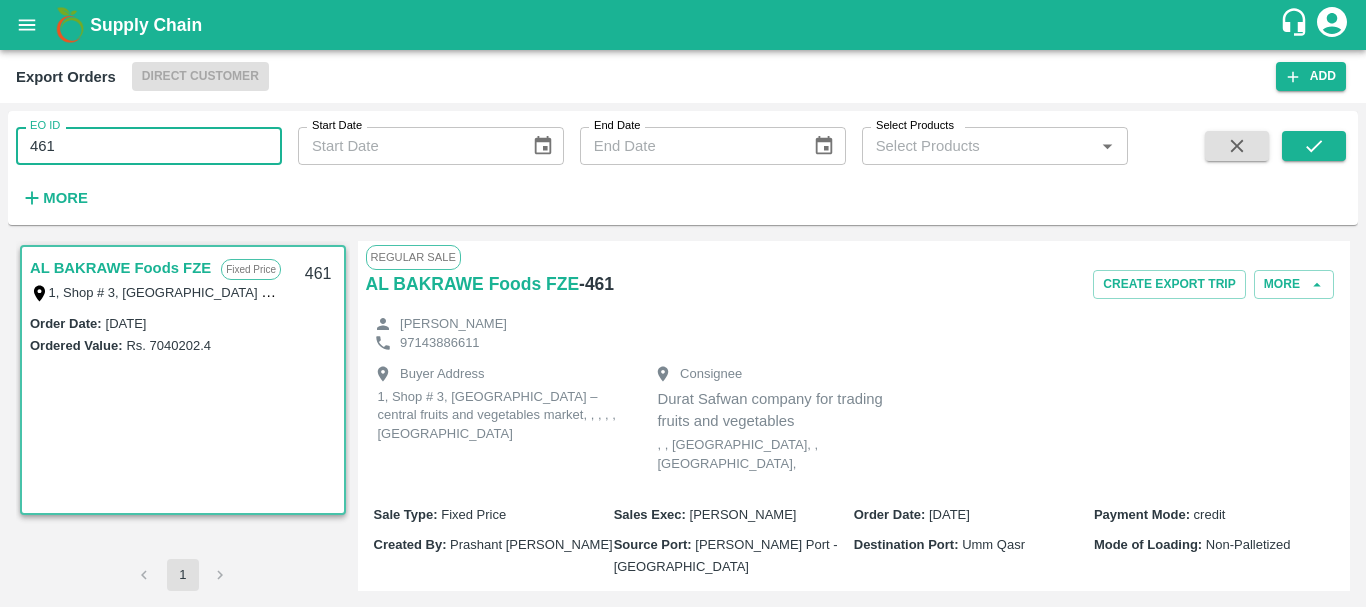 click on "461" at bounding box center [149, 146] 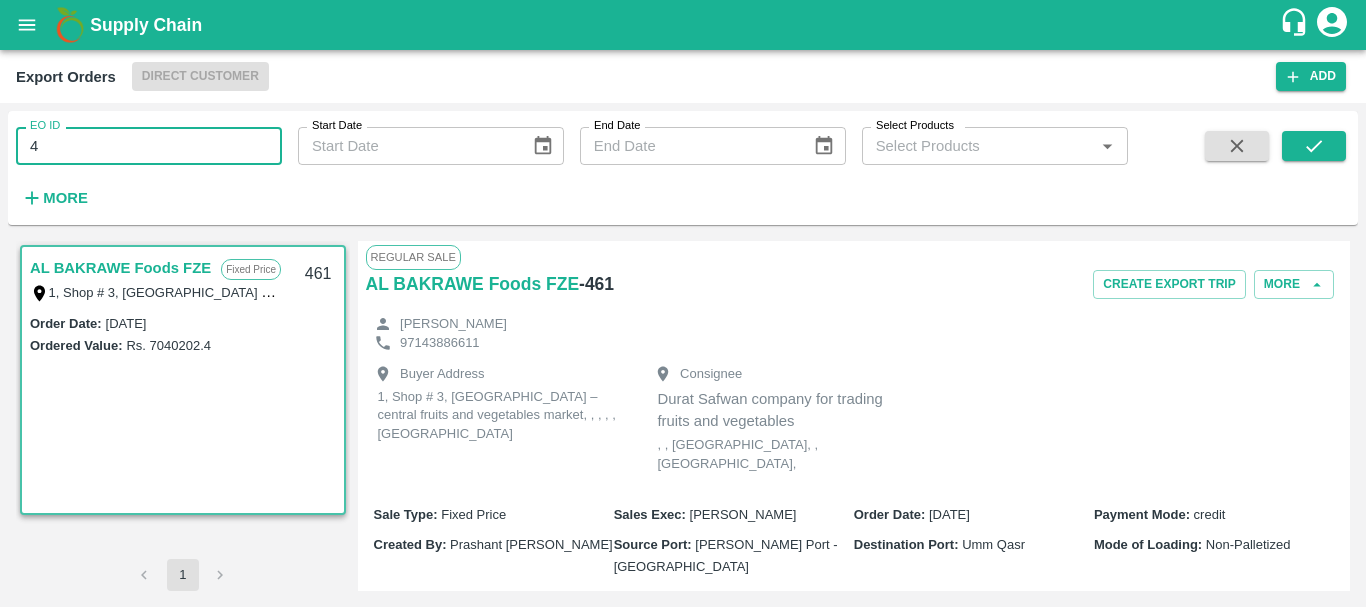 type on "4" 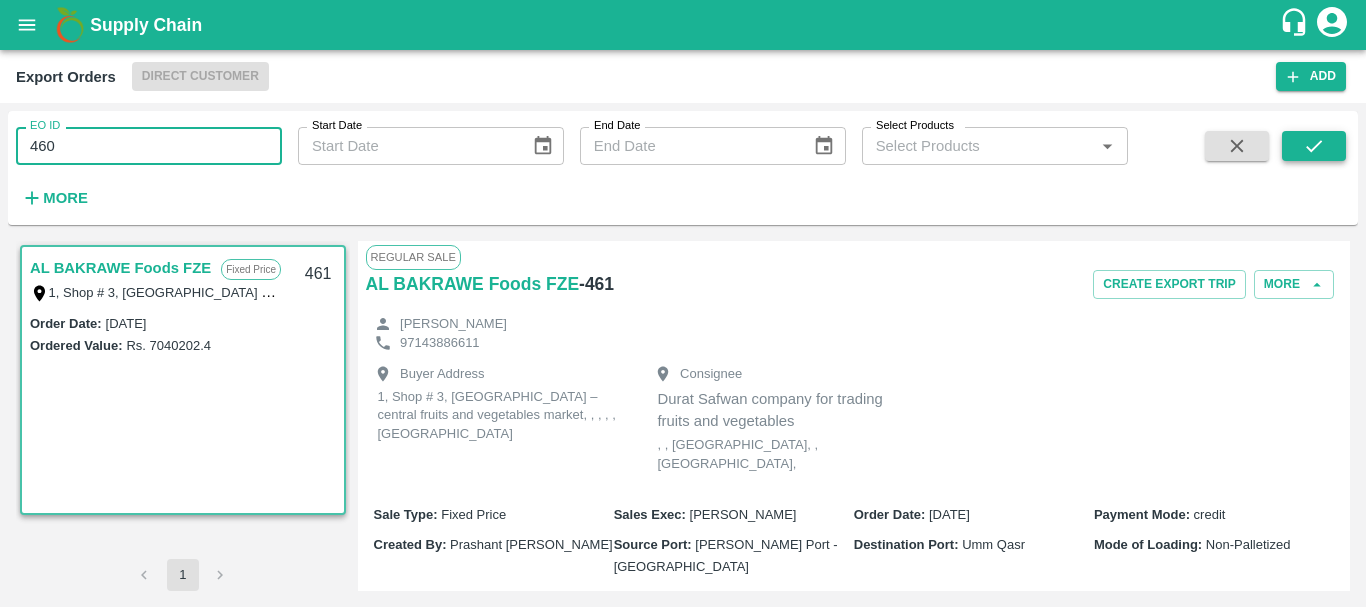 type on "460" 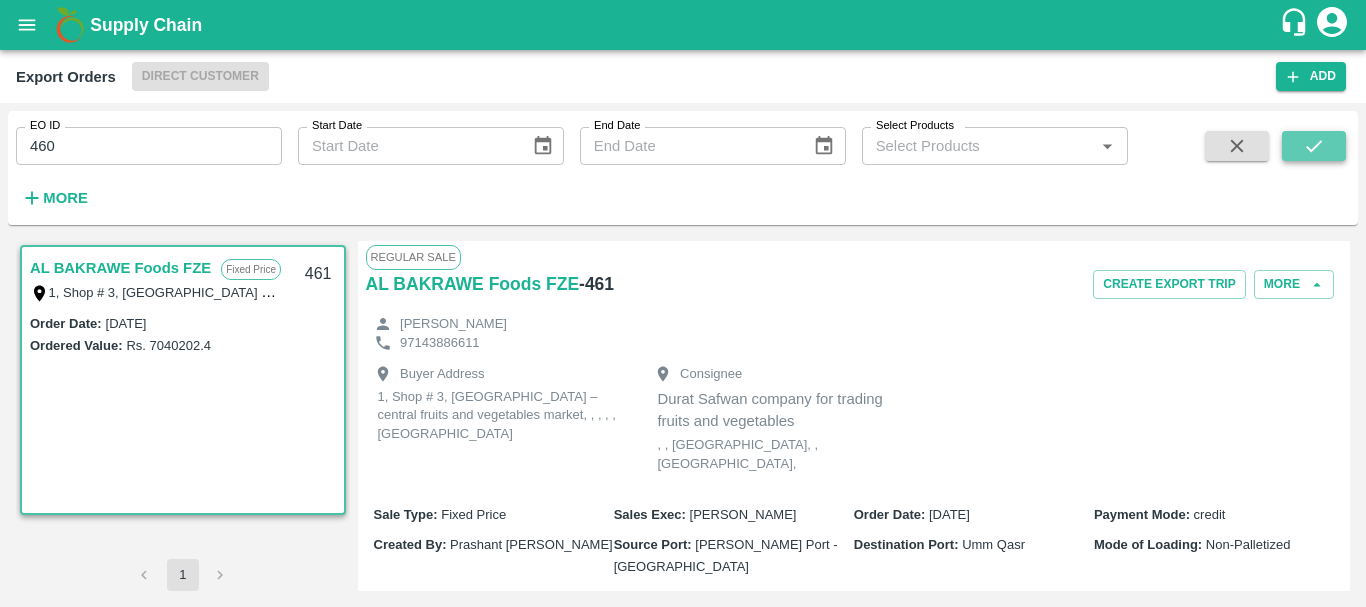 click at bounding box center (1314, 146) 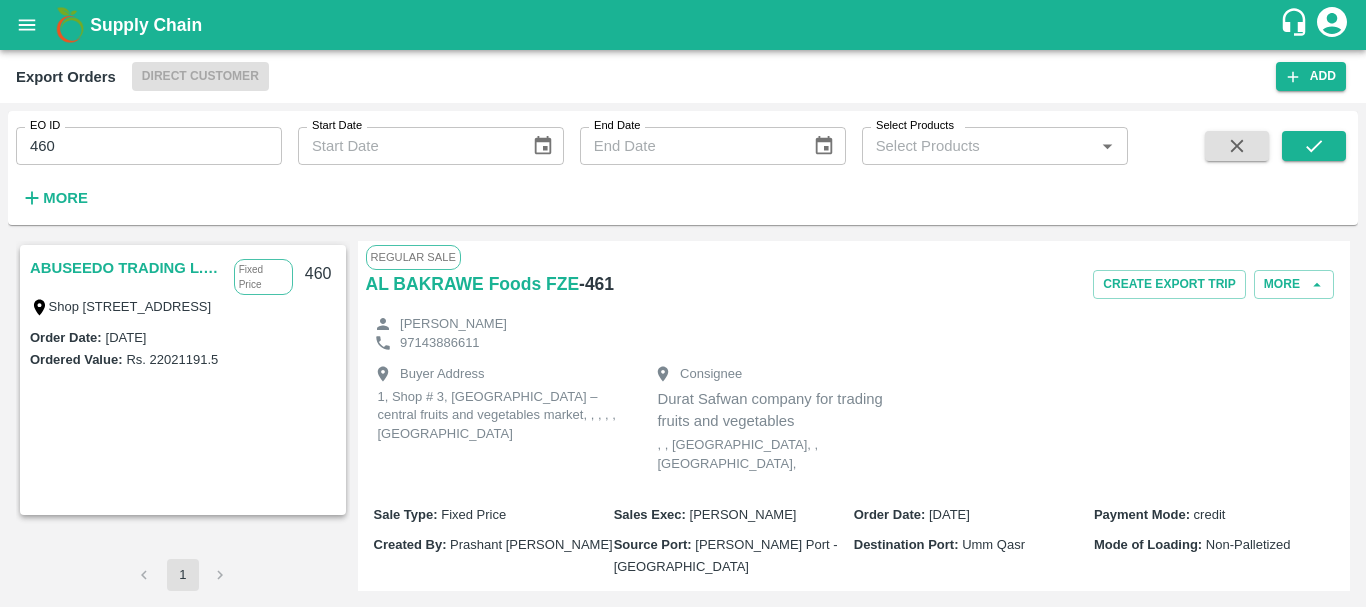 click on "ABUSEEDO TRADING L.L.C" at bounding box center (127, 268) 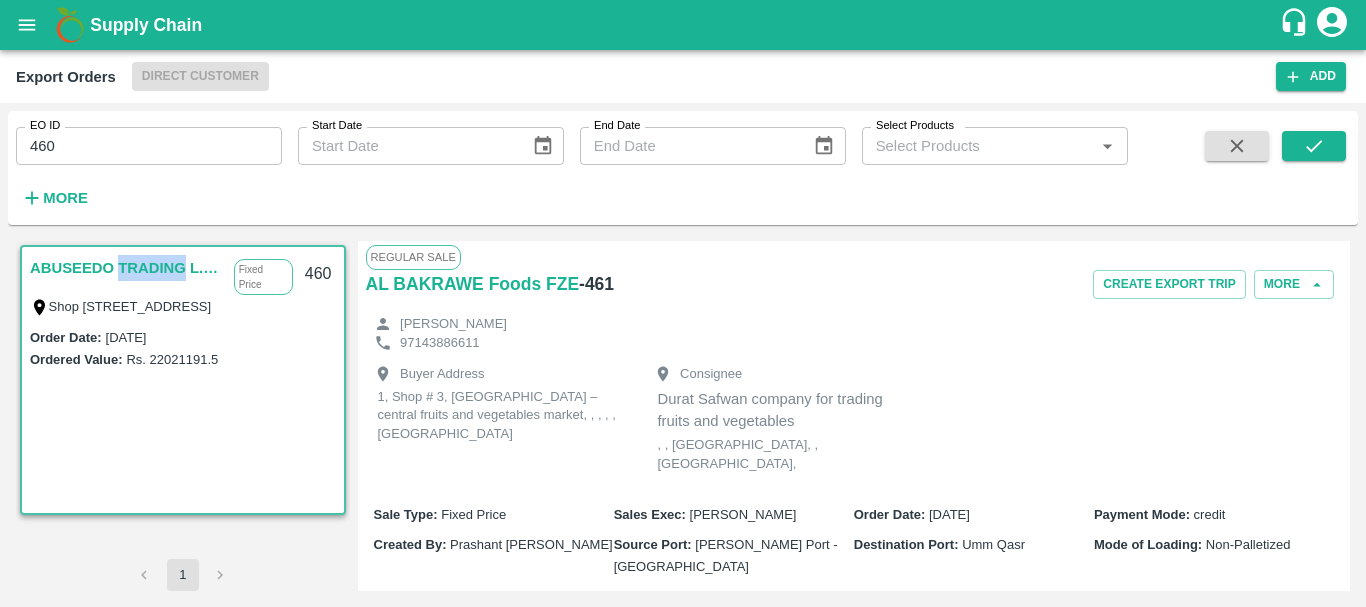 click on "ABUSEEDO TRADING L.L.C" at bounding box center (127, 268) 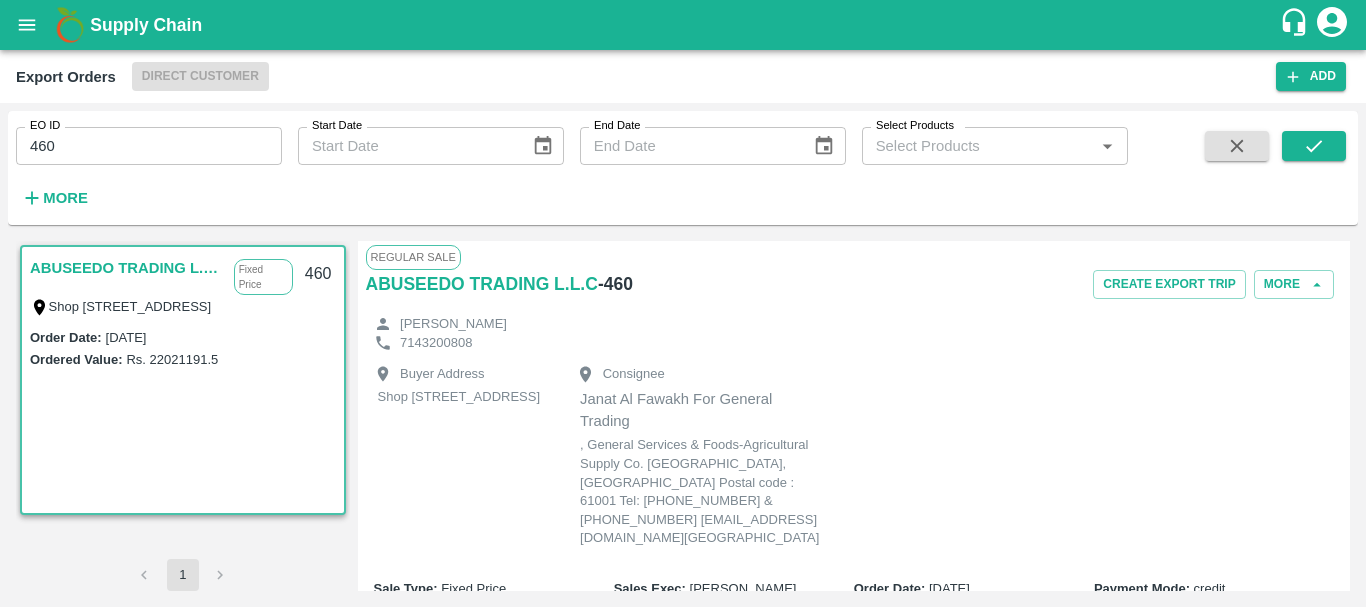 click on "ABUSEEDO TRADING L.L.C Fixed Price Shop No.43, ,Wholesale Building No. 2 Central Fruit and Vegetable Market, PO BOX 4494 Dubai-U.A.E. 460" at bounding box center (183, 286) 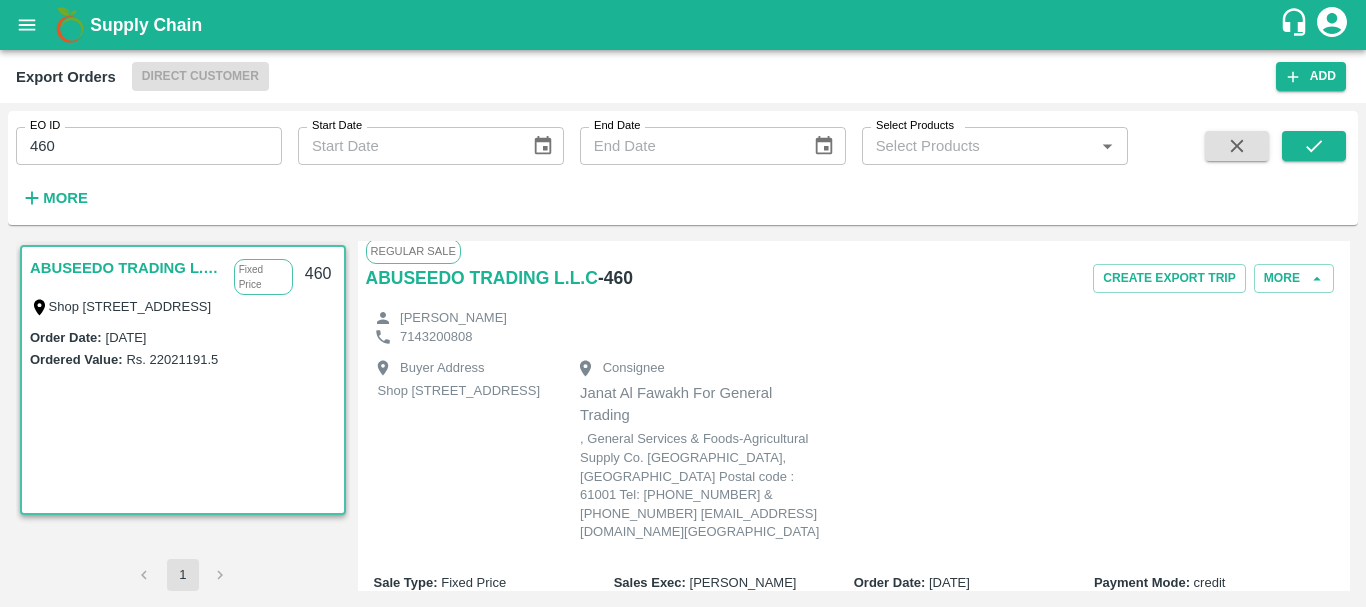 scroll, scrollTop: 0, scrollLeft: 0, axis: both 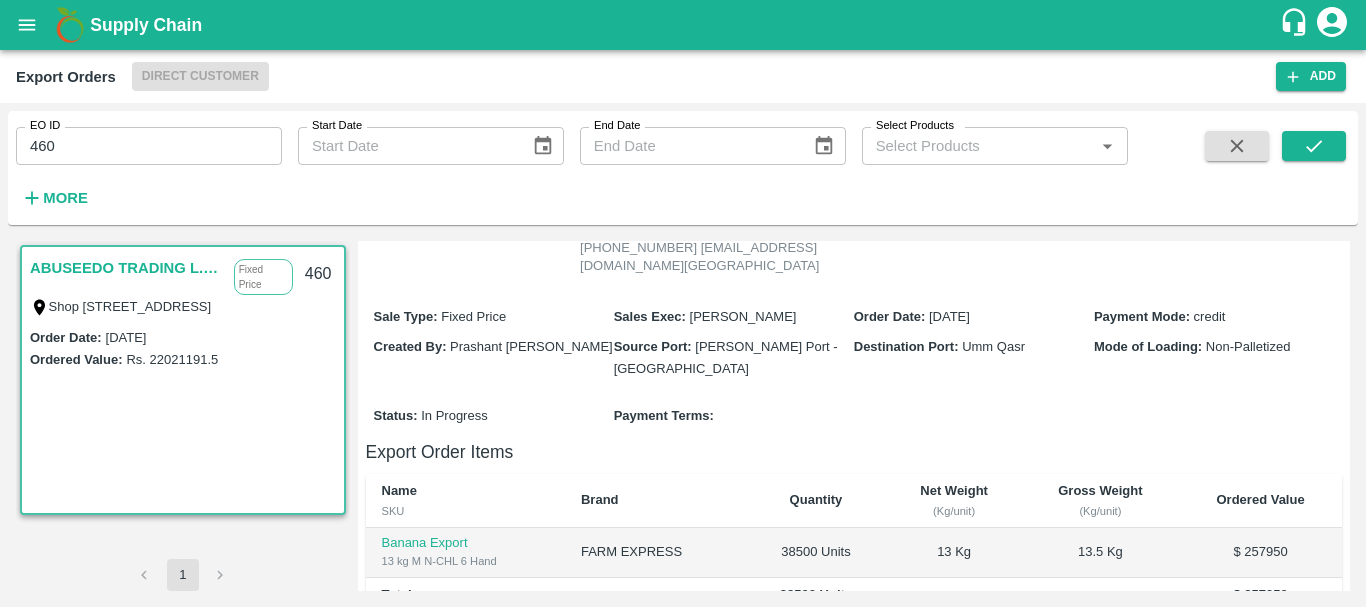 click on "Source Port :   Jawaharlal Nehru Port - Nhava Sheva" at bounding box center (734, 357) 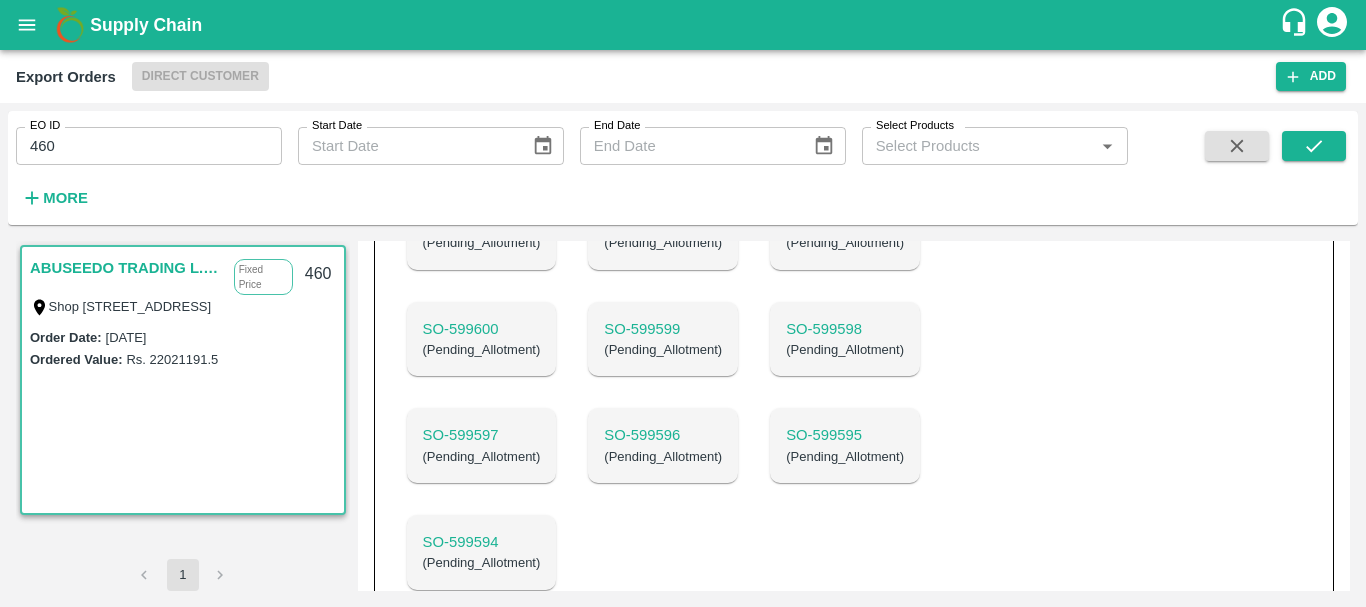 scroll, scrollTop: 1482, scrollLeft: 0, axis: vertical 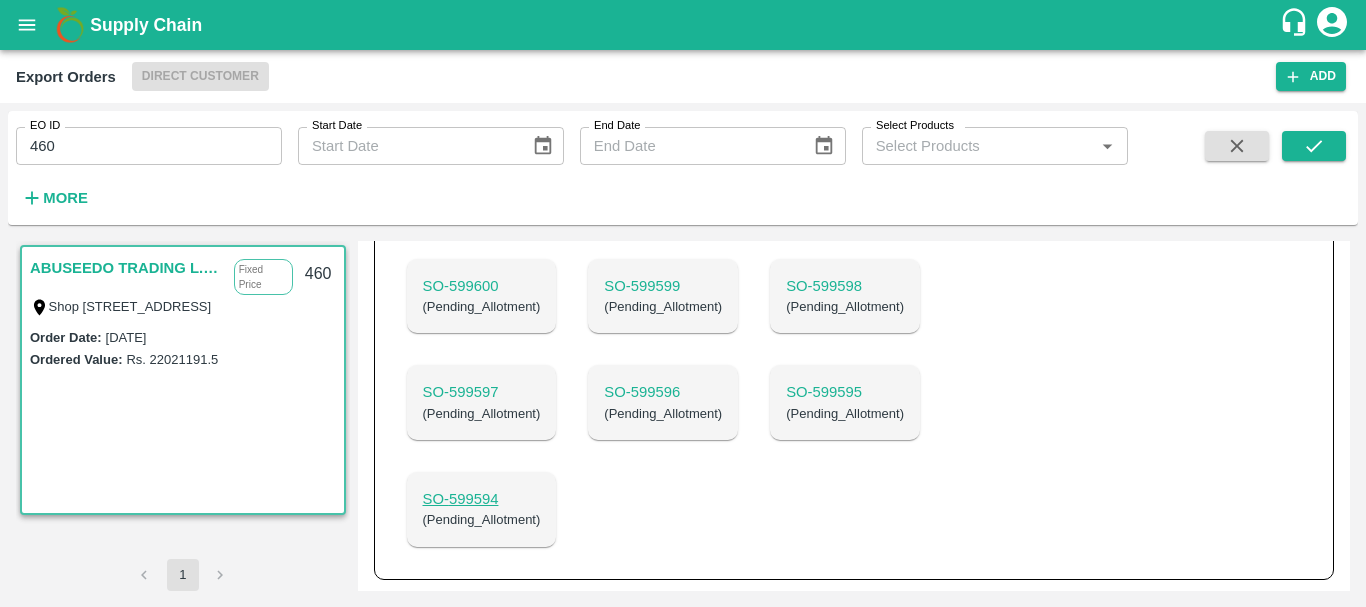 click on "SO- 599594" at bounding box center (482, 499) 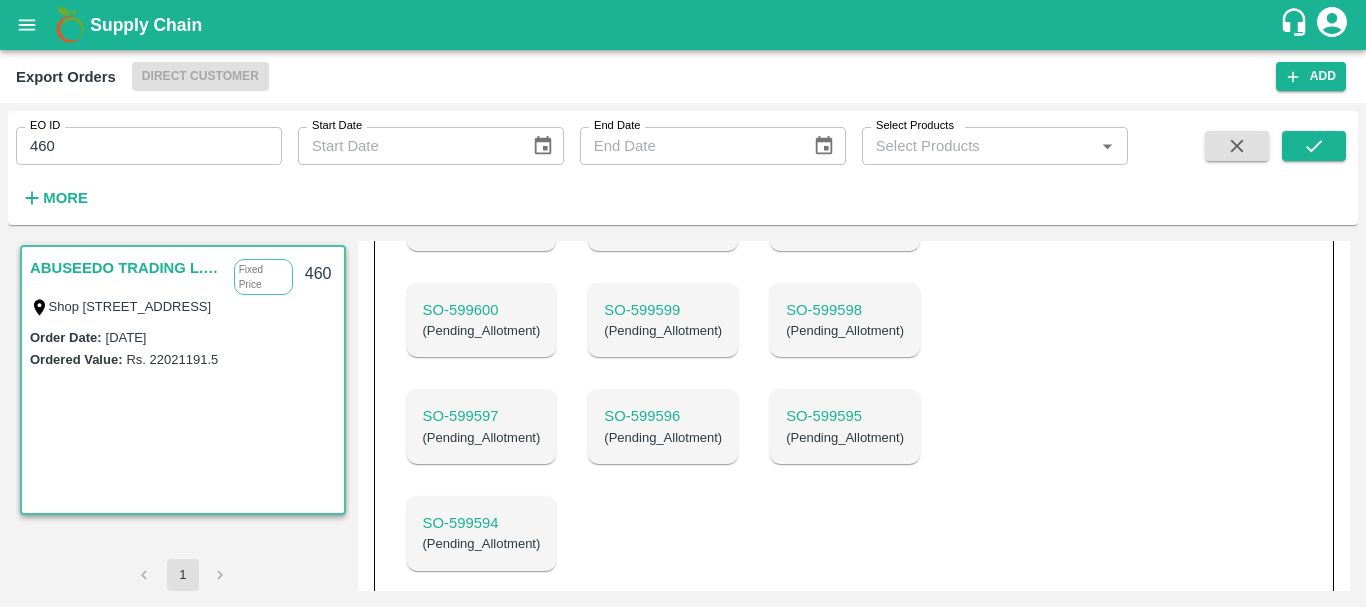 scroll, scrollTop: 1447, scrollLeft: 0, axis: vertical 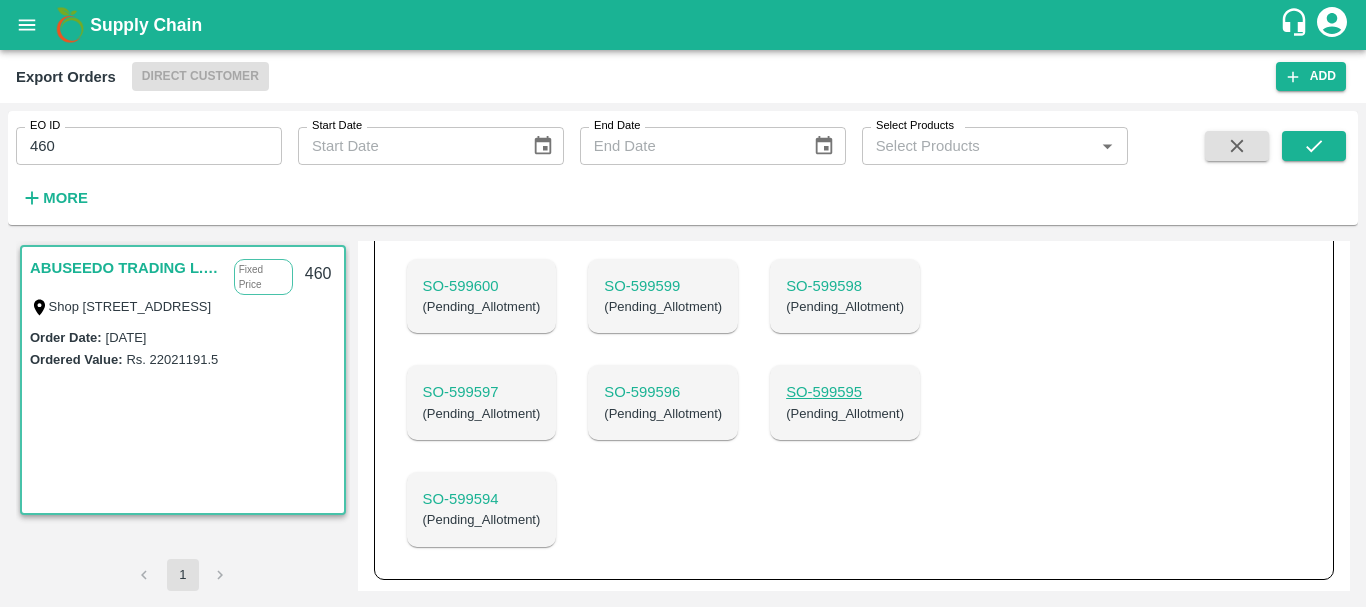 click on "SO- 599595" at bounding box center (845, 392) 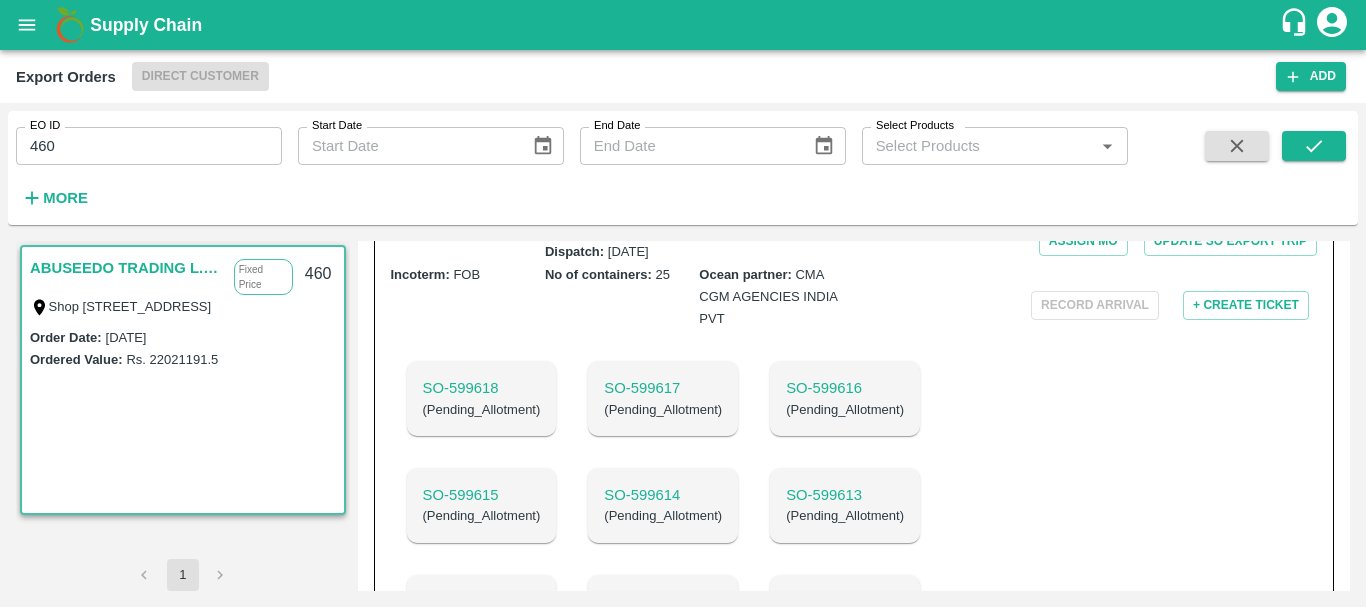scroll, scrollTop: 1482, scrollLeft: 0, axis: vertical 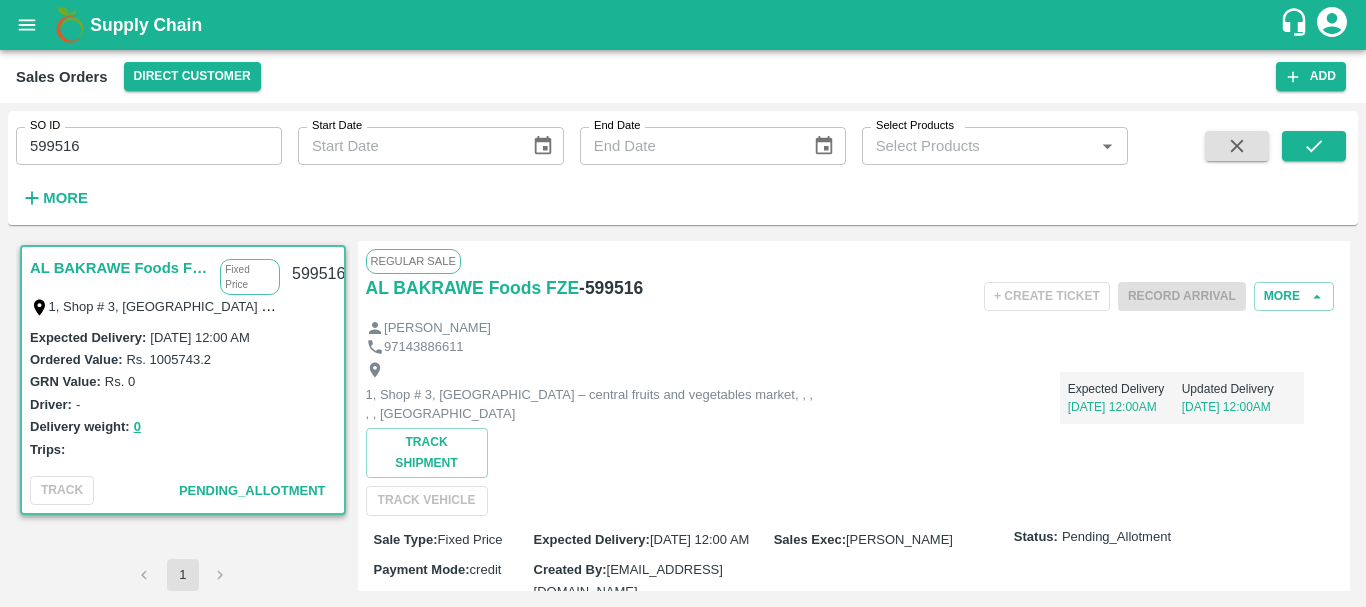click on "599516" at bounding box center [149, 146] 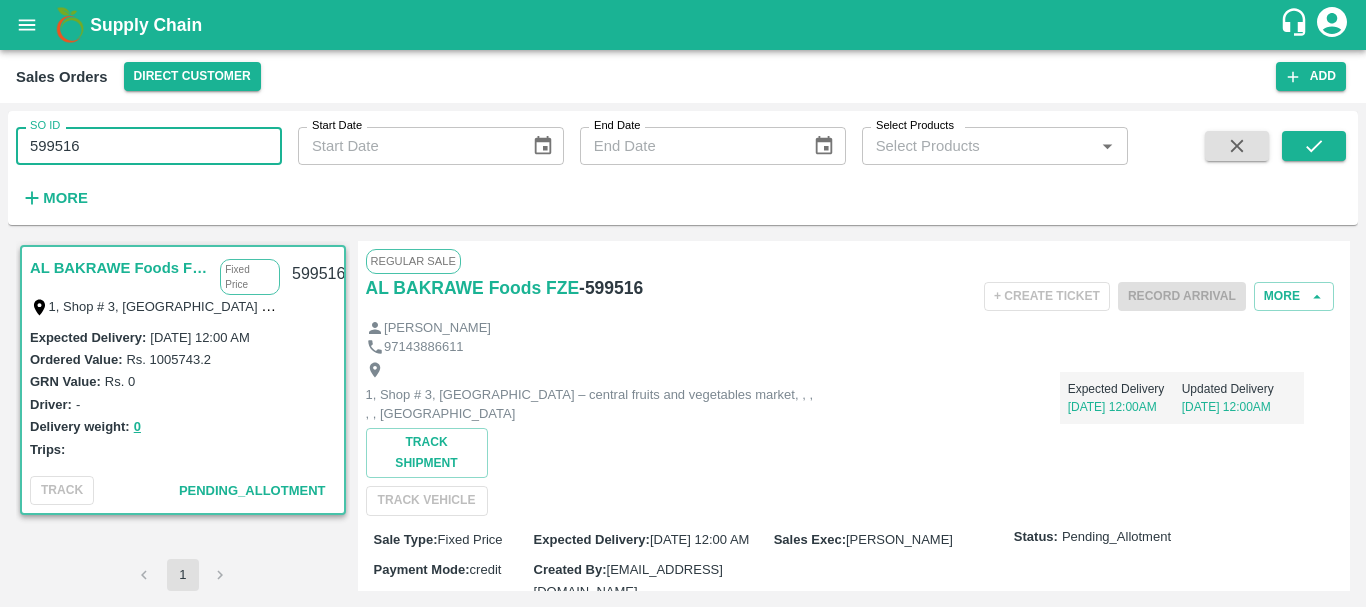 click on "599516" at bounding box center (149, 146) 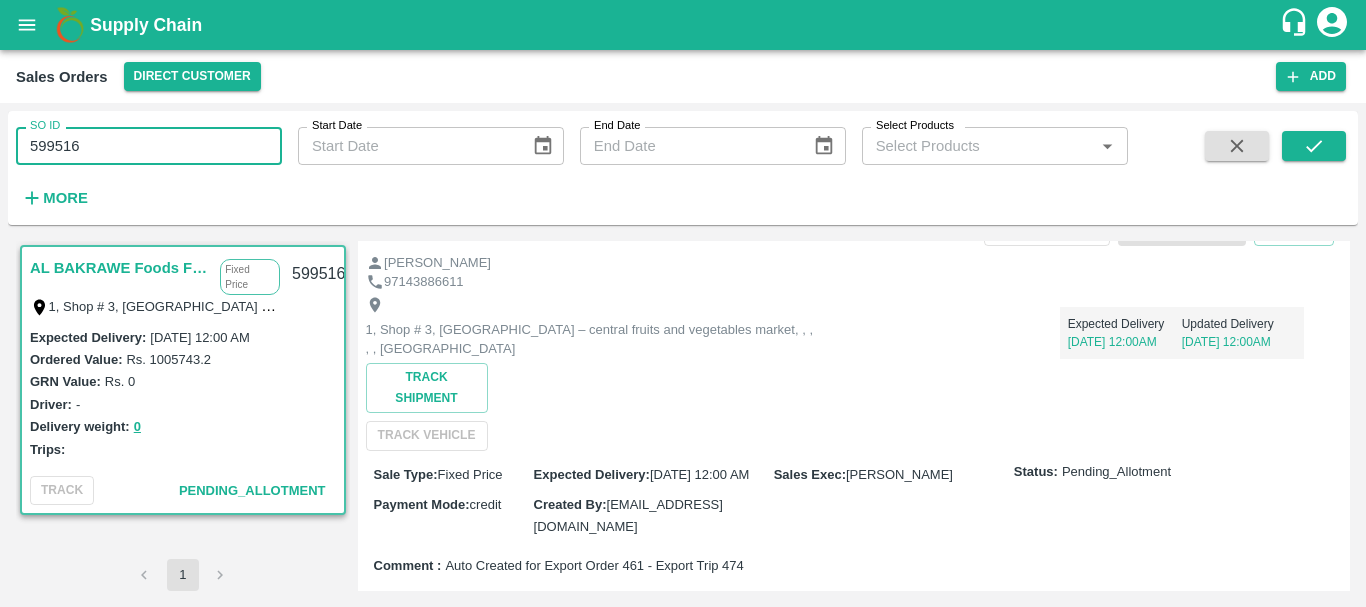 scroll, scrollTop: 187, scrollLeft: 0, axis: vertical 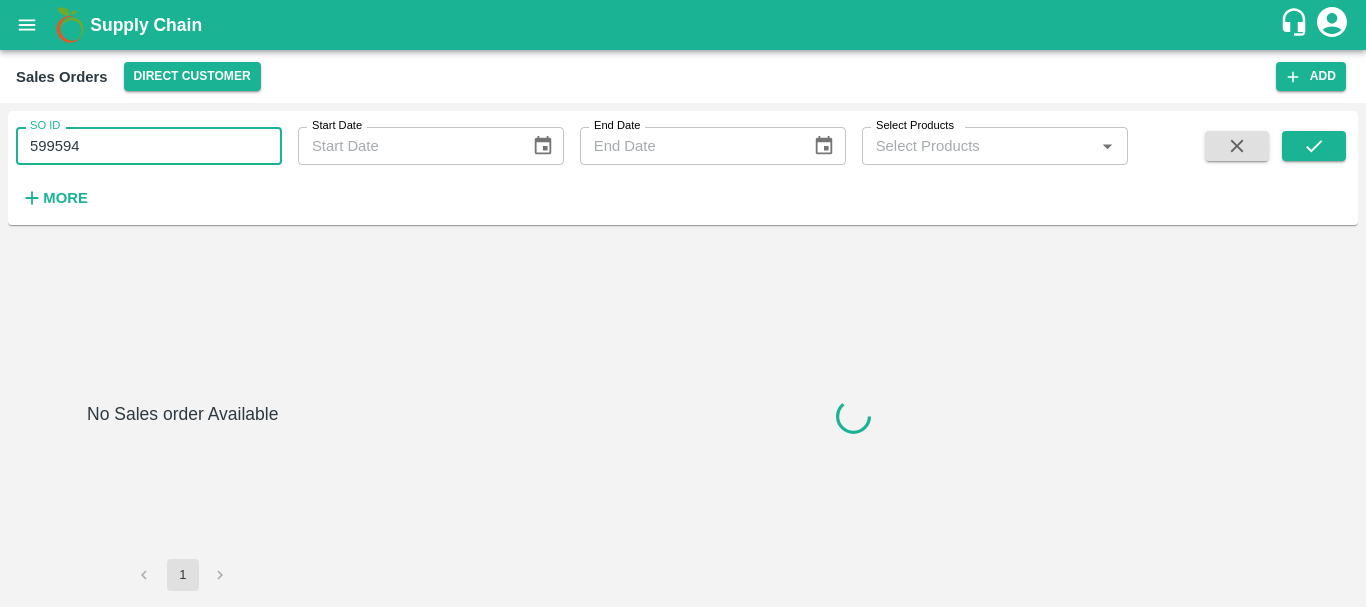 click on "599594" at bounding box center [149, 146] 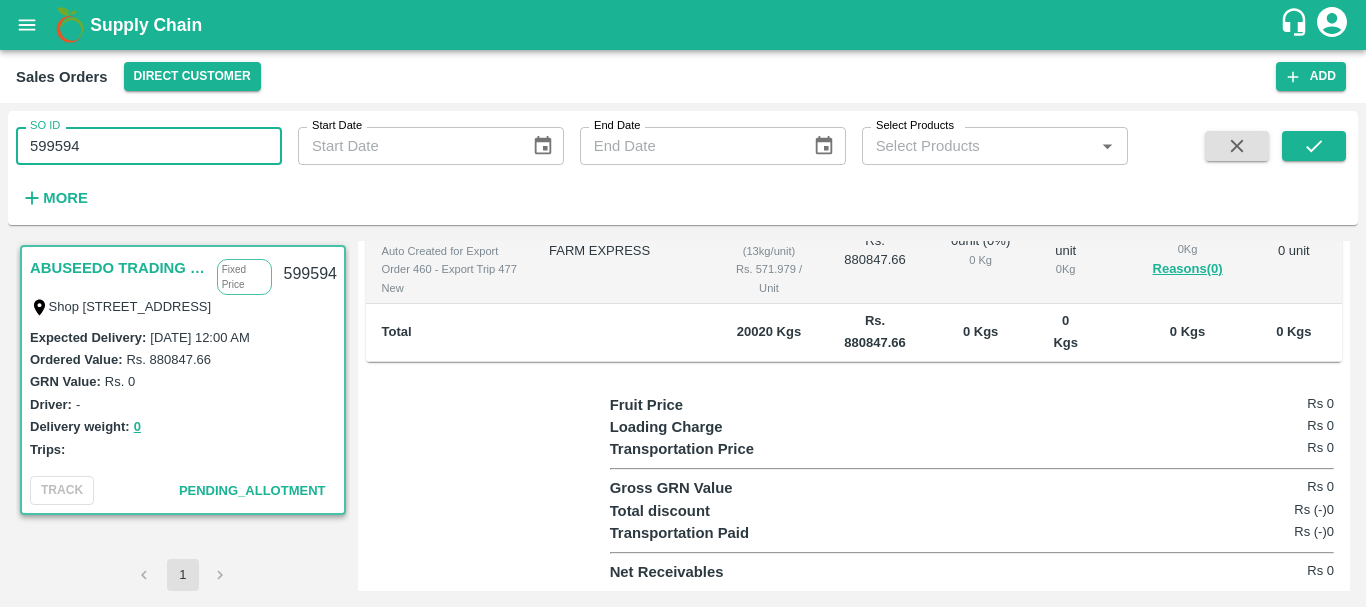 scroll, scrollTop: 501, scrollLeft: 0, axis: vertical 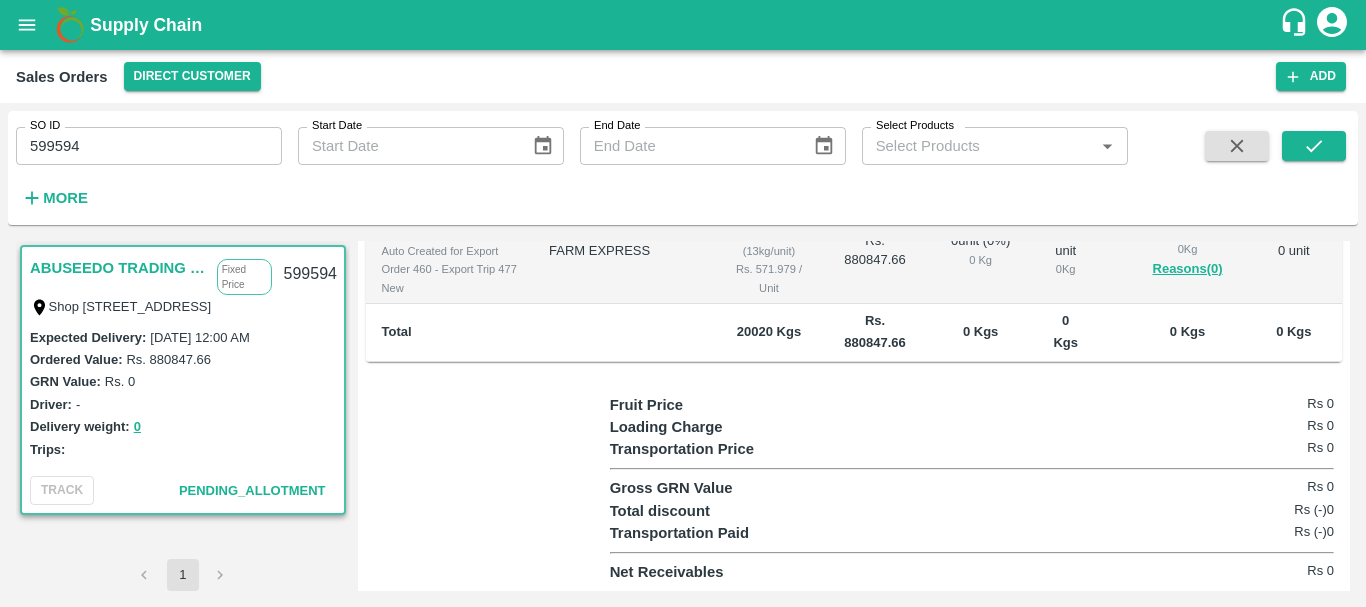 click on "Rs. 880847.66" at bounding box center (875, 252) 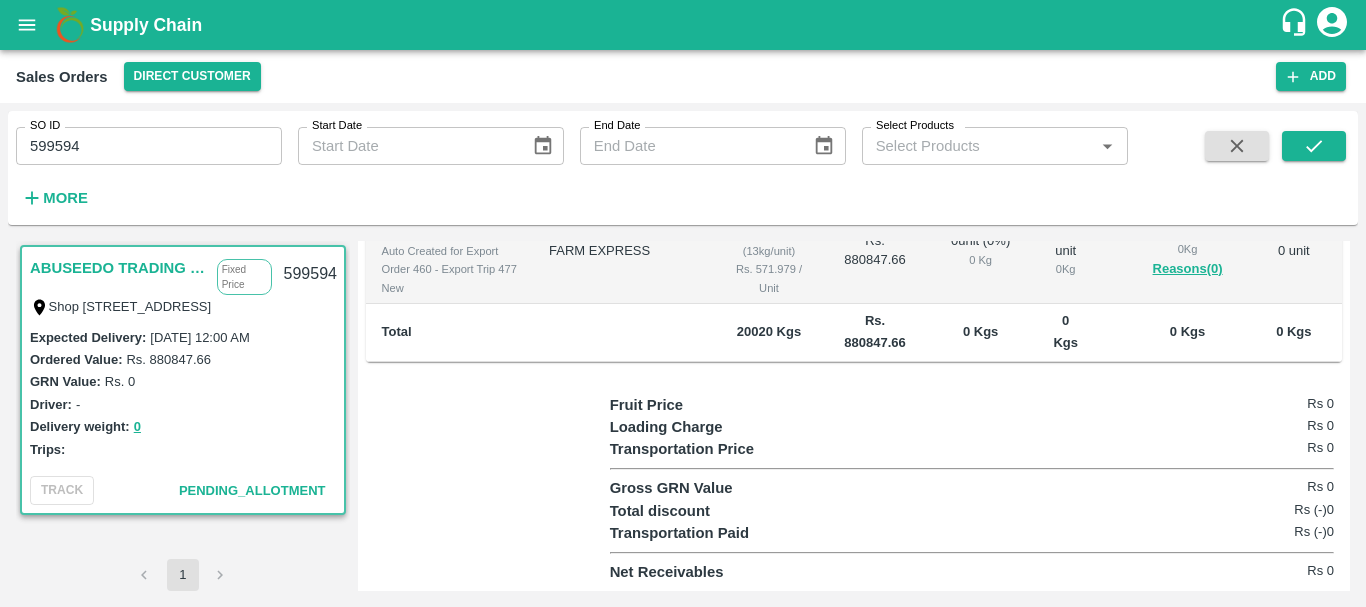 scroll, scrollTop: 0, scrollLeft: 0, axis: both 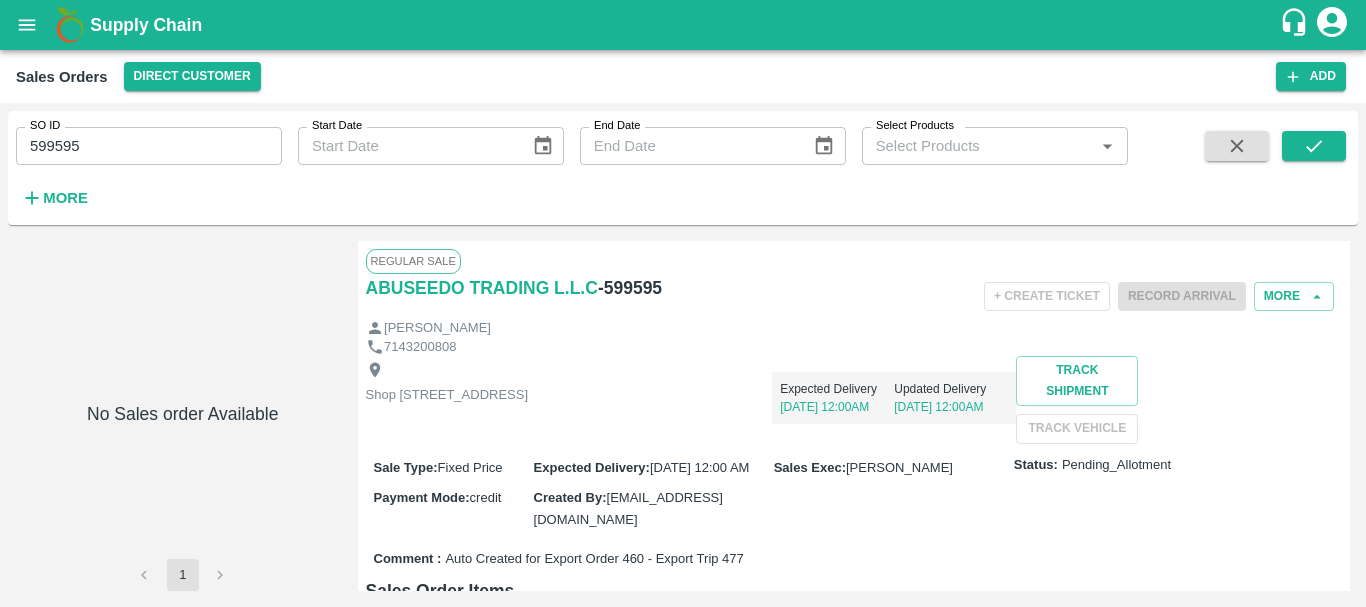 click on "599595" at bounding box center (149, 146) 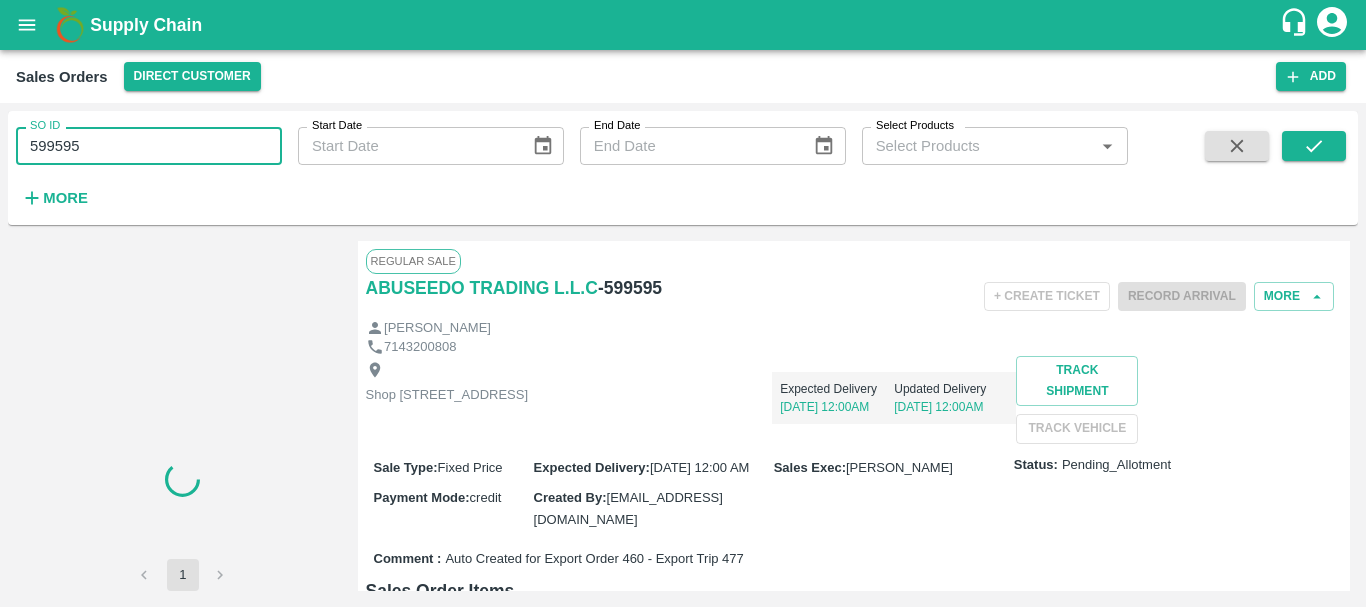 click on "599595" at bounding box center (149, 146) 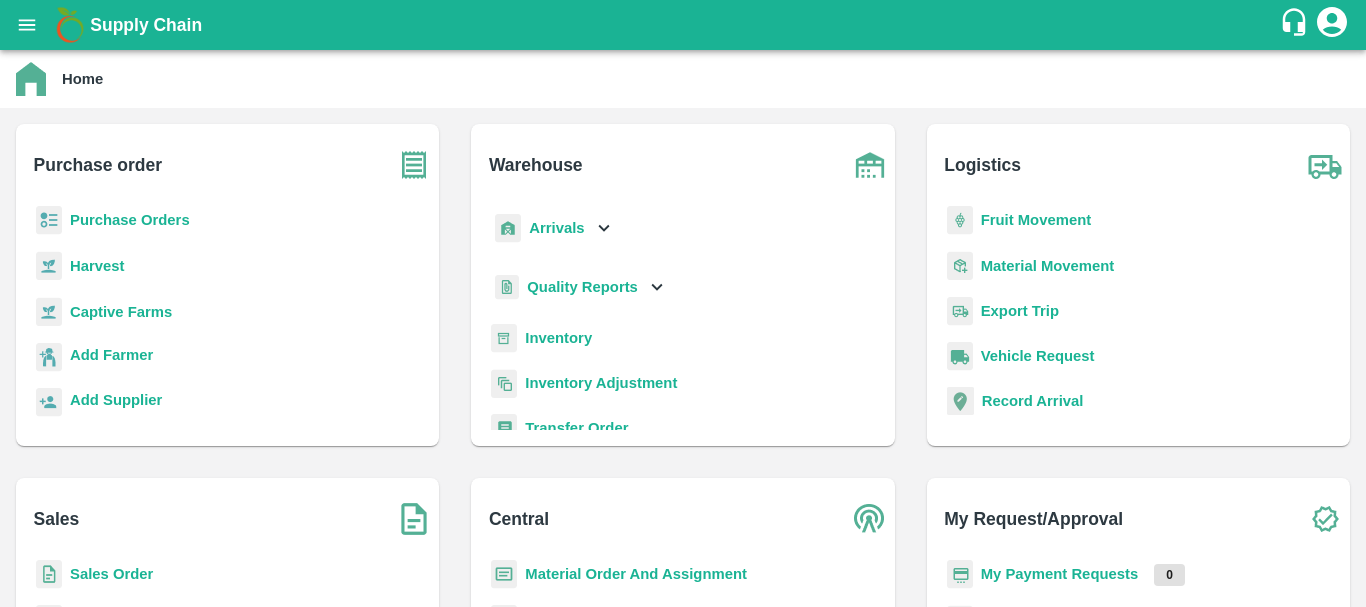 scroll, scrollTop: 0, scrollLeft: 0, axis: both 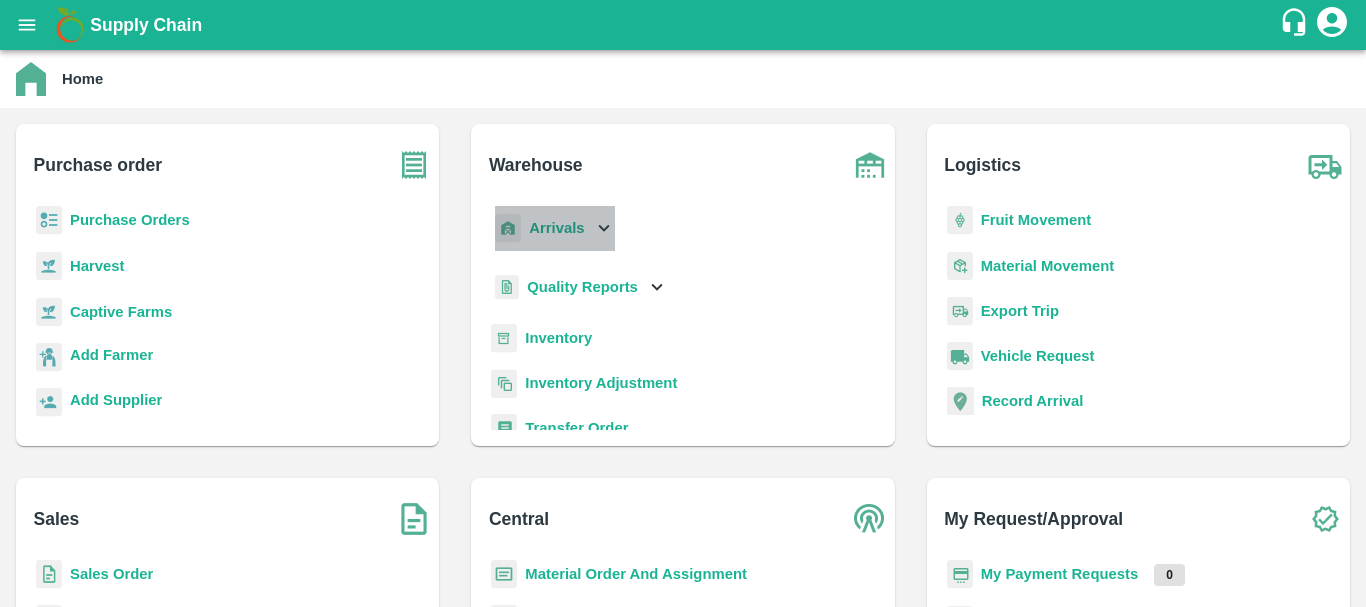 click on "Arrivals" at bounding box center [556, 228] 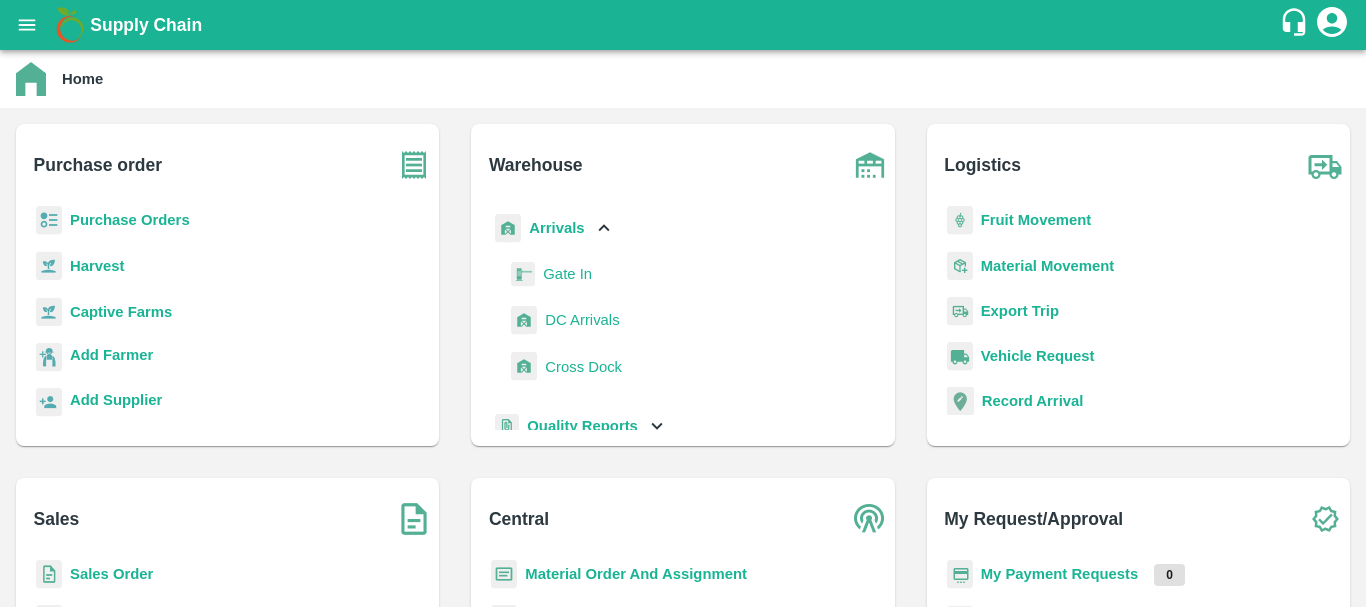 click on "DC Arrivals" at bounding box center (582, 320) 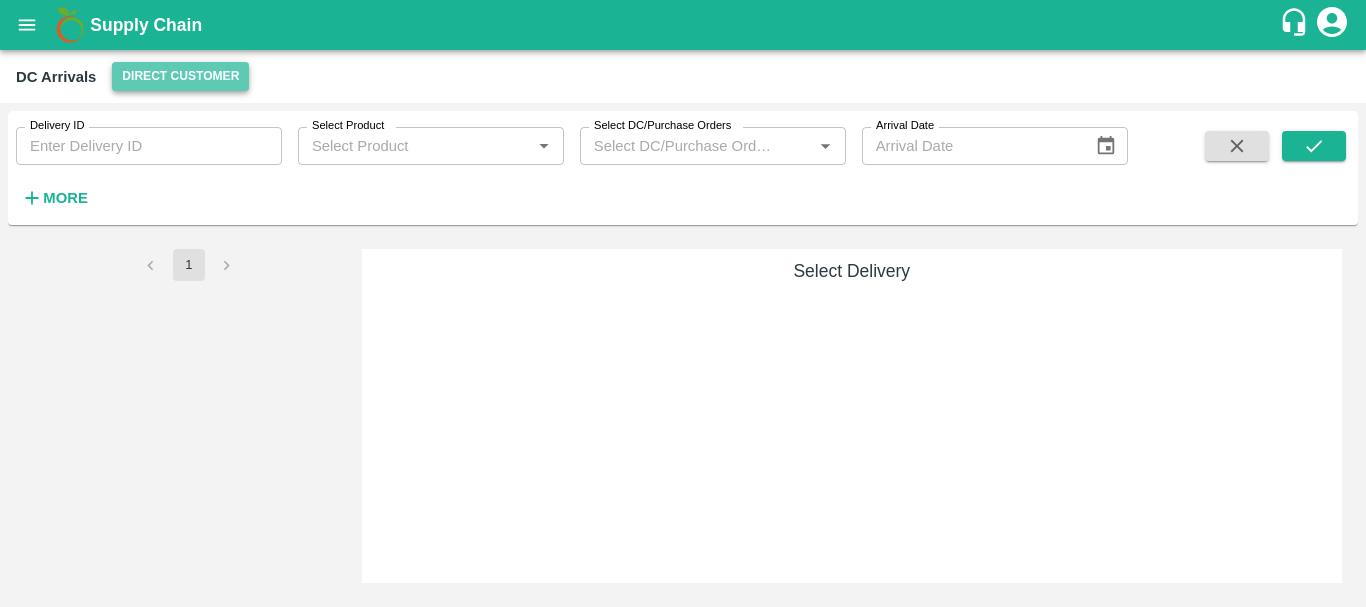 click on "Direct Customer" at bounding box center [180, 76] 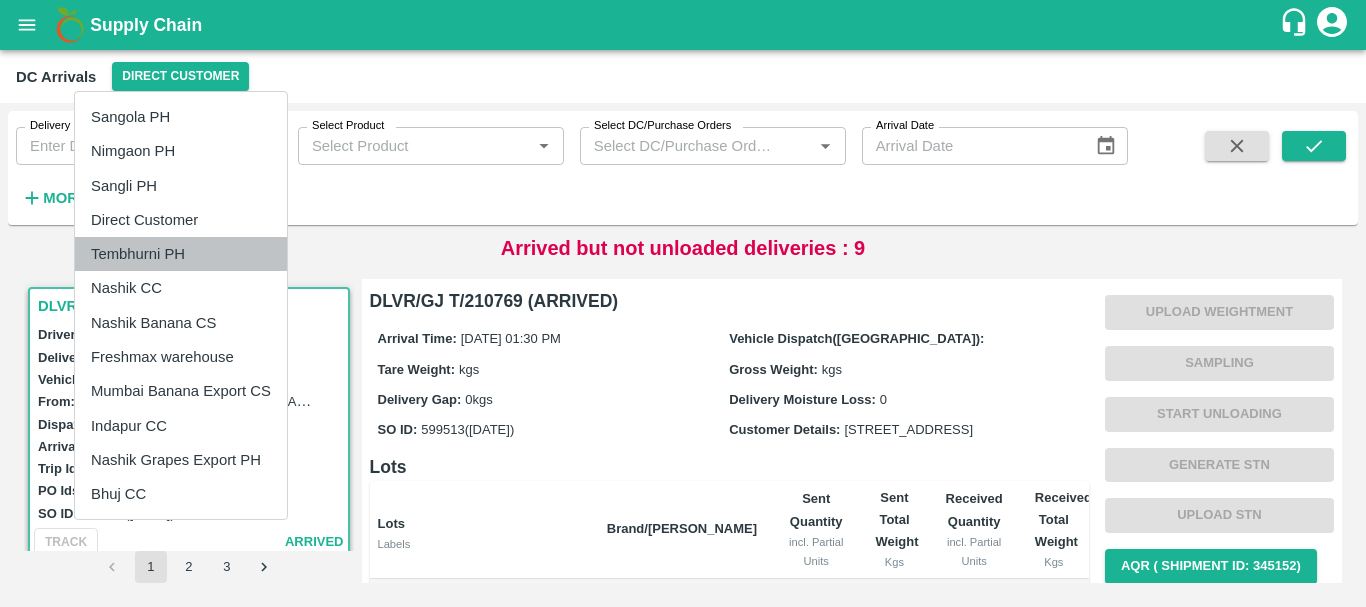 click on "Tembhurni PH" at bounding box center [181, 254] 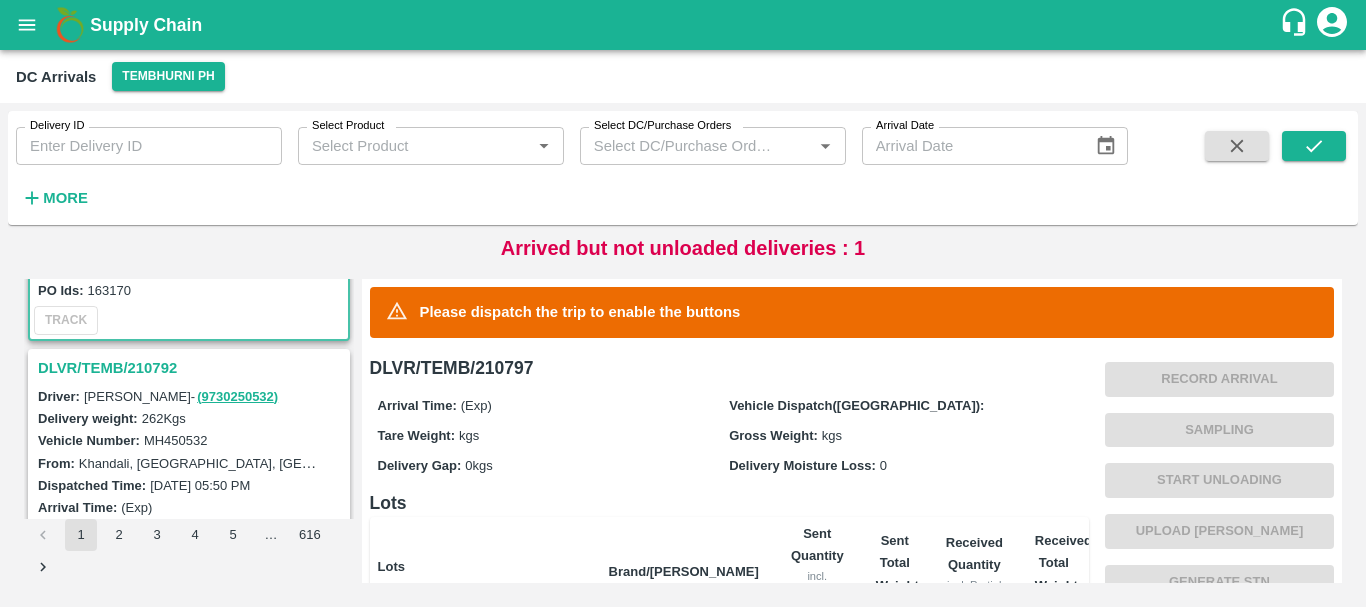 scroll, scrollTop: 0, scrollLeft: 0, axis: both 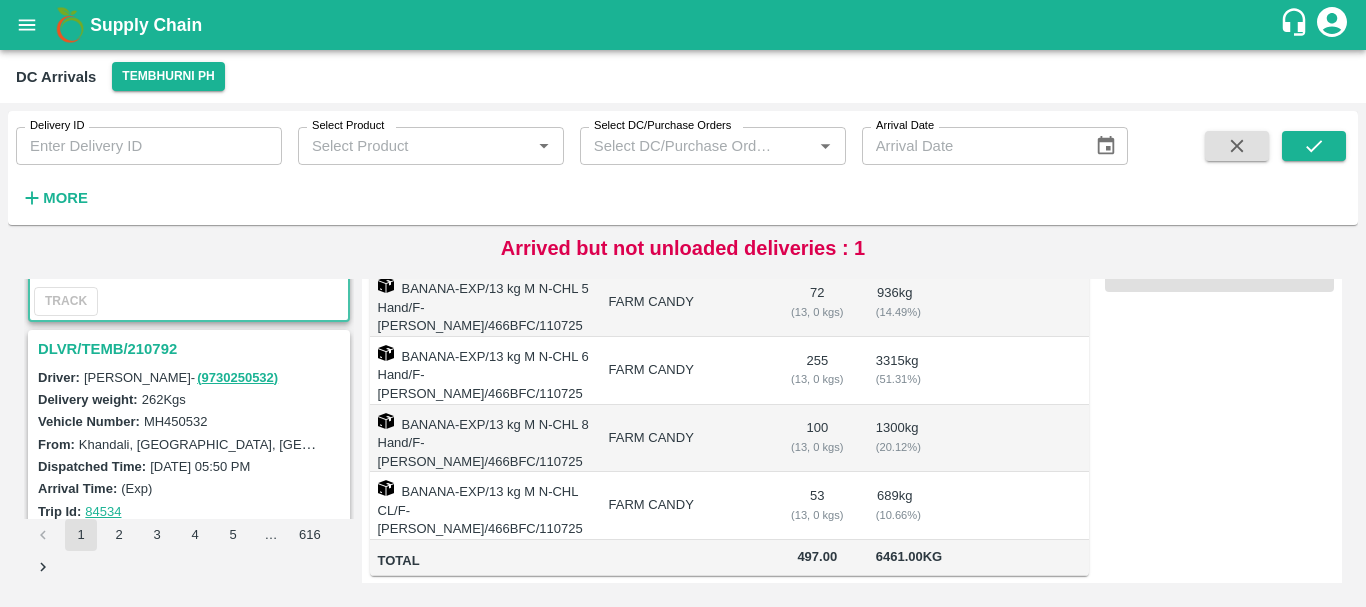 click on "DLVR/TEMB/210792" at bounding box center [192, 349] 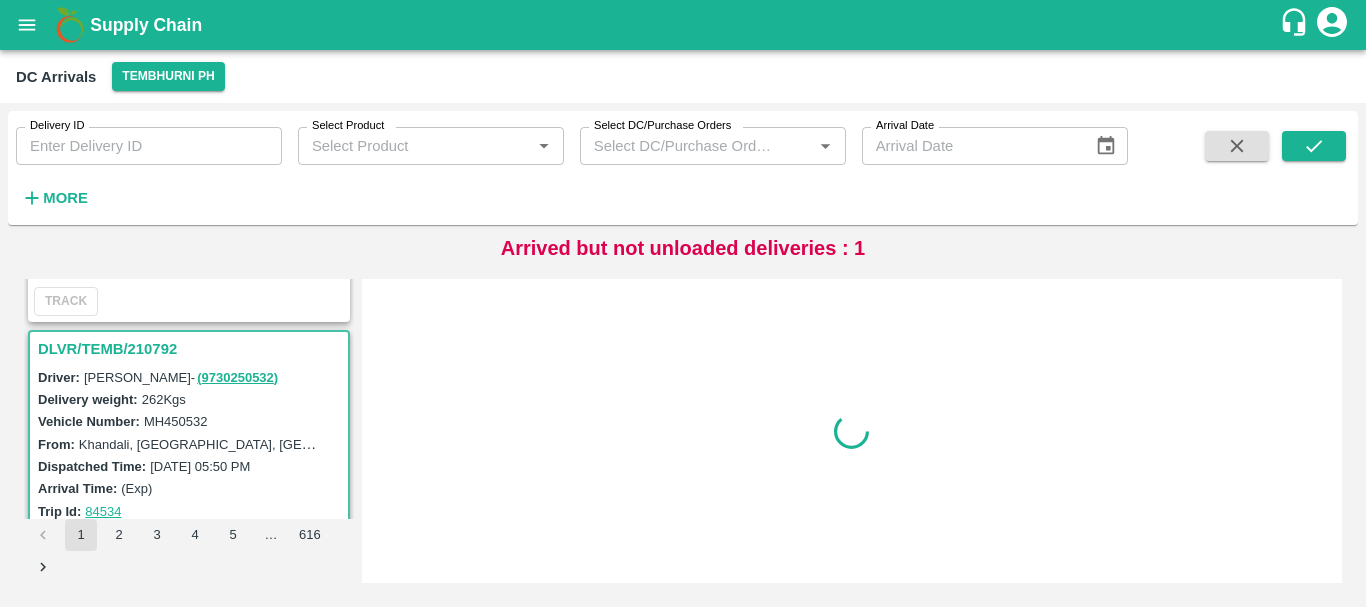 scroll, scrollTop: 0, scrollLeft: 0, axis: both 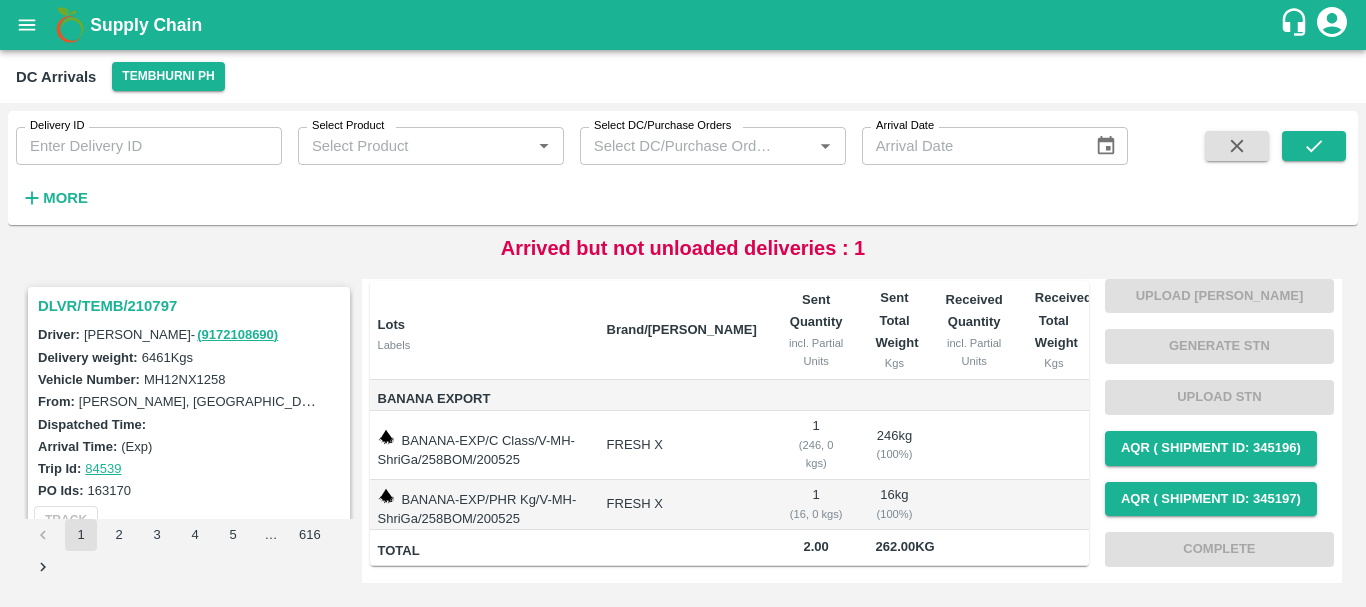 click on "DLVR/TEMB/210797" at bounding box center (192, 306) 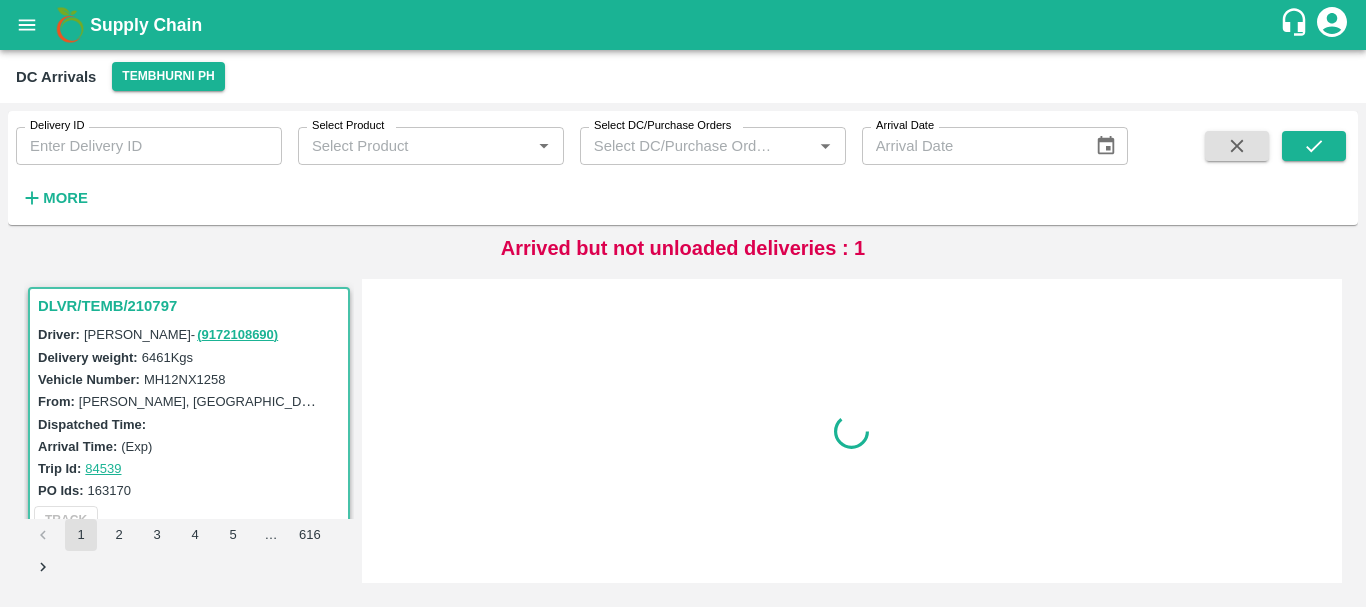 scroll, scrollTop: 0, scrollLeft: 0, axis: both 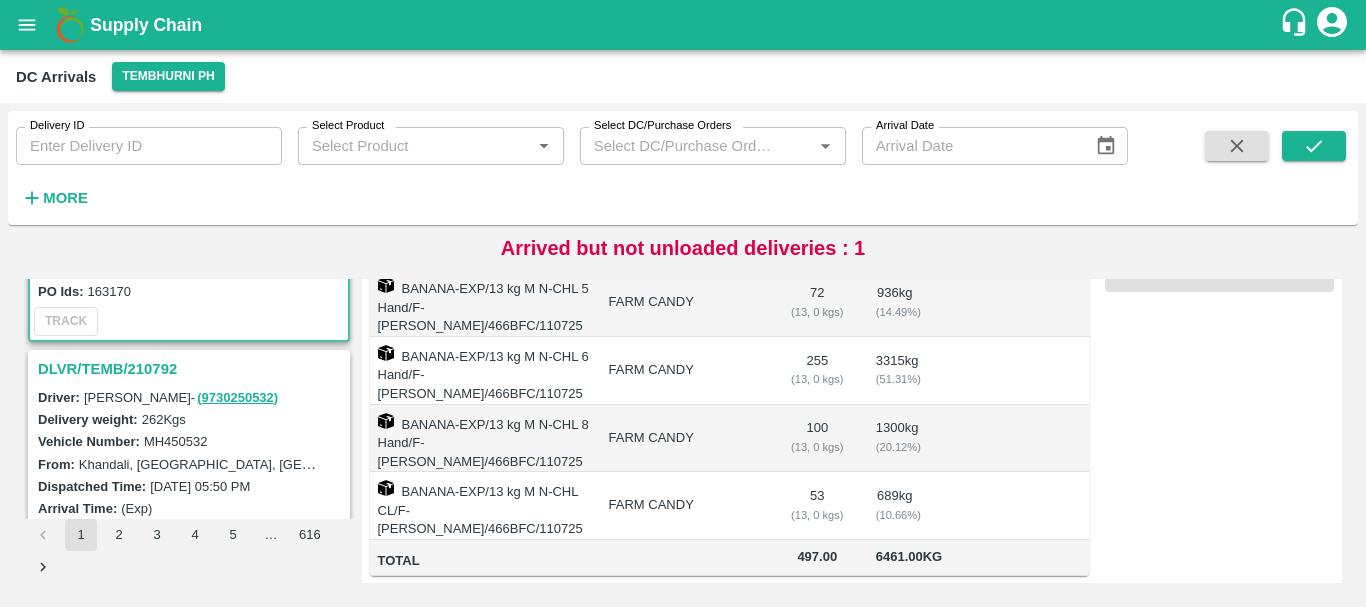 click on "DLVR/TEMB/210792" at bounding box center [192, 369] 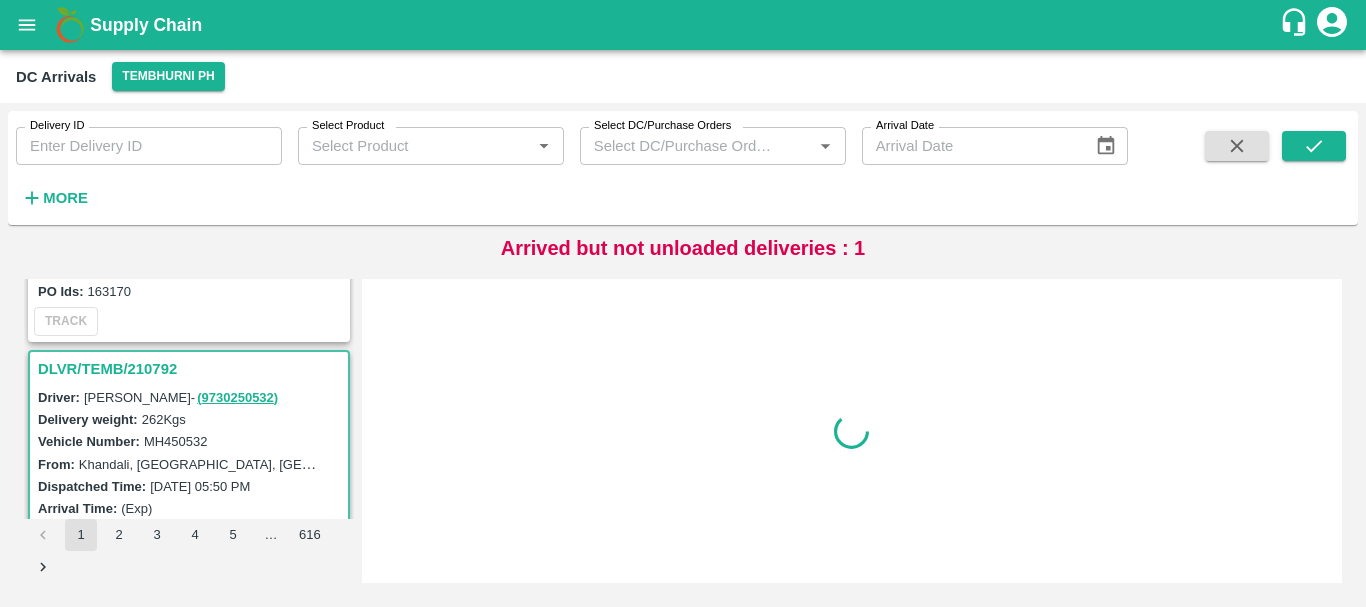 scroll, scrollTop: 0, scrollLeft: 0, axis: both 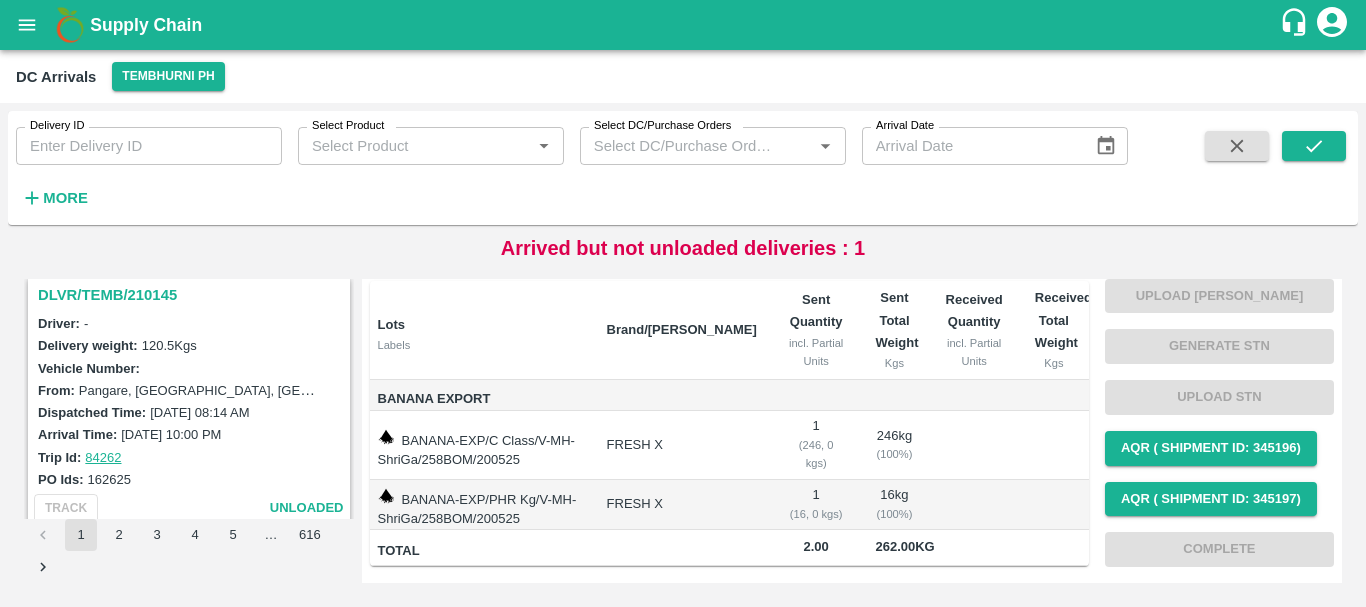 click on "DLVR/TEMB/210145" at bounding box center (192, 295) 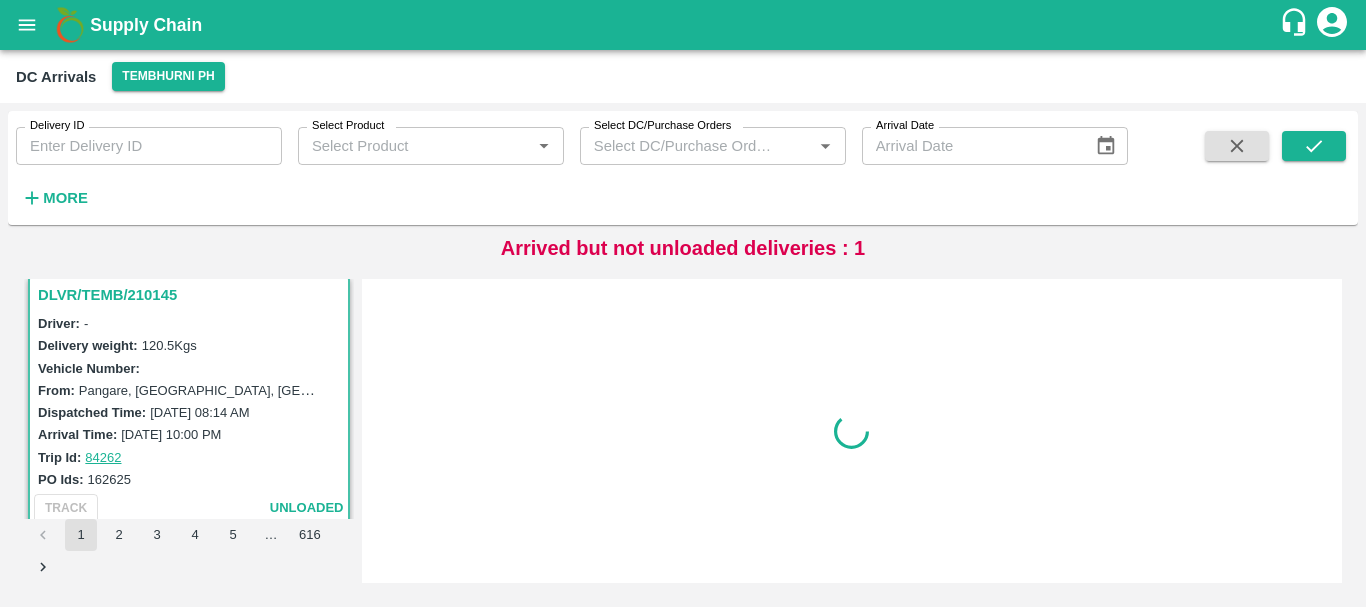 scroll, scrollTop: 0, scrollLeft: 0, axis: both 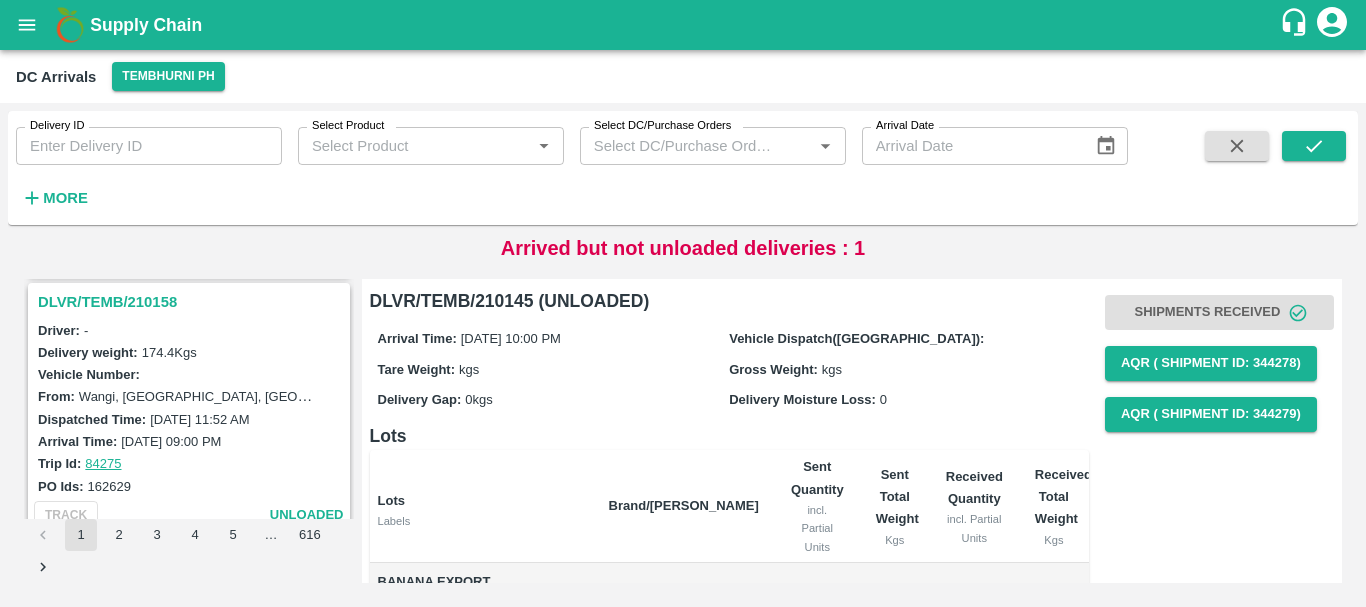 click on "DLVR/TEMB/210158" at bounding box center (192, 302) 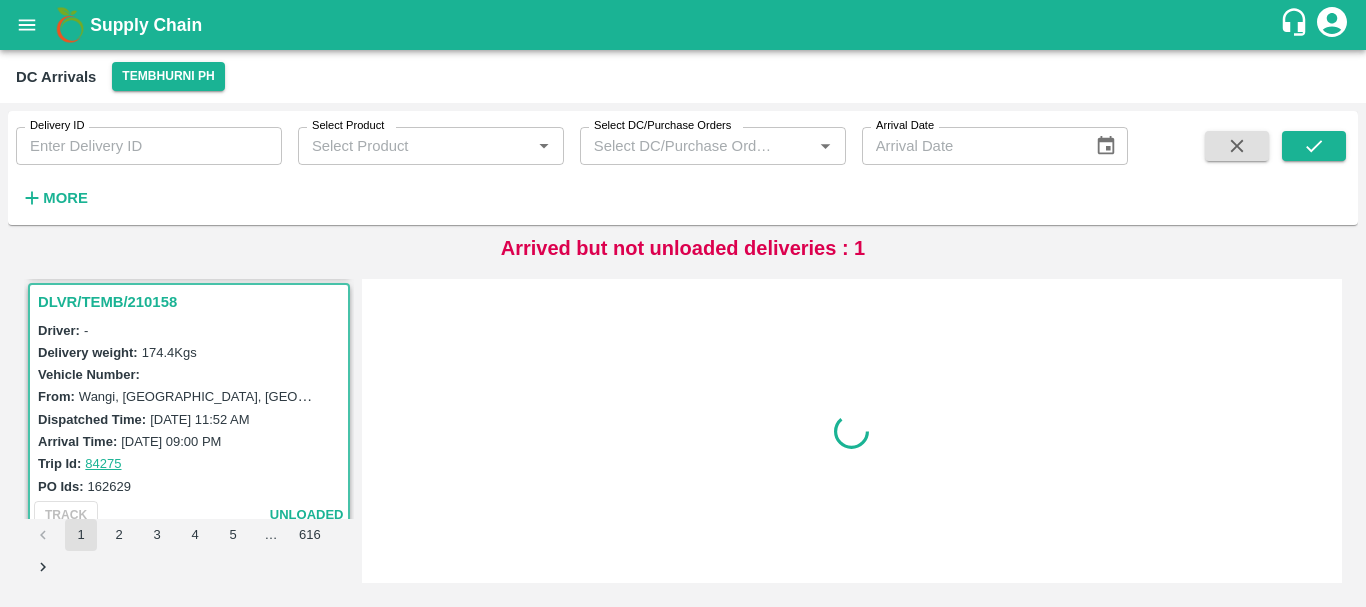 scroll, scrollTop: 2883, scrollLeft: 0, axis: vertical 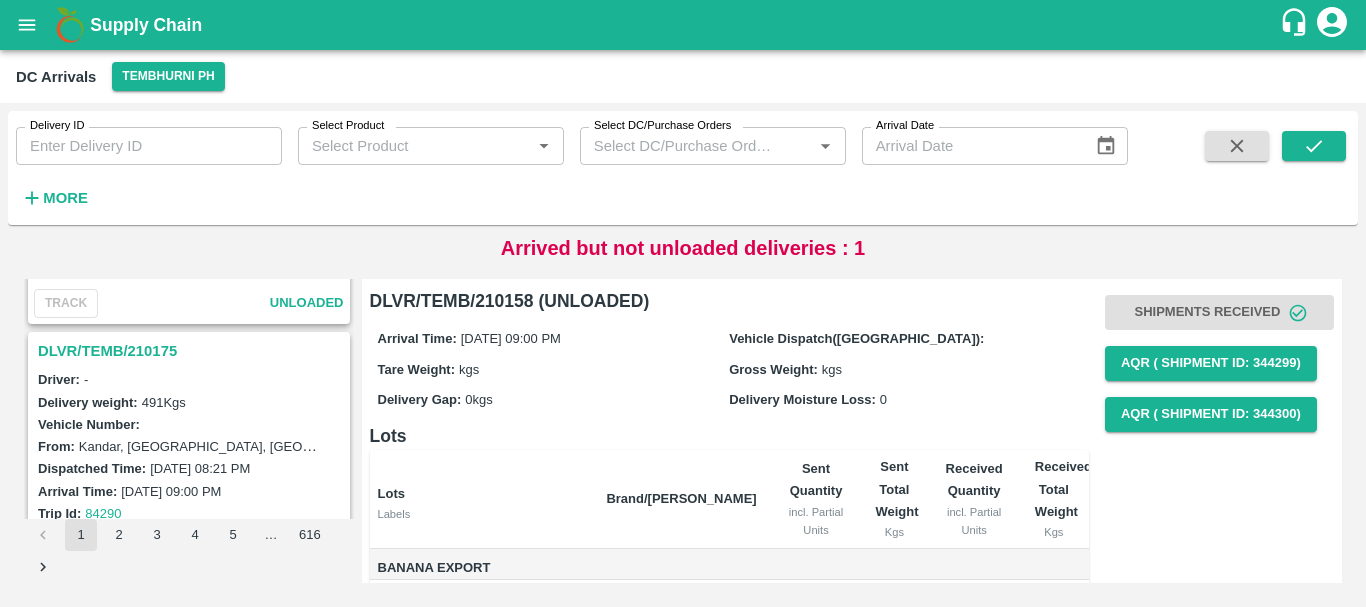 click on "DLVR/TEMB/210175" at bounding box center [192, 351] 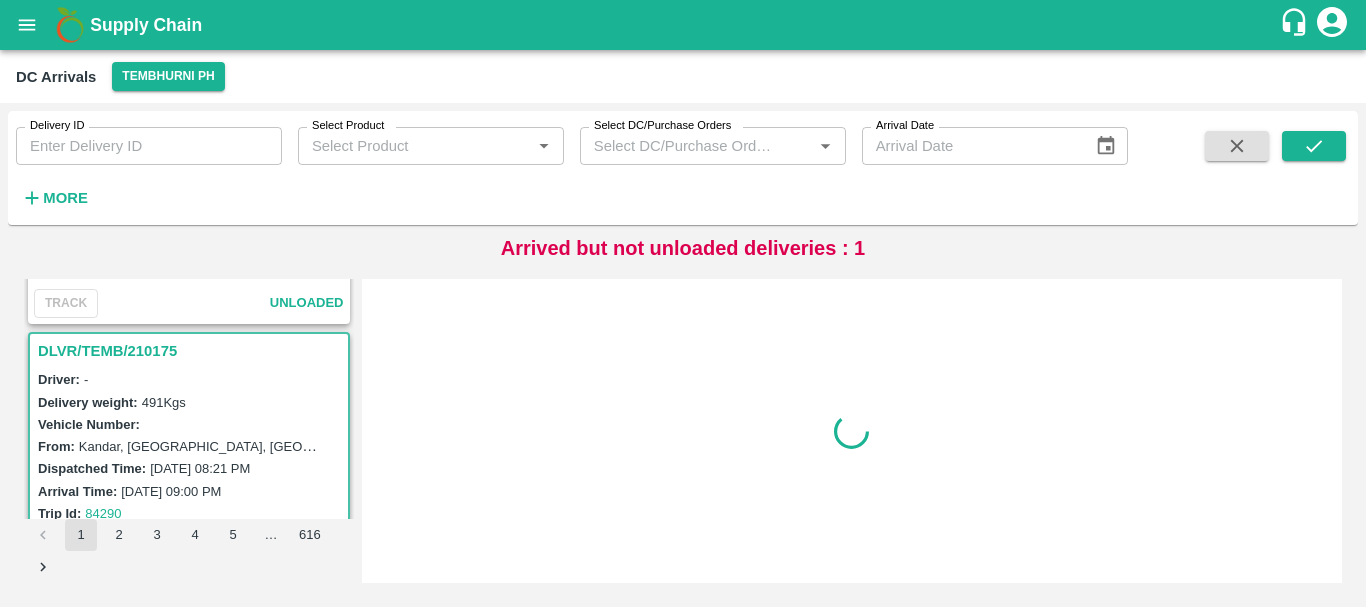 scroll, scrollTop: 2622, scrollLeft: 0, axis: vertical 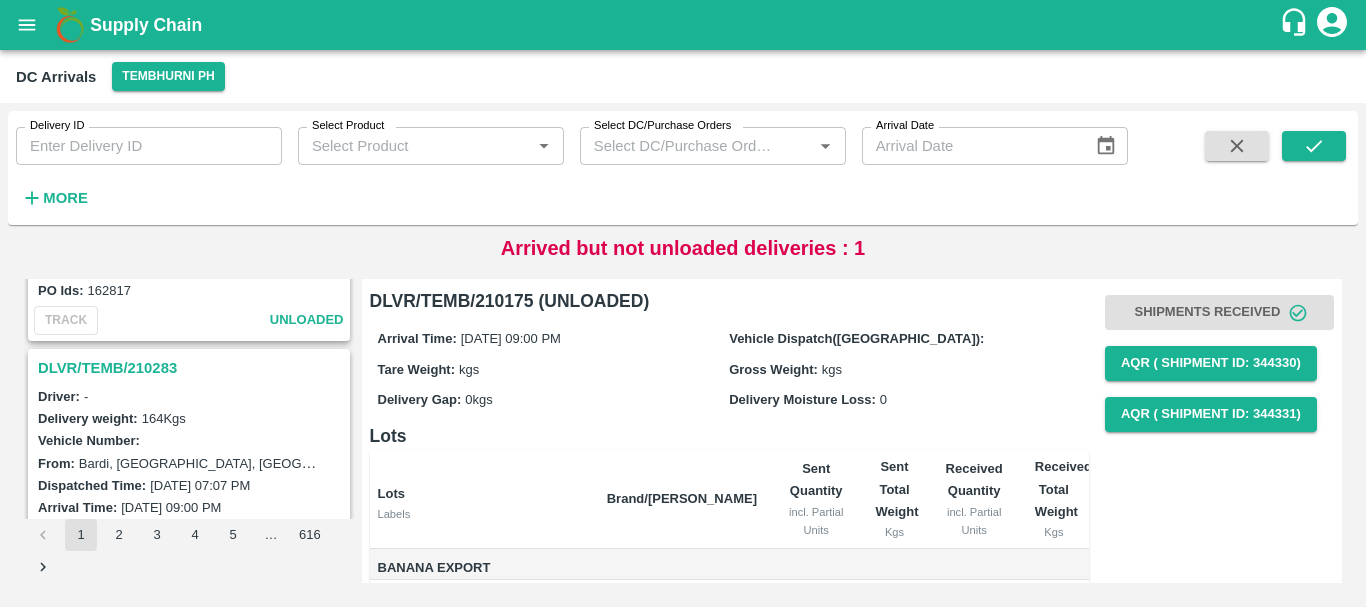 click on "DLVR/TEMB/210283" at bounding box center [192, 368] 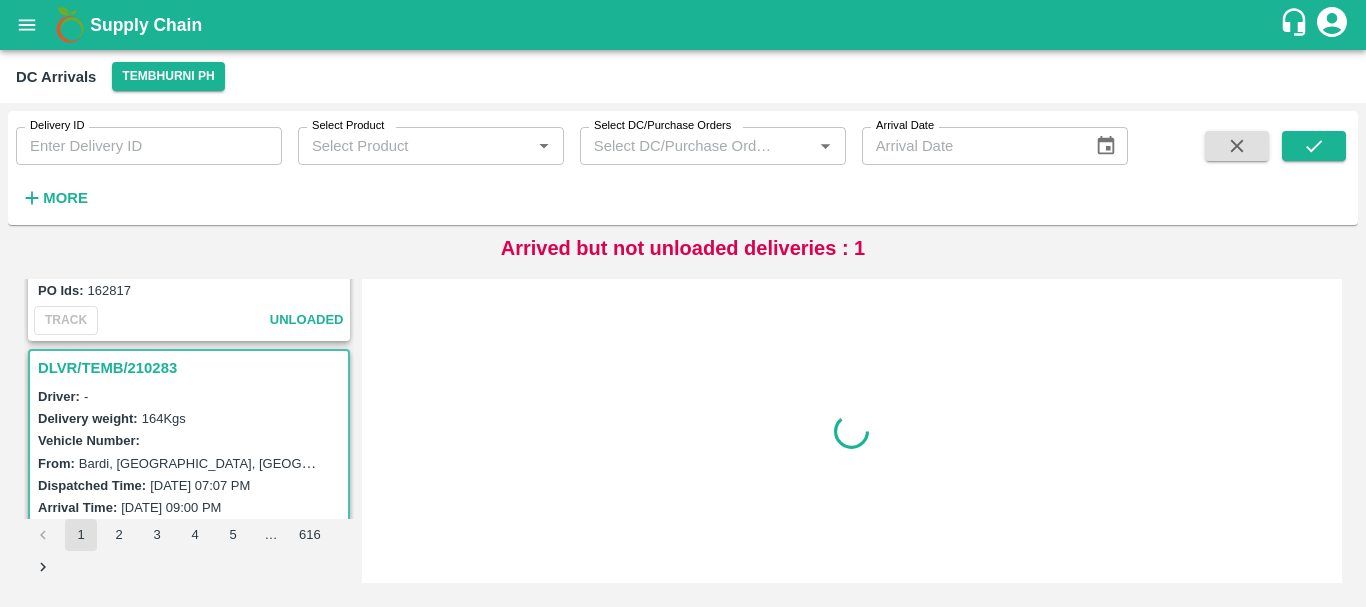 scroll, scrollTop: 2360, scrollLeft: 0, axis: vertical 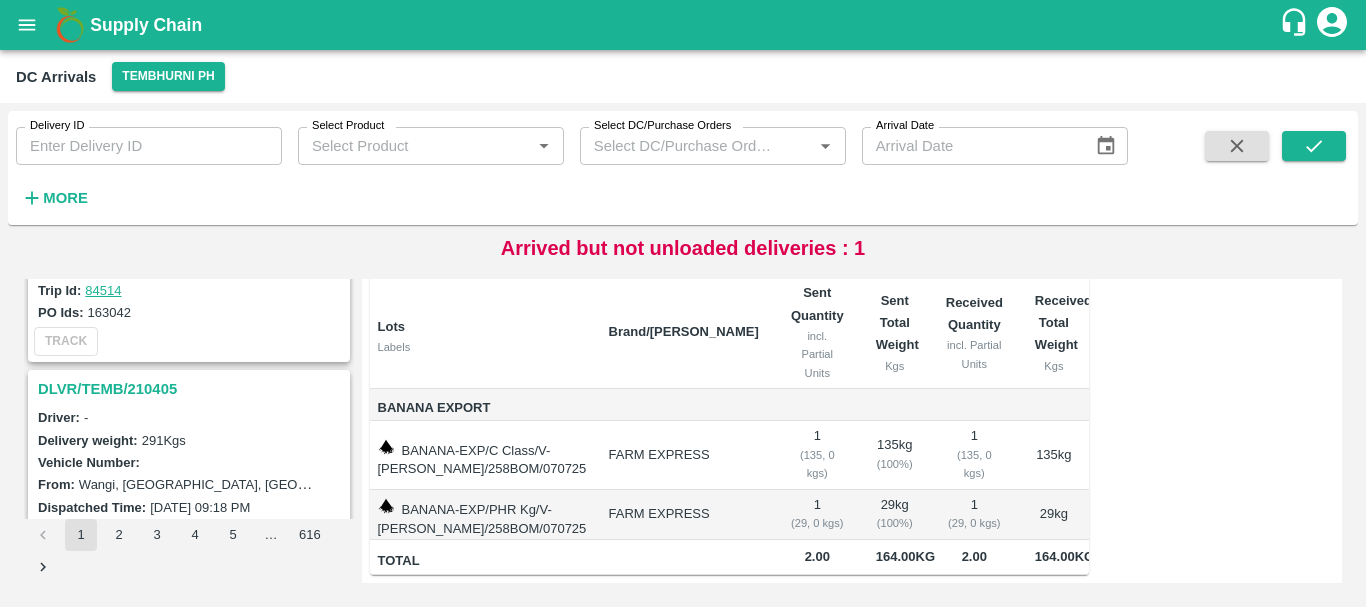 click on "DLVR/TEMB/210405" at bounding box center (192, 389) 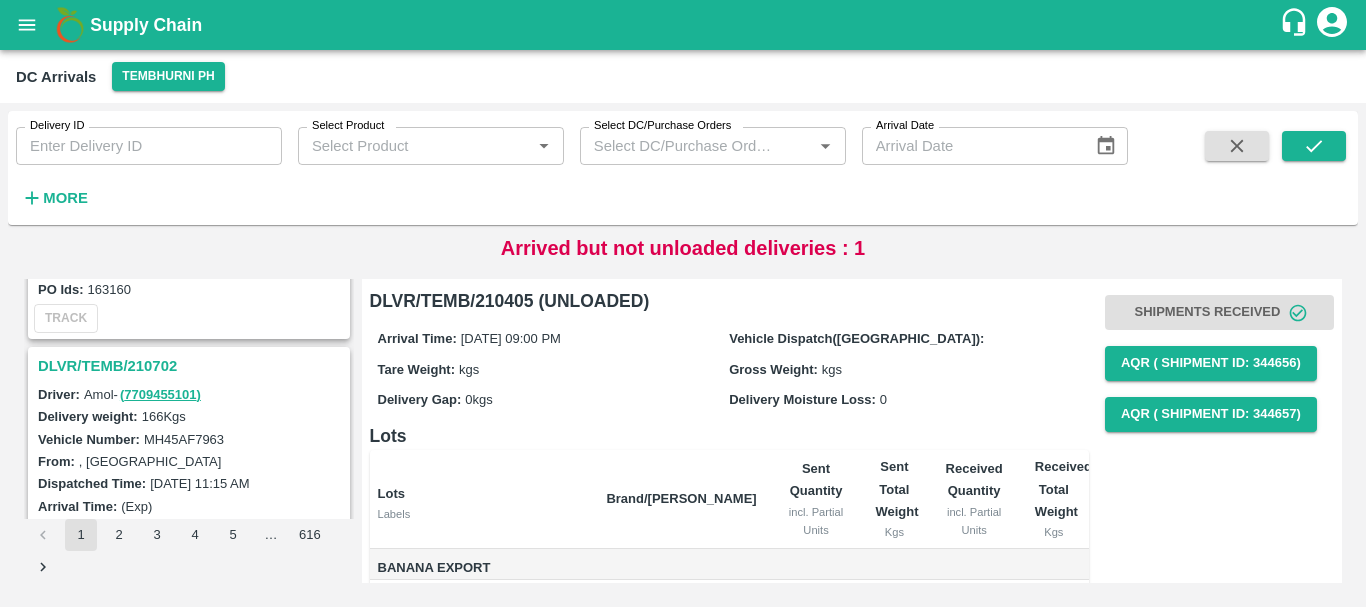 click on "DLVR/TEMB/210702" at bounding box center (192, 366) 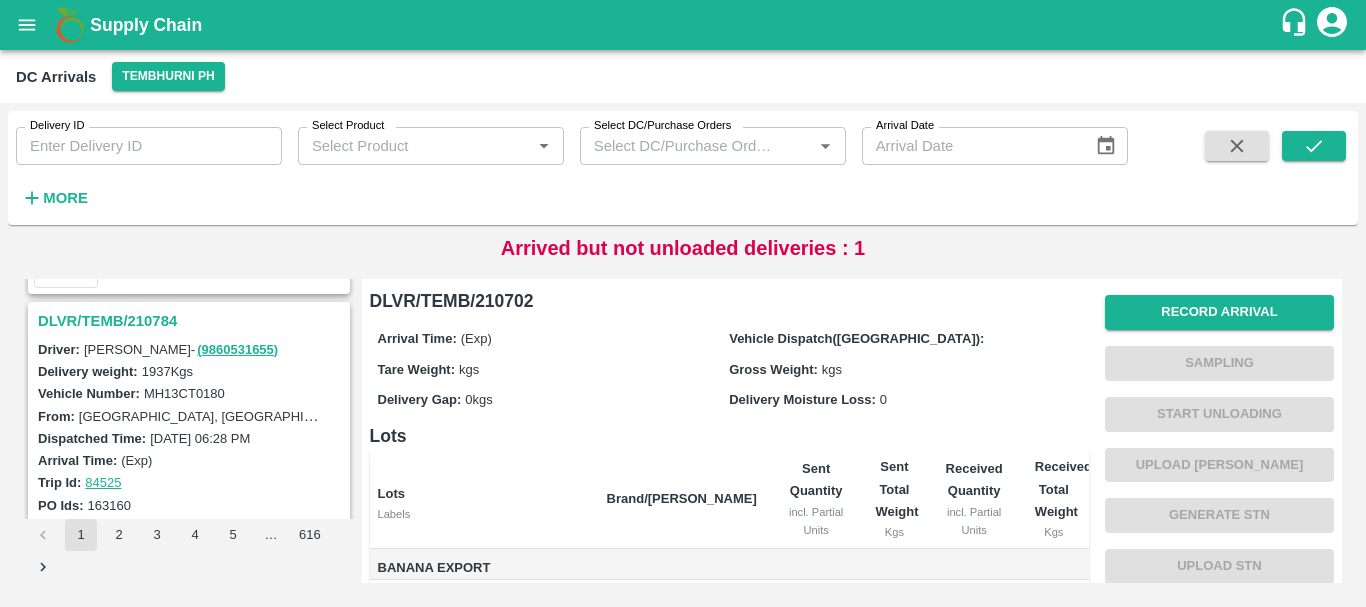 click on "DLVR/TEMB/210784" at bounding box center (192, 321) 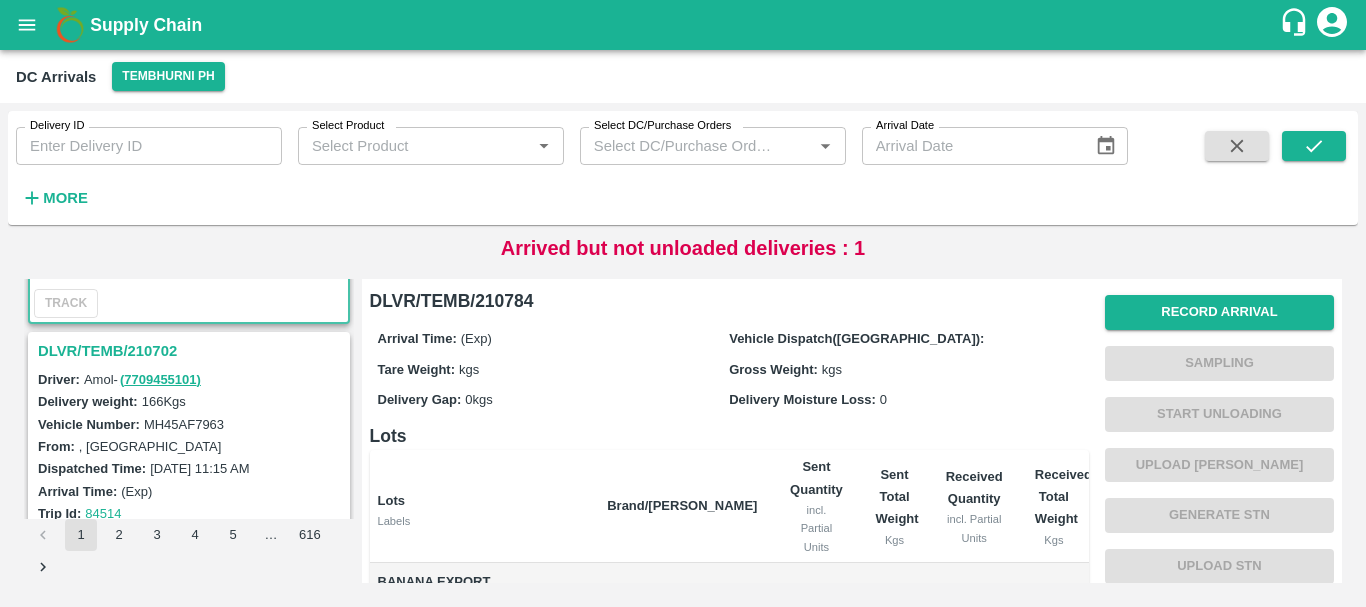click on "DLVR/TEMB/210702" at bounding box center [192, 351] 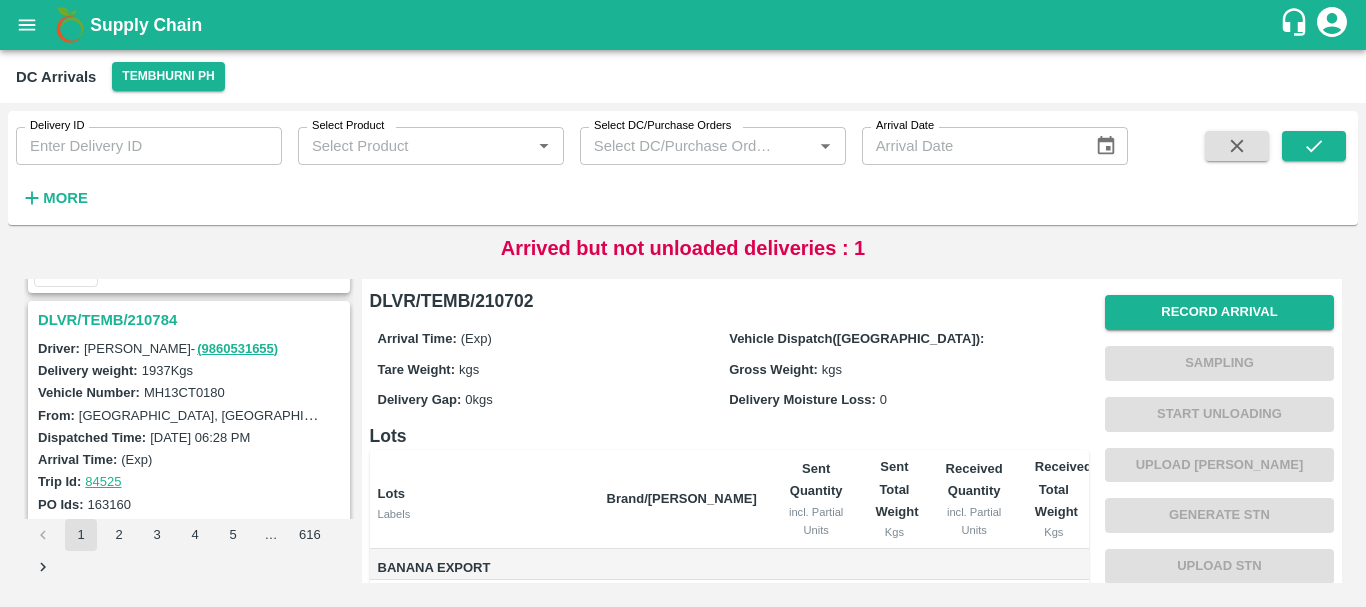 click on "DLVR/TEMB/210784" at bounding box center [192, 320] 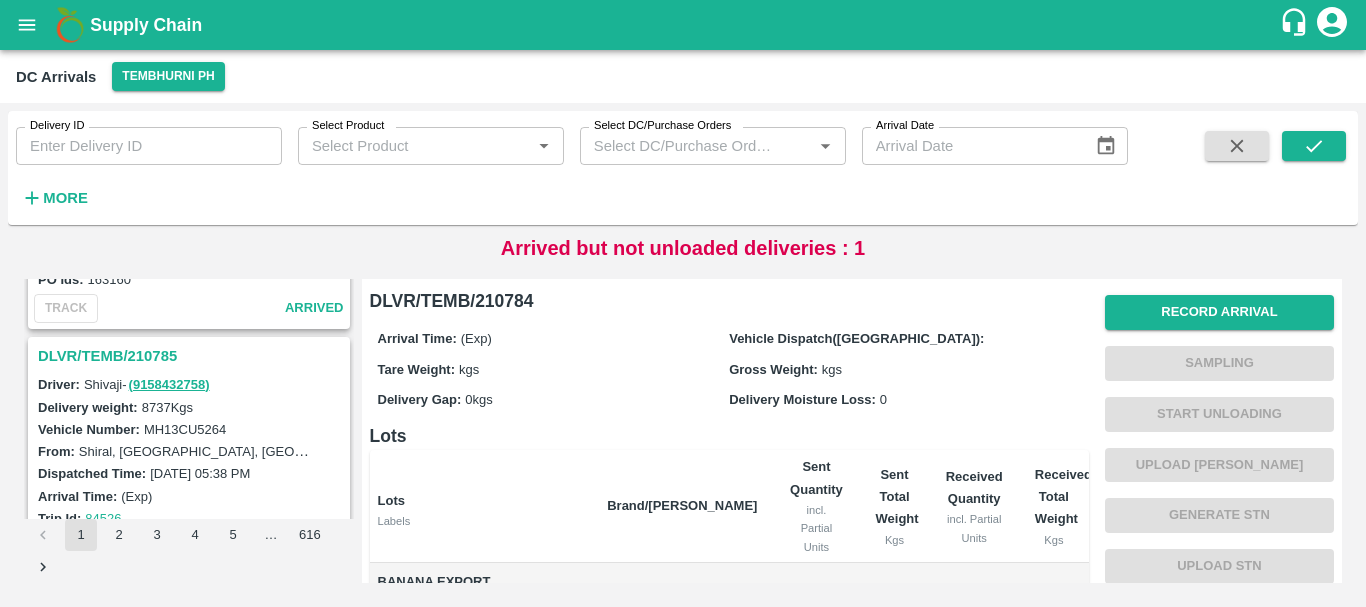 click on "DLVR/TEMB/210785" at bounding box center [192, 356] 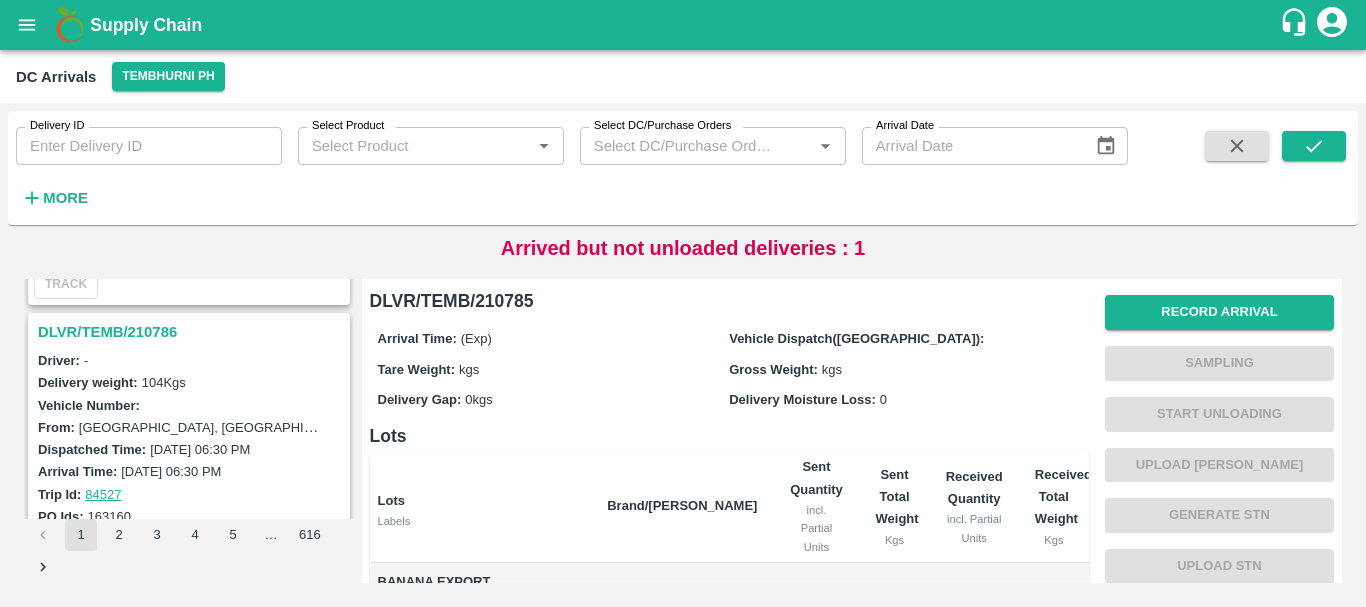 click on "DLVR/TEMB/210786" at bounding box center (192, 332) 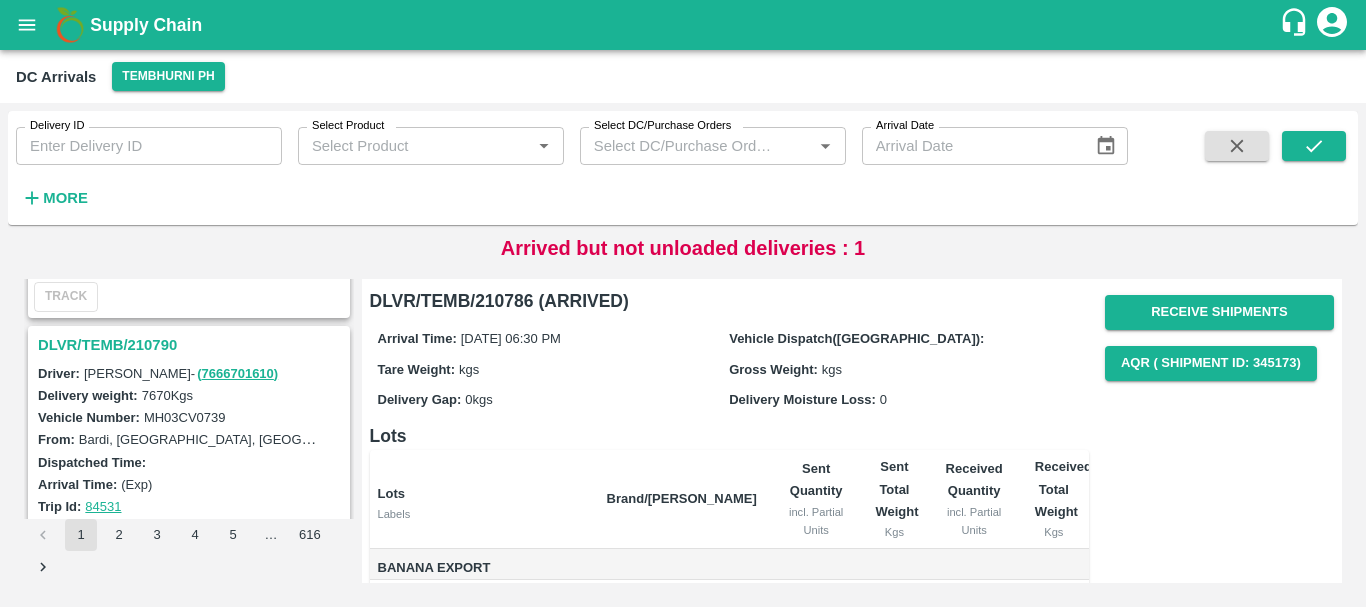 click on "DLVR/TEMB/210790" at bounding box center (192, 345) 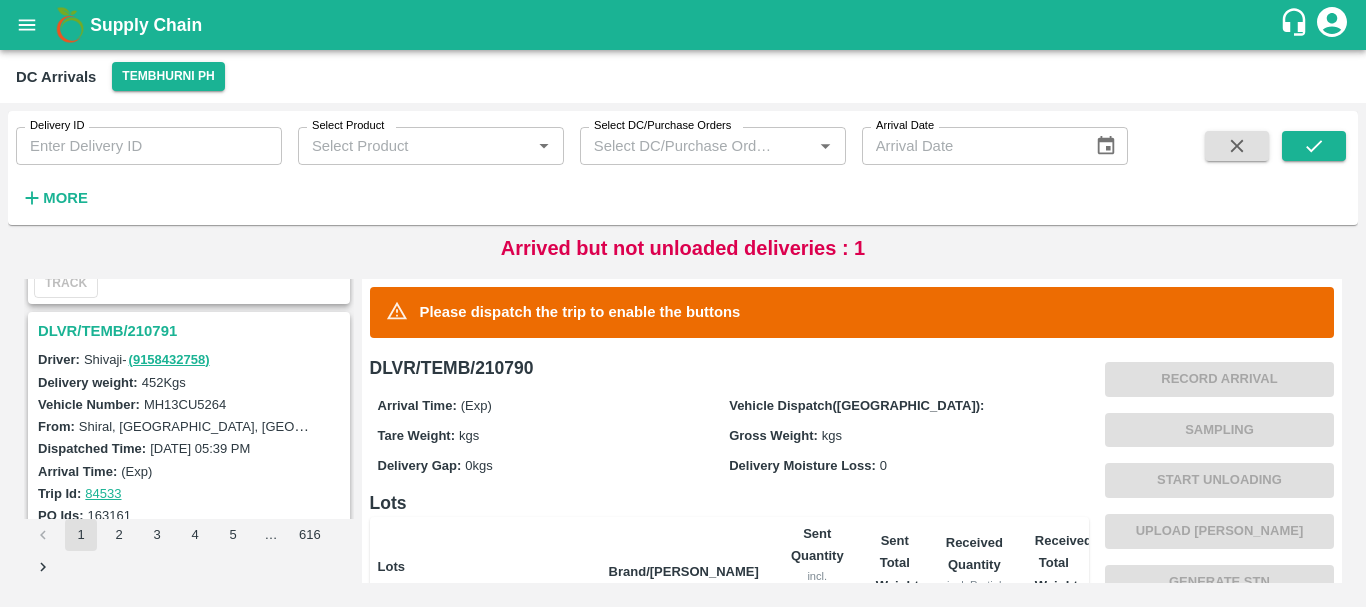 click on "DLVR/TEMB/210791" at bounding box center [192, 331] 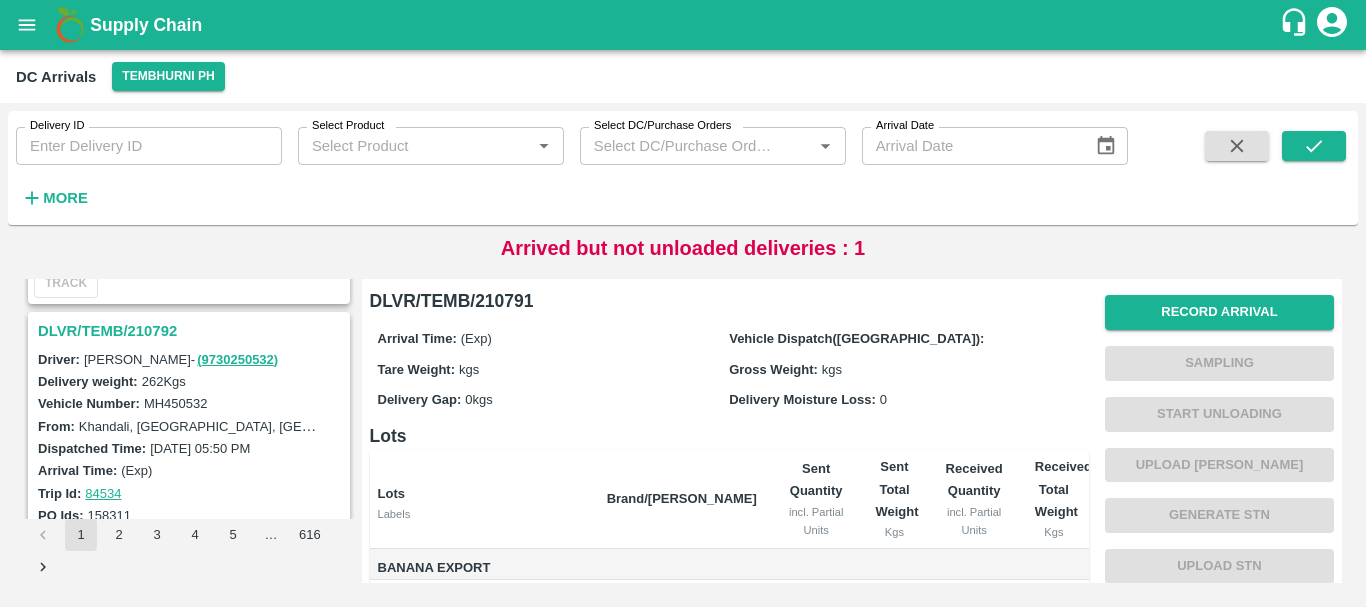 click on "DLVR/TEMB/210792" at bounding box center [192, 331] 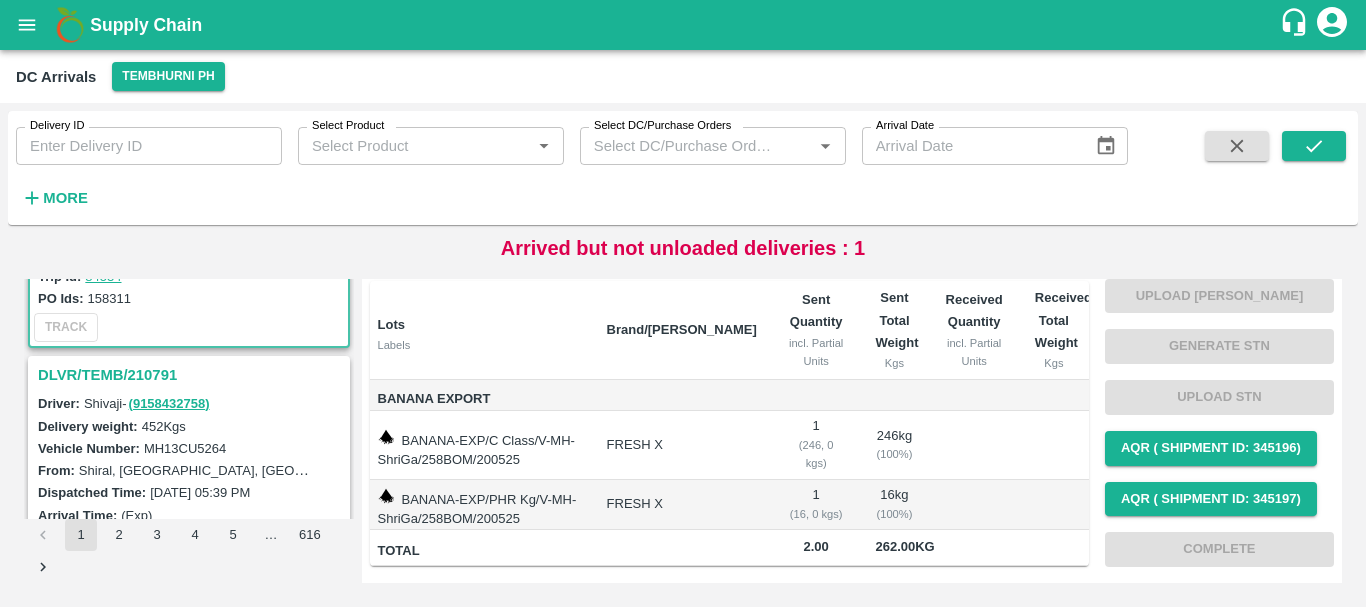 click on "FRESH X" at bounding box center (682, 505) 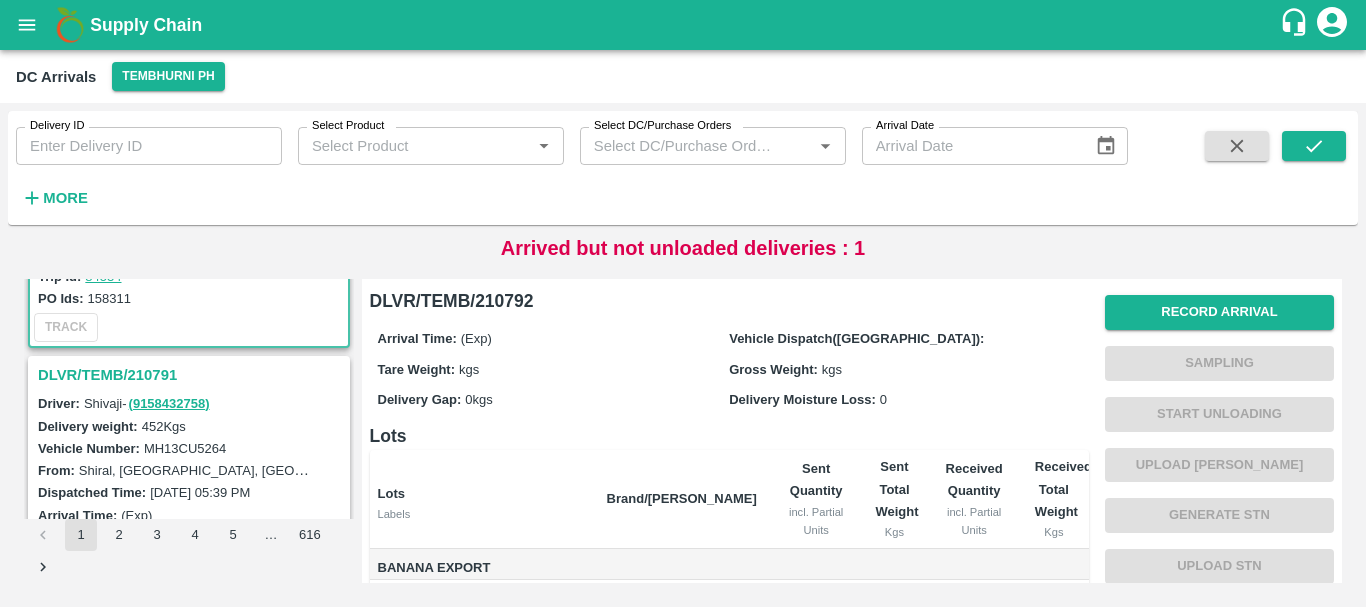 scroll, scrollTop: 190, scrollLeft: 0, axis: vertical 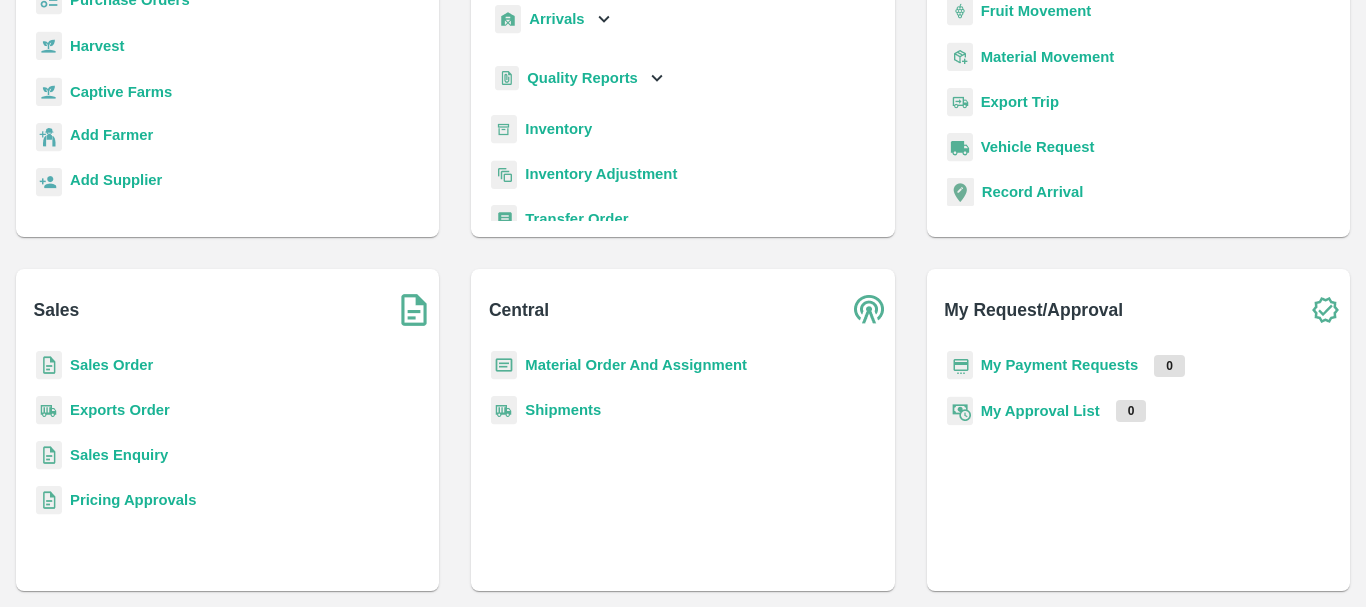 click on "Sales Order" at bounding box center [111, 365] 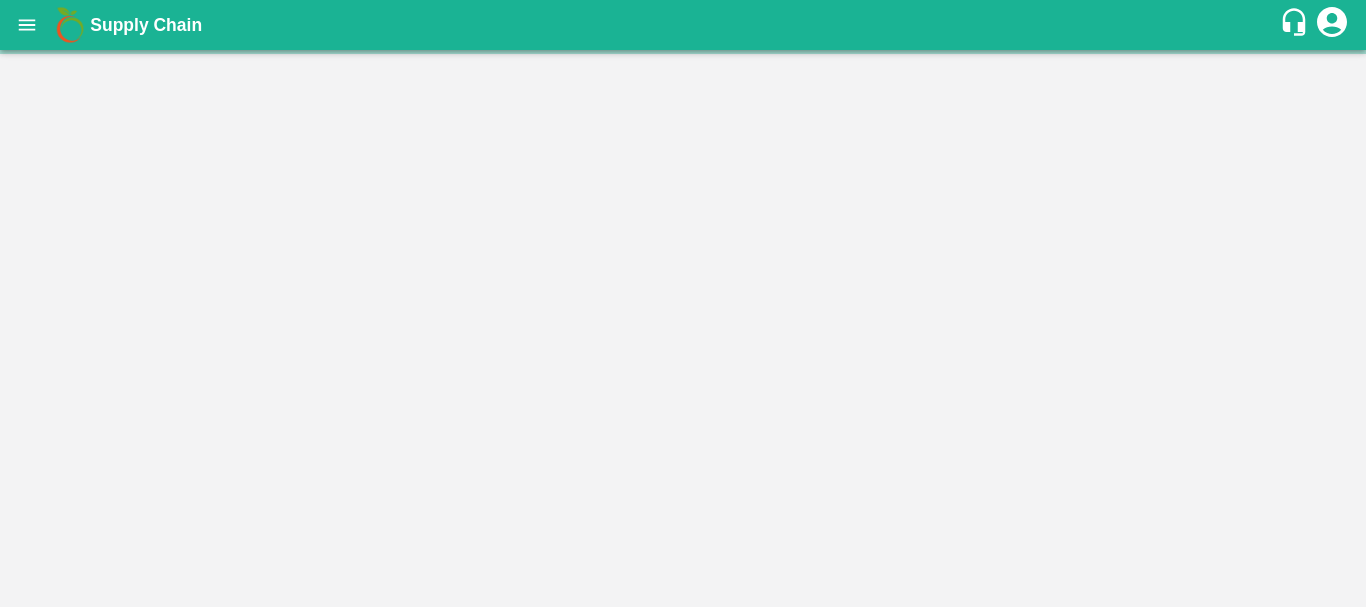 scroll, scrollTop: 0, scrollLeft: 0, axis: both 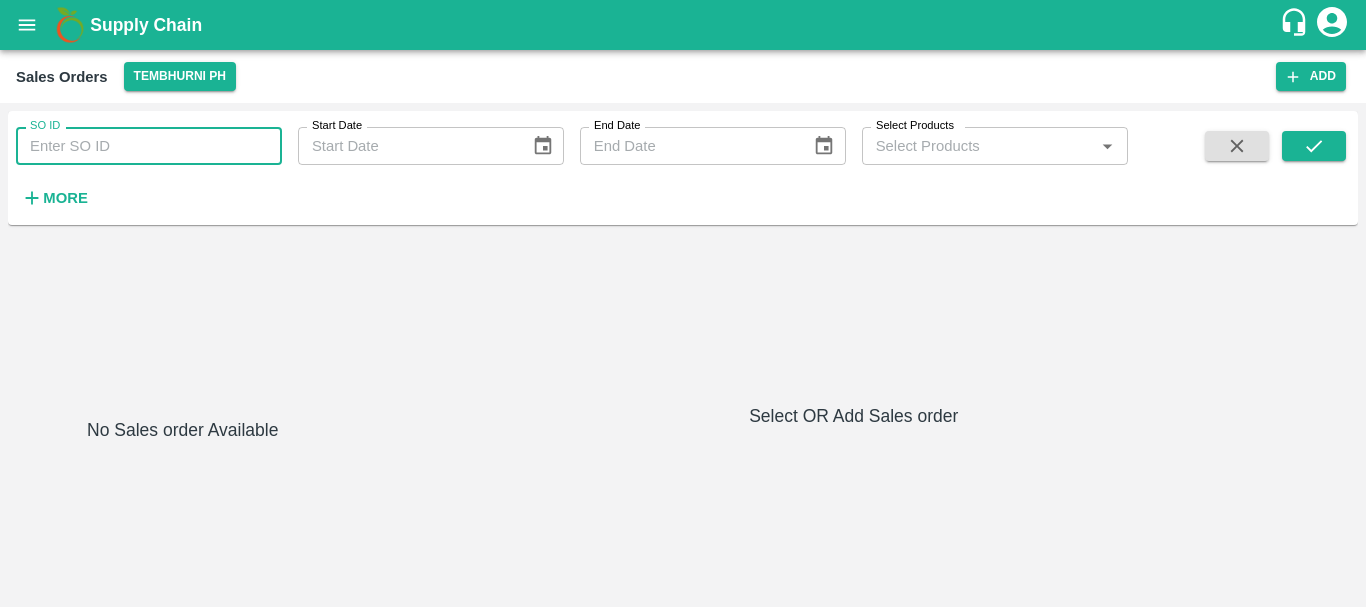 click on "SO ID" at bounding box center [149, 146] 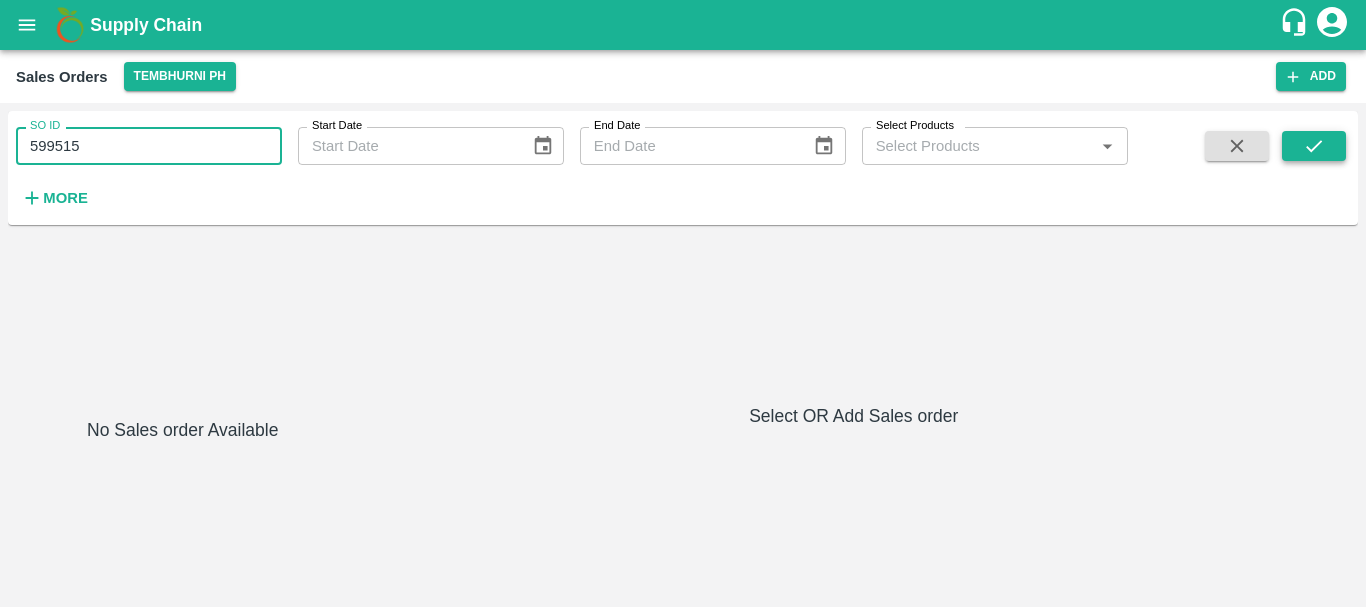 type on "599515" 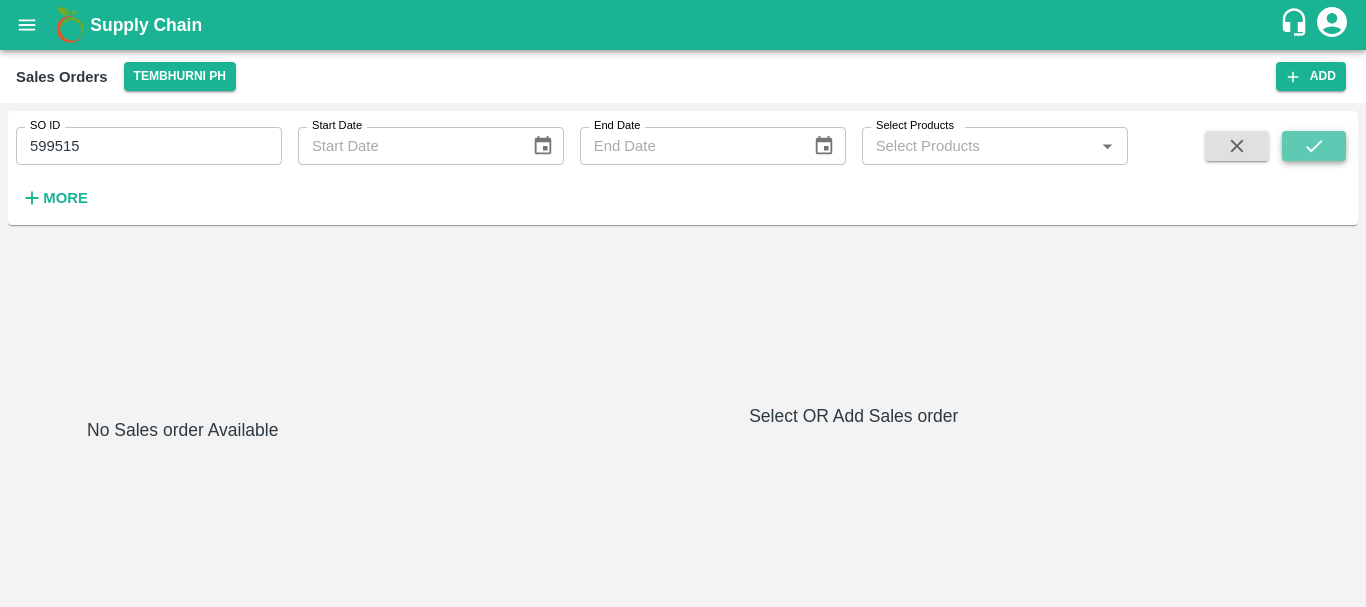 click 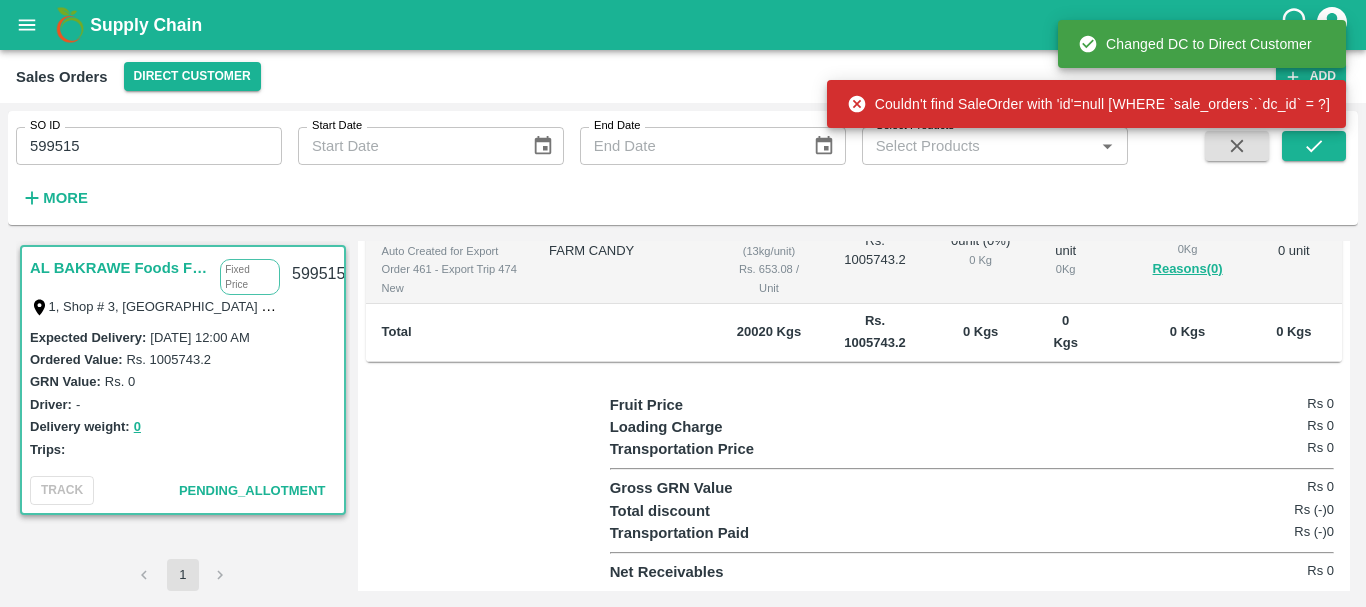 scroll, scrollTop: 0, scrollLeft: 0, axis: both 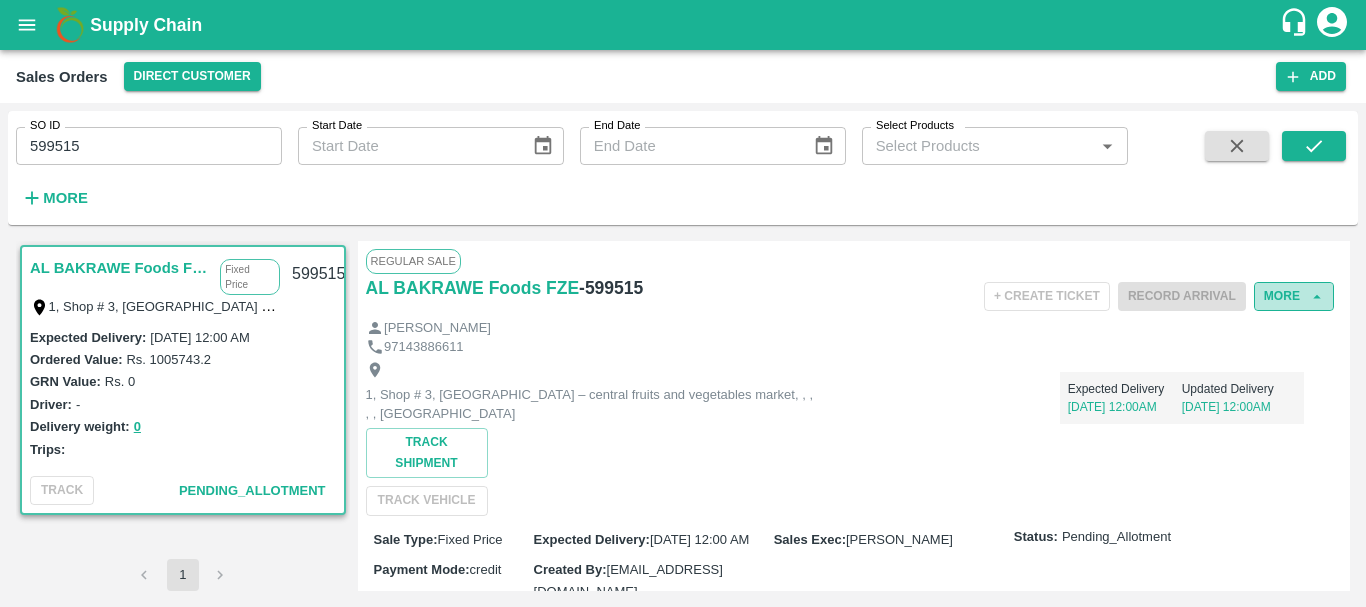 click on "More" at bounding box center (1294, 296) 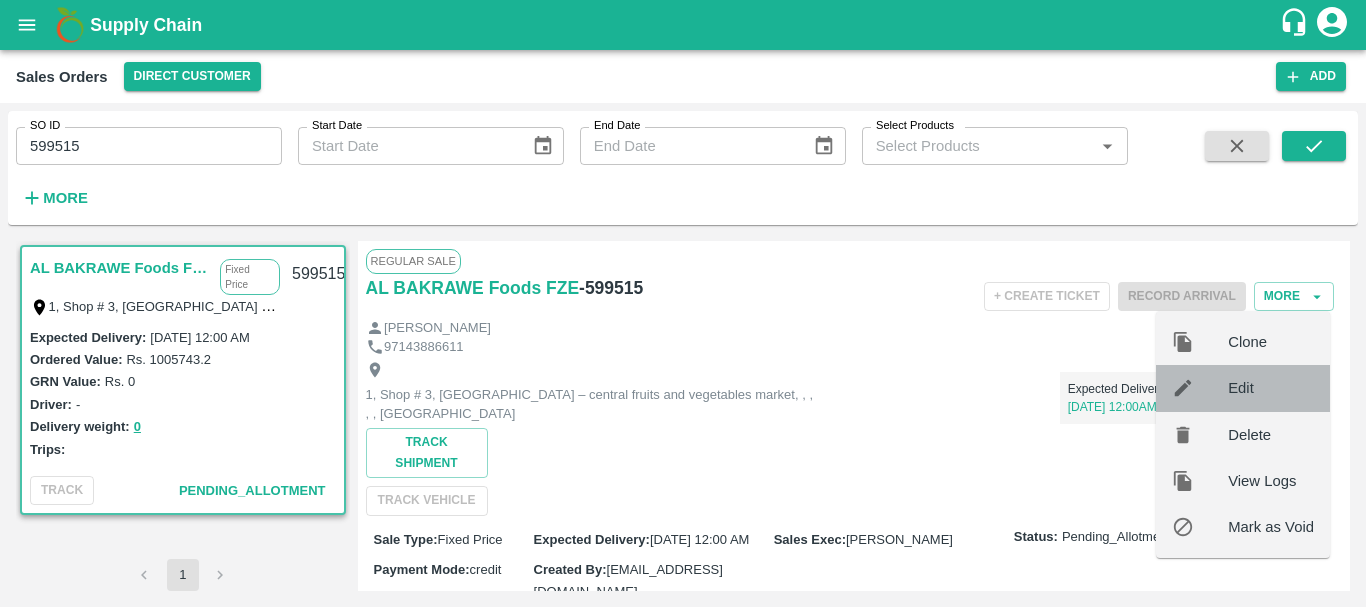 click on "Edit" at bounding box center [1243, 388] 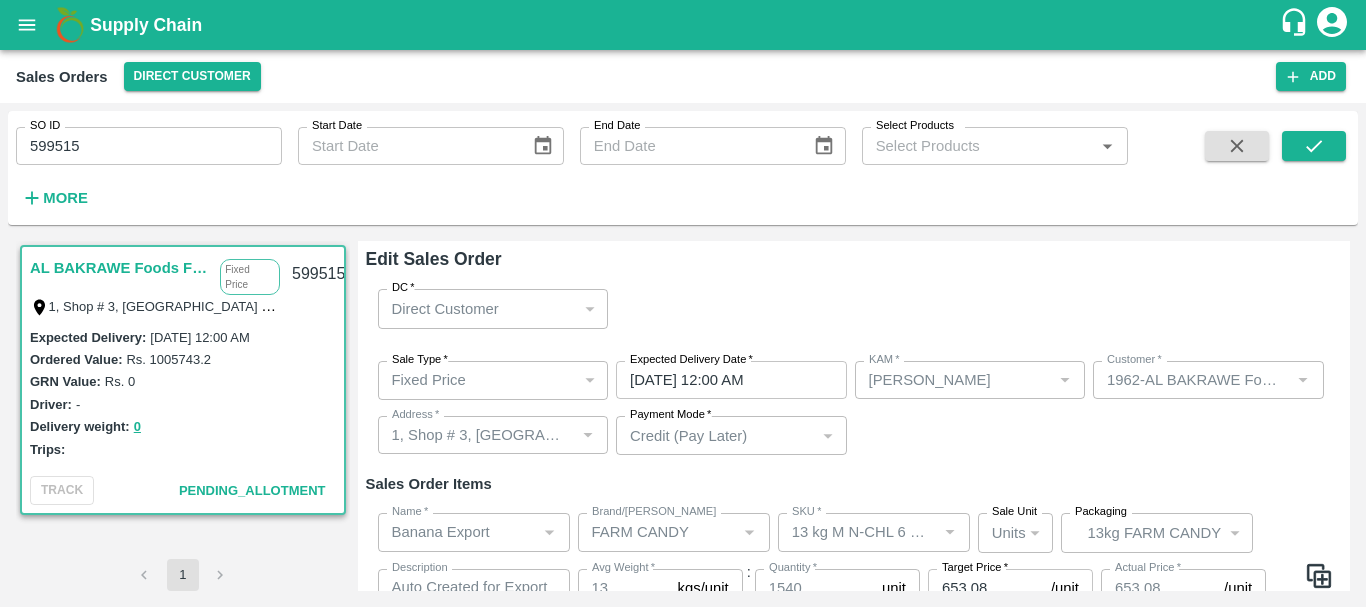 scroll, scrollTop: 101, scrollLeft: 0, axis: vertical 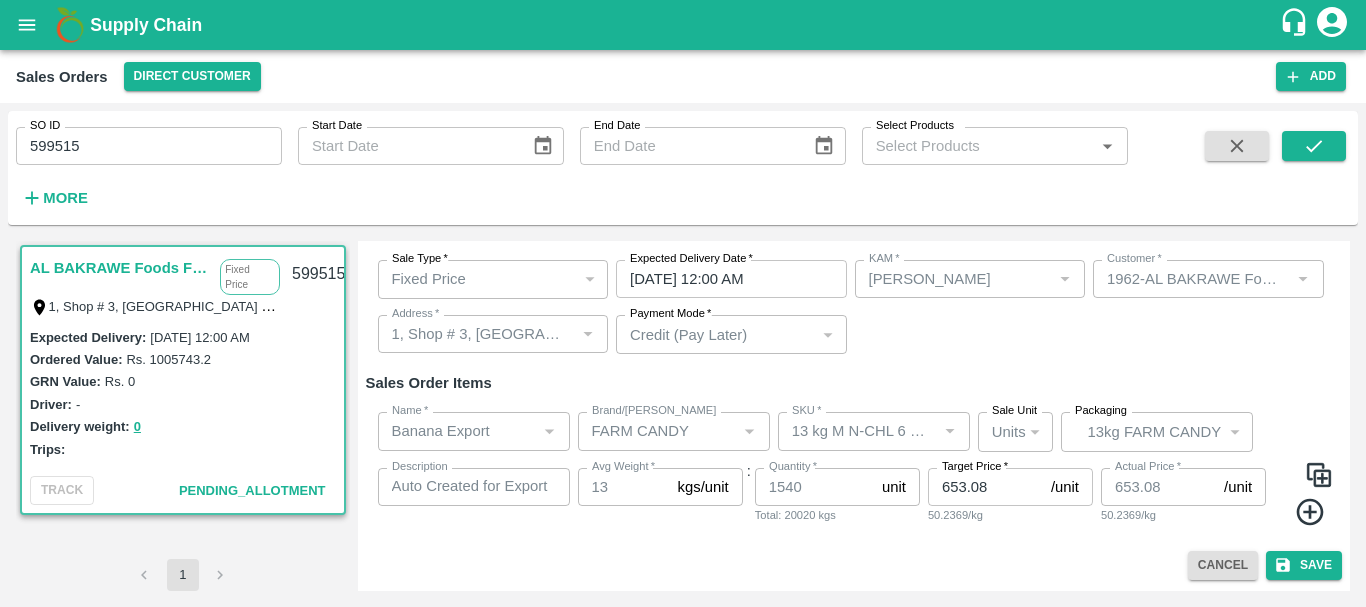 click at bounding box center (1319, 475) 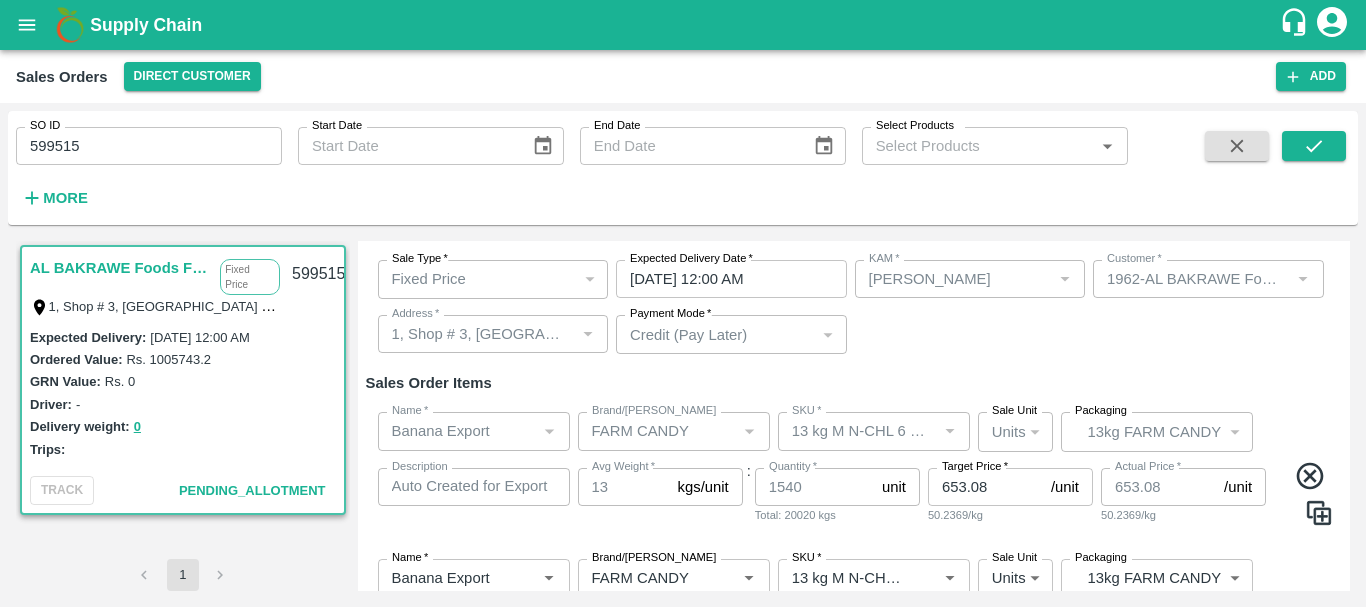click 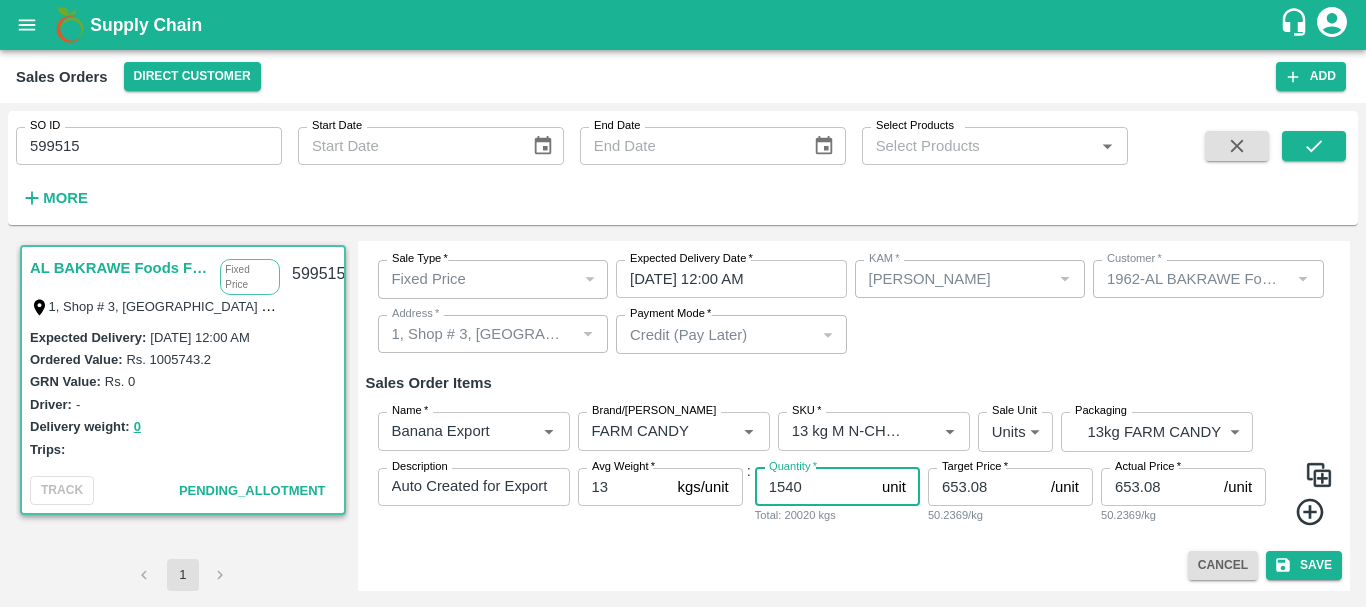 click on "1540" at bounding box center [814, 487] 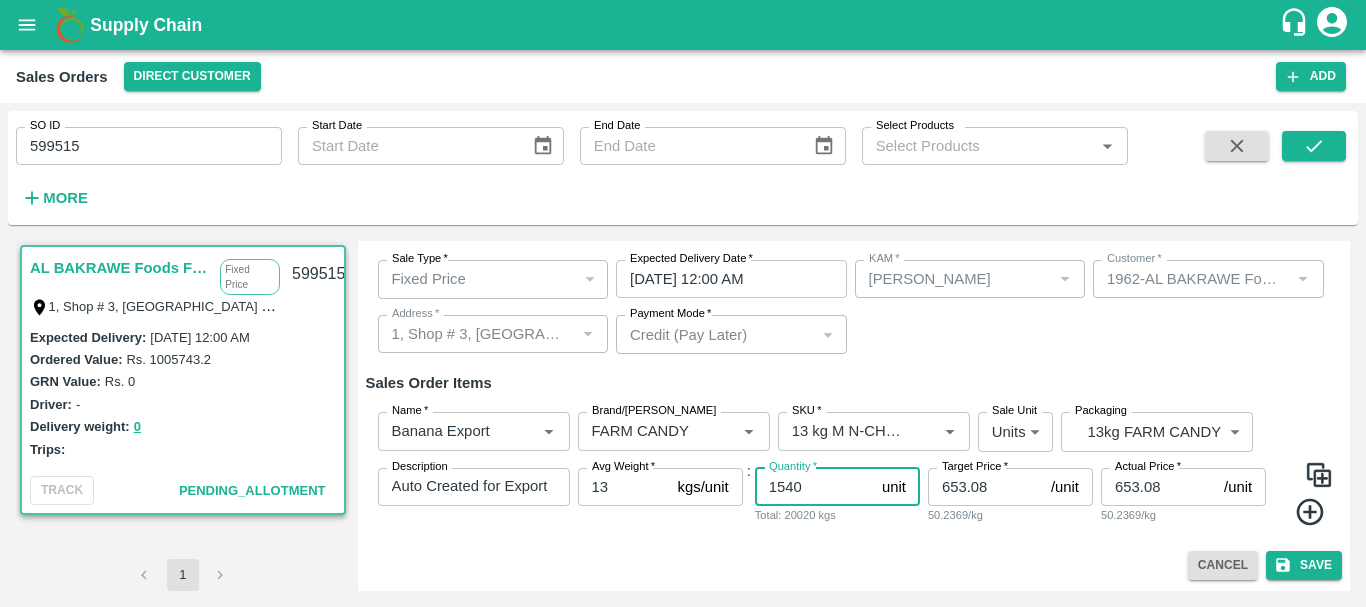 click on "653.08" at bounding box center [985, 487] 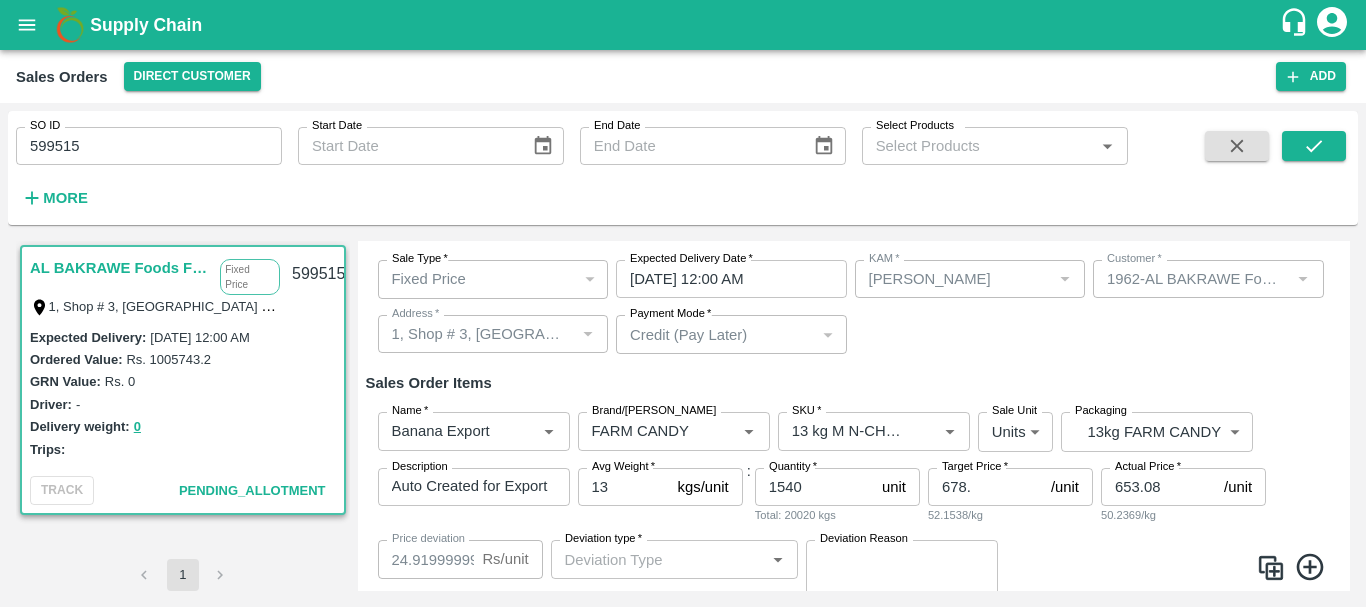 scroll, scrollTop: 167, scrollLeft: 0, axis: vertical 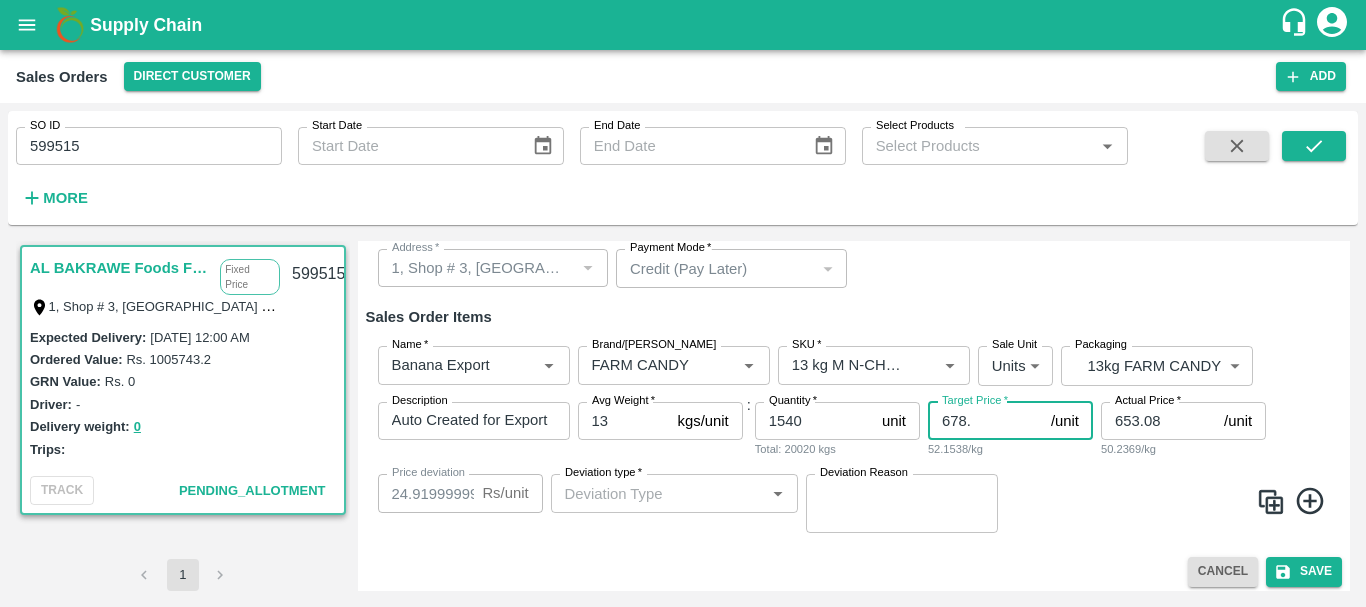 click on "678." at bounding box center (985, 421) 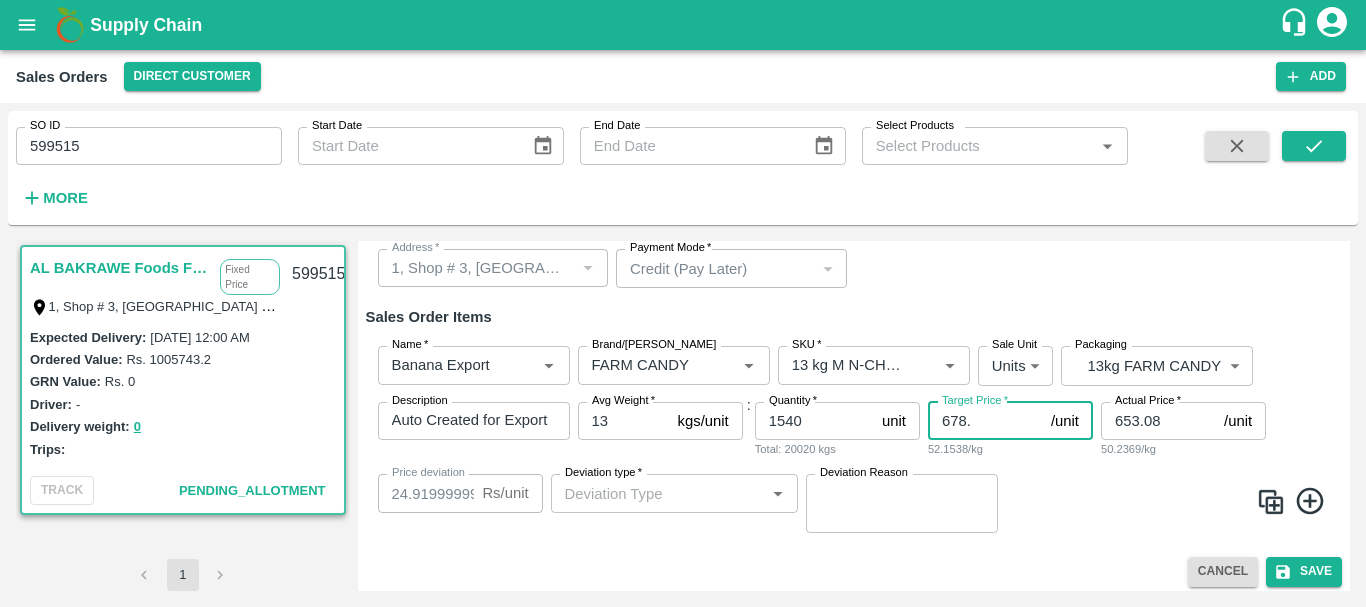 click on "678." at bounding box center (985, 421) 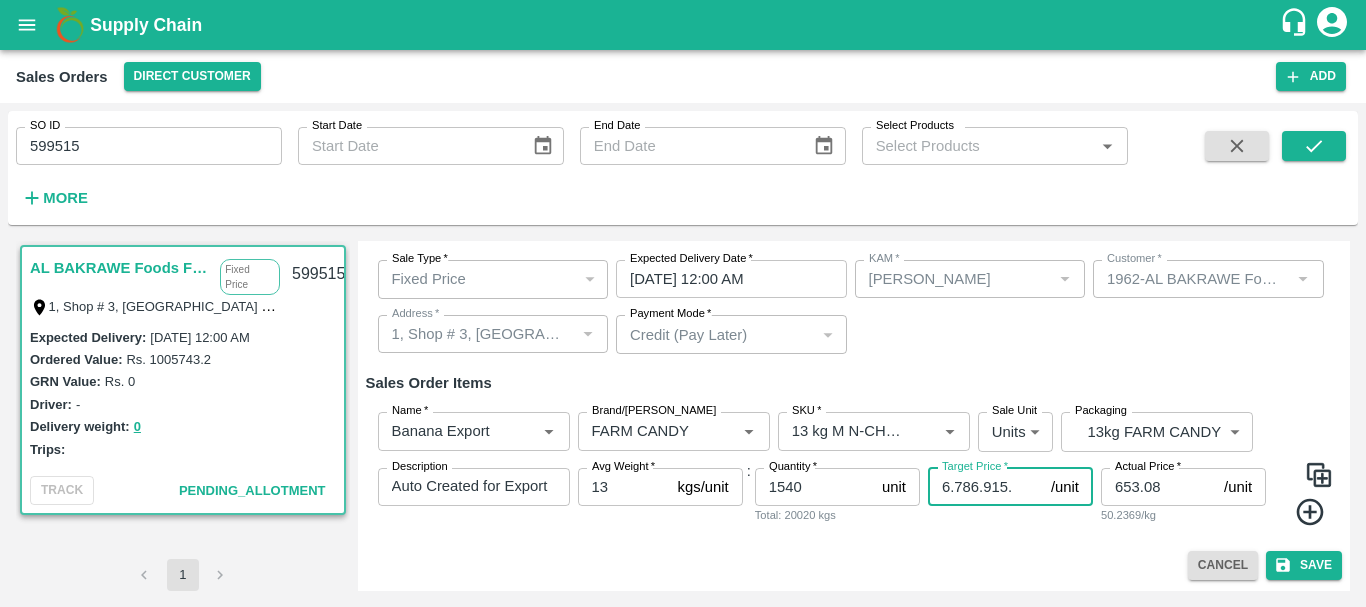 scroll, scrollTop: 101, scrollLeft: 0, axis: vertical 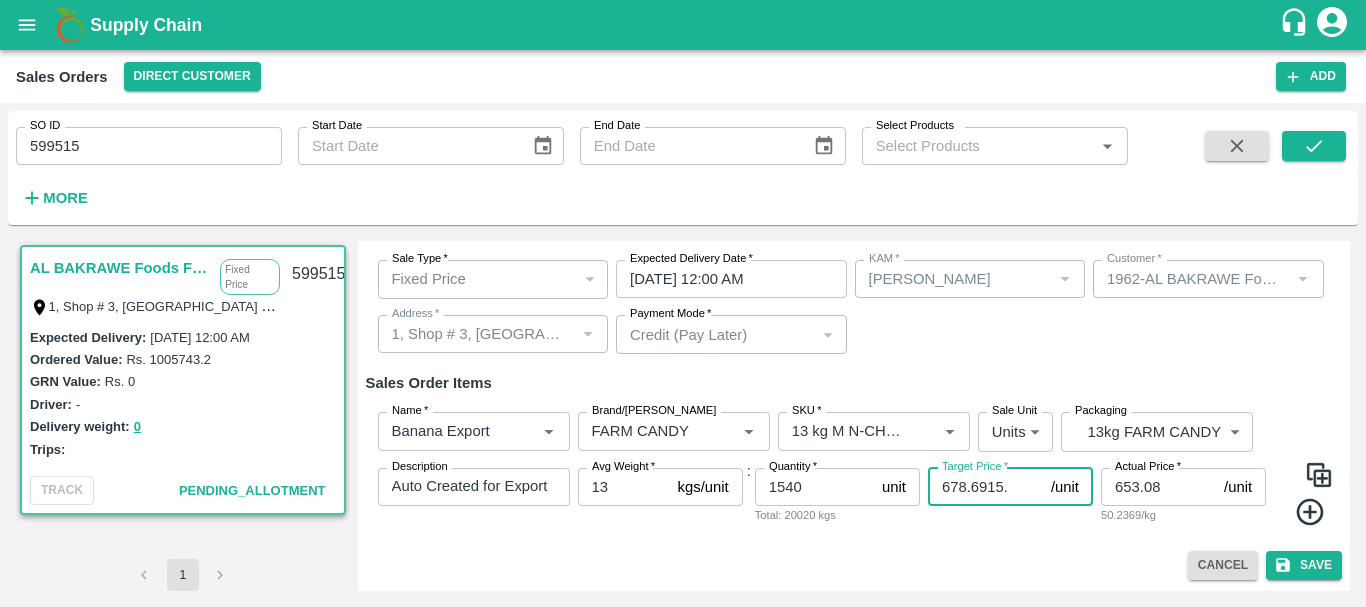 click on "678.6915." at bounding box center (985, 487) 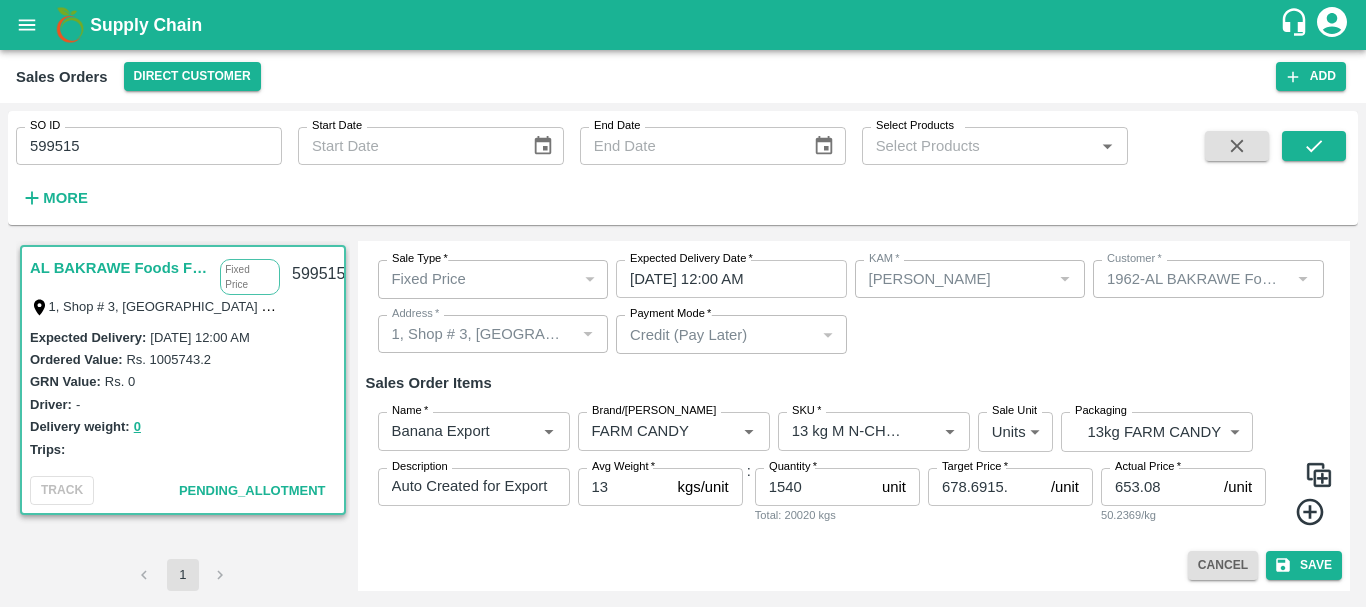 click on "Name   * Name   * Brand/Marka Brand/Marka SKU   * SKU   * Sale Unit Units 2 Sale Unit Packaging 13kg FARM CANDY BOM/466 Packaging Description Auto Created for Export Order 461 - Export Trip 474 x Description Avg Weight   * 13 kgs/unit Avg Weight   :  Quantity   * 1540 unit Quantity Total: 20020 kgs Target Price   * 678.6915. /unit Target Price Actual Price   * 653.08 /unit Actual Price 50.2369/kg" at bounding box center (854, 469) 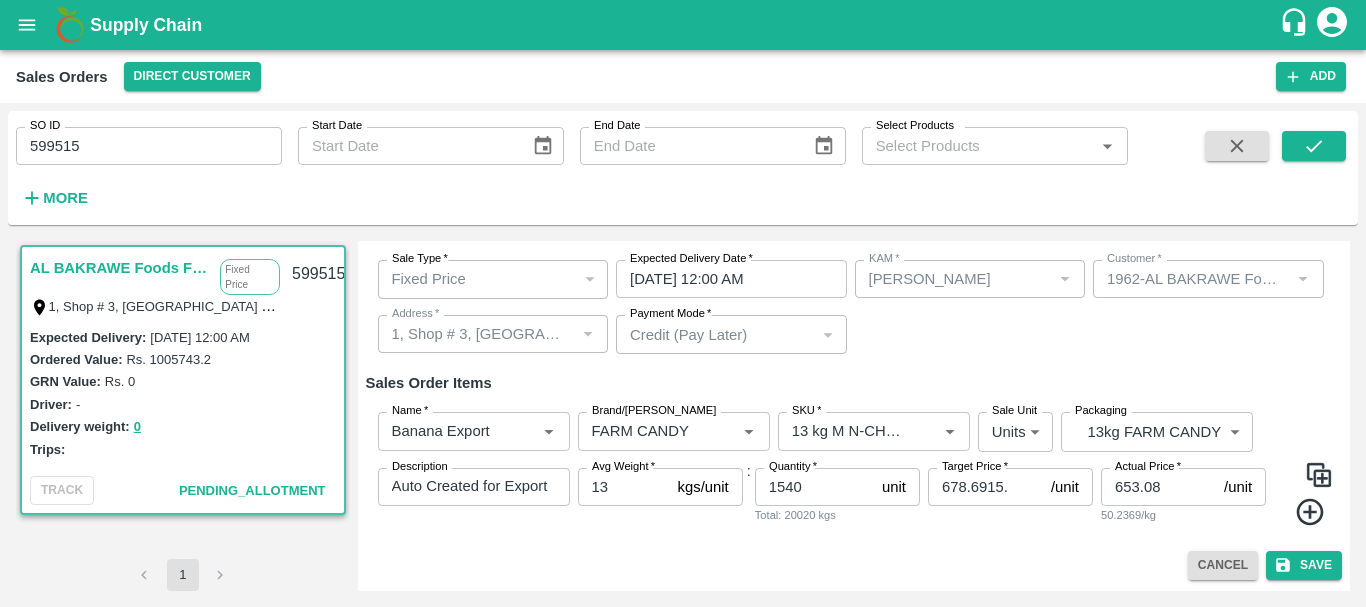 click on "653.08" at bounding box center (1158, 487) 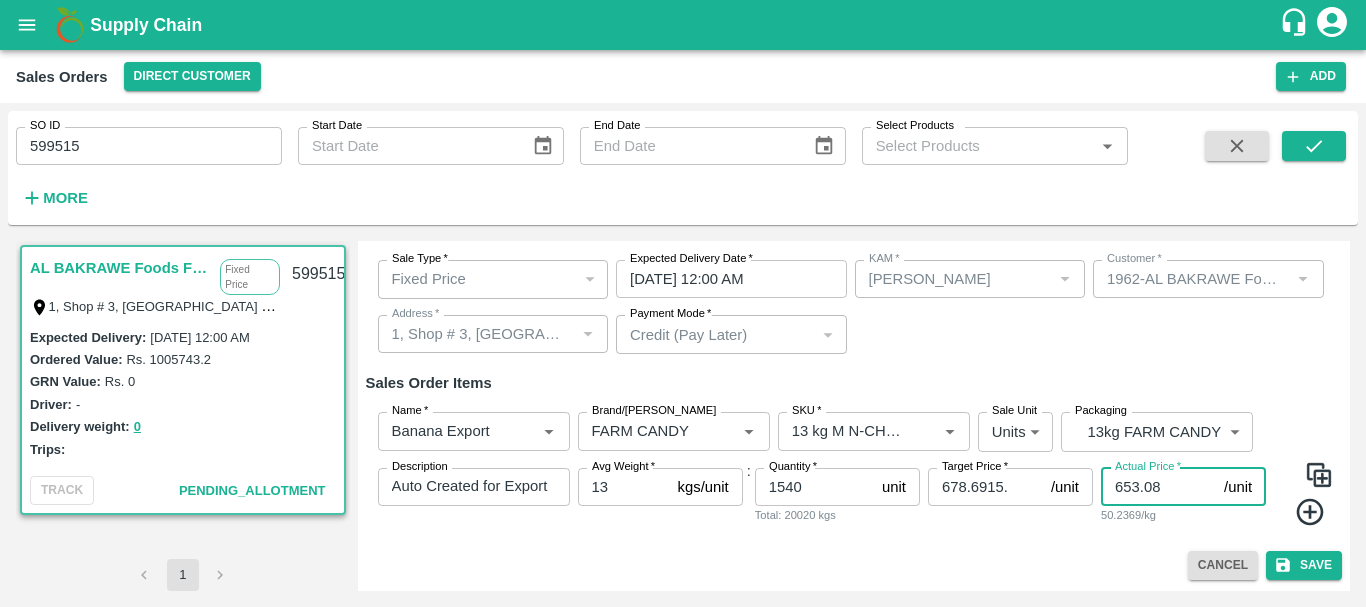 click on "653.08" at bounding box center (1158, 487) 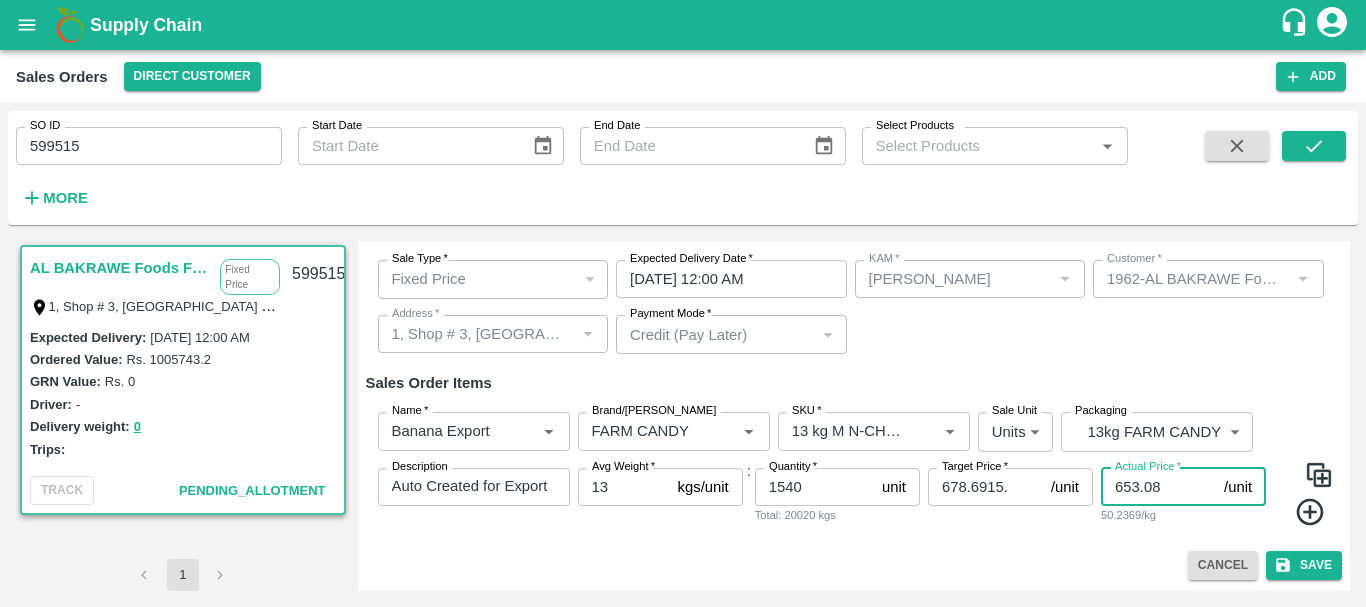 paste on "78.6915" 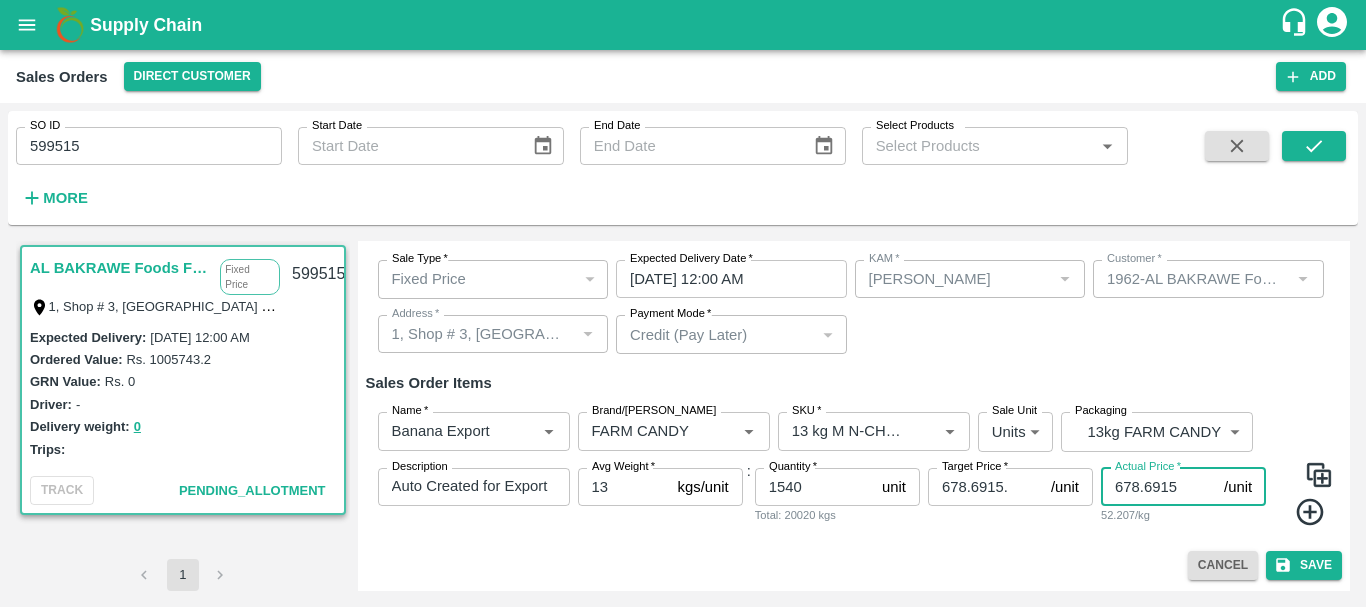 type on "678.6915" 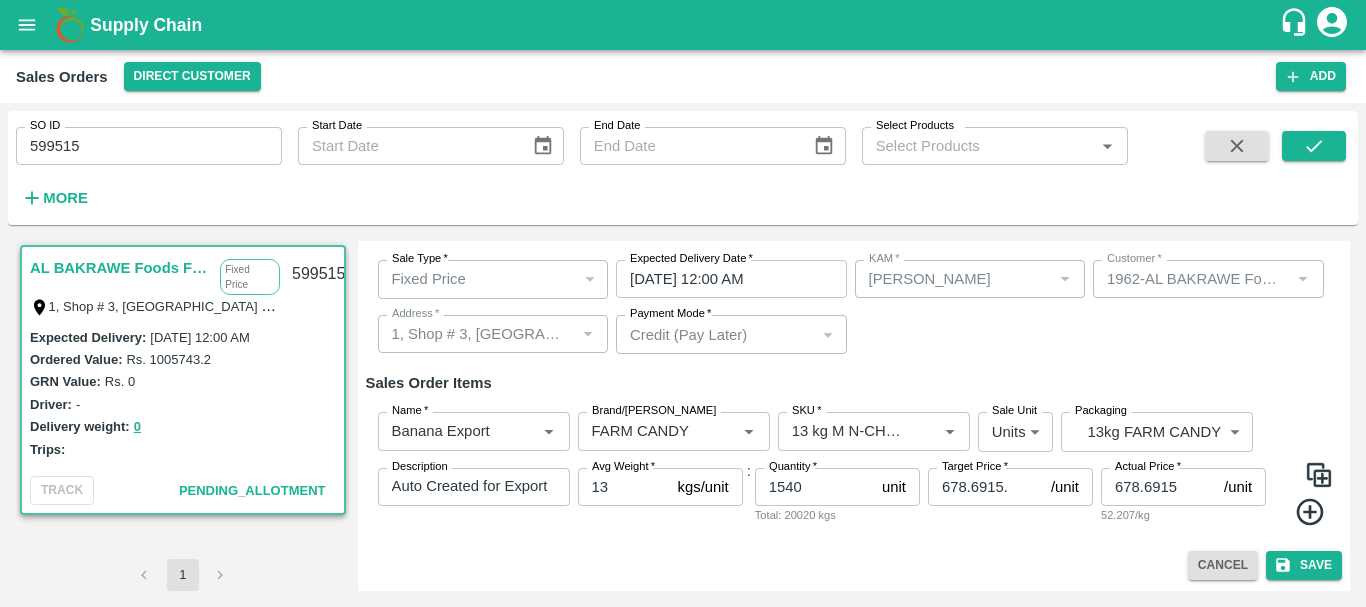 click on "Edit Sales Order DC   * Direct Customer 6 DC Sale Type   * Fixed Price 1 Sale Type Expected Delivery Date   * 23/07/2025 12:00 AM Expected Delivery Date KAM   * KAM   * Customer   * Customer   * Address   * Address   * Payment Mode   * Credit (Pay Later) credit Payment Mode Sales Order Items Name   * Name   * Brand/Marka Brand/Marka SKU   * SKU   * Sale Unit Units 2 Sale Unit Packaging 13kg FARM CANDY BOM/466 Packaging Description Auto Created for Export Order 461 - Export Trip 474 x Description Avg Weight   * 13 kgs/unit Avg Weight   :  Quantity   * 1540 unit Quantity Total: 20020 kgs Target Price   * 678.6915. /unit Target Price Actual Price   * 678.6915 /unit Actual Price 52.207/kg Cancel Save" at bounding box center [854, 416] 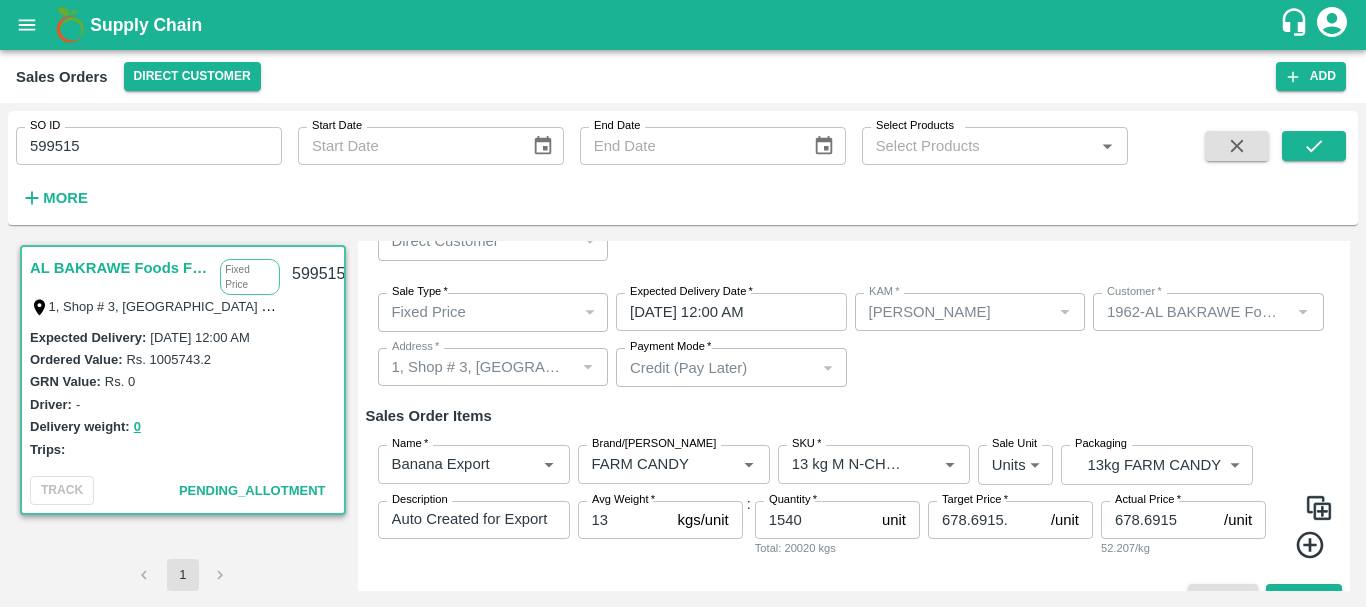 scroll, scrollTop: 101, scrollLeft: 0, axis: vertical 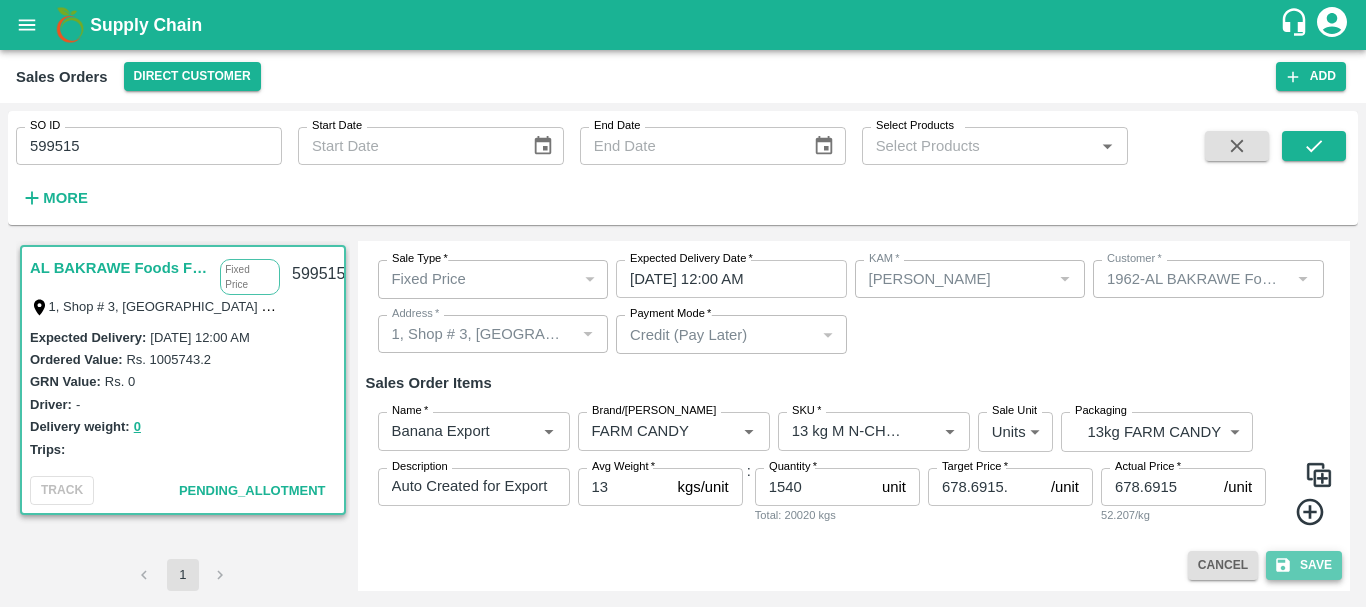 click 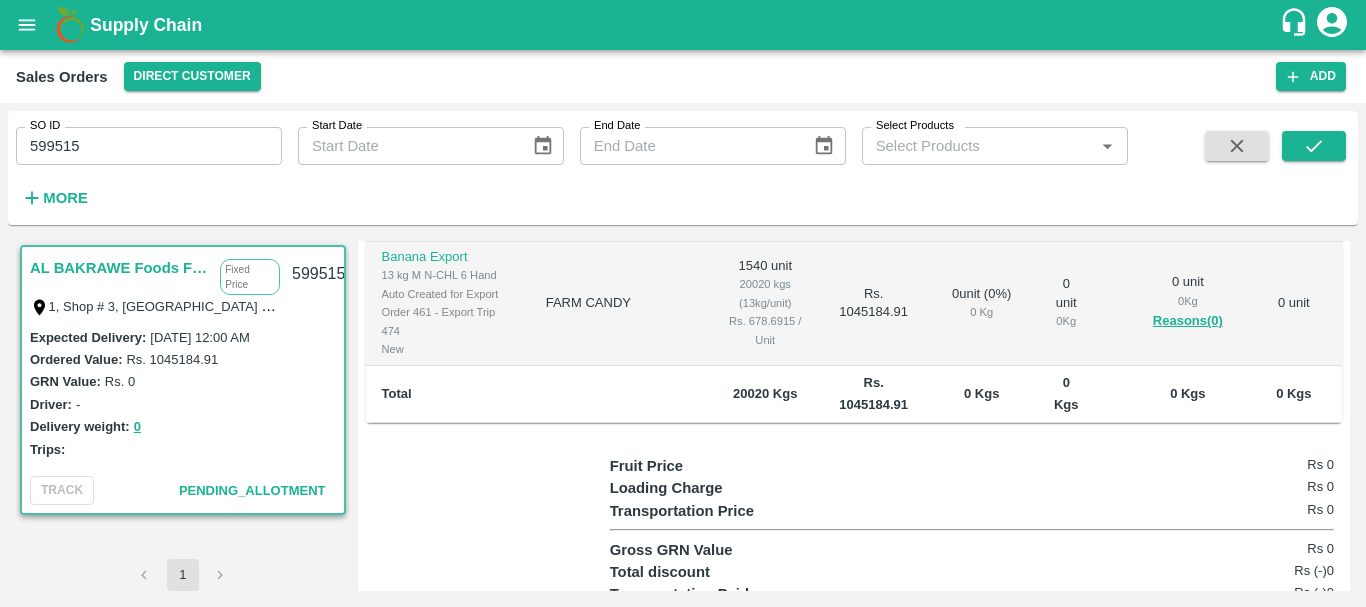 scroll, scrollTop: 0, scrollLeft: 0, axis: both 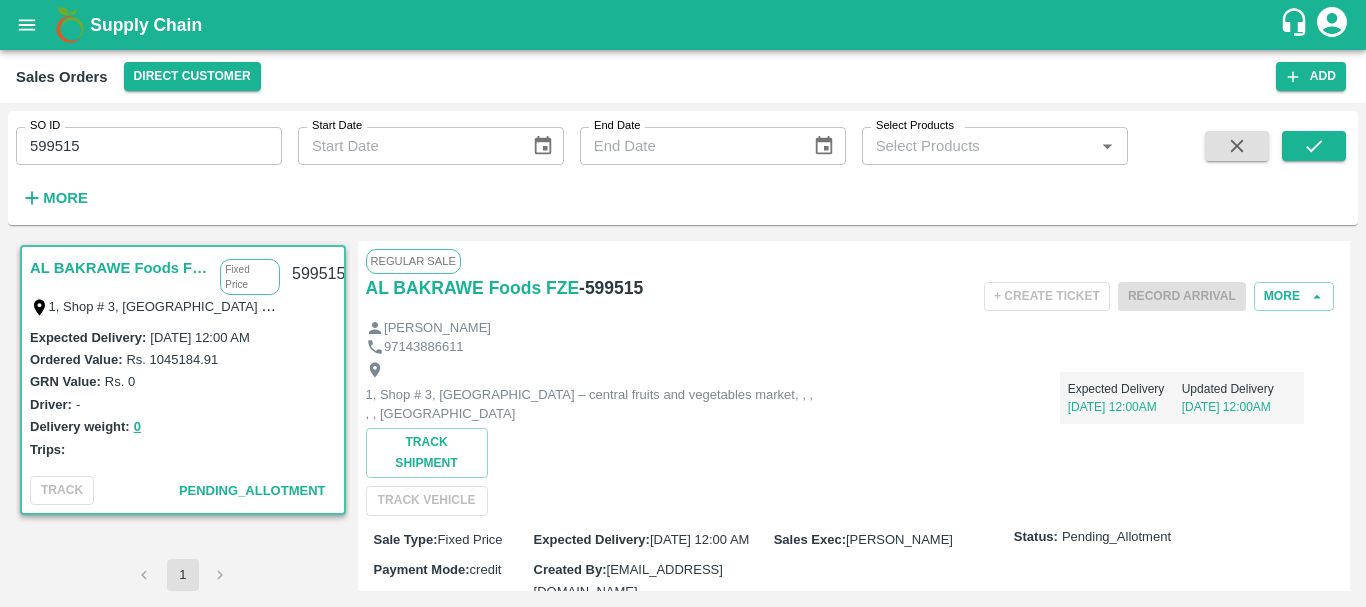 click on "599515" at bounding box center (149, 146) 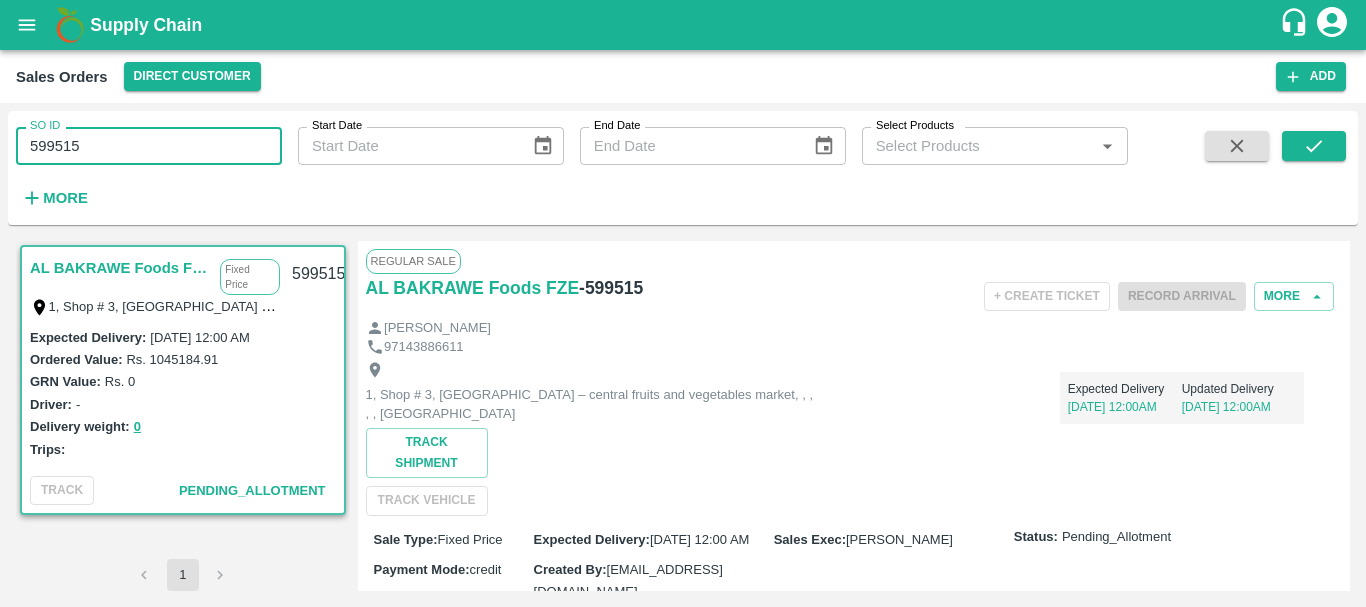 click on "599515" at bounding box center [149, 146] 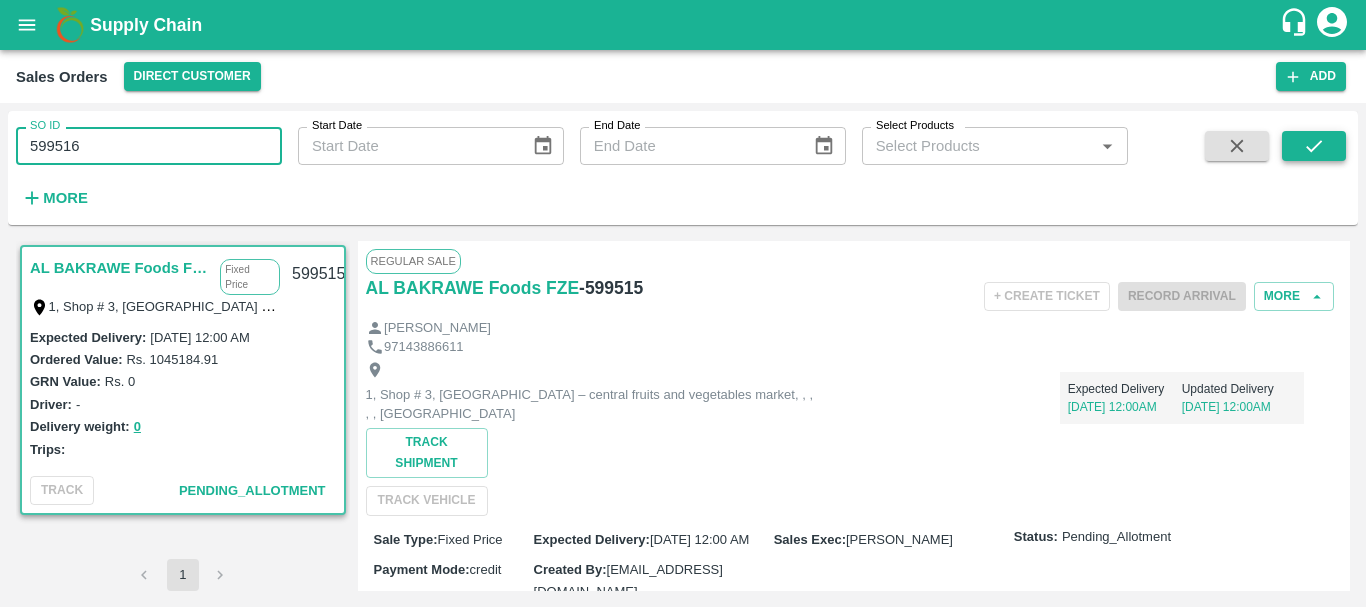 type on "599516" 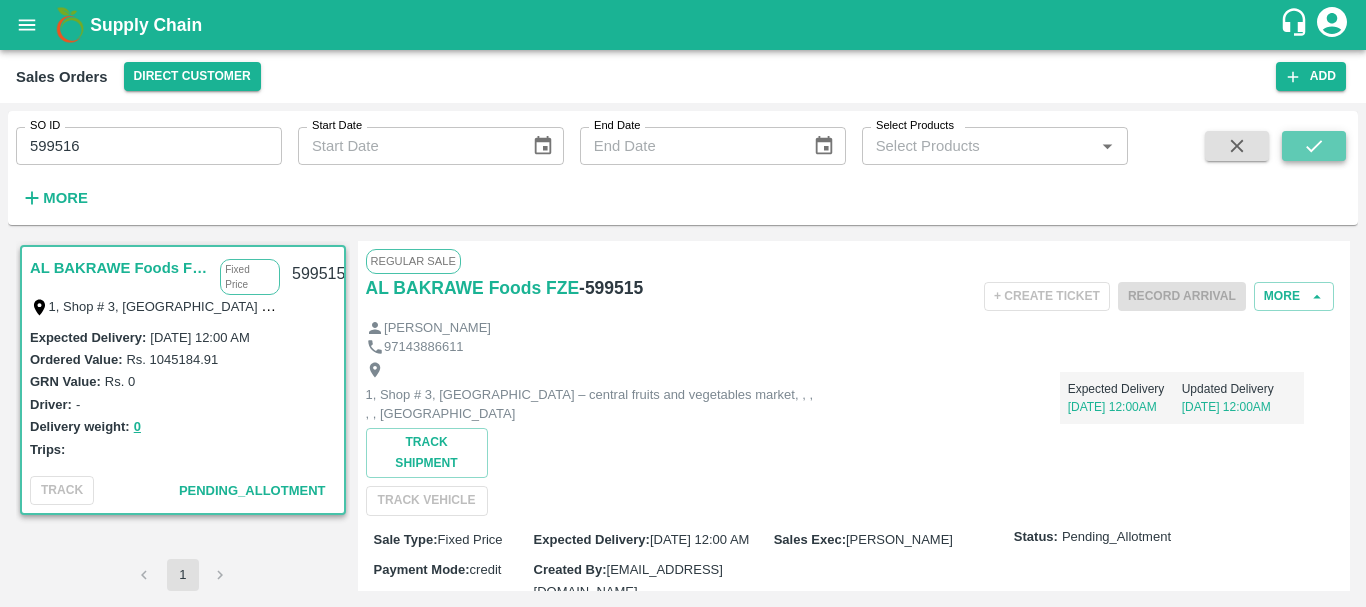 click 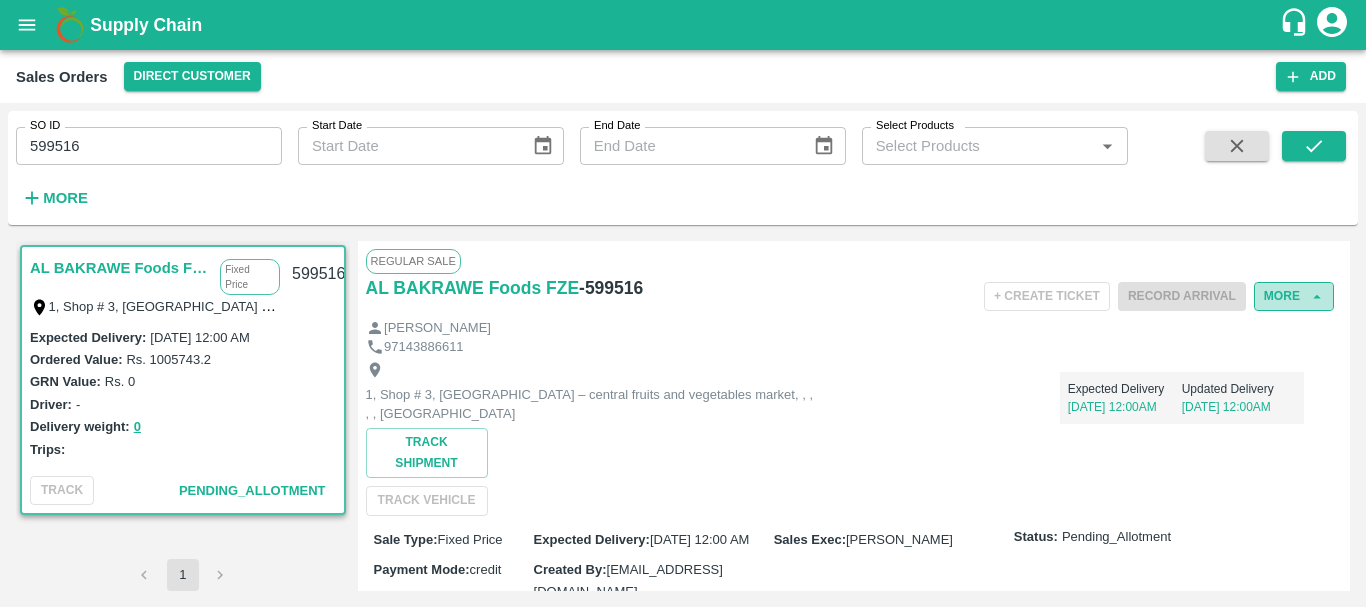 click on "More" at bounding box center [1294, 296] 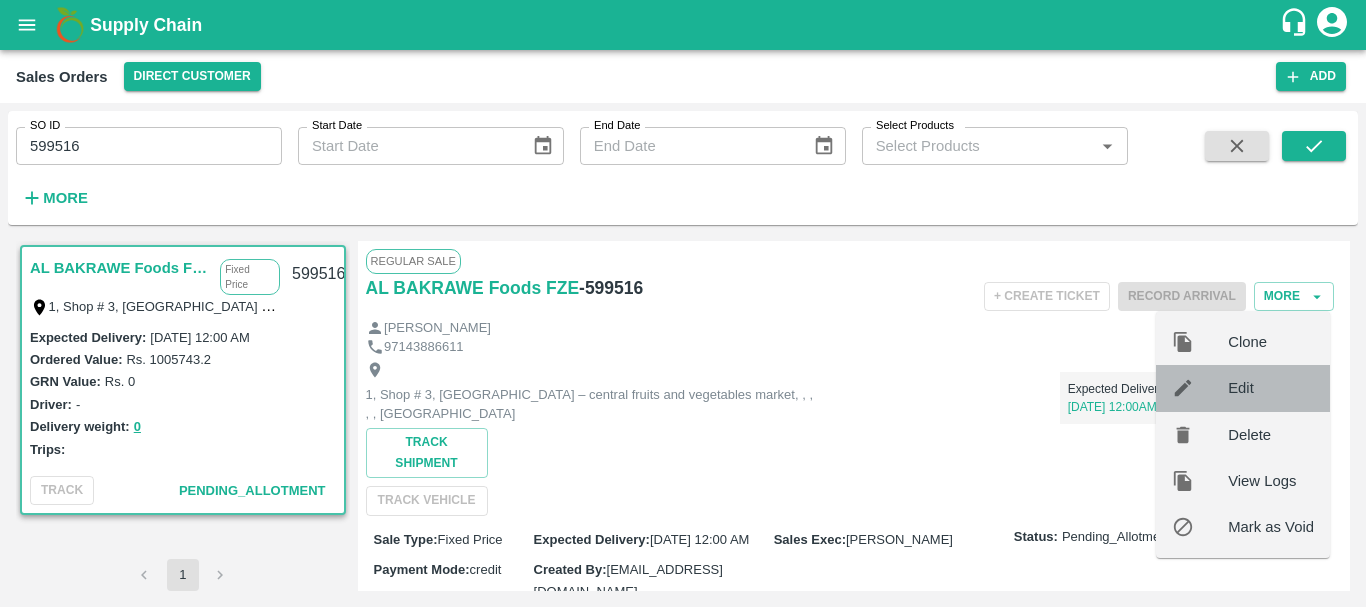 click on "Edit" at bounding box center [1243, 388] 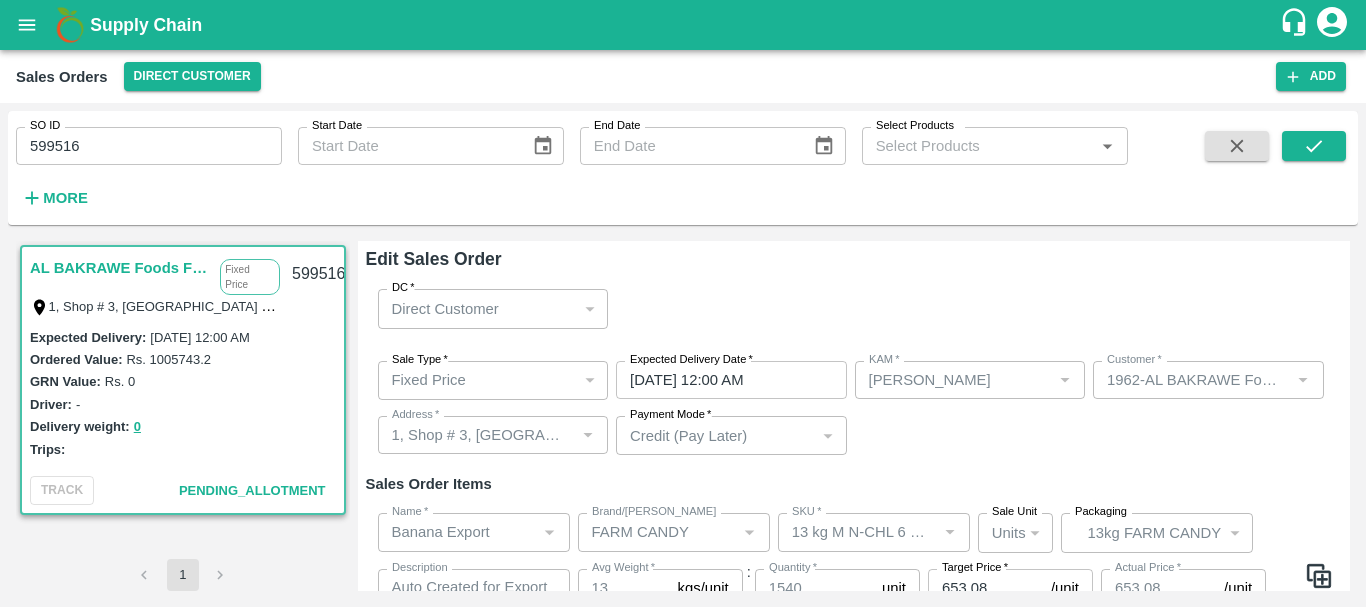 scroll, scrollTop: 101, scrollLeft: 0, axis: vertical 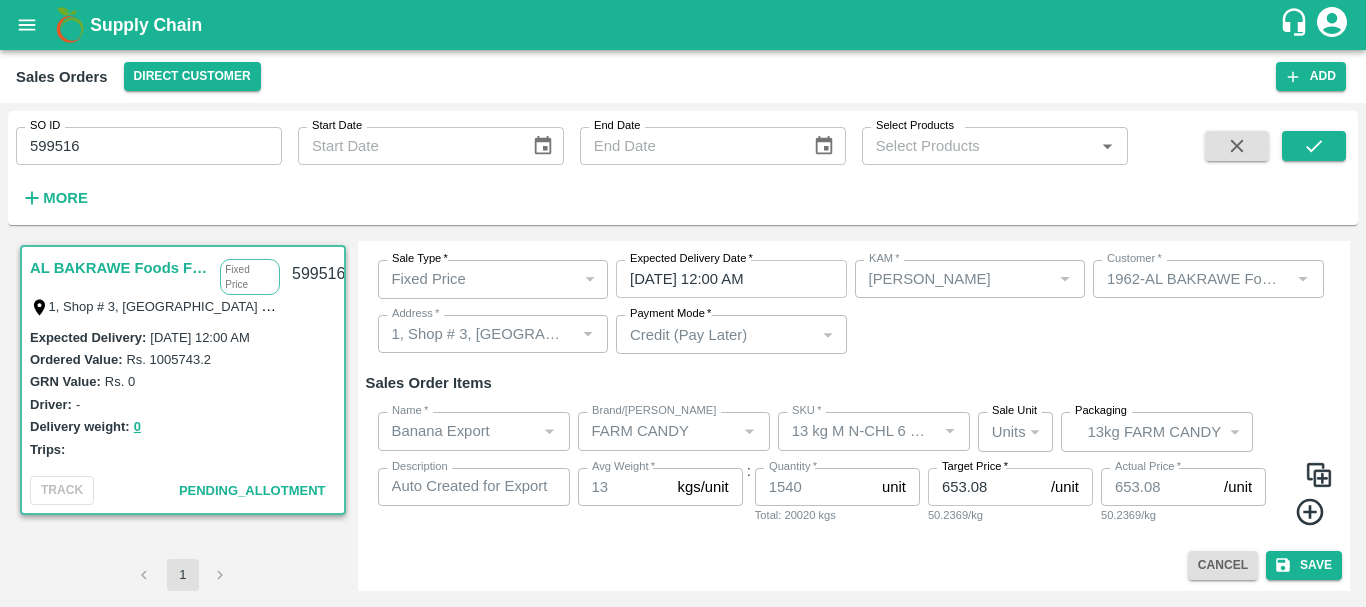 click at bounding box center [1319, 475] 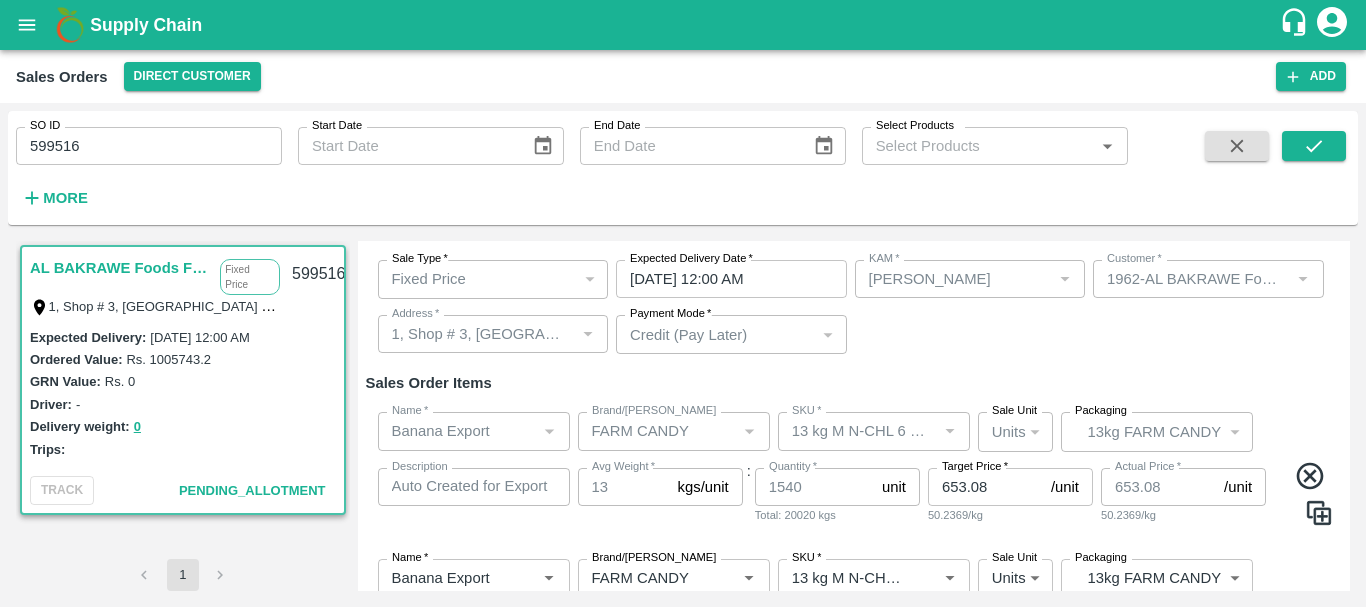 click 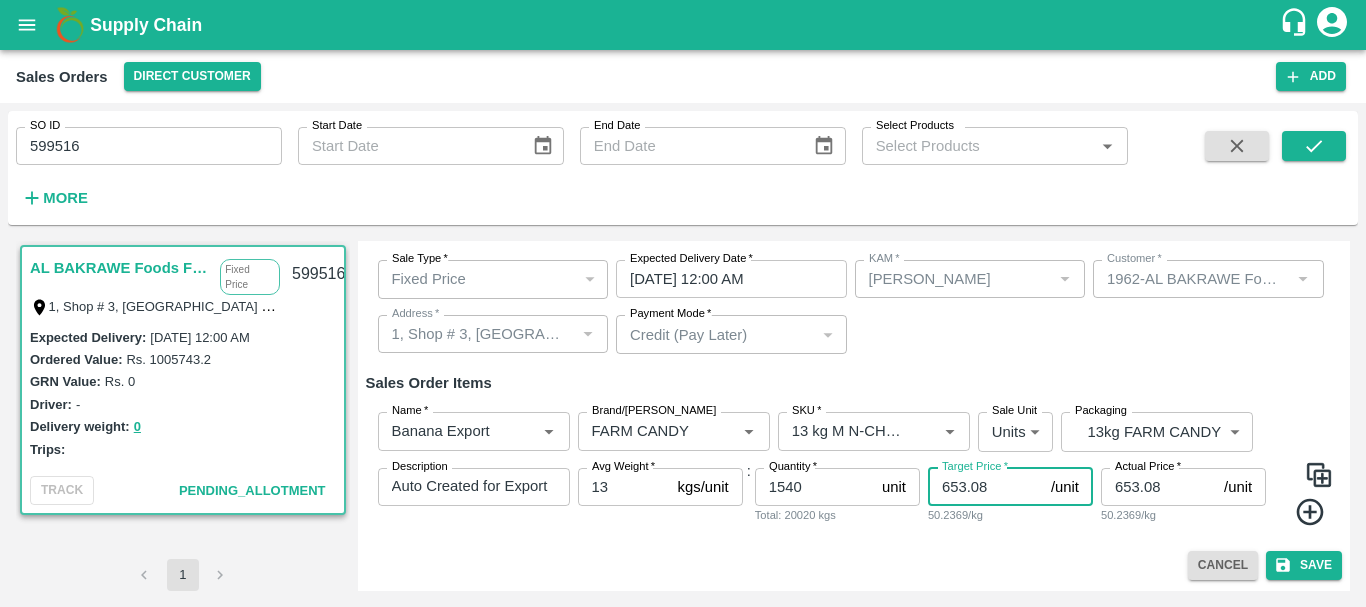 click on "653.08" at bounding box center [985, 487] 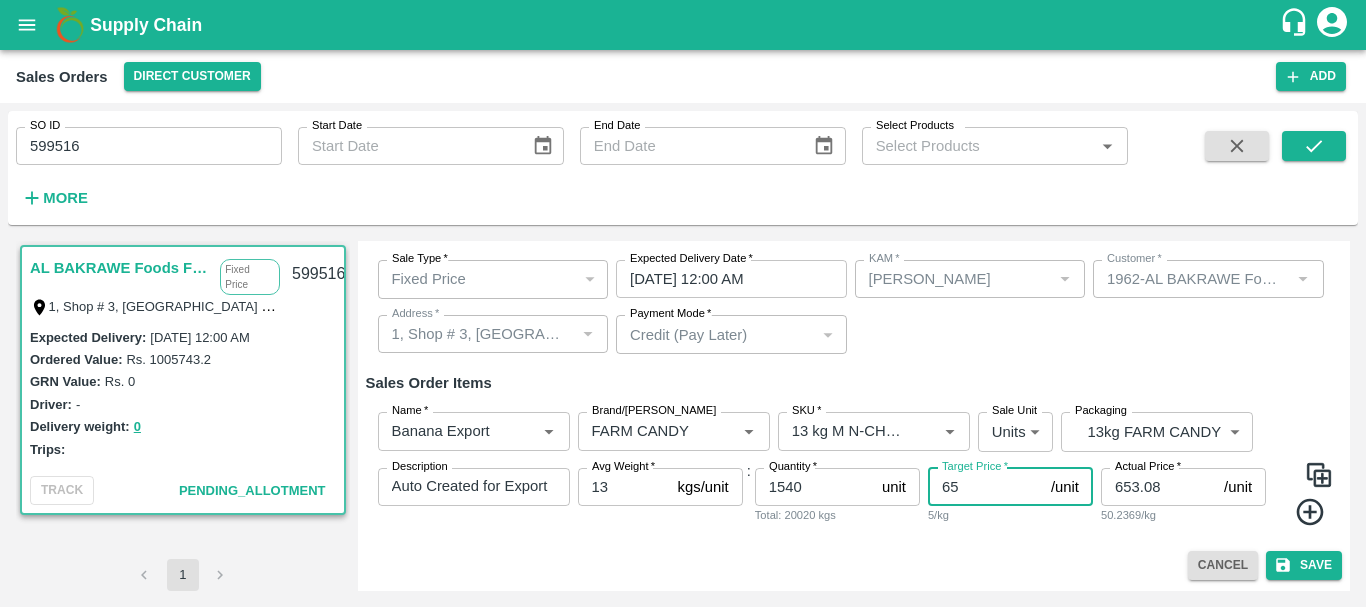 type on "6" 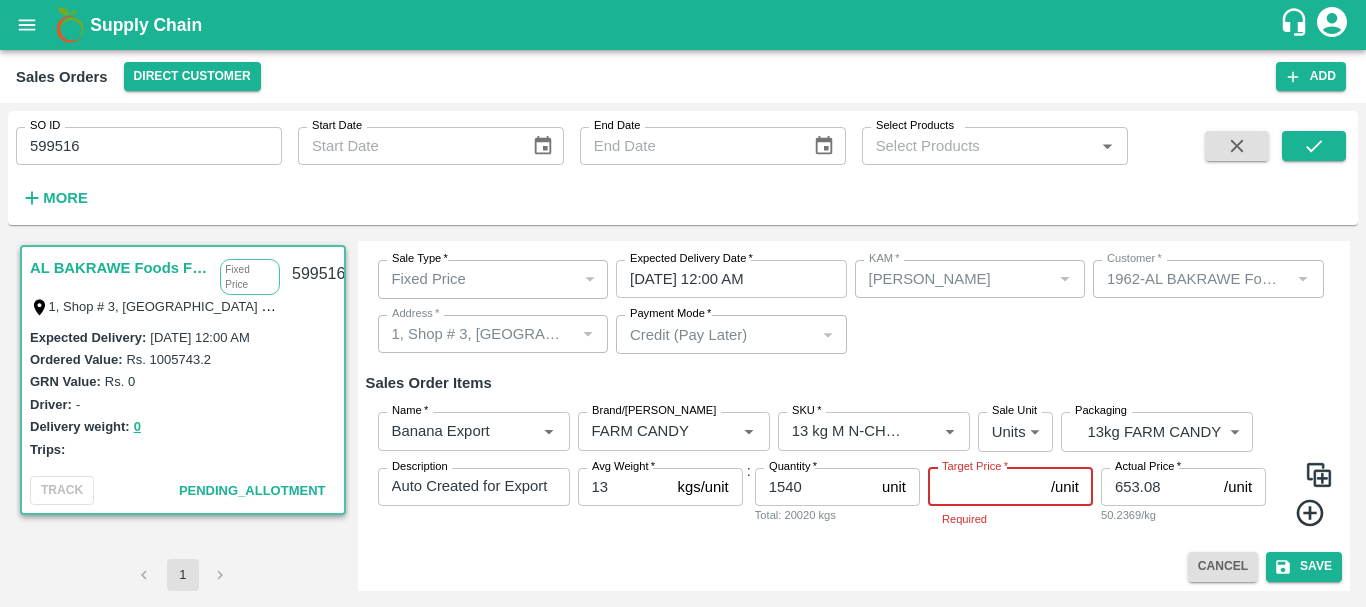 click on "Target Price   *" at bounding box center (985, 487) 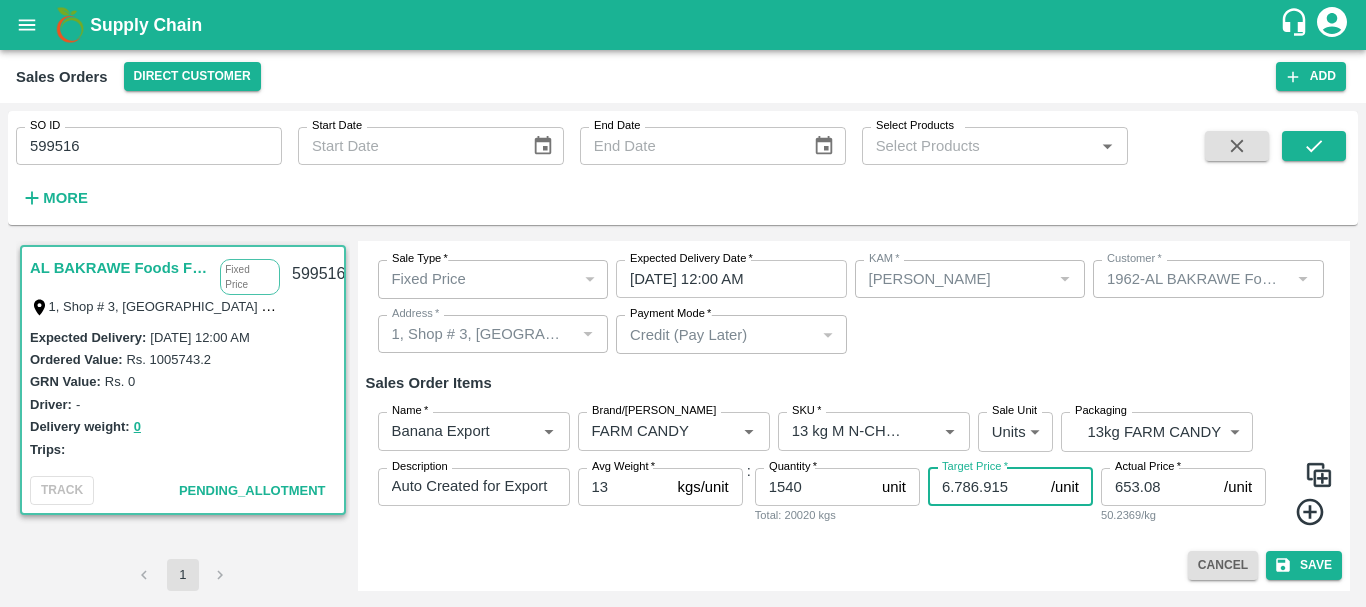 click on "6.786.915" at bounding box center (985, 487) 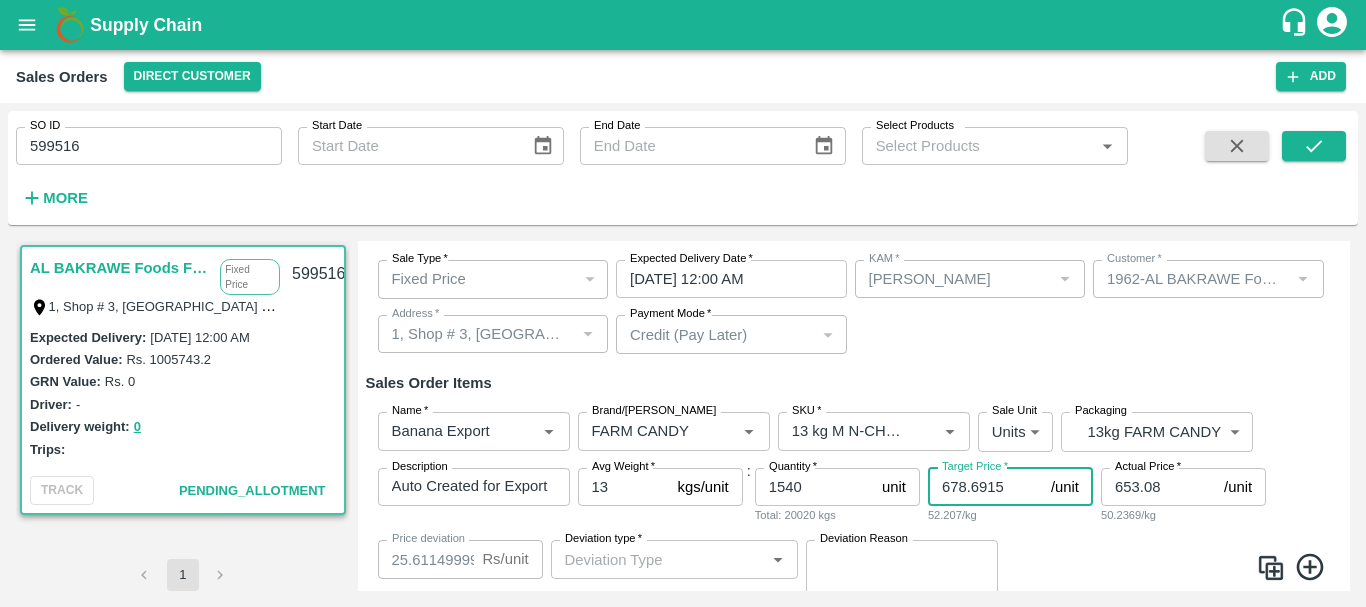 click on "678.6915" at bounding box center (985, 487) 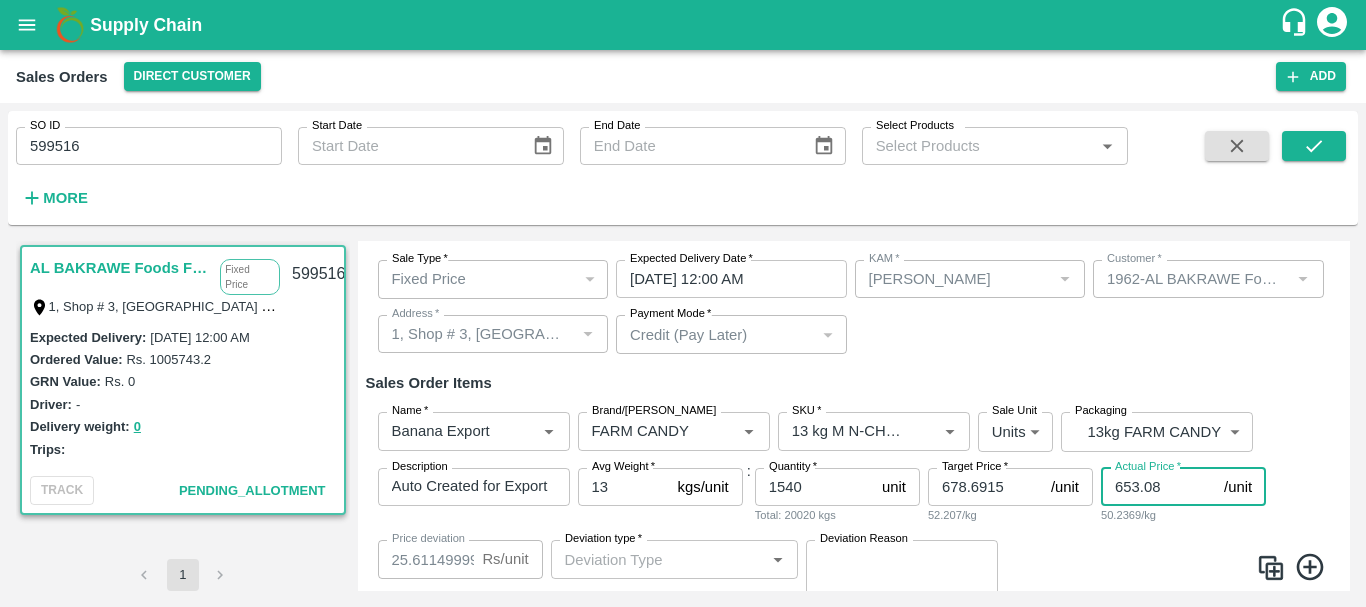 click on "653.08" at bounding box center (1158, 487) 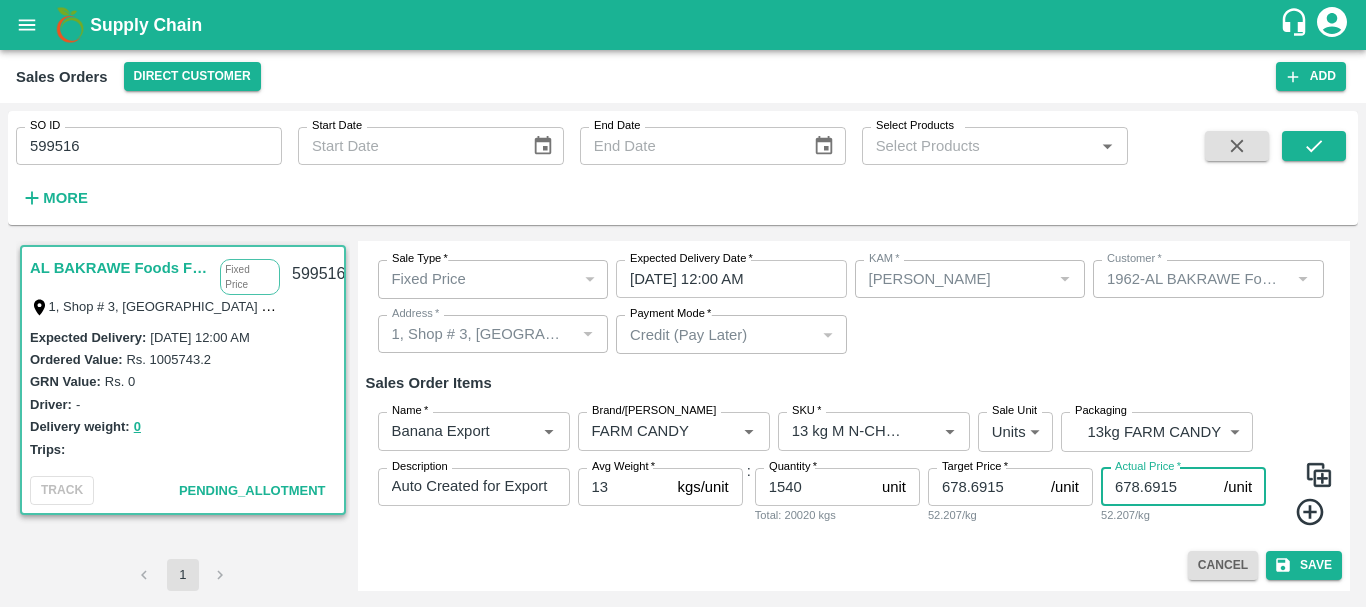 type on "678.6915" 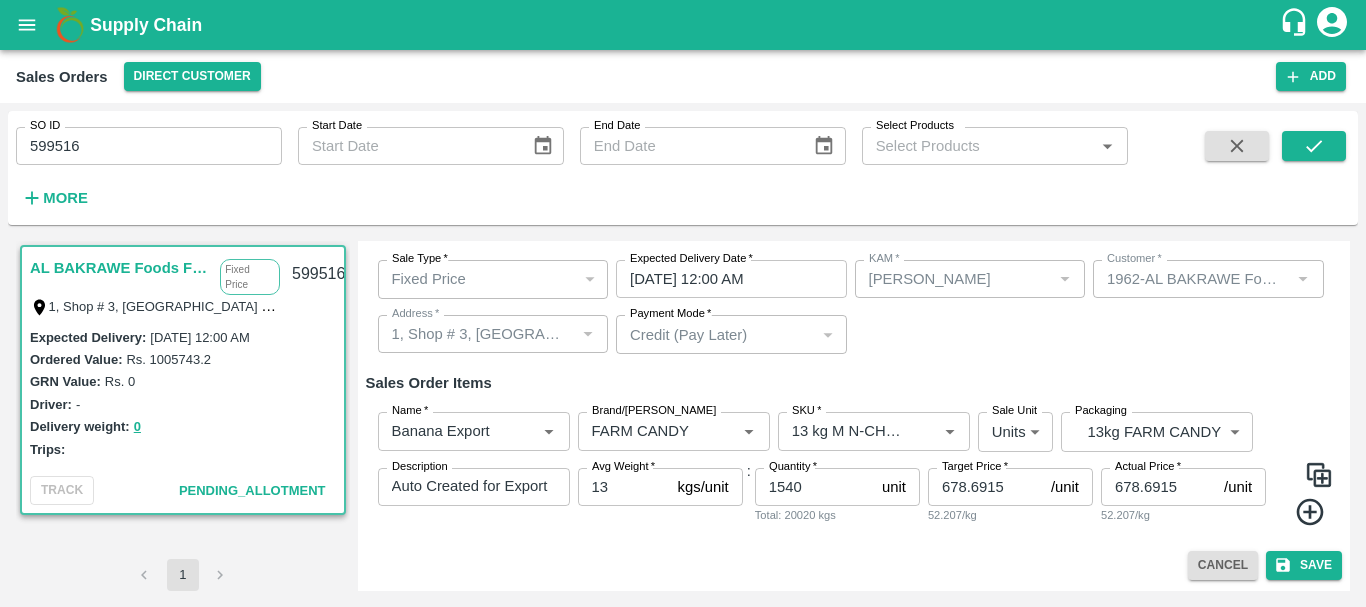 click on "52.207/kg" at bounding box center [1010, 515] 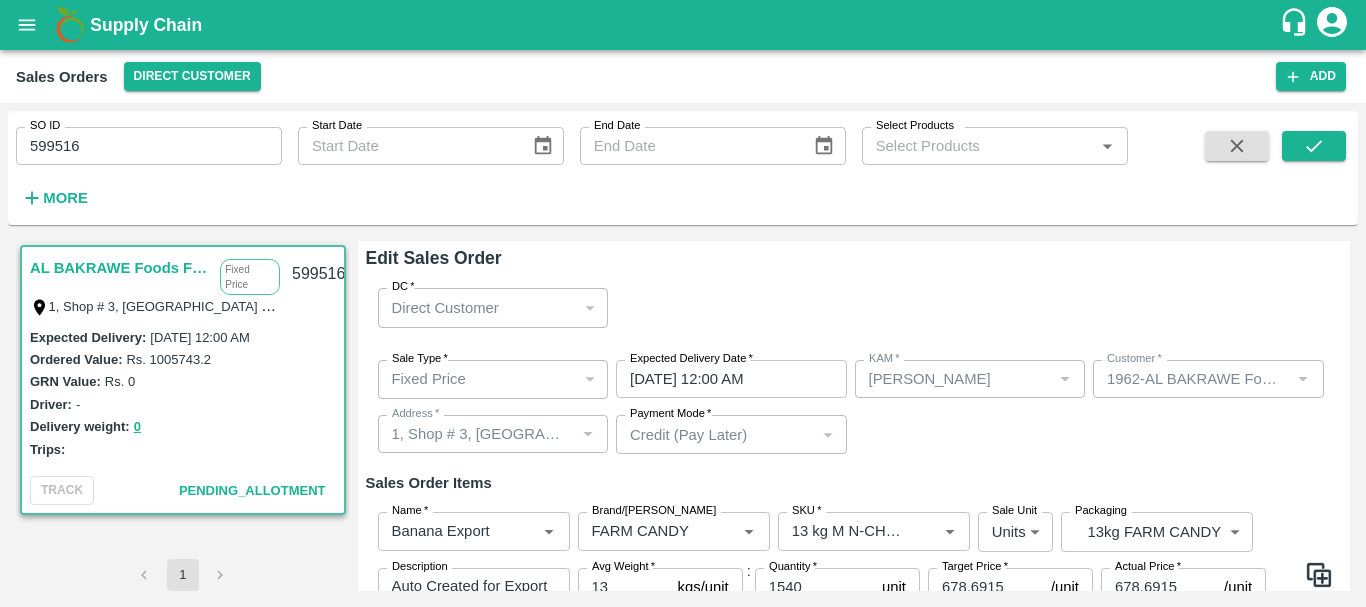 scroll, scrollTop: 101, scrollLeft: 0, axis: vertical 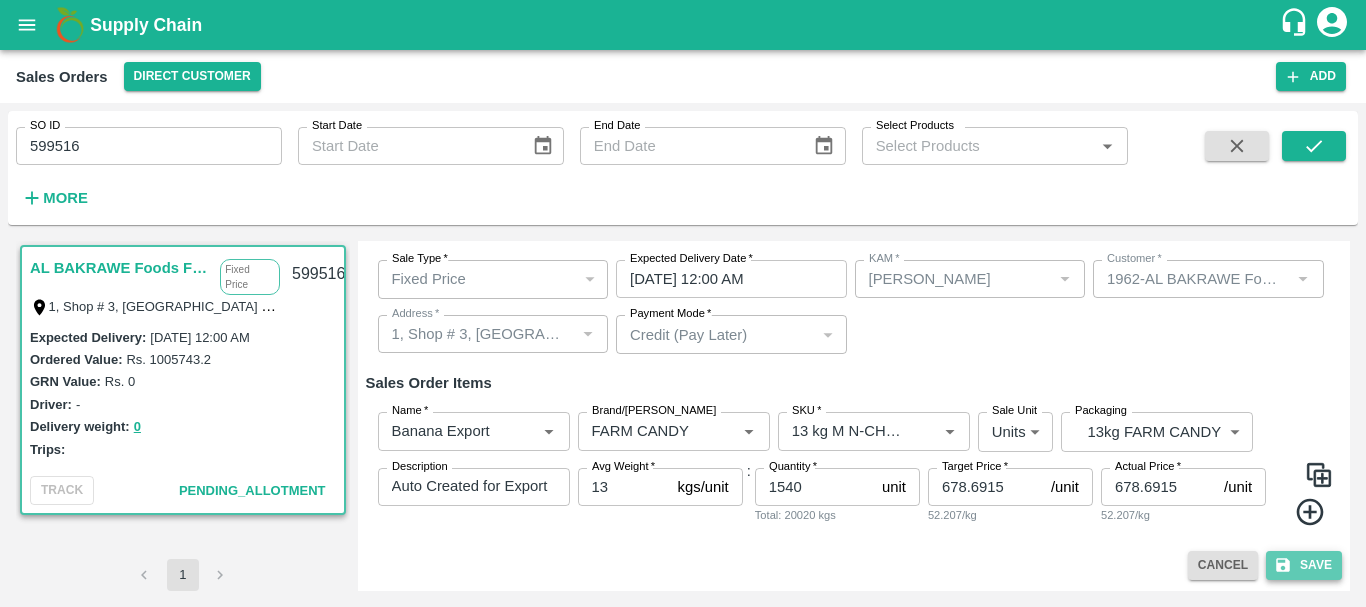 click on "Save" at bounding box center (1304, 565) 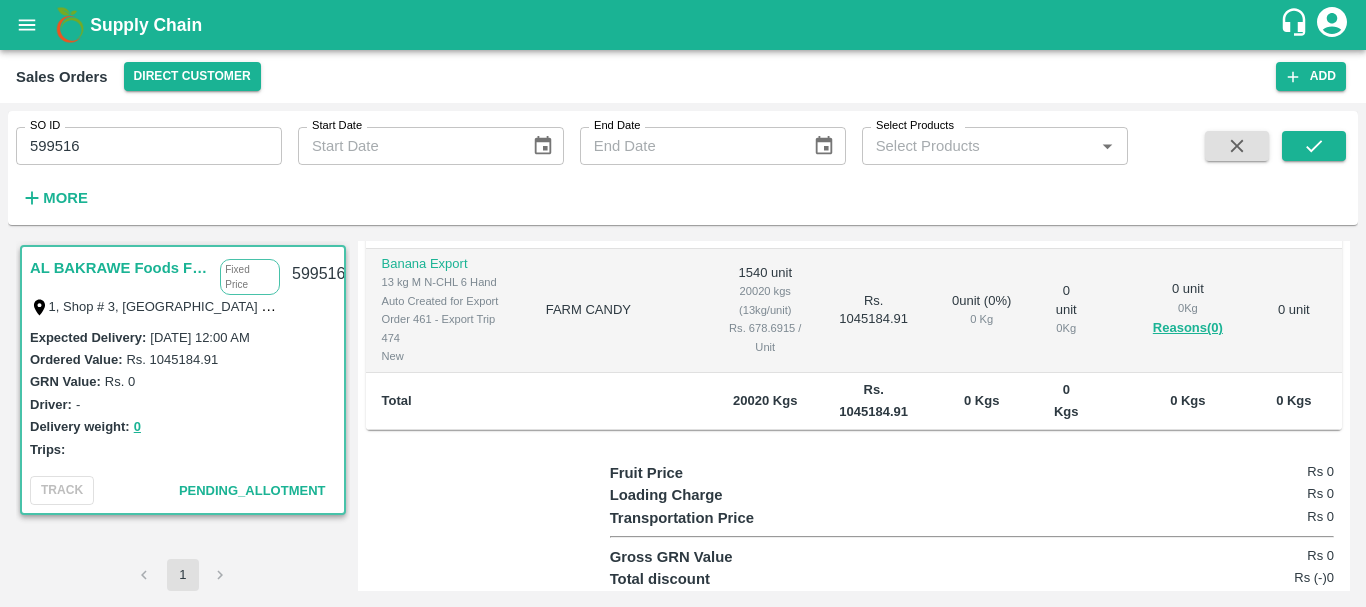 scroll, scrollTop: 0, scrollLeft: 0, axis: both 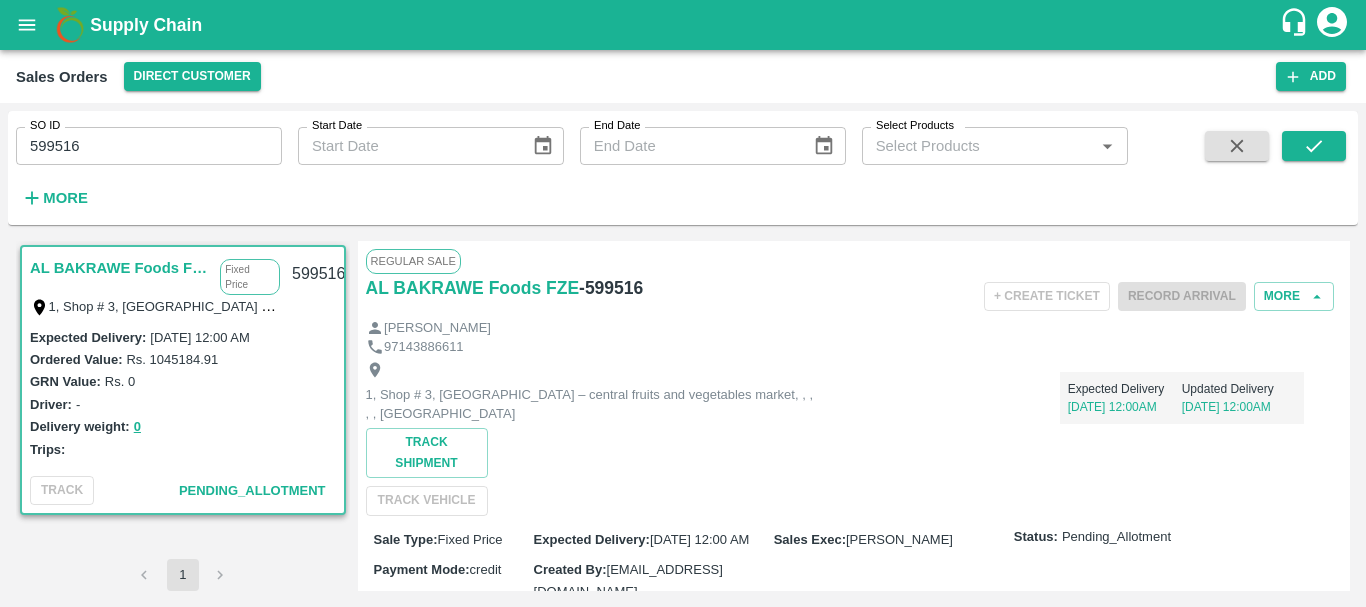 click on "599516" at bounding box center (149, 146) 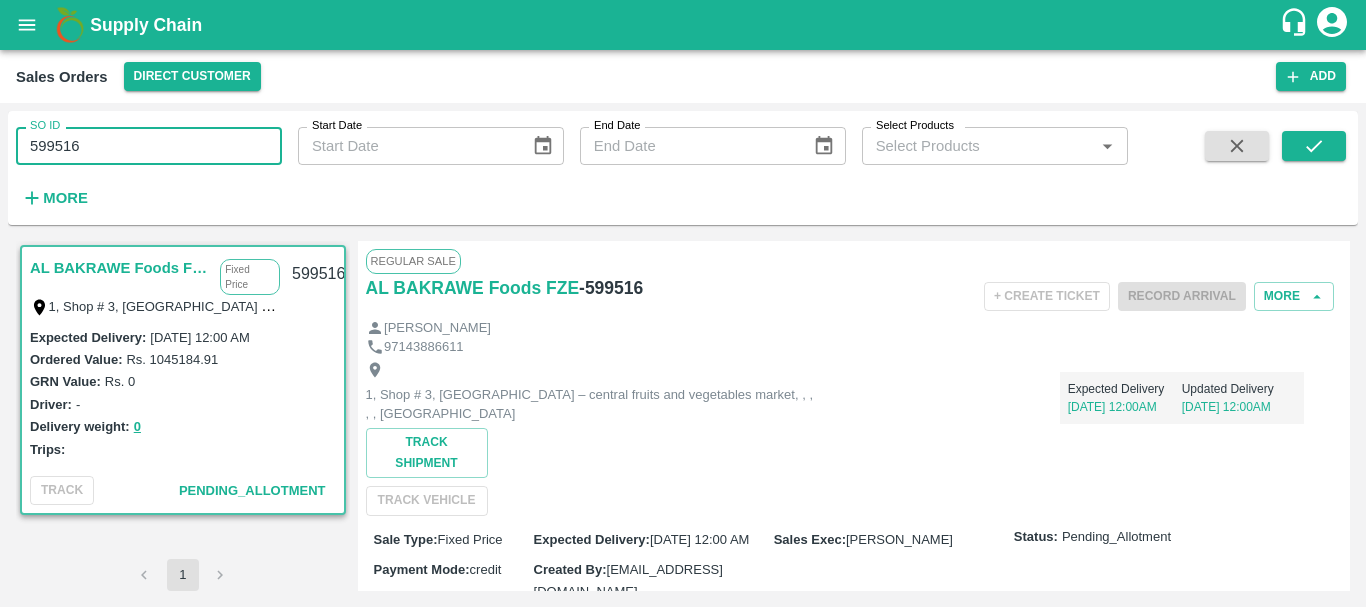 click on "599516" at bounding box center (149, 146) 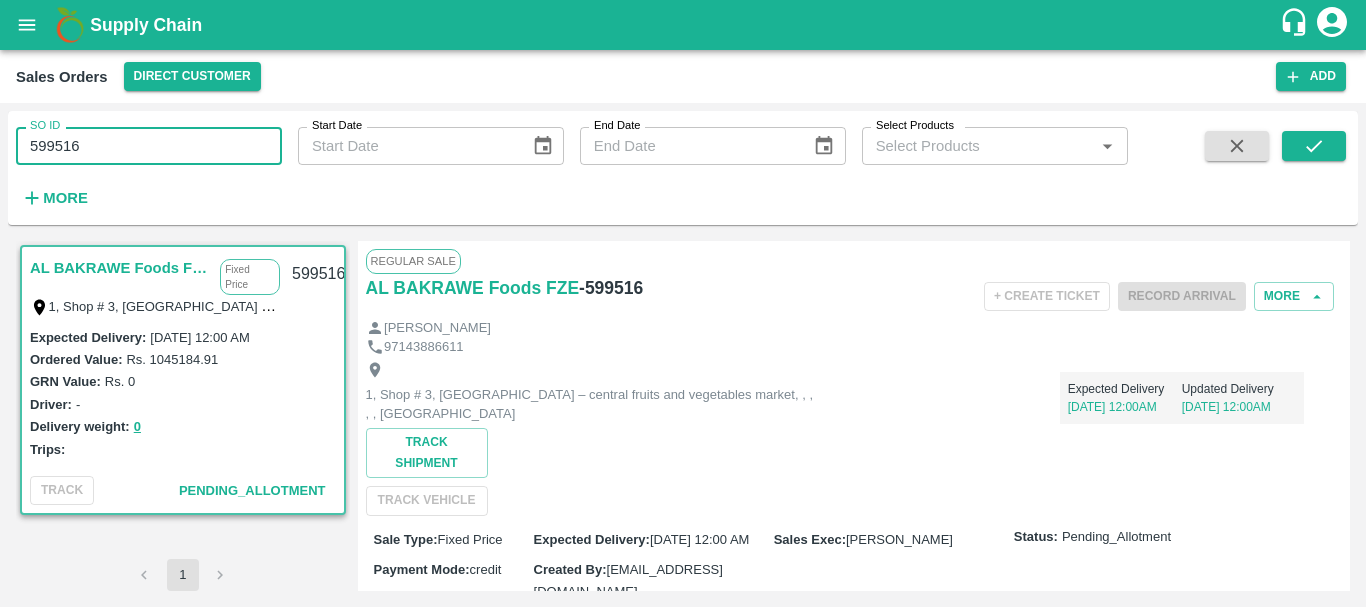 paste 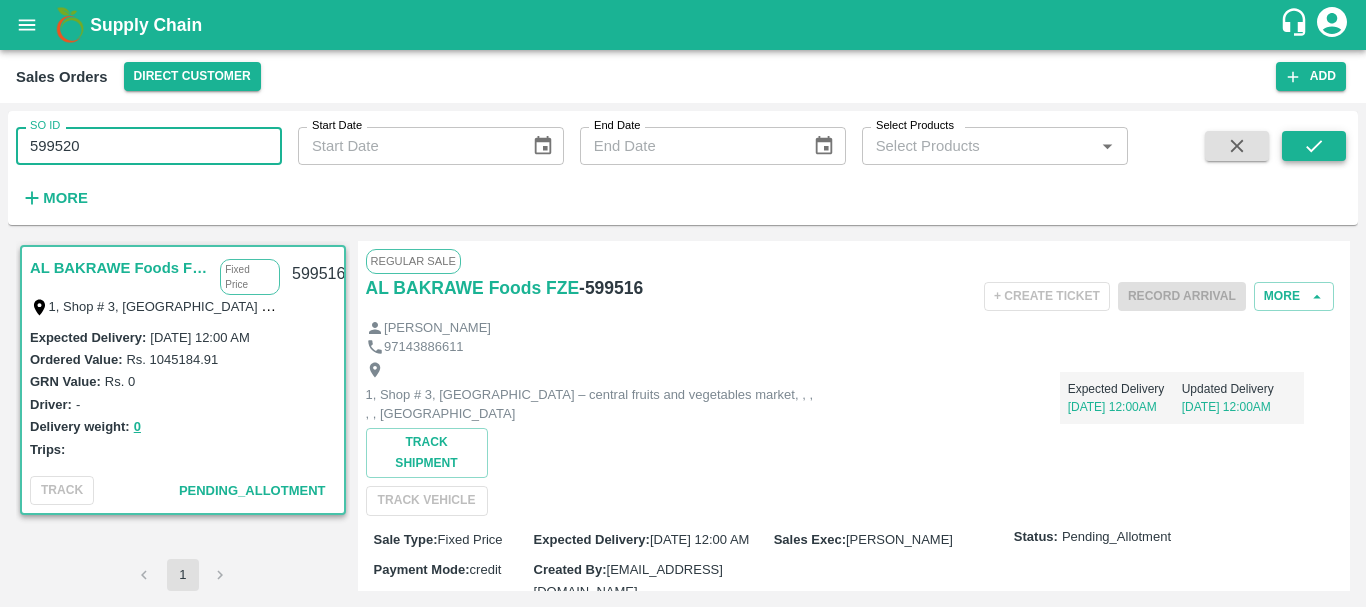 type on "599520" 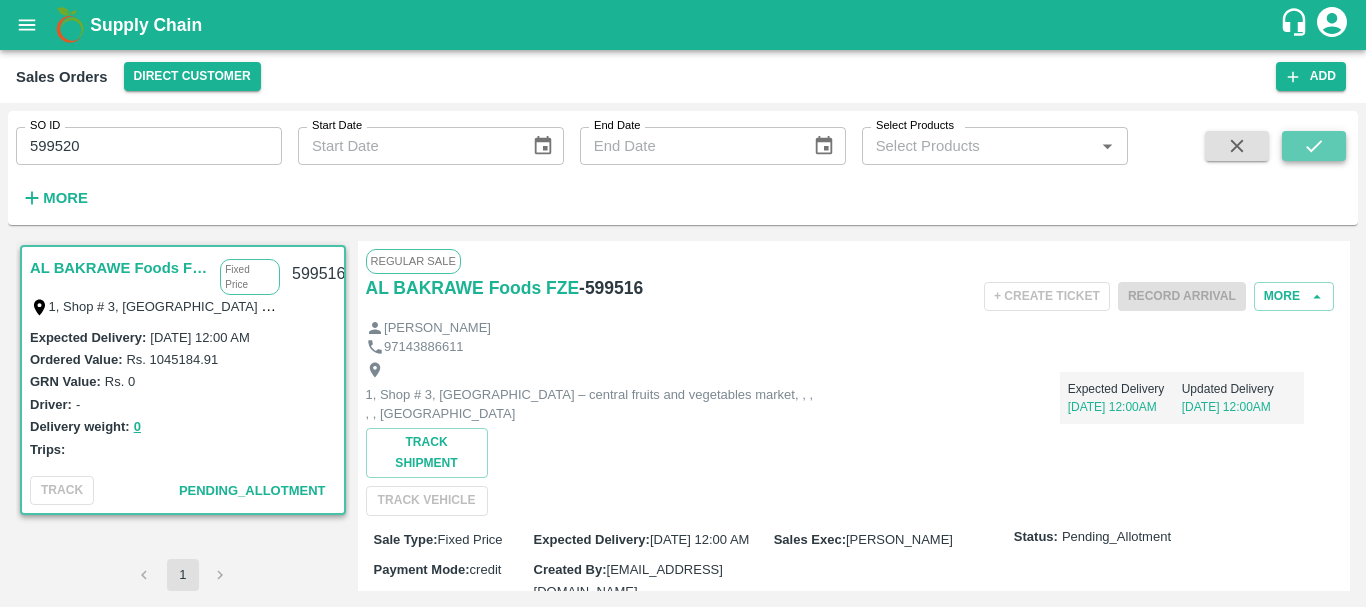 click at bounding box center [1314, 146] 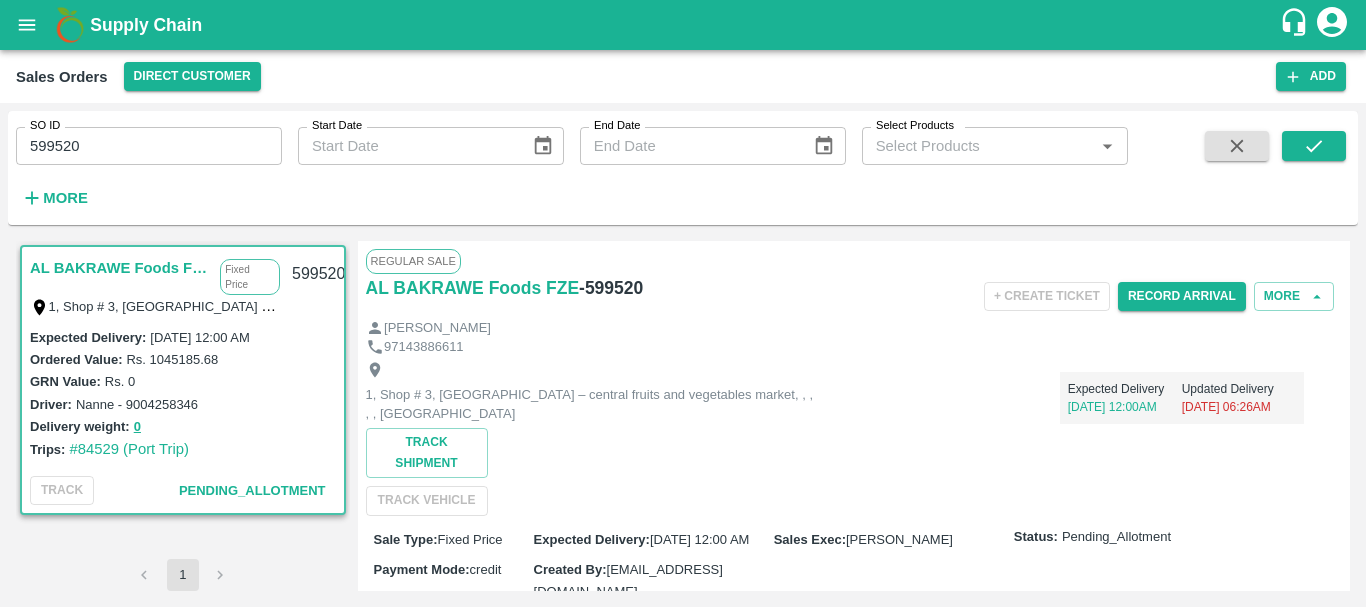 scroll, scrollTop: 0, scrollLeft: 0, axis: both 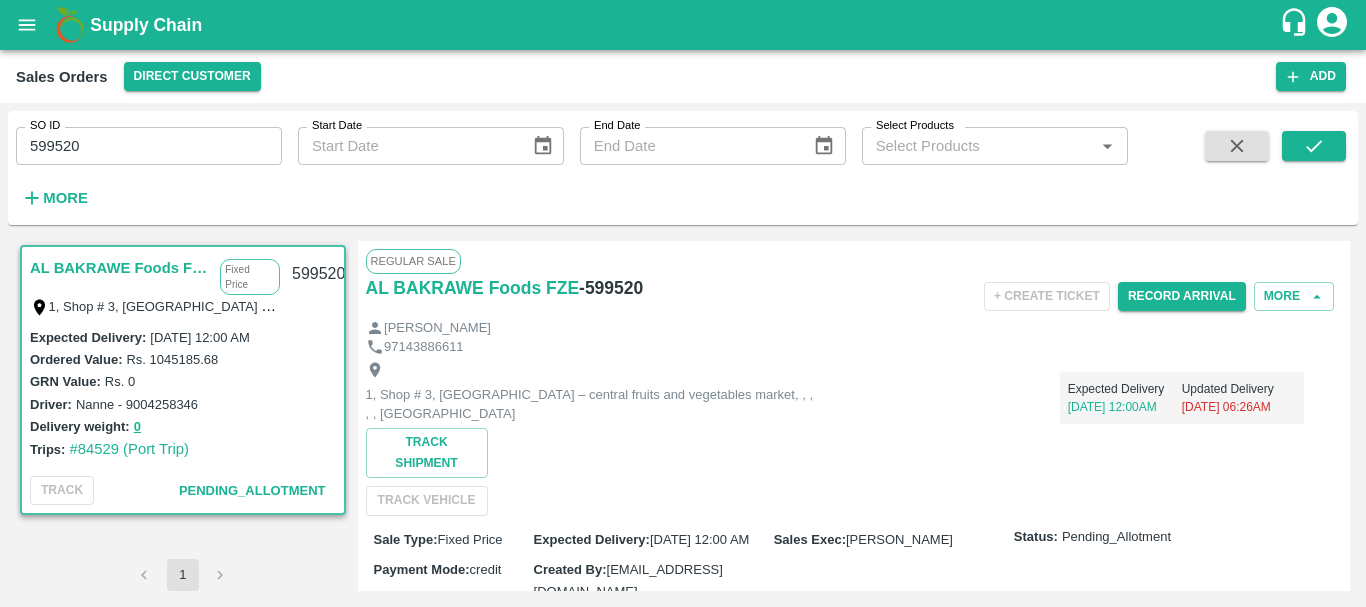 type 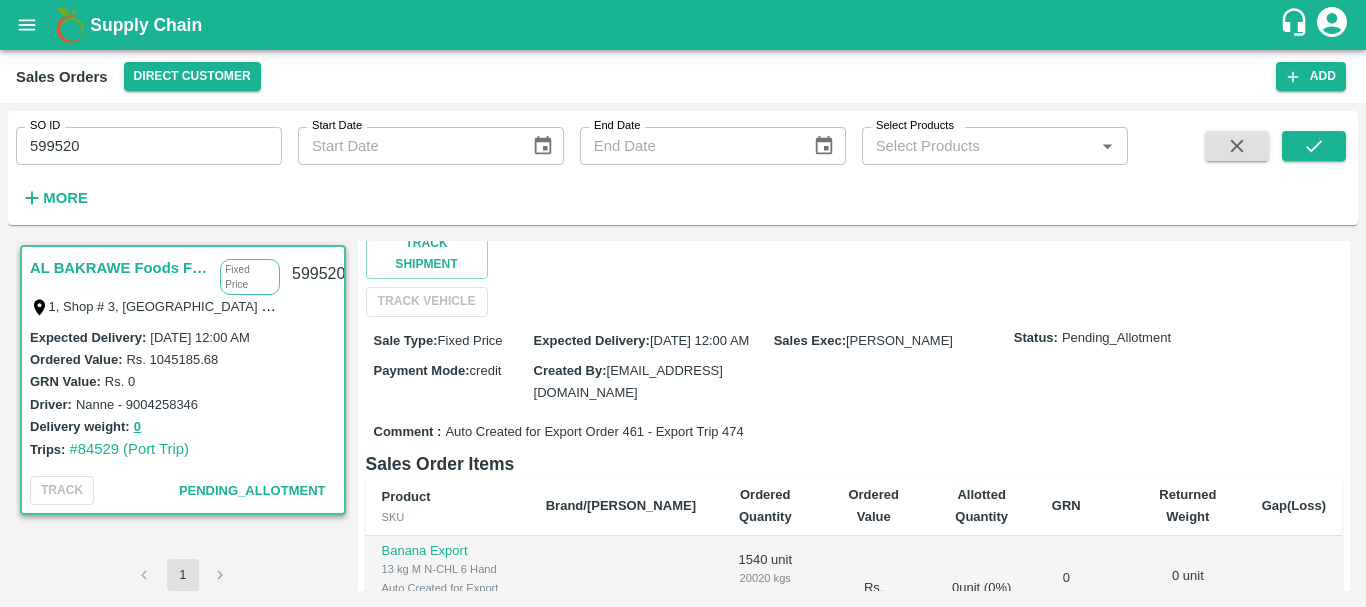 scroll, scrollTop: 0, scrollLeft: 0, axis: both 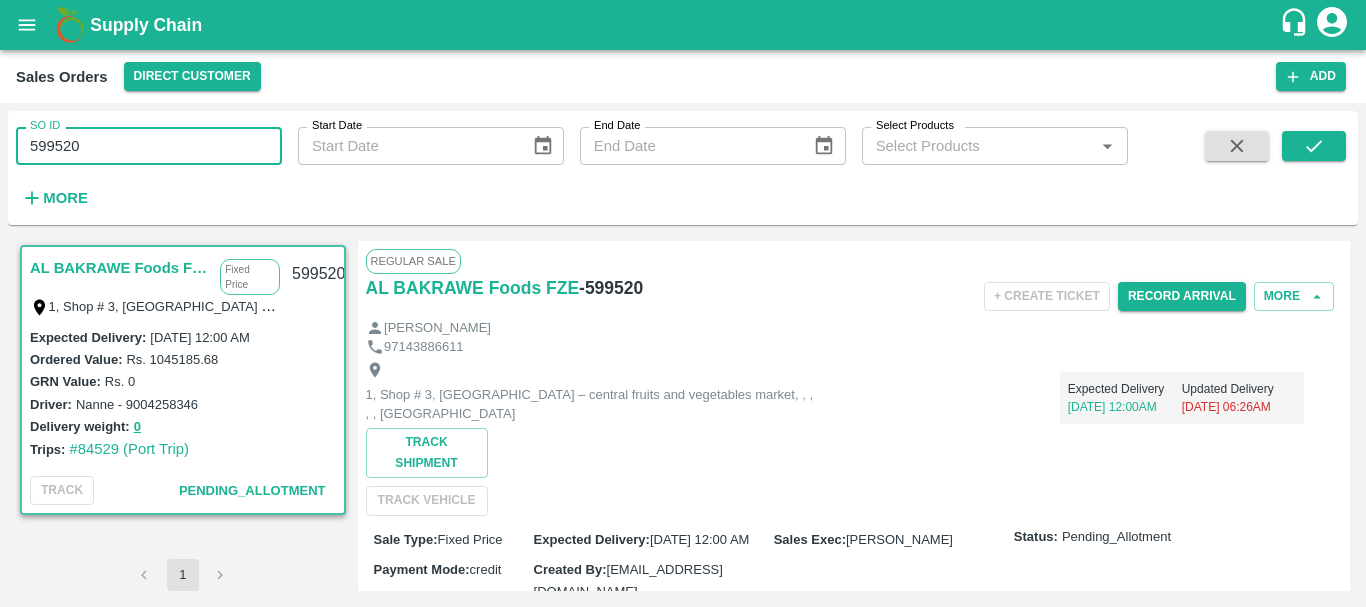 click on "599520" at bounding box center [149, 146] 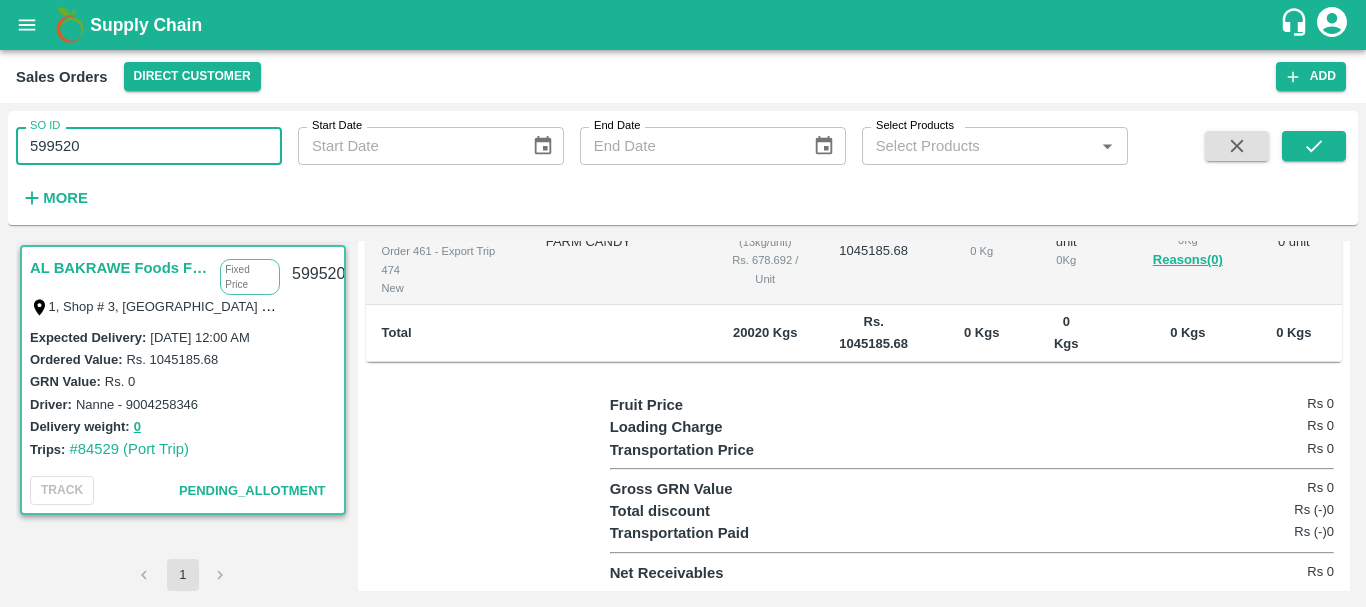 scroll, scrollTop: 0, scrollLeft: 0, axis: both 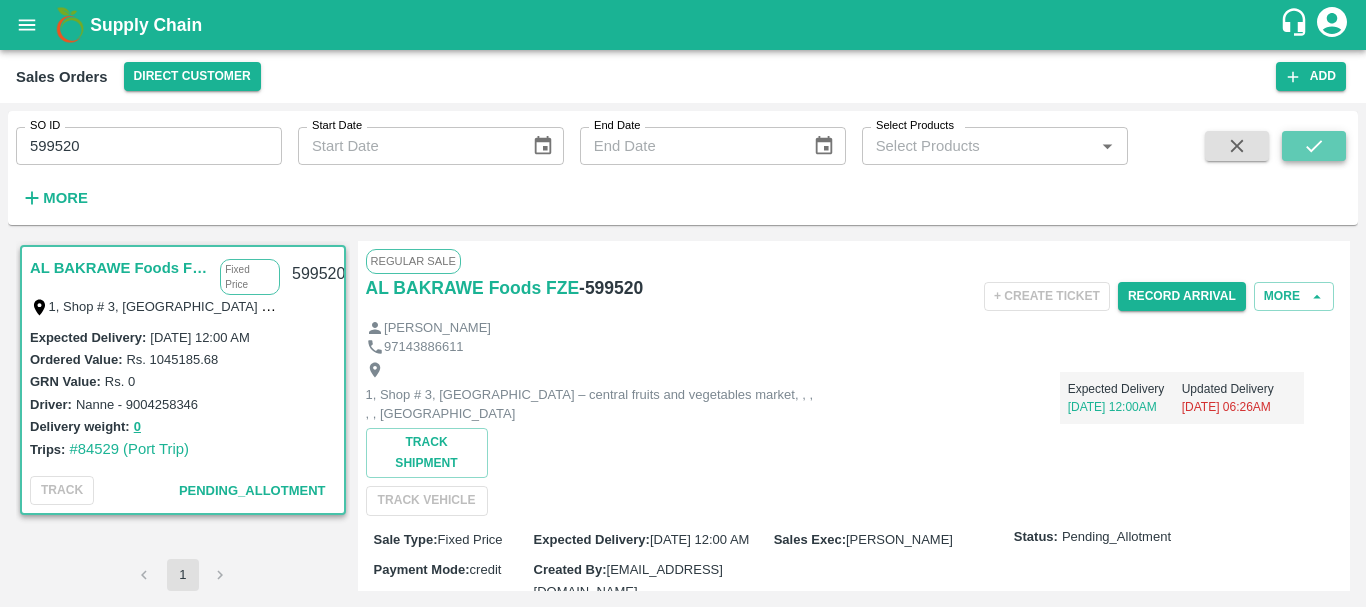 click 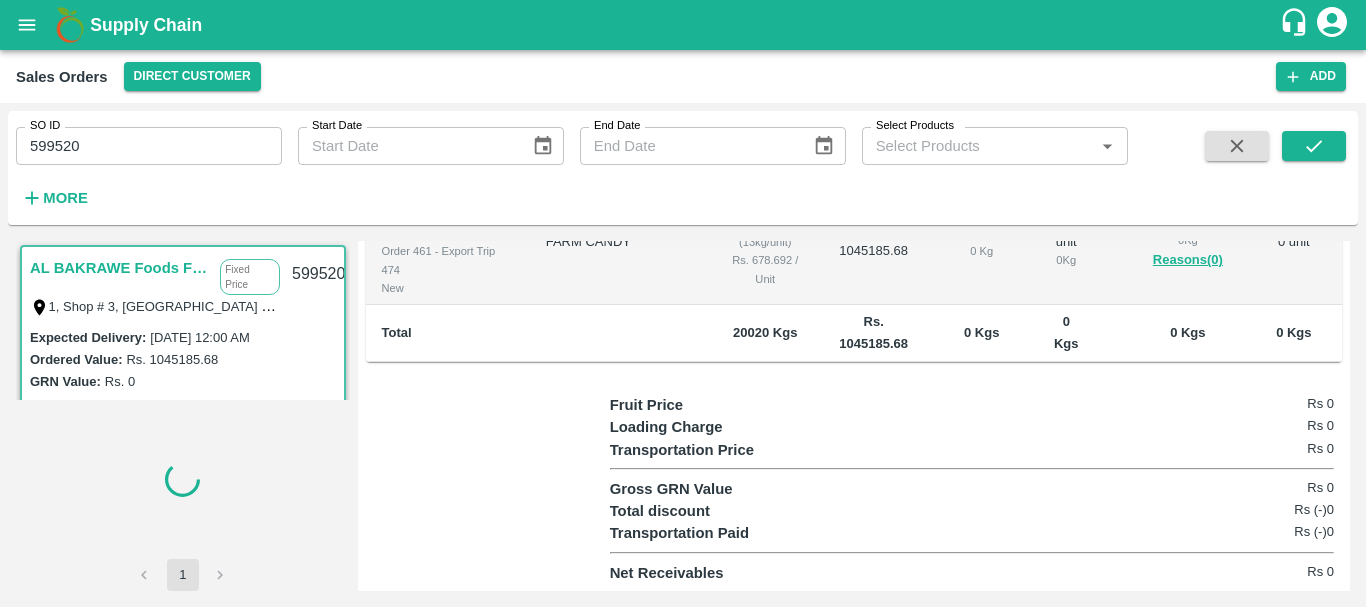scroll, scrollTop: 0, scrollLeft: 0, axis: both 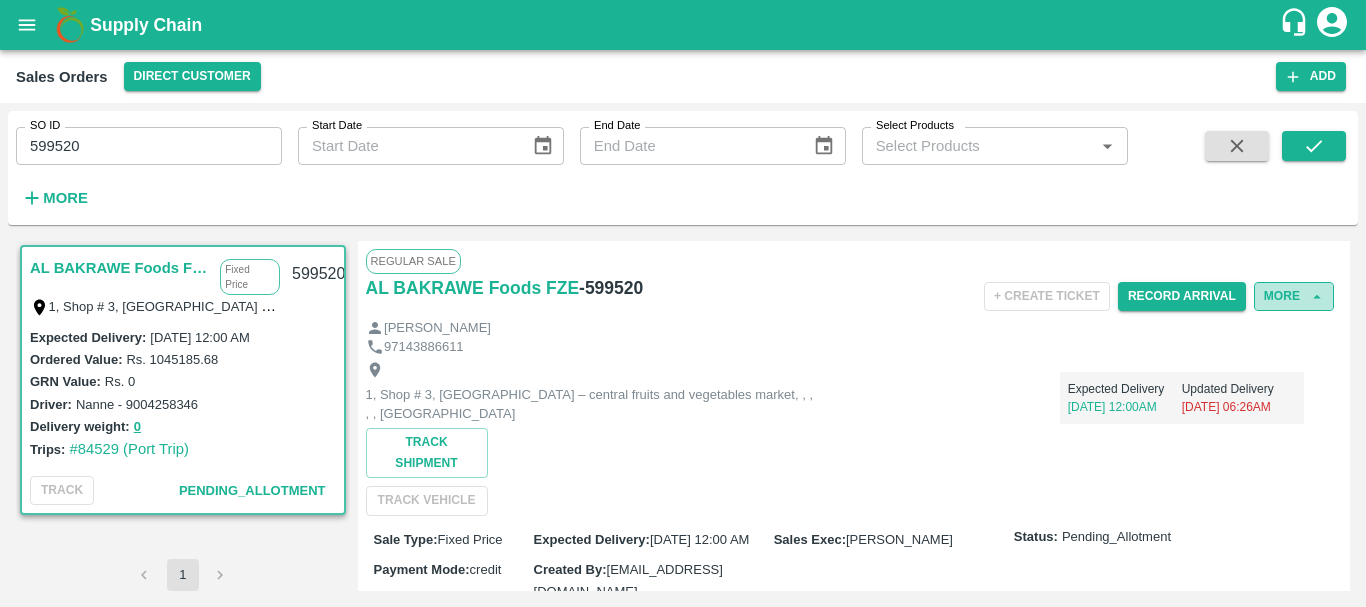 click on "More" at bounding box center [1294, 296] 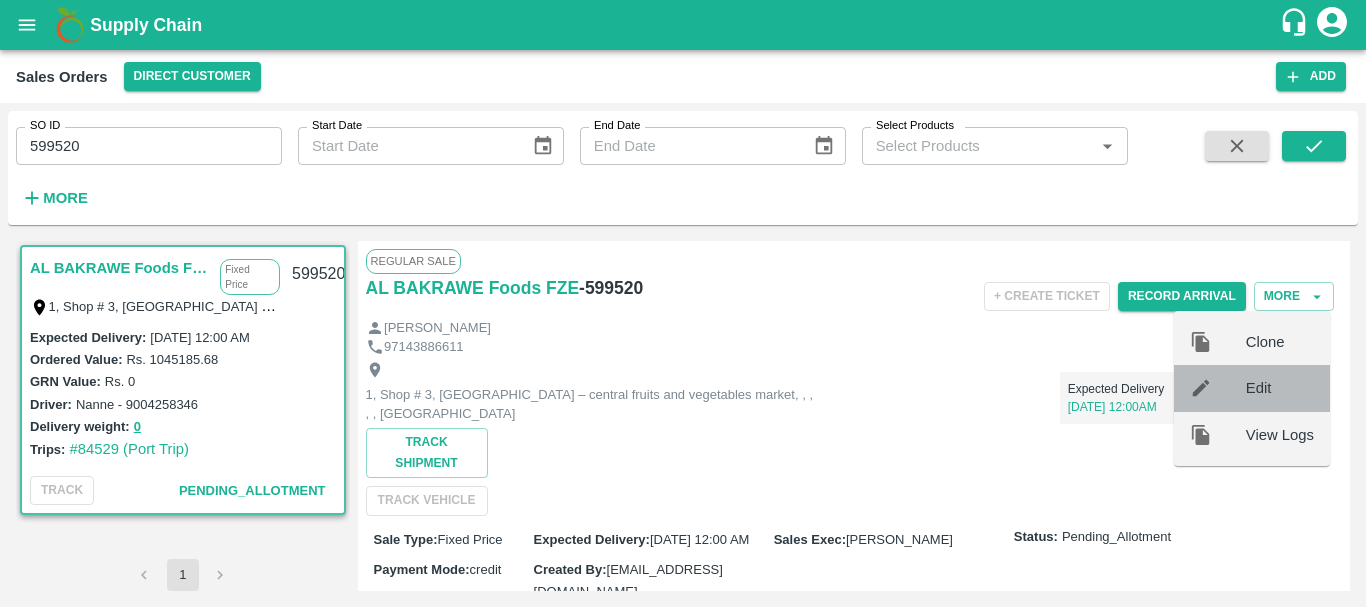 click on "Edit" at bounding box center (1280, 388) 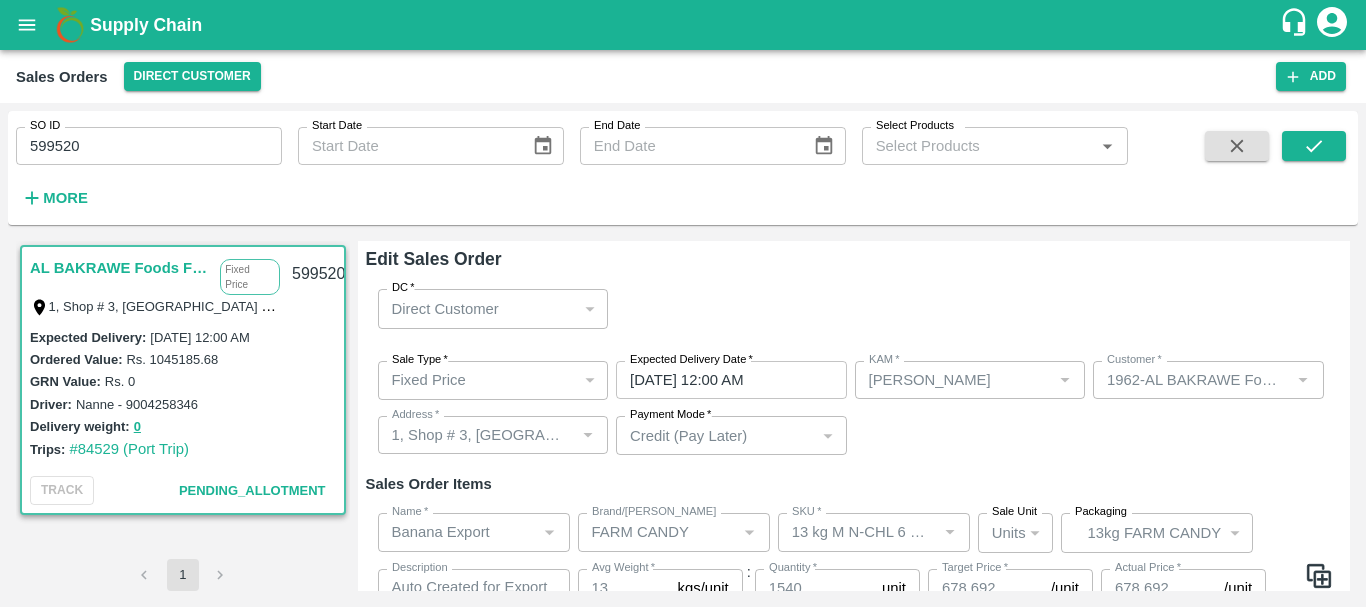 scroll, scrollTop: 101, scrollLeft: 0, axis: vertical 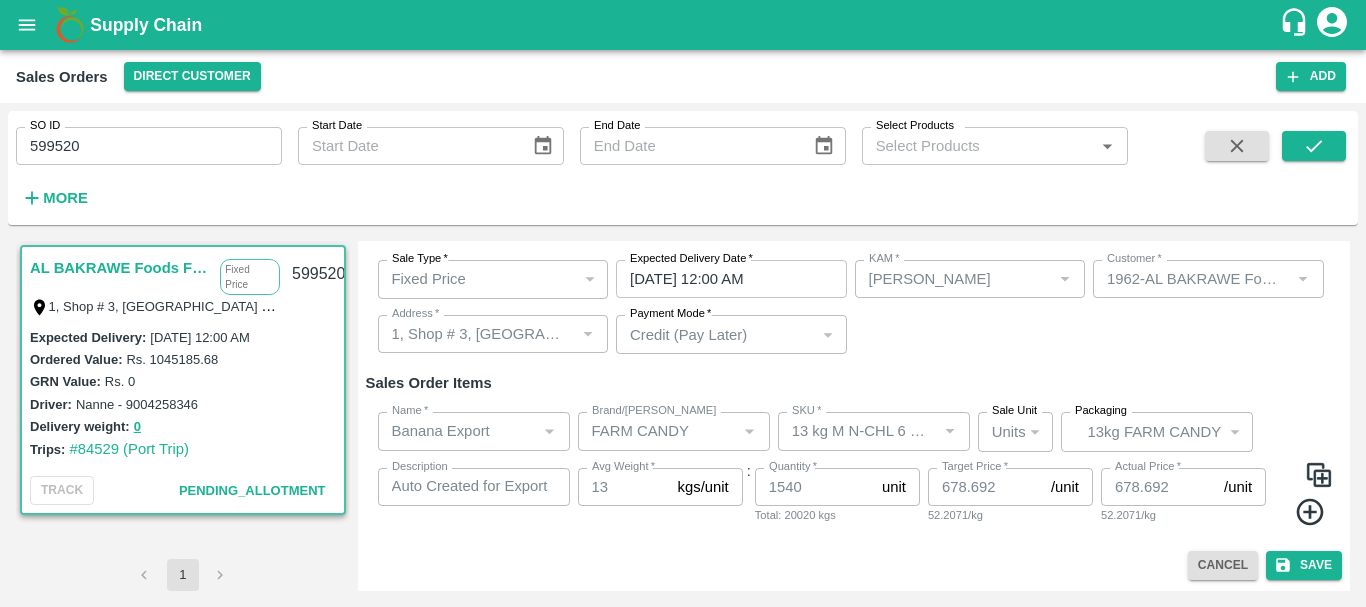 click at bounding box center [1319, 475] 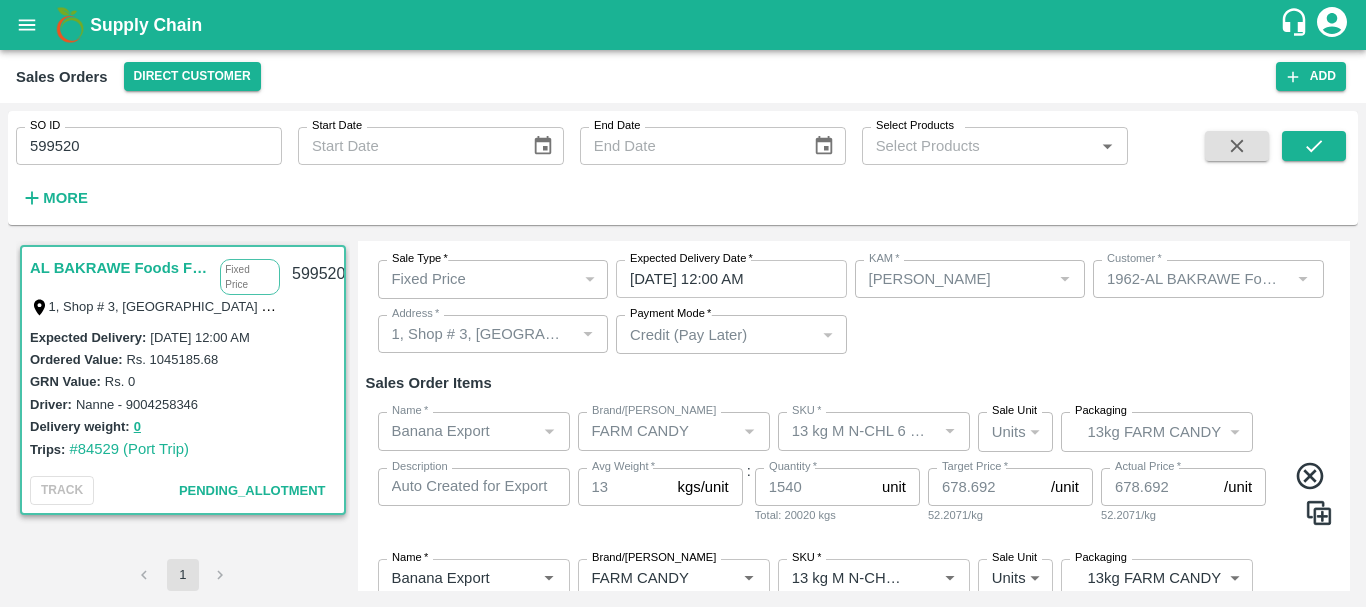 click 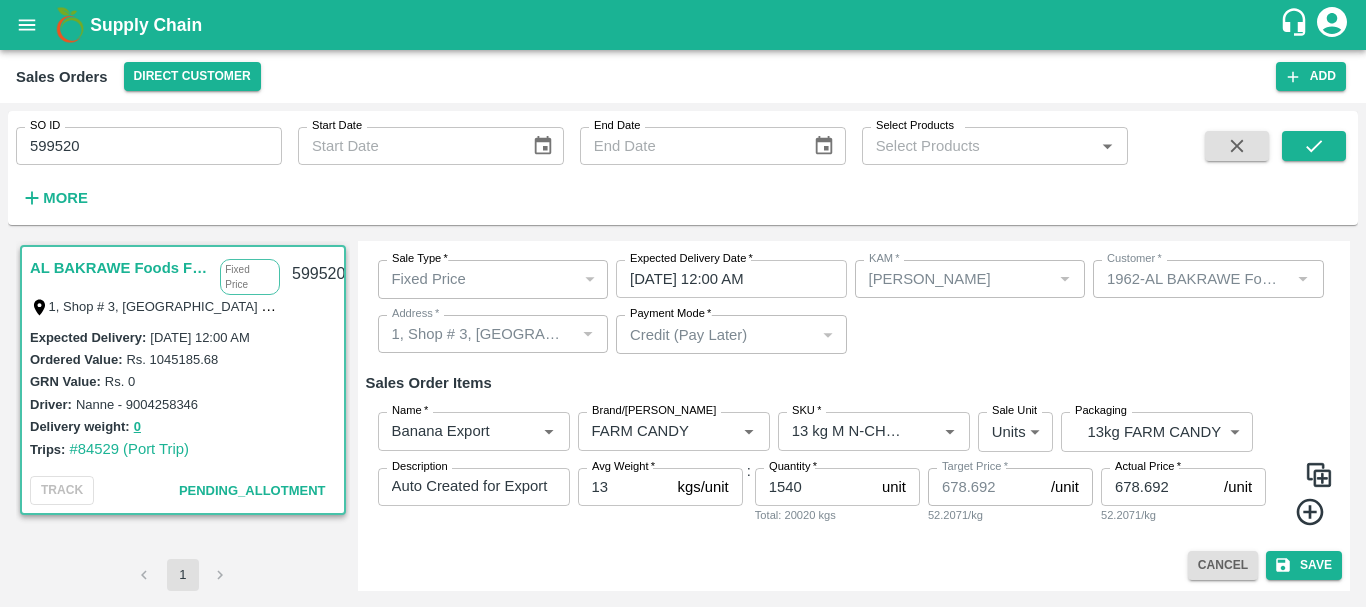 click at bounding box center (1319, 475) 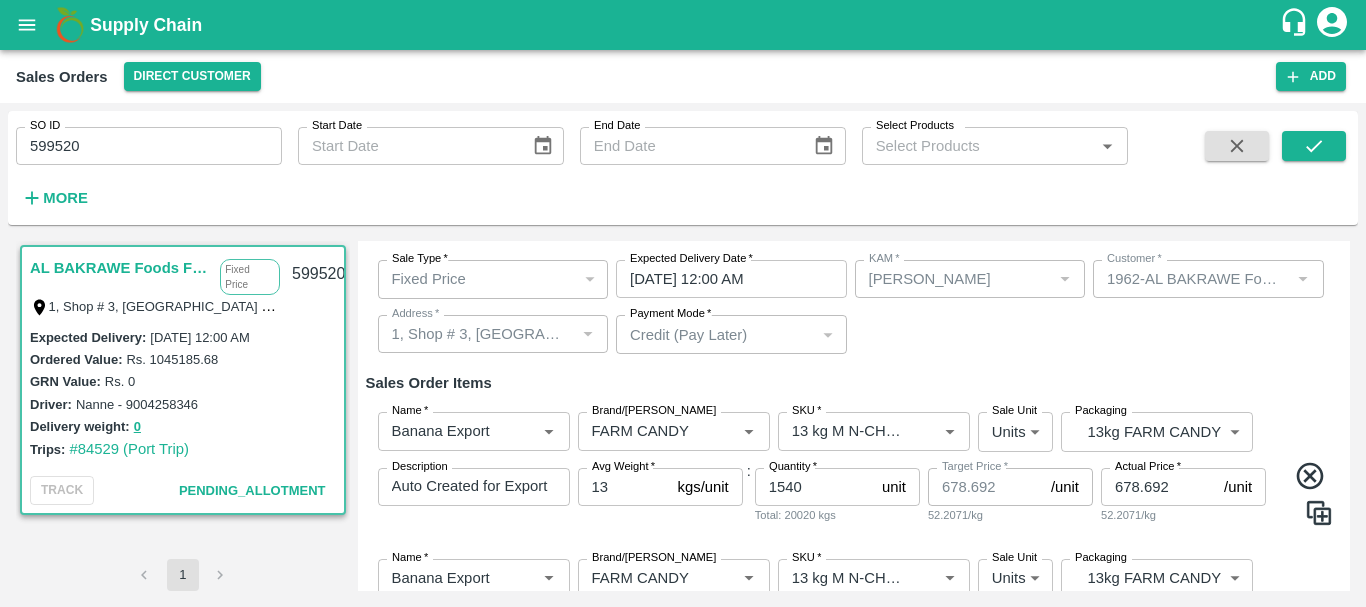 scroll, scrollTop: 286, scrollLeft: 0, axis: vertical 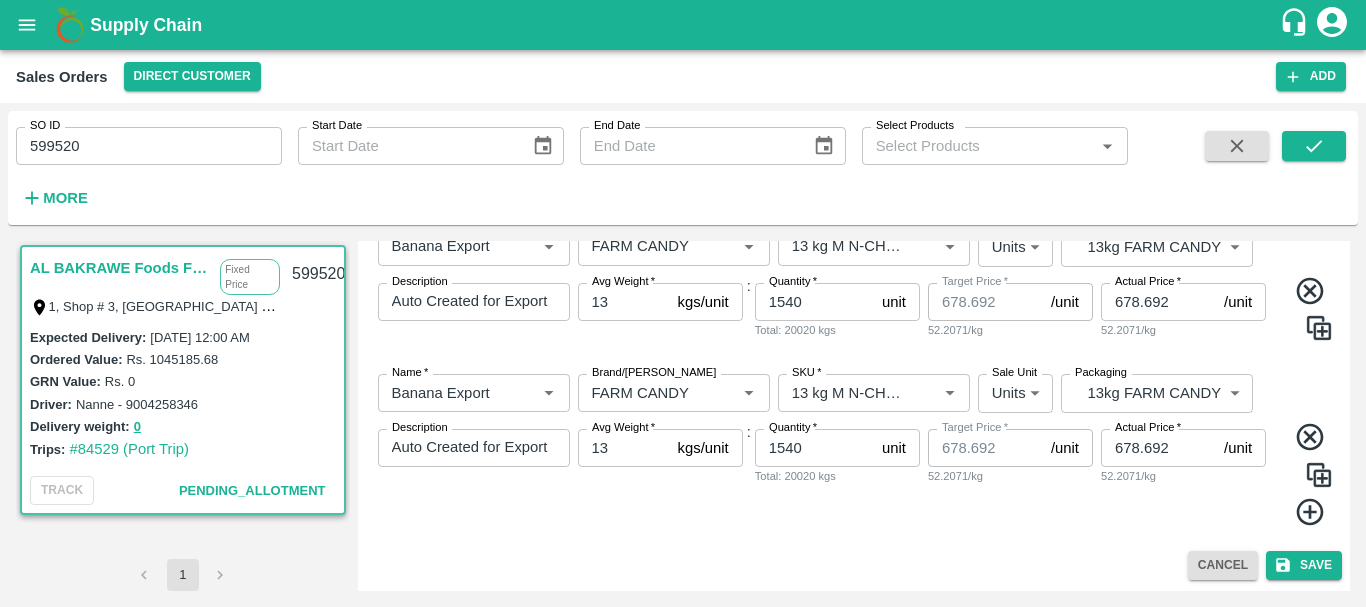 click 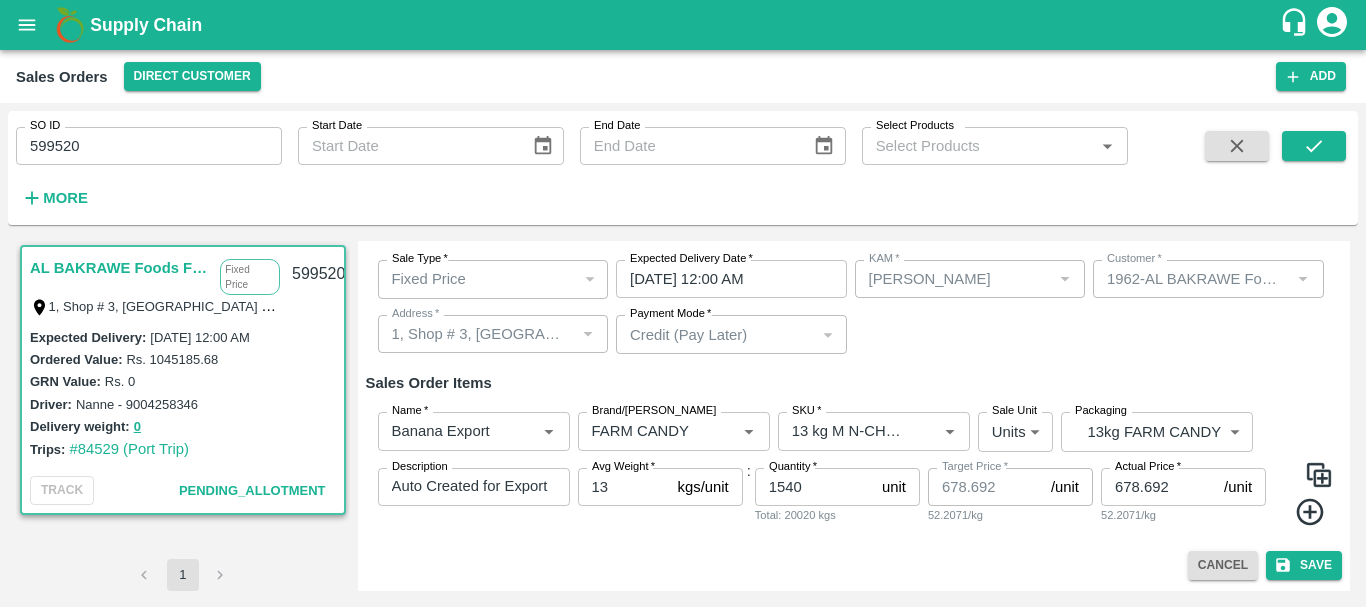 scroll, scrollTop: 101, scrollLeft: 0, axis: vertical 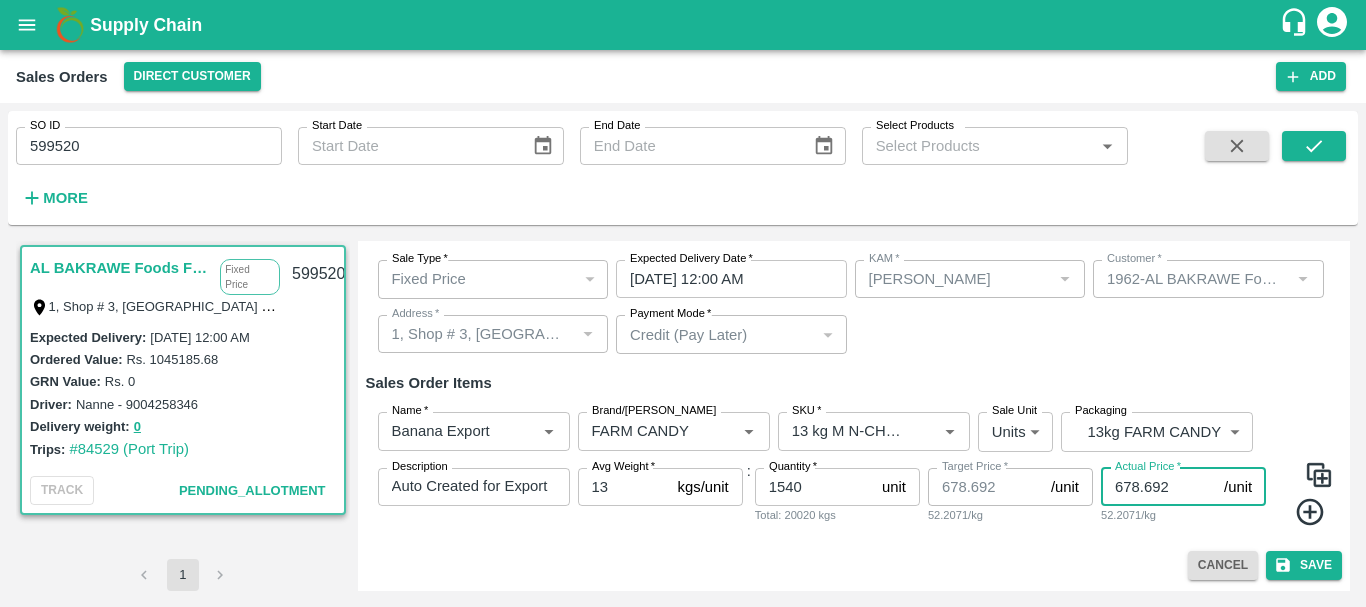 click on "678.692" at bounding box center (1158, 487) 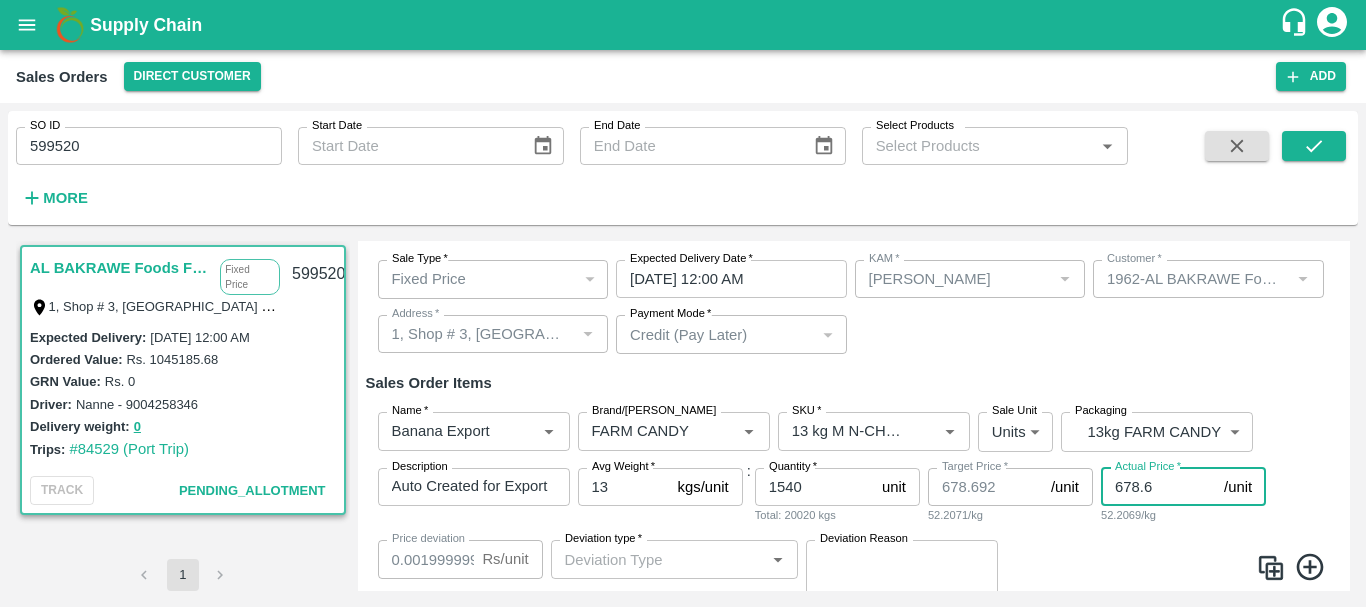 type on "678" 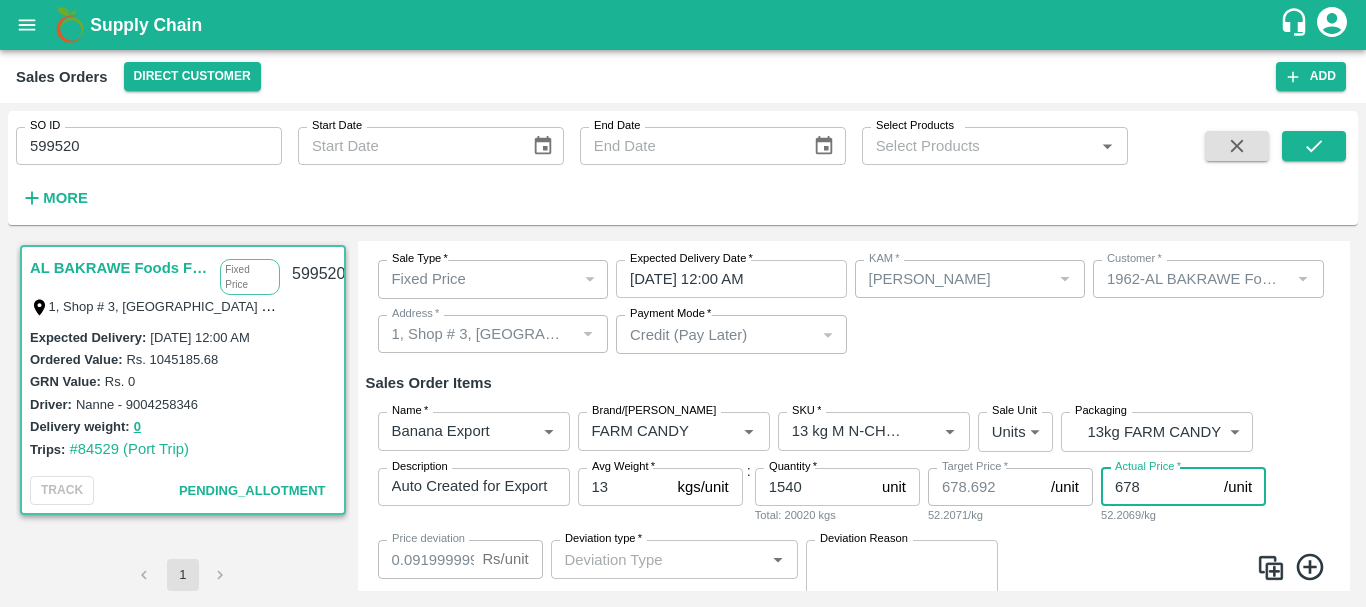 type on "0.6920000000000073" 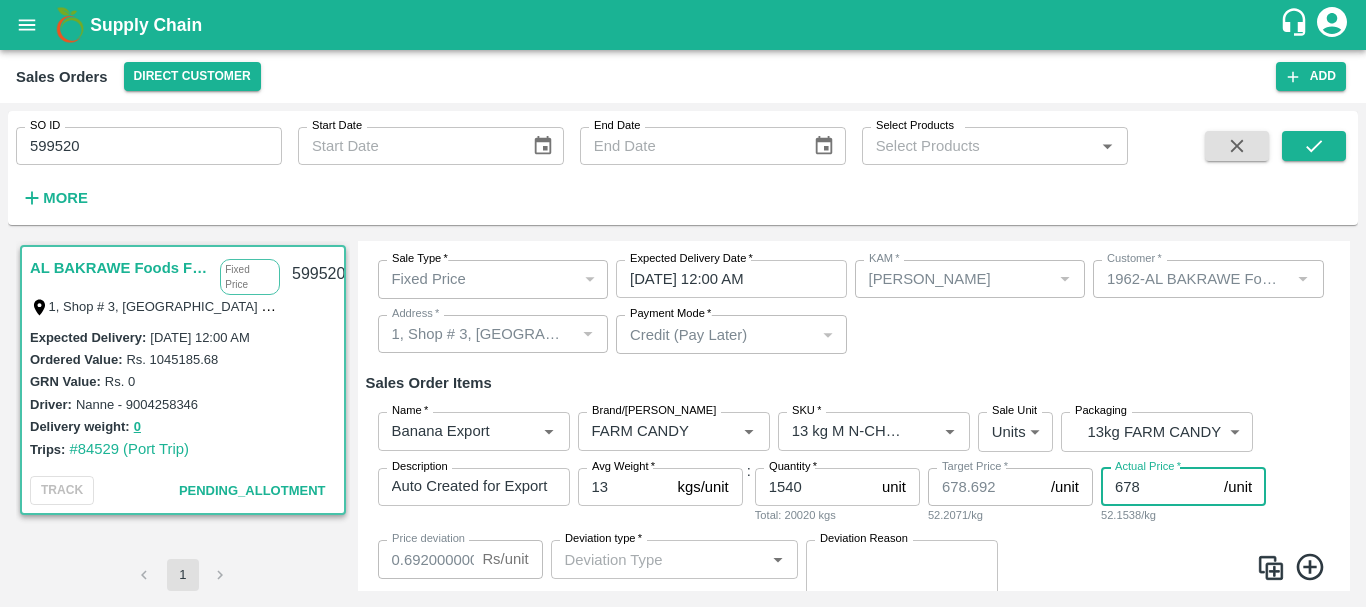 type on "67" 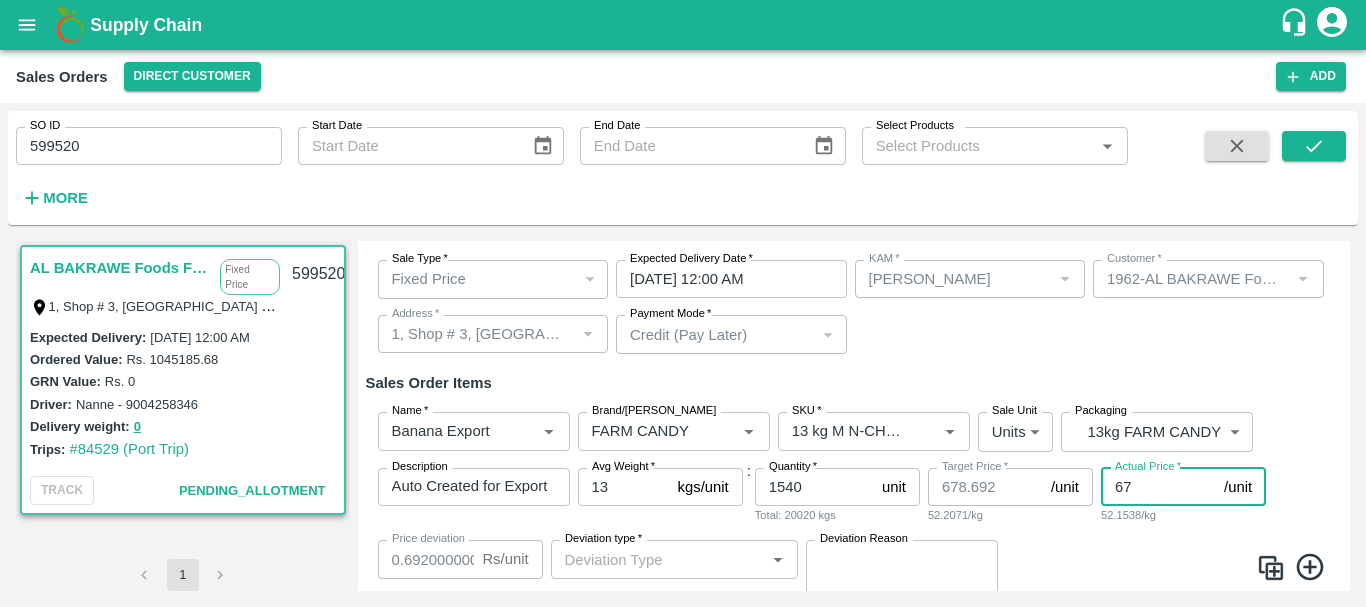 type on "611.692" 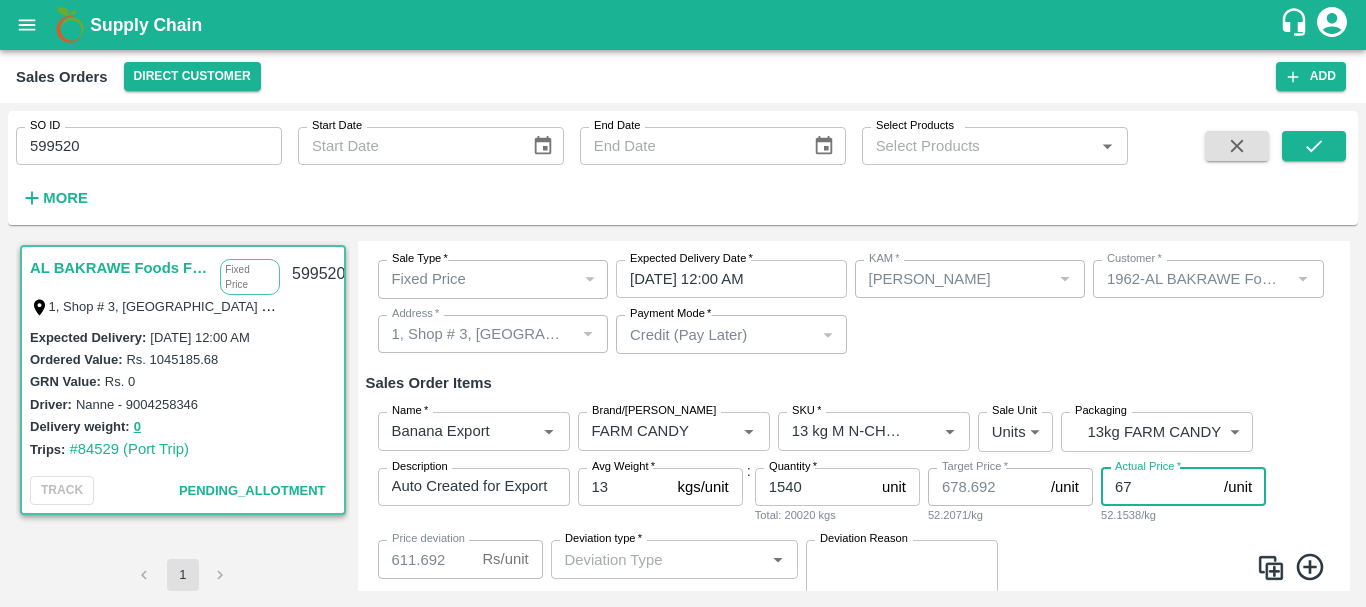 type on "6" 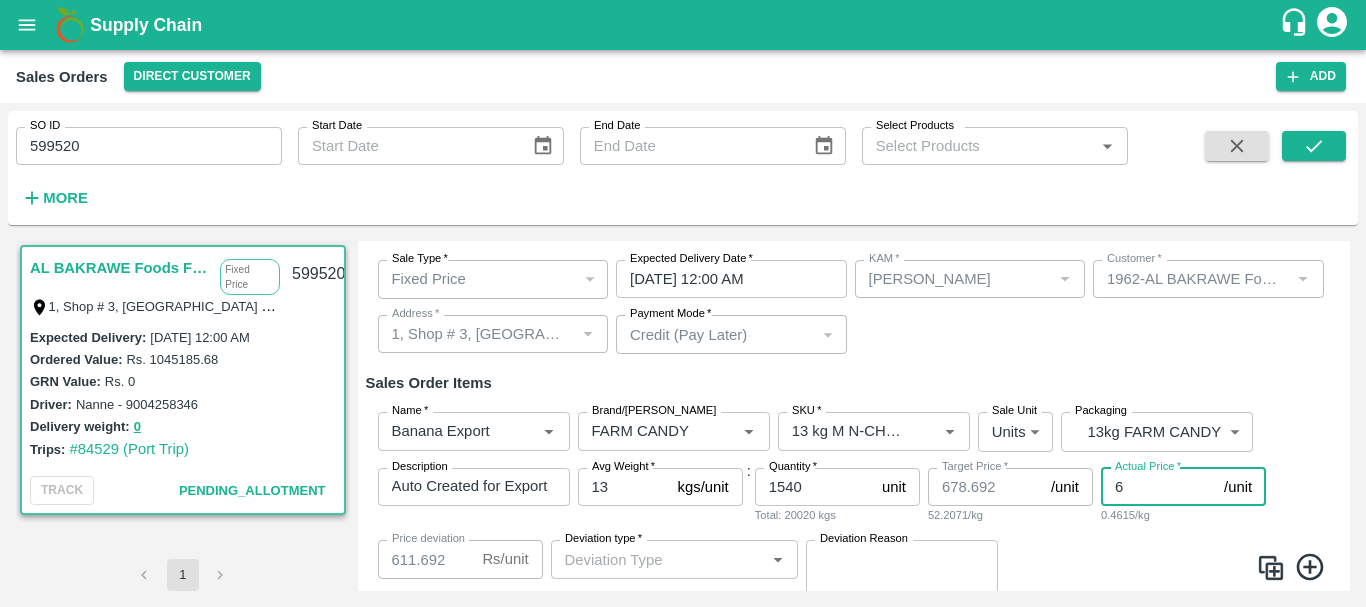 type on "672.692" 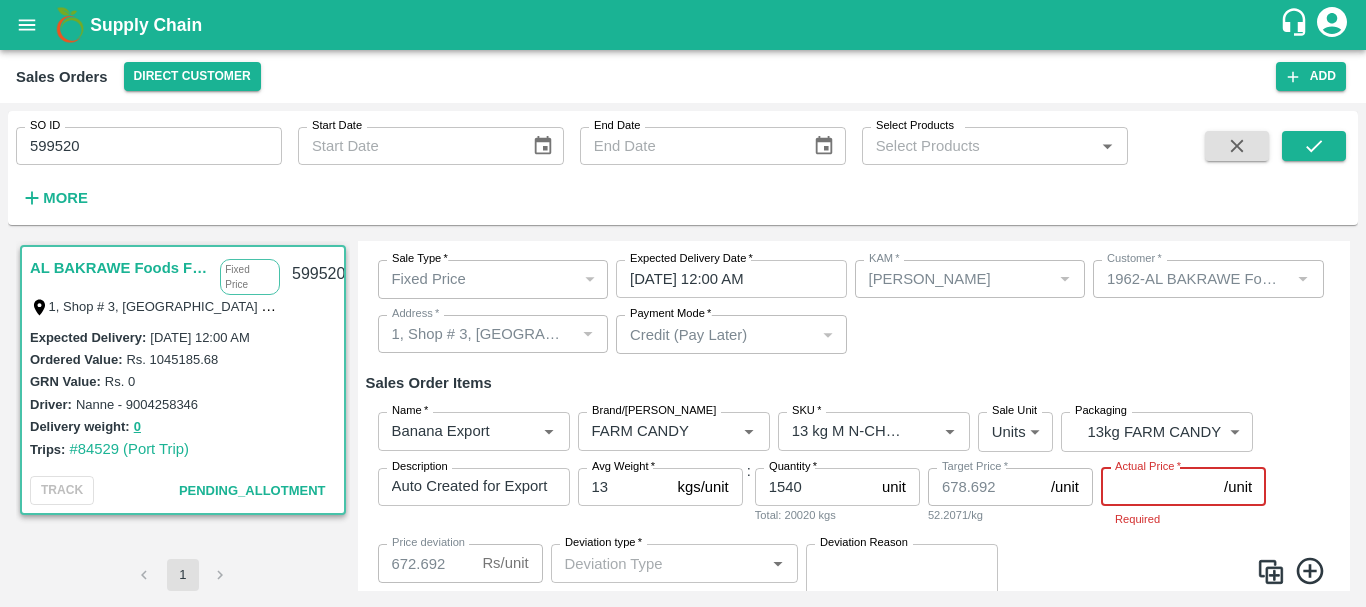 click on "Actual Price   *" at bounding box center [1158, 487] 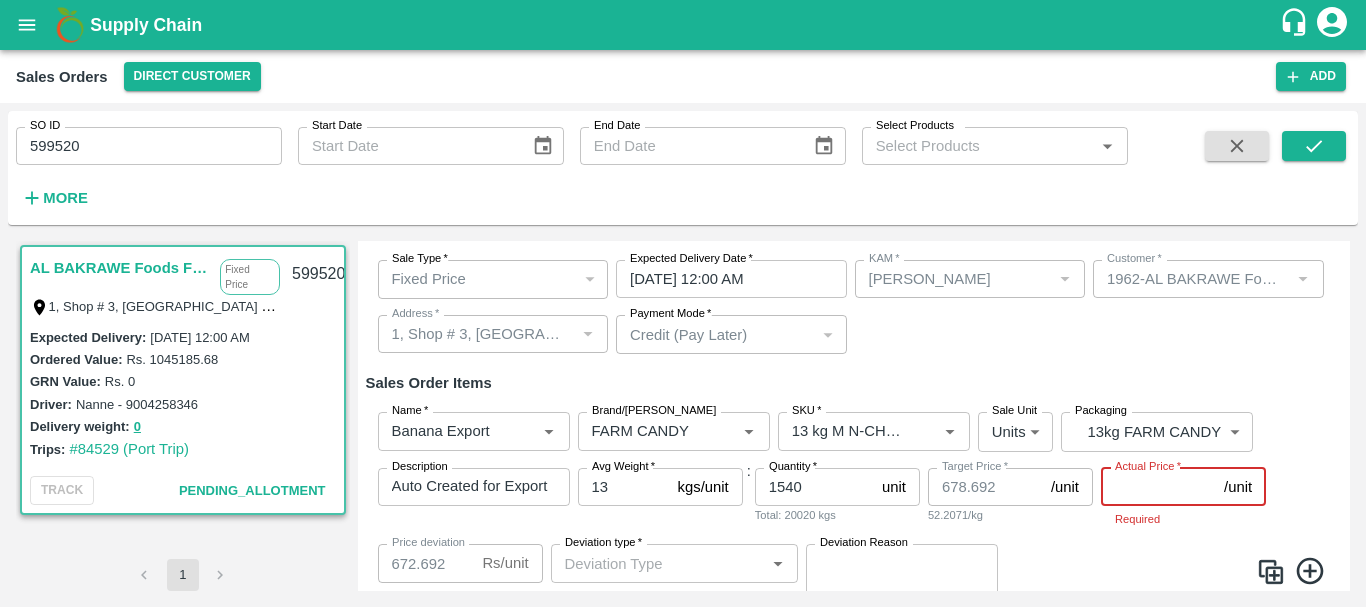 click on "Actual Price   *" at bounding box center (1158, 487) 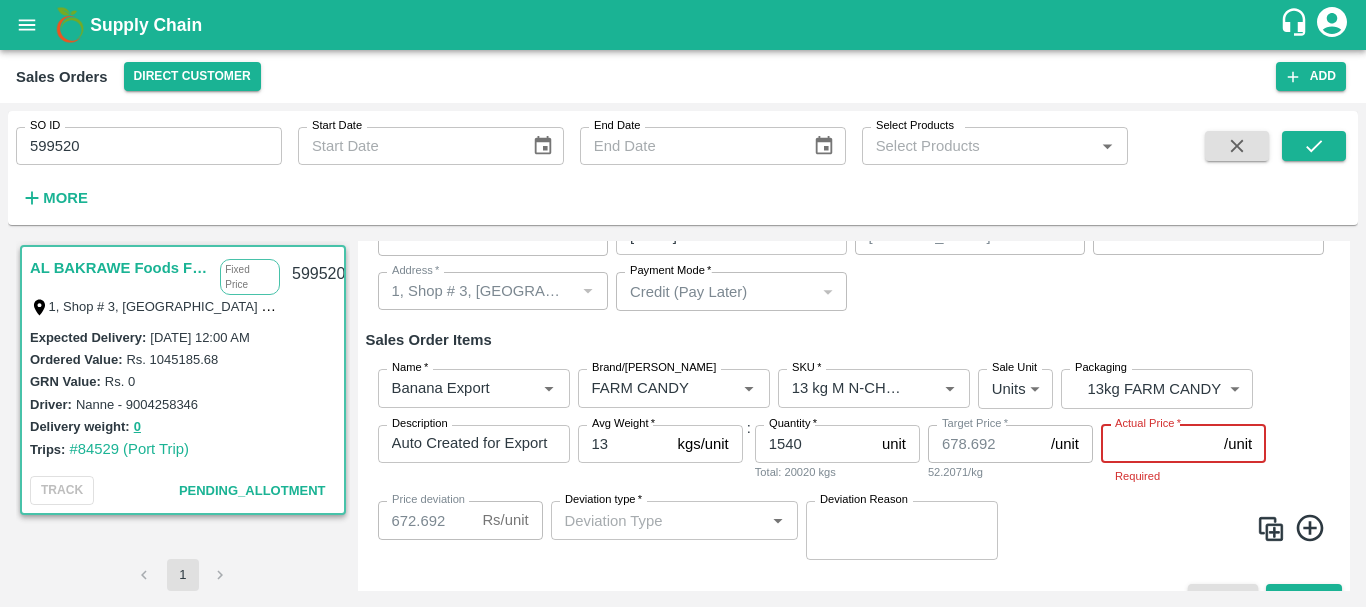 scroll, scrollTop: 178, scrollLeft: 0, axis: vertical 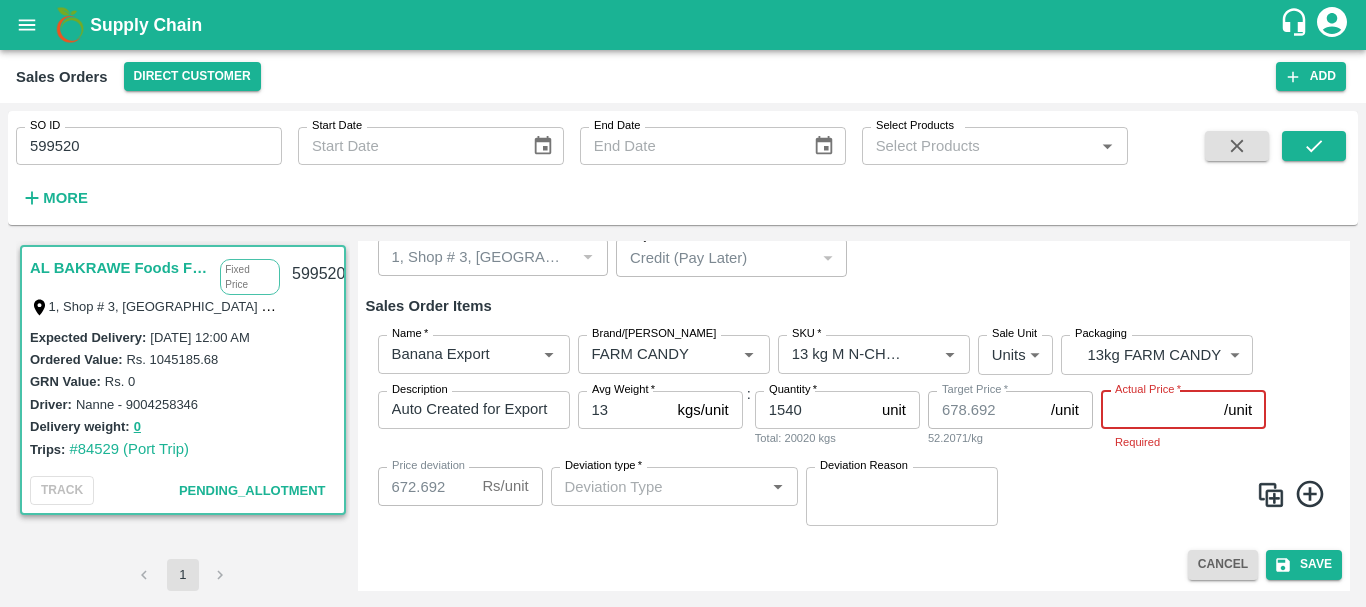 paste on "6.530805" 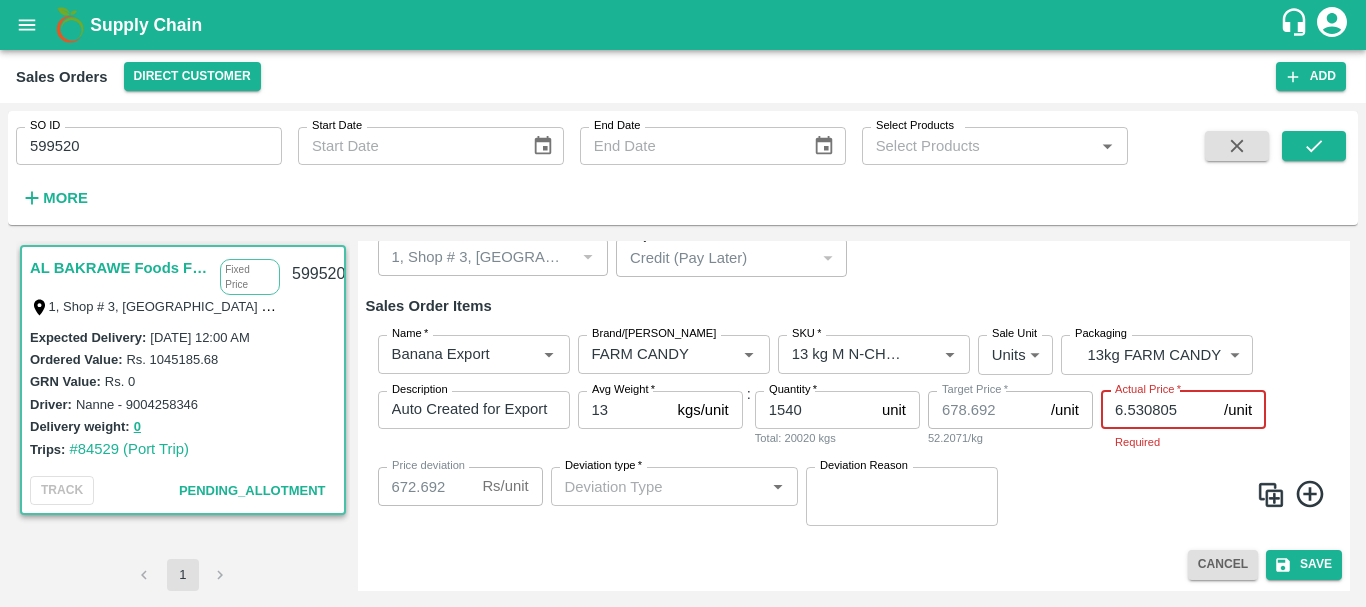 type on "672.161195" 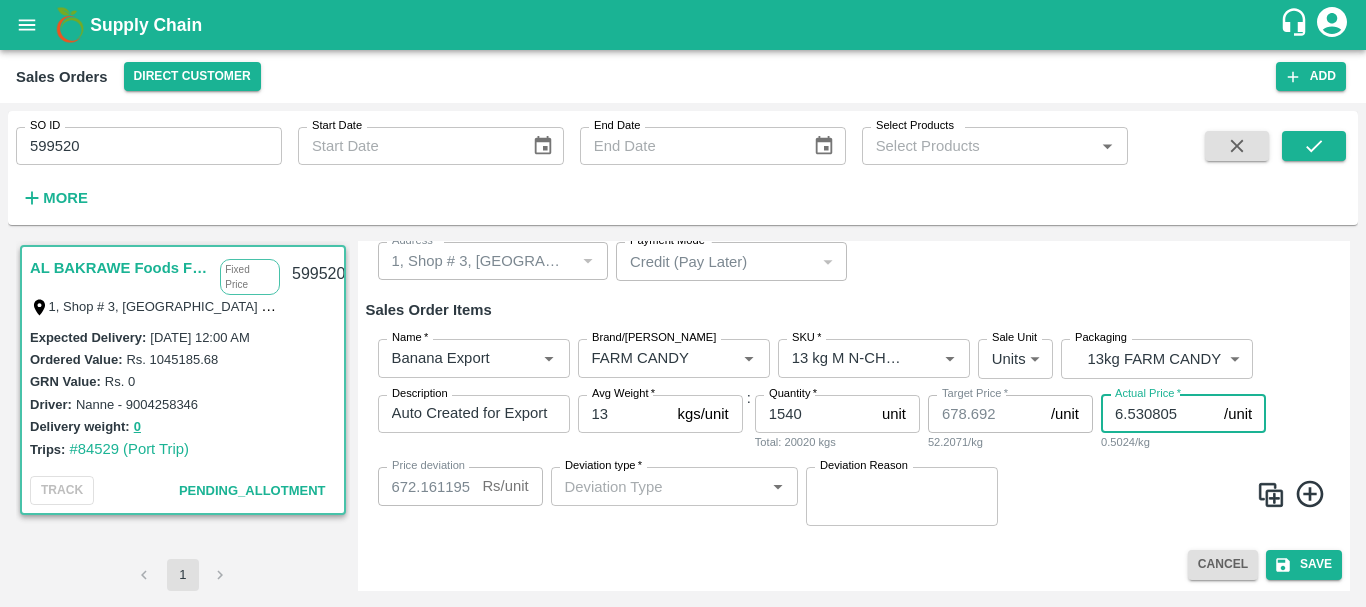 scroll, scrollTop: 174, scrollLeft: 0, axis: vertical 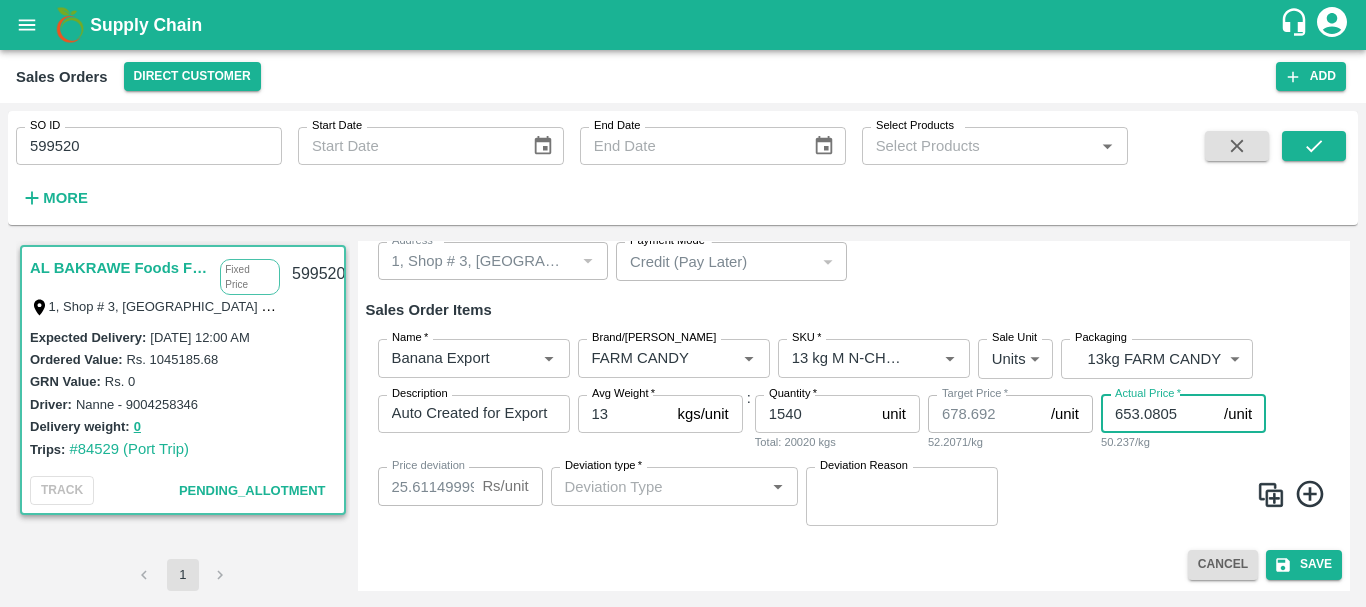 type on "653.0805" 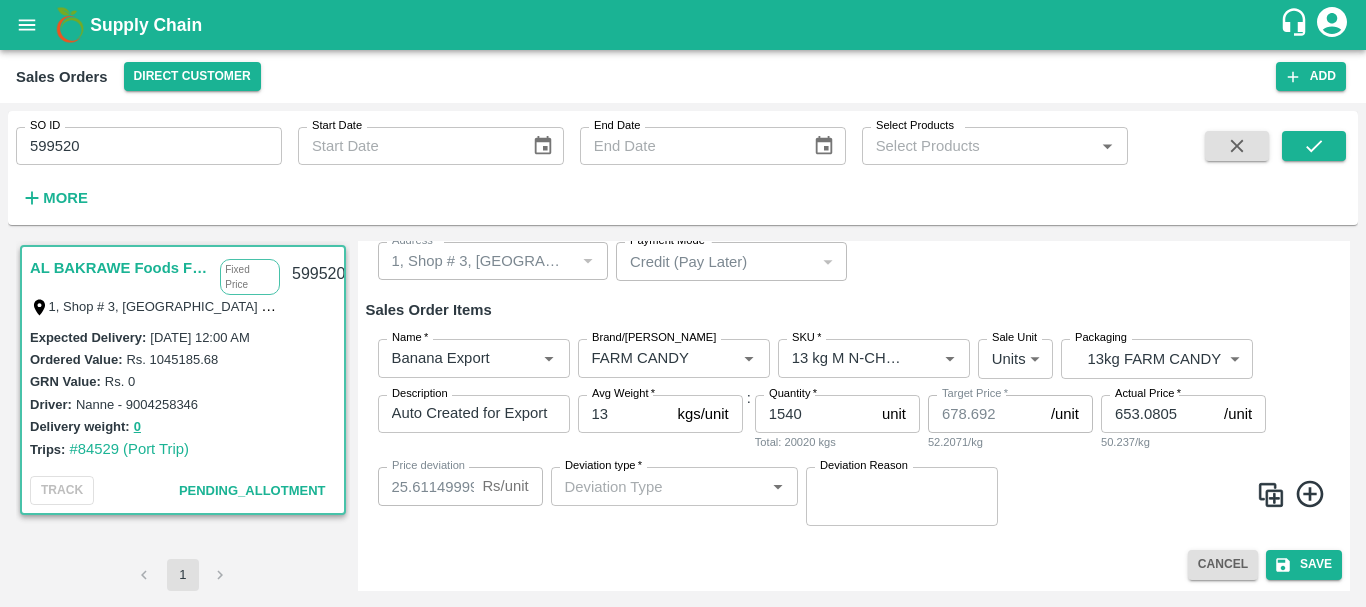 click on "Name   * Name   * Brand/Marka Brand/Marka SKU   * SKU   * Sale Unit Units 2 Sale Unit Packaging 13kg FARM CANDY BOM/466 Packaging Description Auto Created for Export Order 461 - Export Trip 474 x Description Avg Weight   * 13 kgs/unit Avg Weight   :  Quantity   * 1540 unit Quantity Total: 20020 kgs Target Price   * 678.692 /unit Target Price 52.2071/kg Actual Price   * 653.0805 /unit Actual Price 50.237/kg Price deviation 25.611499999999978 Rs /unit Price deviation Deviation type   * Deviation type   * Deviation Reason x Deviation Reason" at bounding box center [854, 432] 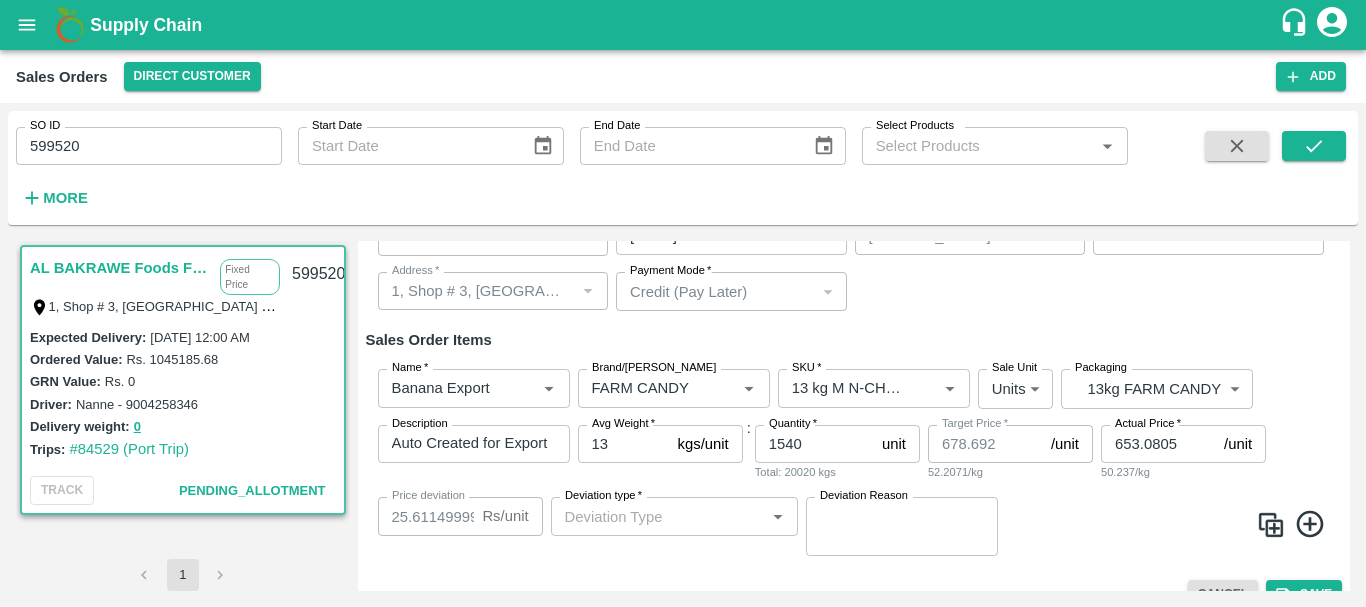 scroll, scrollTop: 174, scrollLeft: 0, axis: vertical 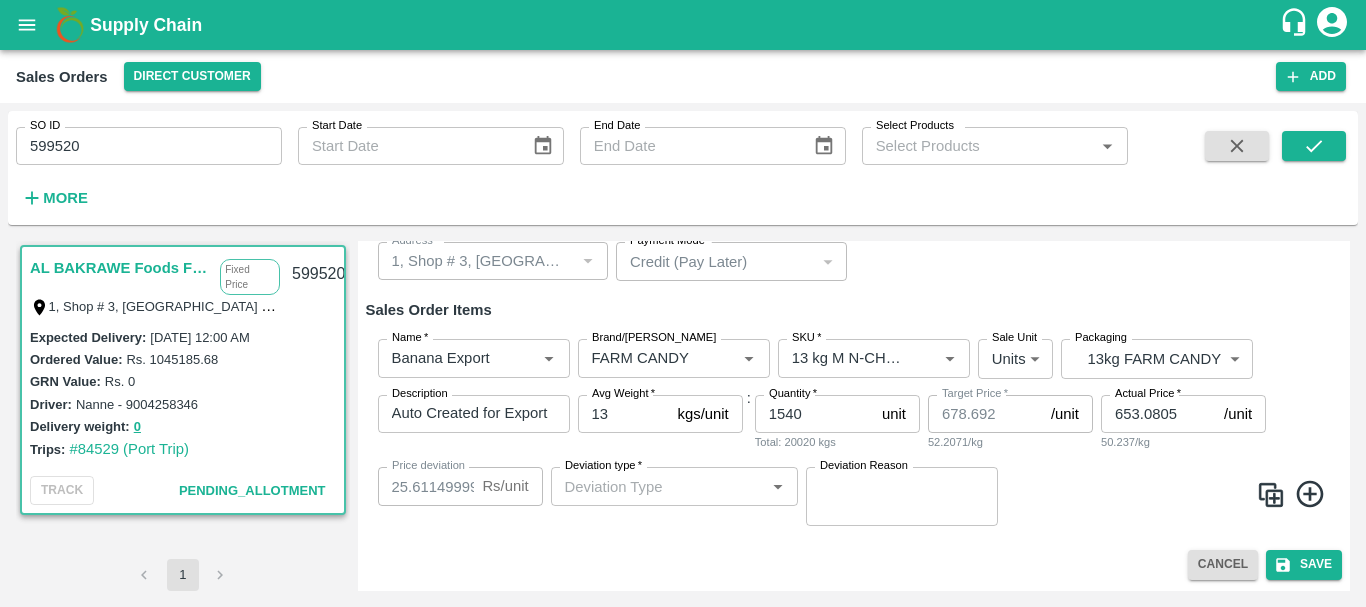 click at bounding box center [1168, 497] 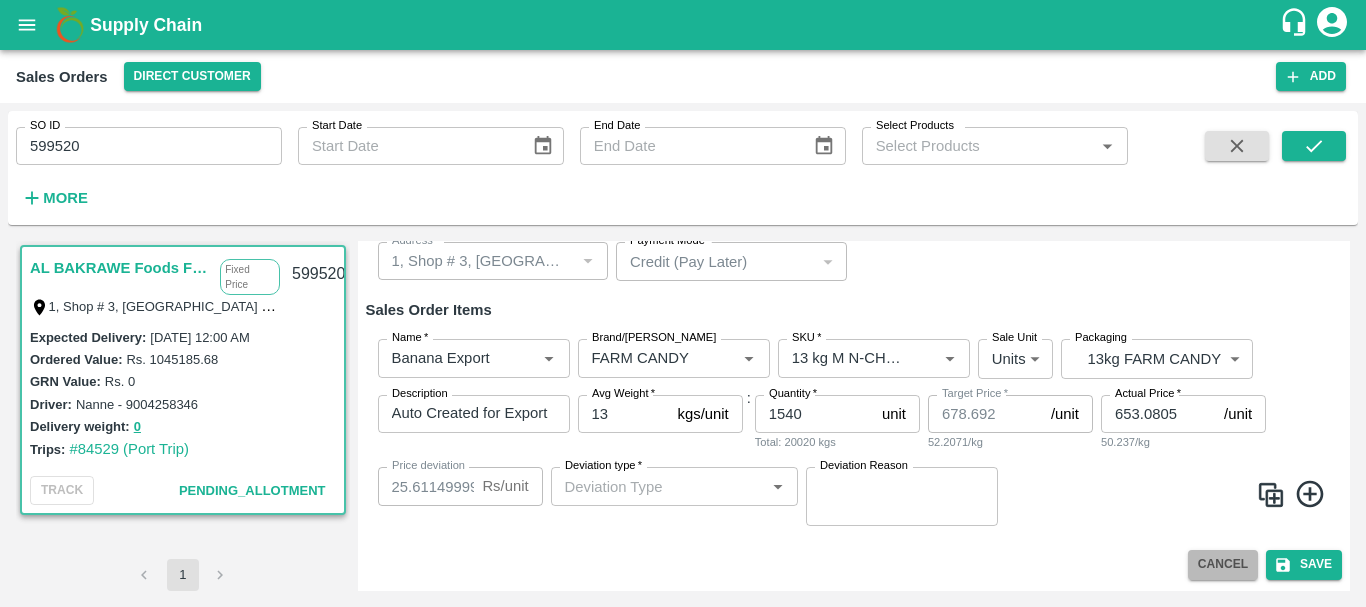 click on "Cancel" at bounding box center [1223, 564] 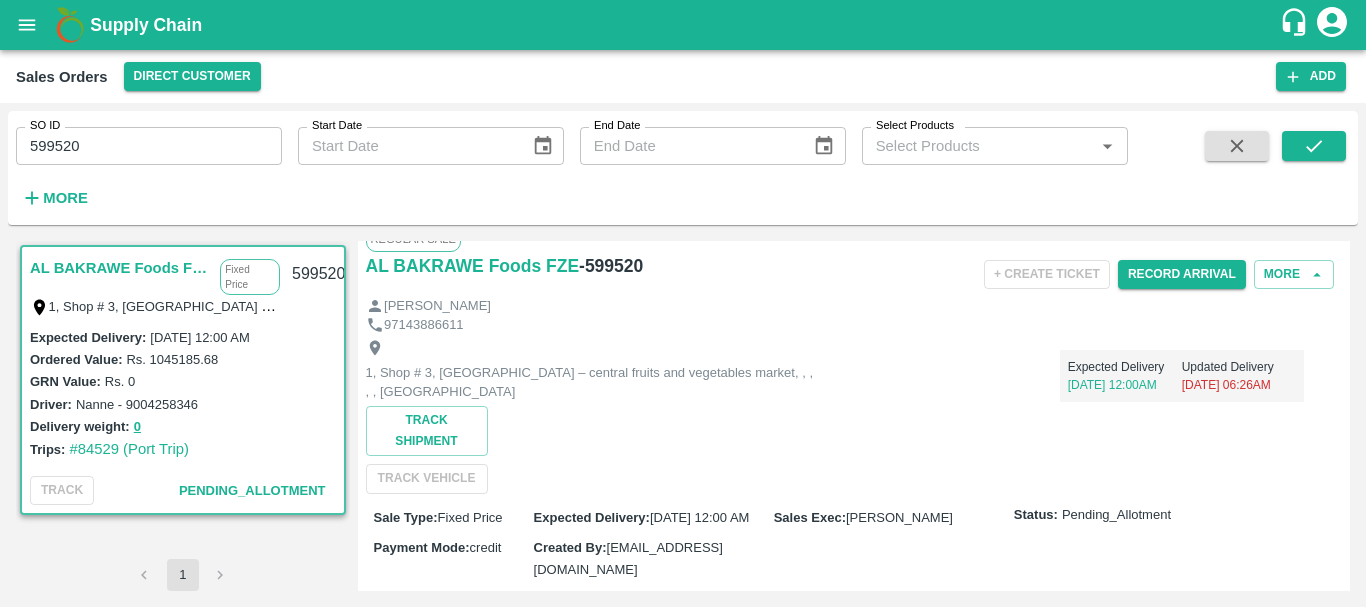 scroll, scrollTop: 0, scrollLeft: 0, axis: both 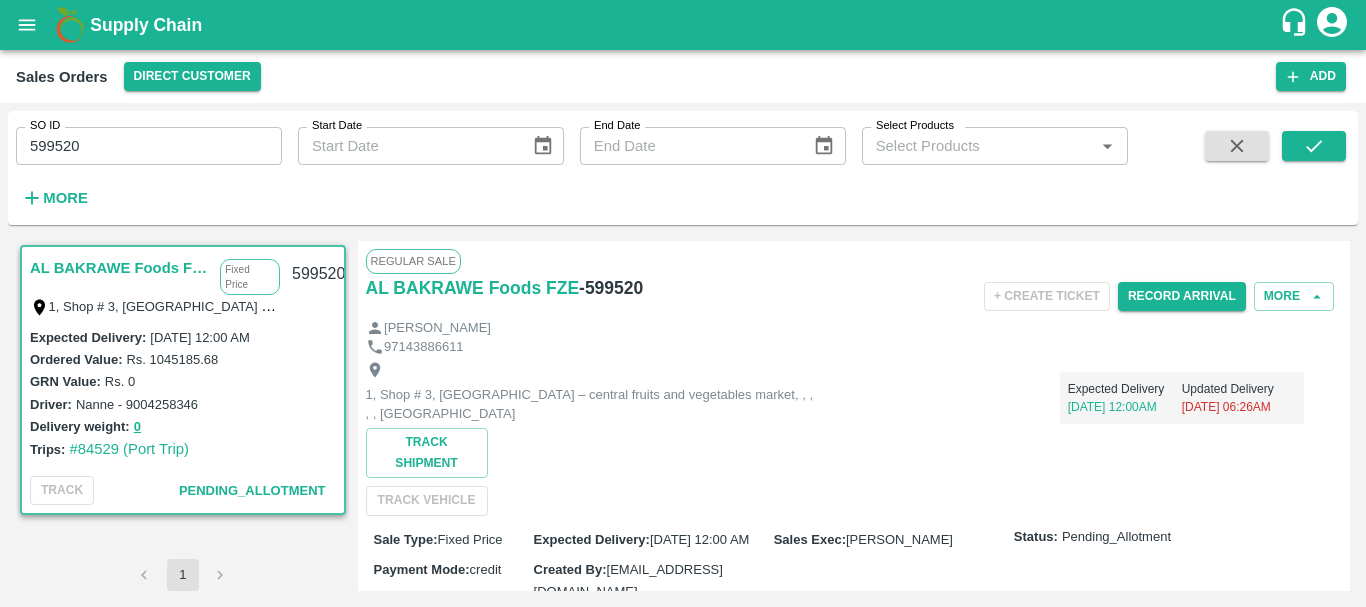 click on "599520" at bounding box center [149, 146] 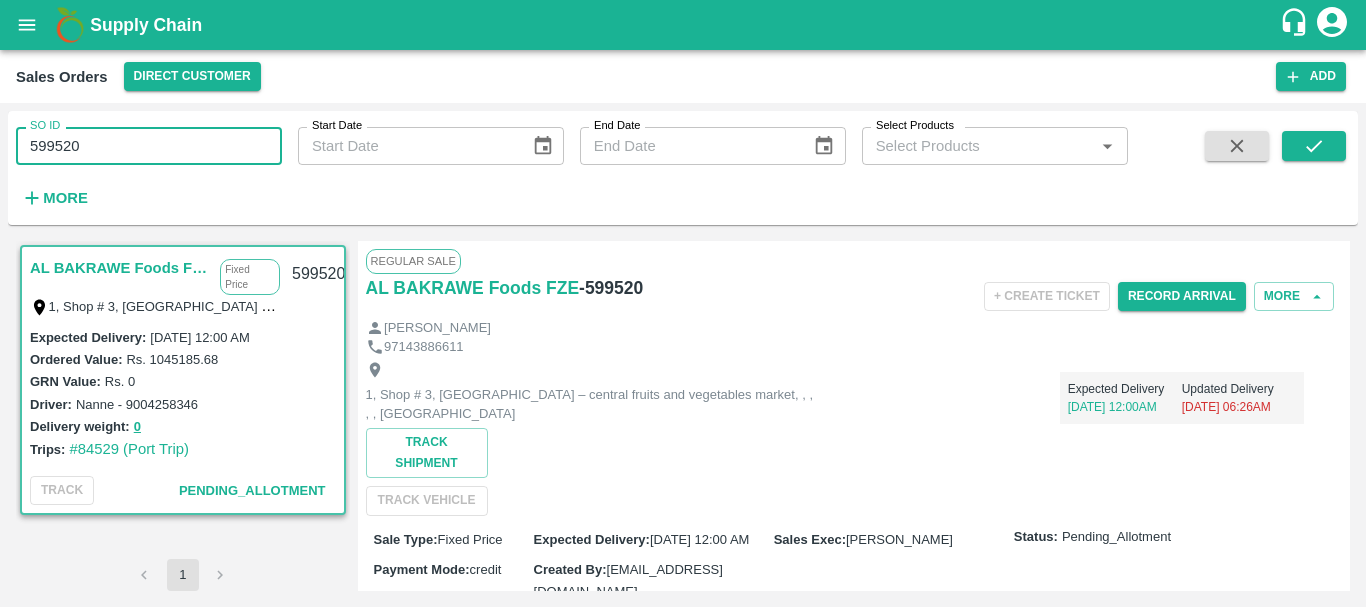 click on "599520" at bounding box center (149, 146) 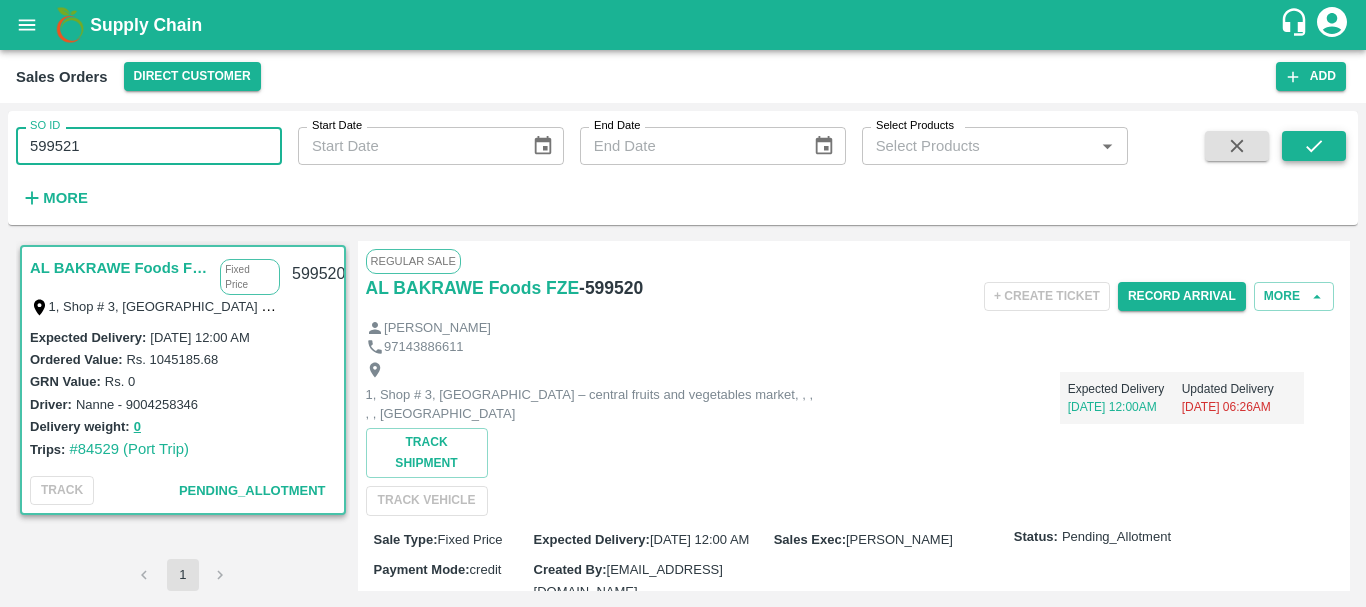 type on "599521" 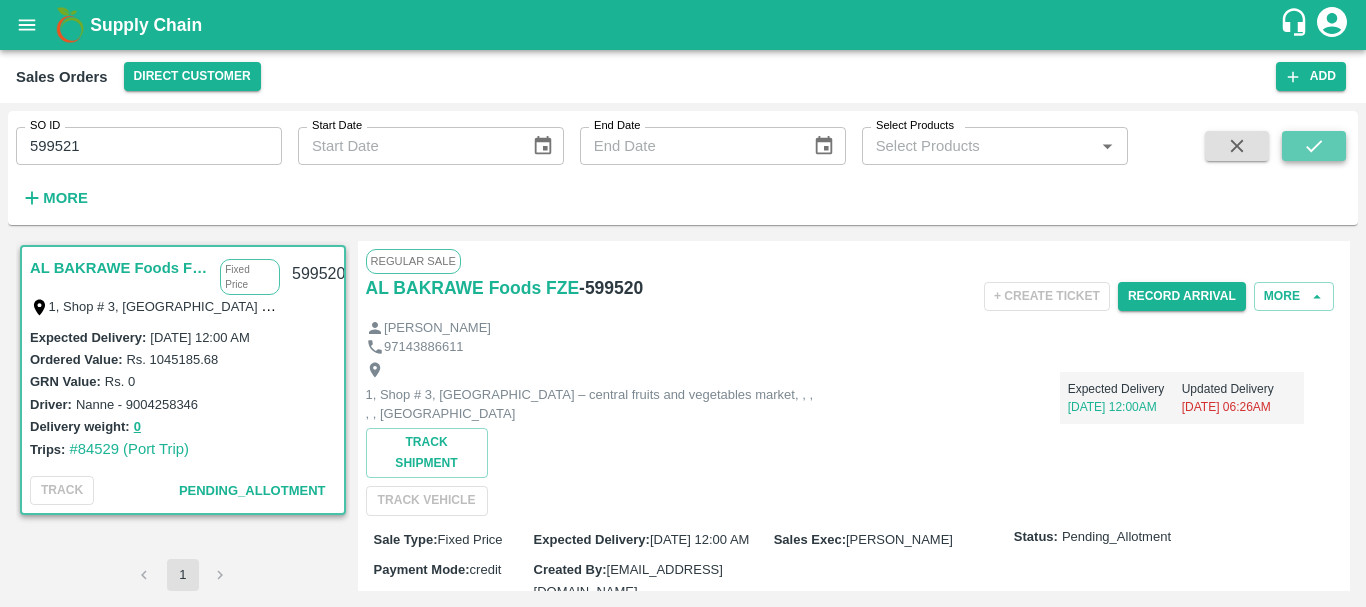 click at bounding box center (1314, 146) 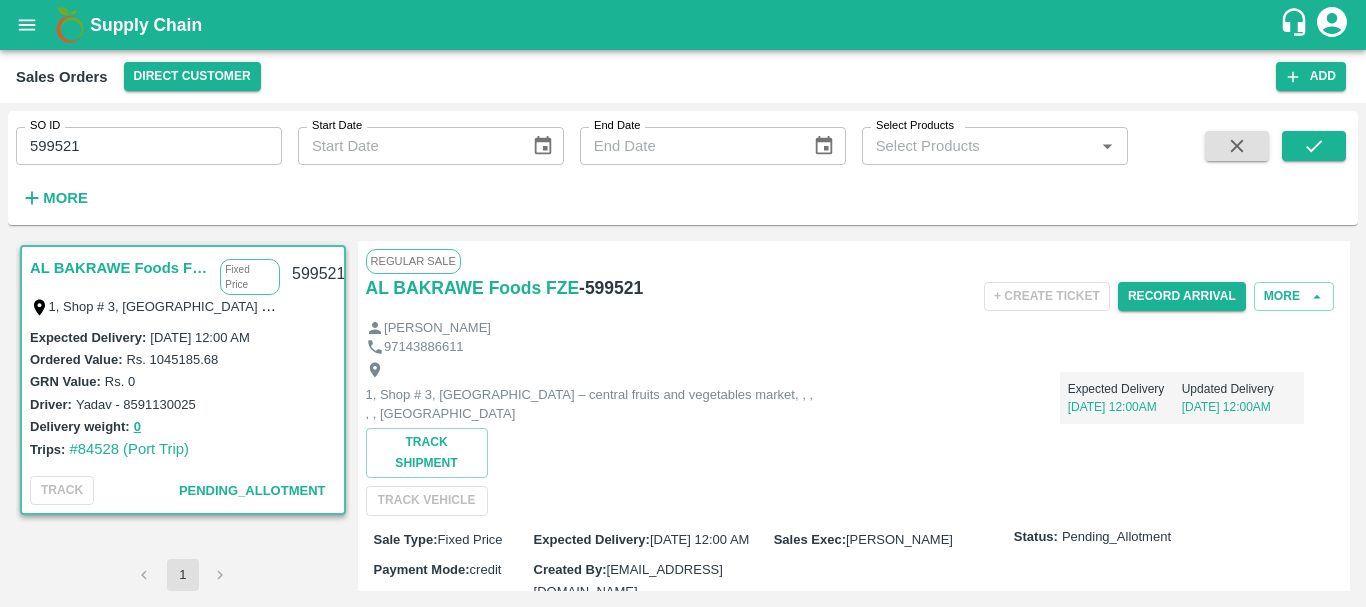 click on "AL BAKRAWE Foods FZE" at bounding box center (120, 268) 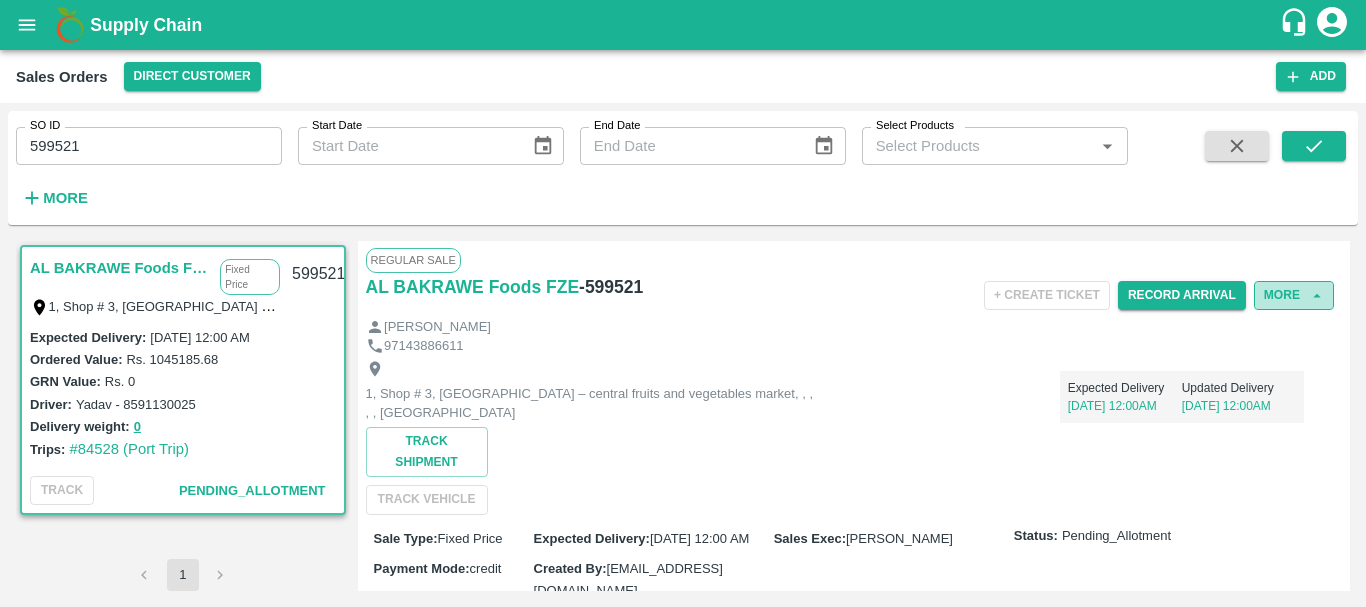 click on "More" at bounding box center (1294, 295) 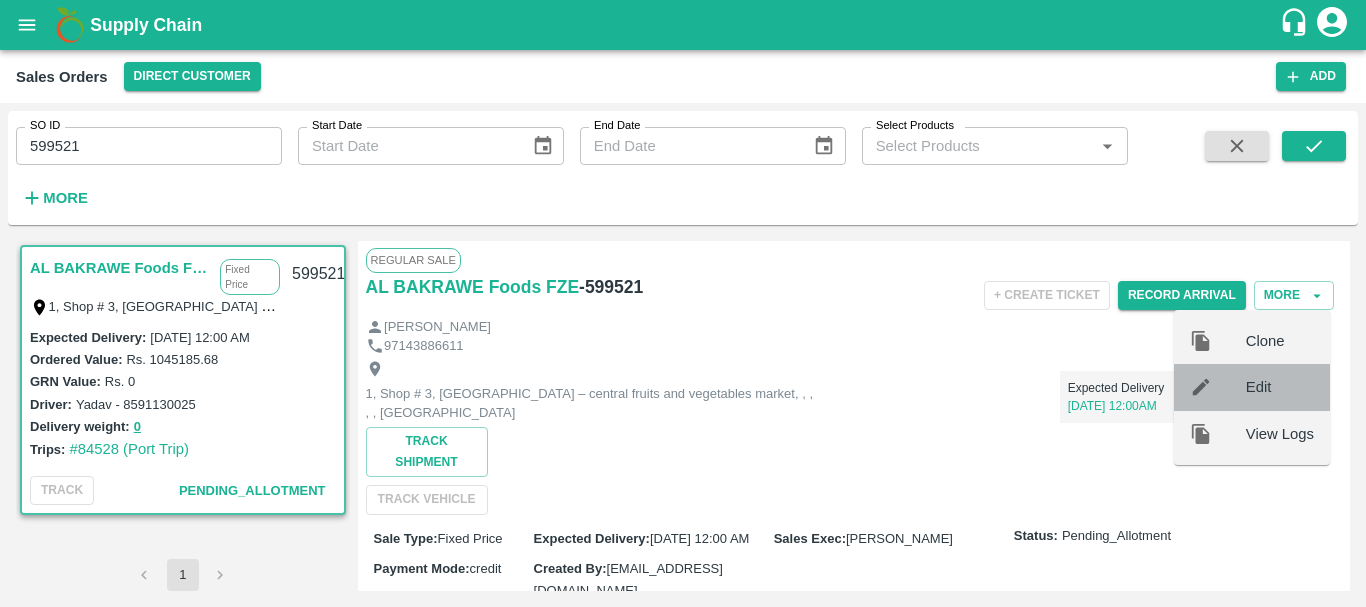 click on "Edit" at bounding box center (1252, 387) 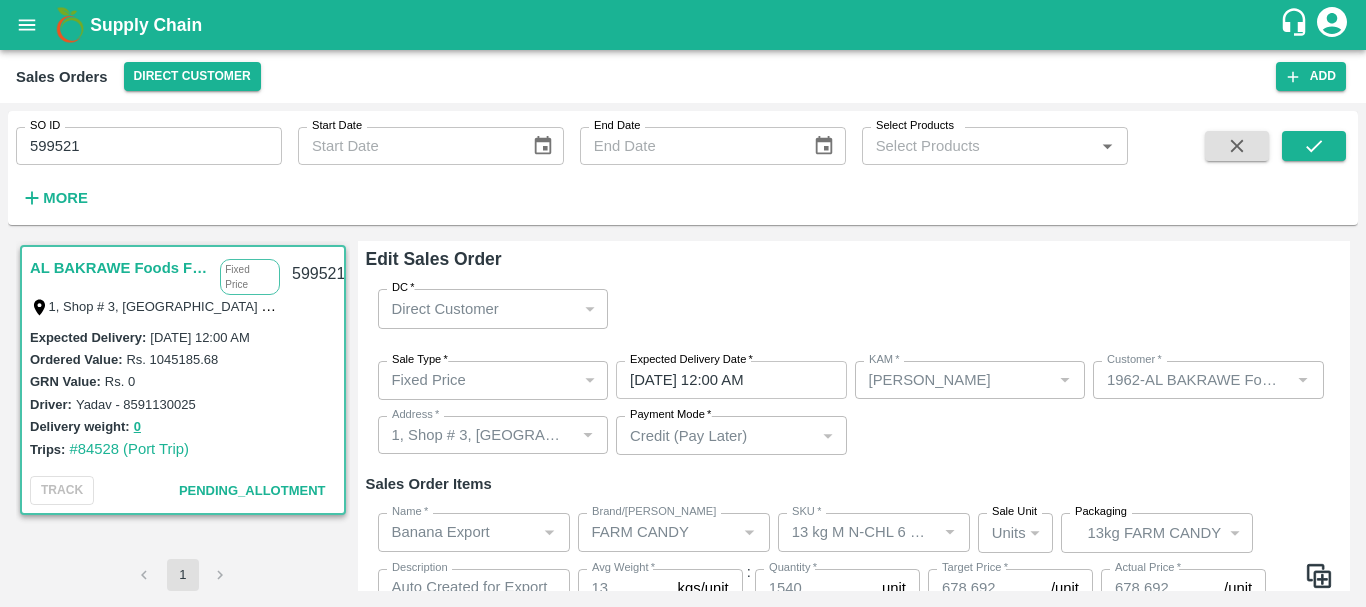 scroll, scrollTop: 101, scrollLeft: 0, axis: vertical 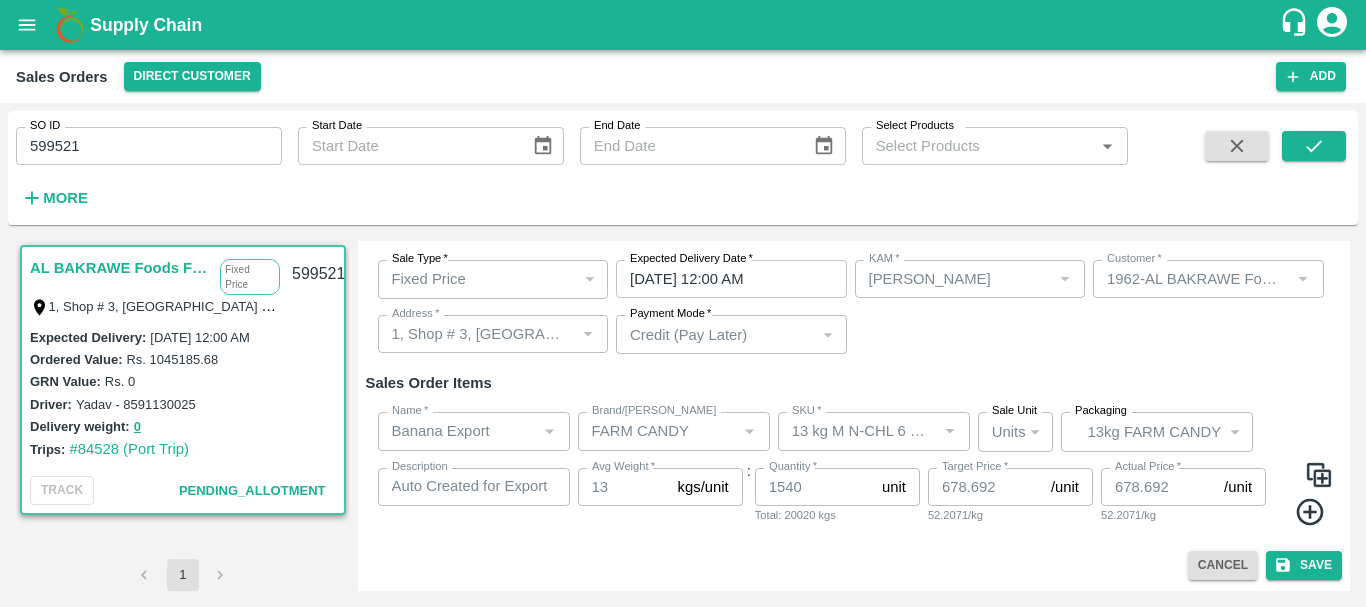 click at bounding box center [1319, 475] 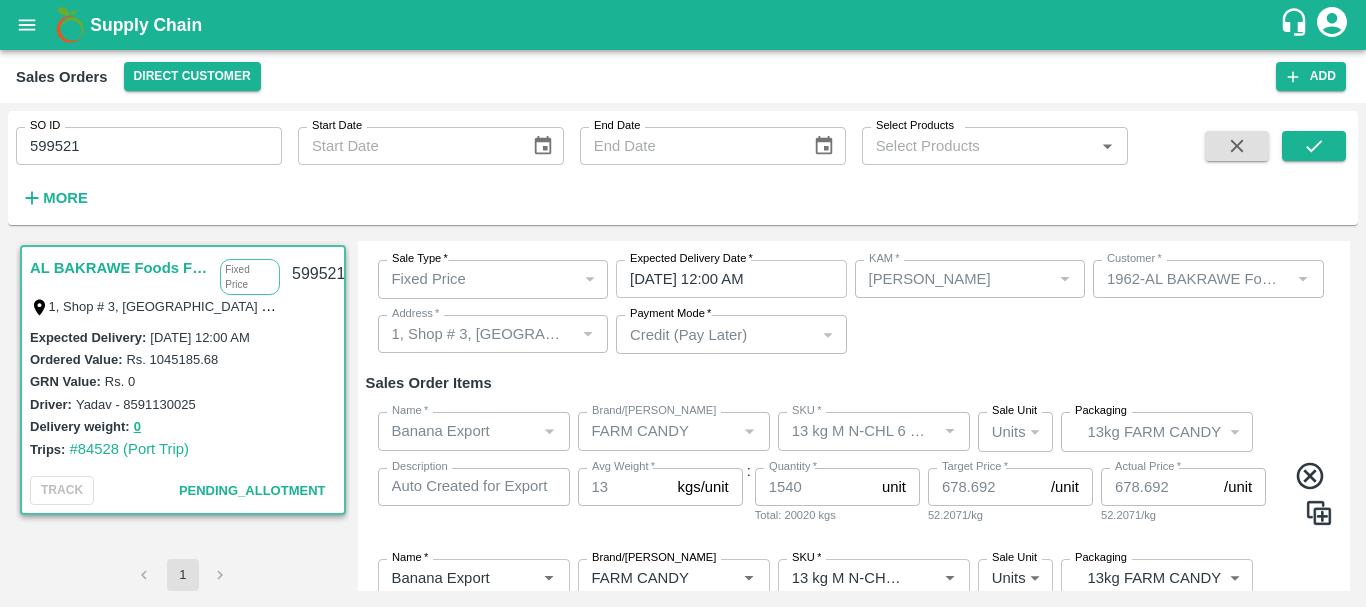 scroll, scrollTop: 286, scrollLeft: 0, axis: vertical 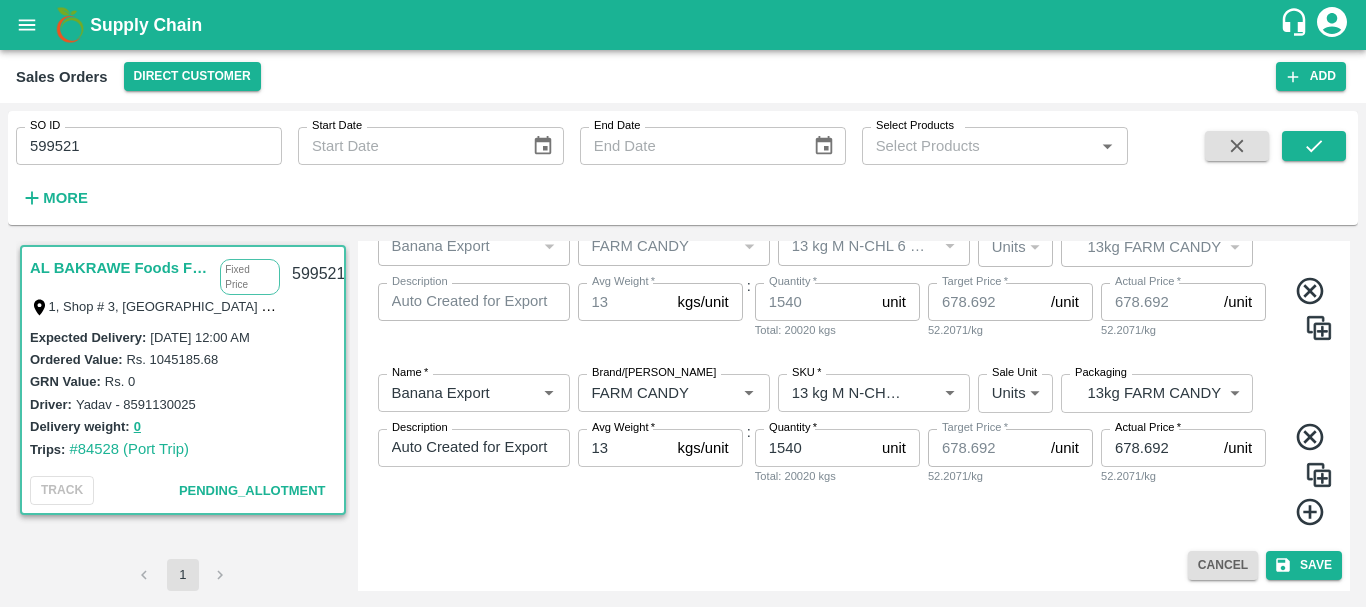 click 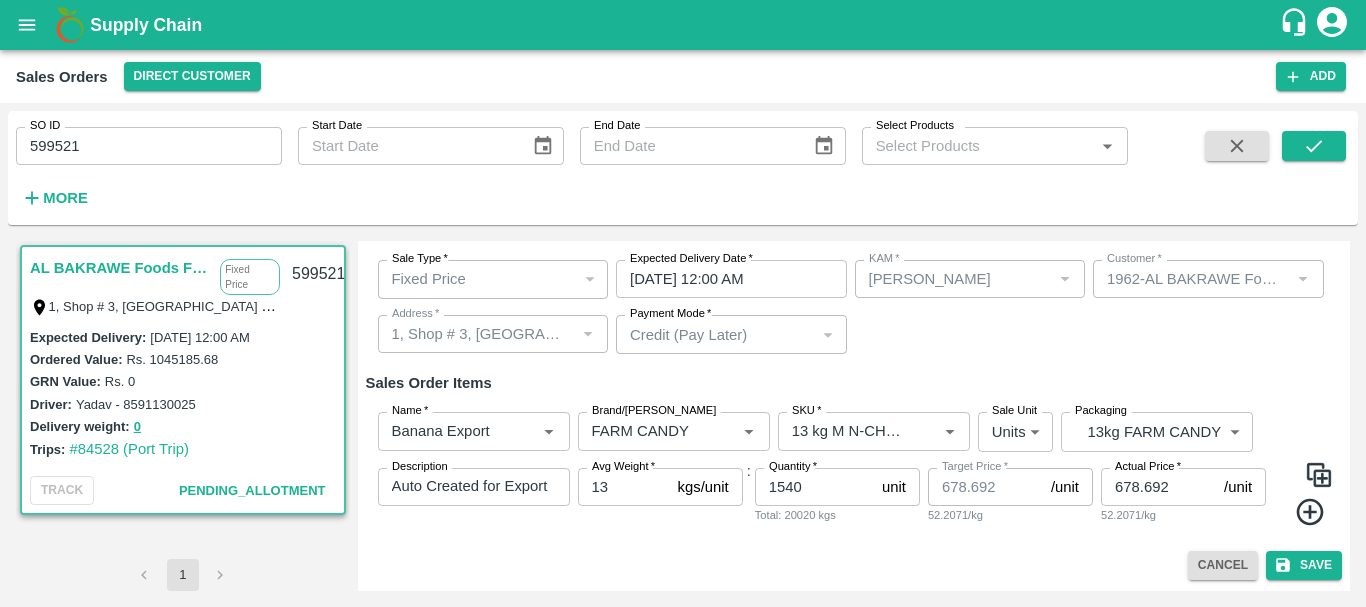 scroll, scrollTop: 101, scrollLeft: 0, axis: vertical 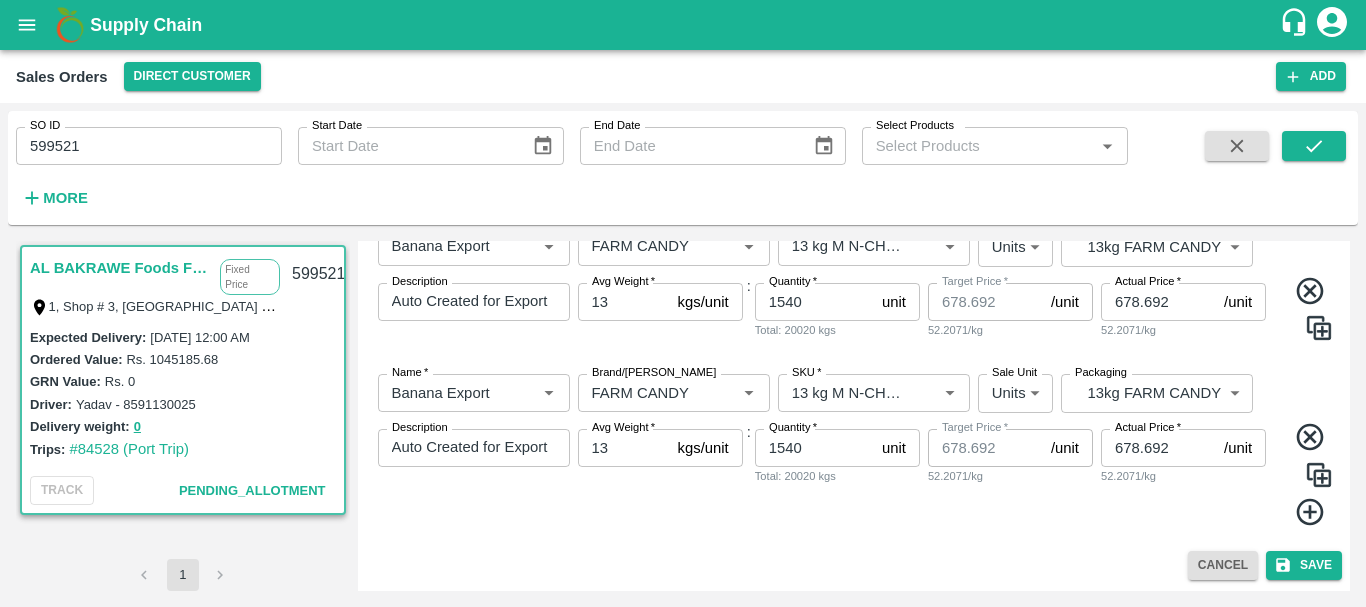 click 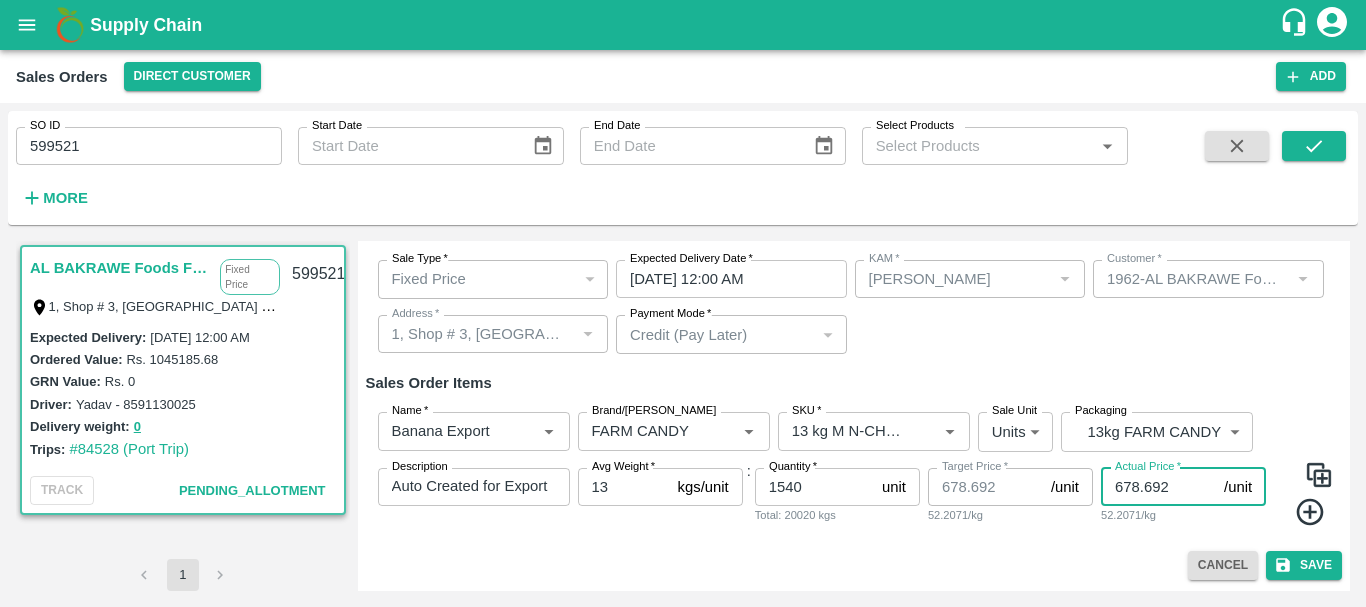 click on "678.692" at bounding box center (1158, 487) 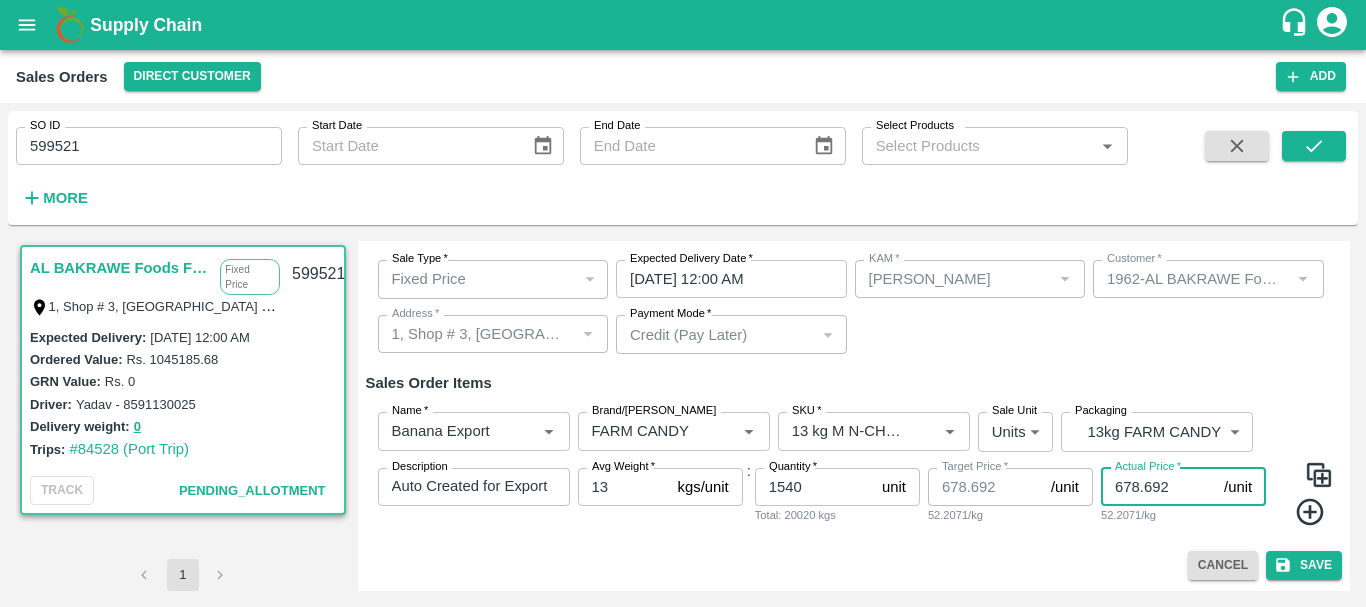 click on "678.692" at bounding box center [1158, 487] 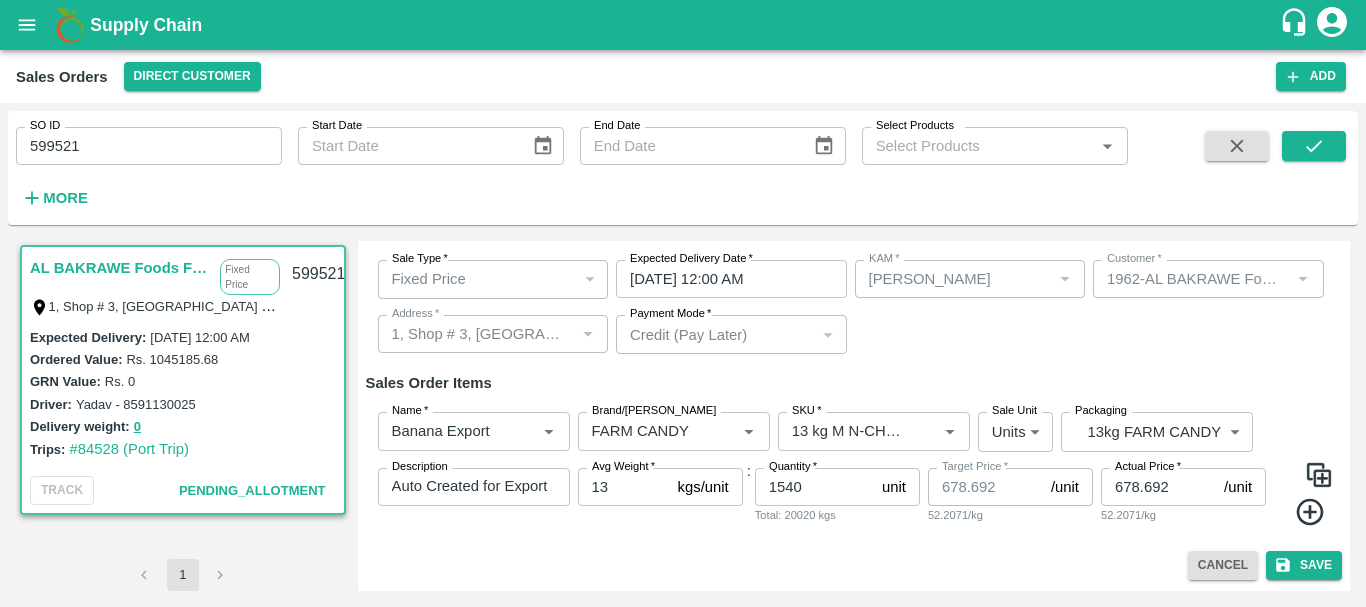 click on "Sale Type   * Fixed Price 1 Sale Type Expected Delivery Date   * 23/07/2025 12:00 AM Expected Delivery Date KAM   * KAM   * Customer   * Customer   * Address   * Address   * Payment Mode   * Credit (Pay Later) credit Payment Mode" at bounding box center (854, 307) 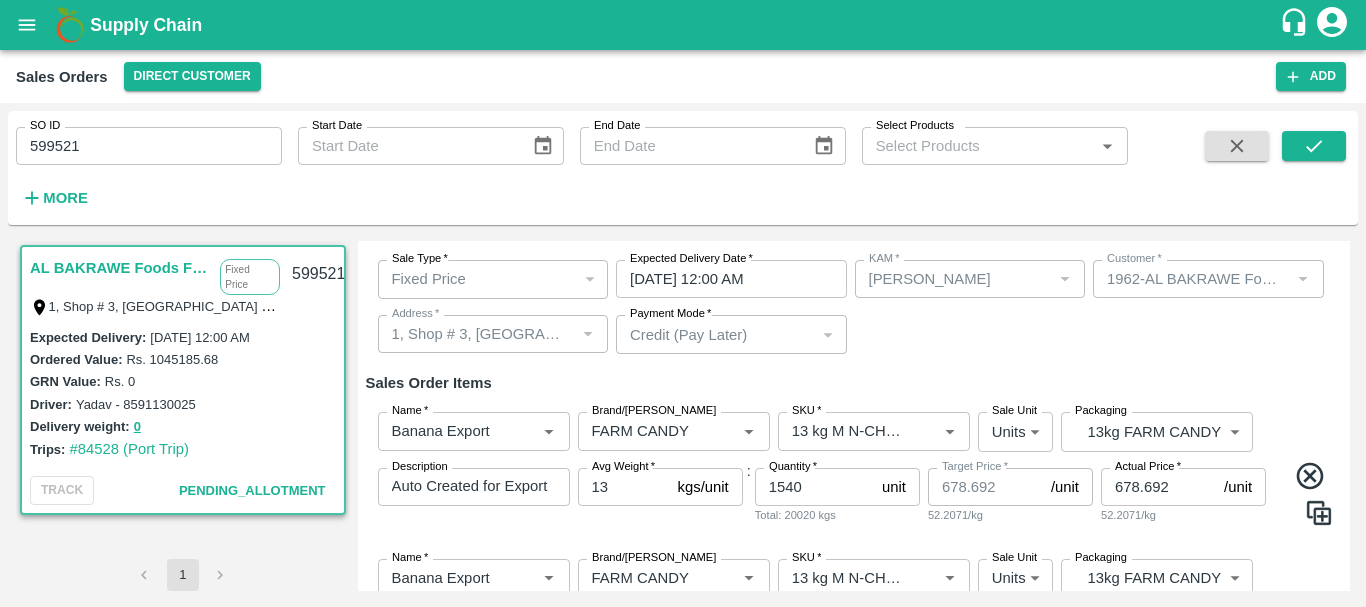 click 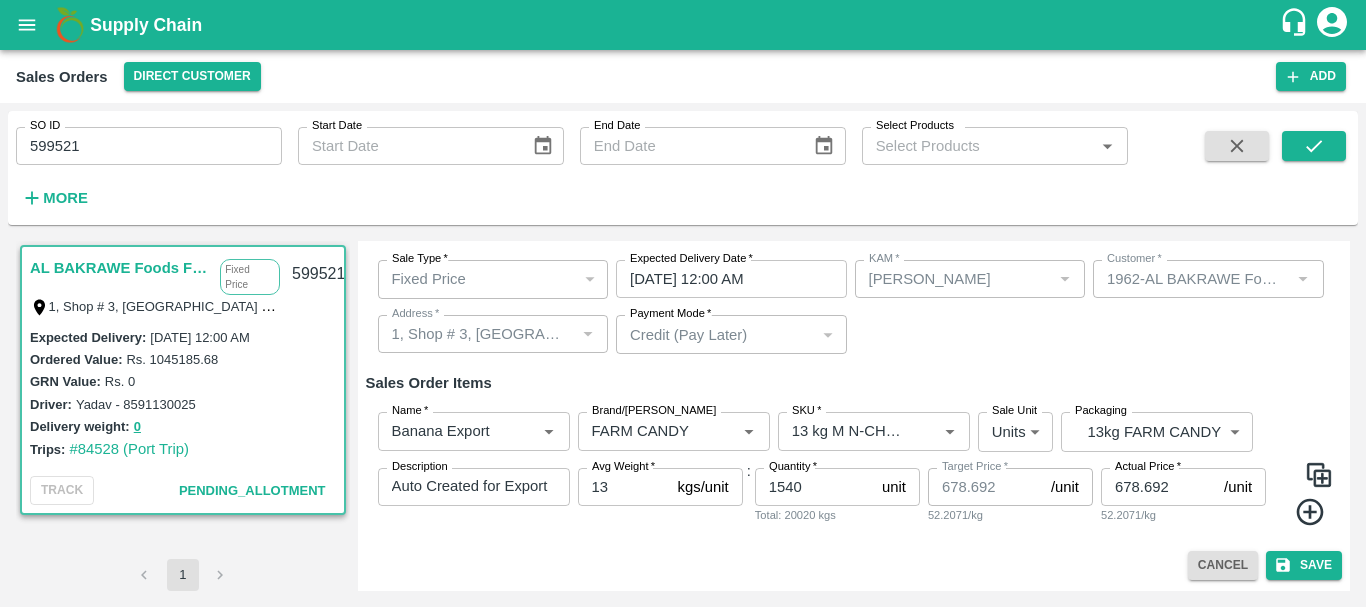 click on "678.692" at bounding box center [1158, 487] 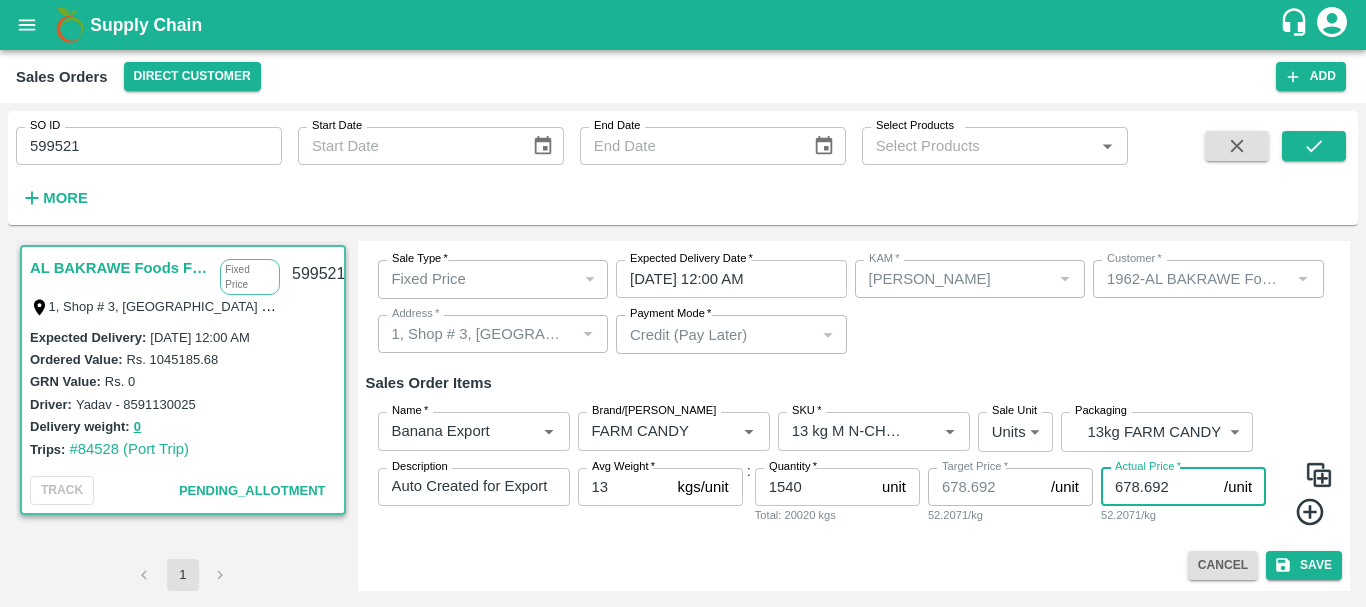 click on "678.692" at bounding box center [1158, 487] 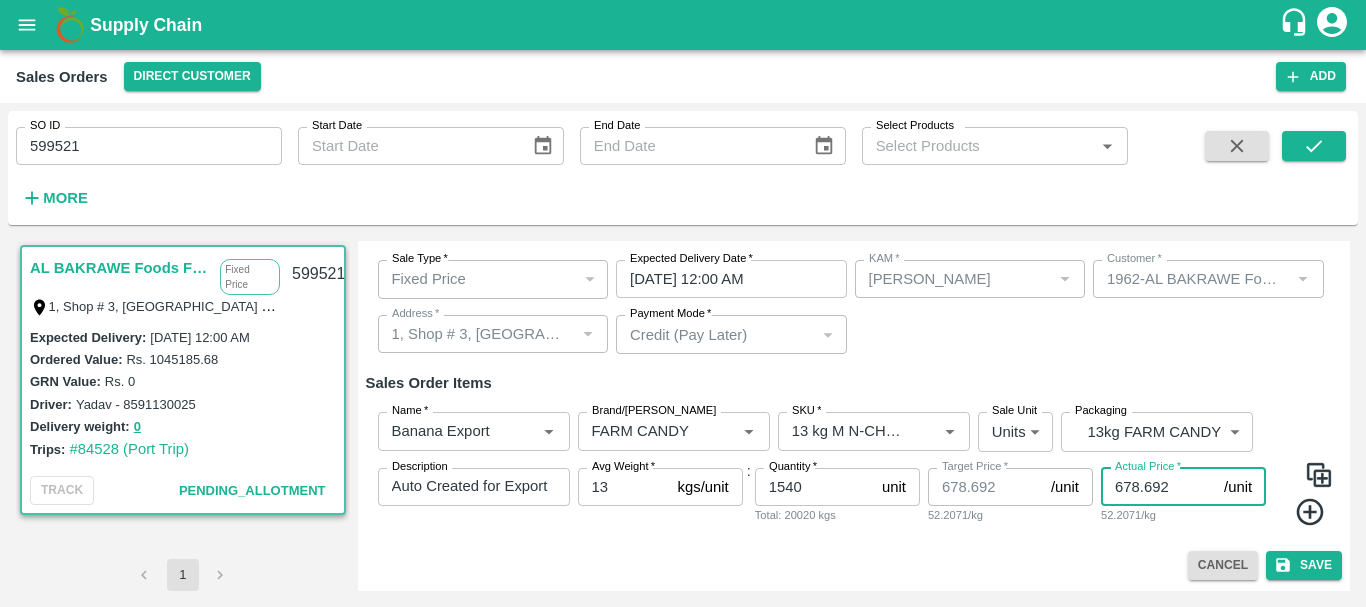 paste on ".530805" 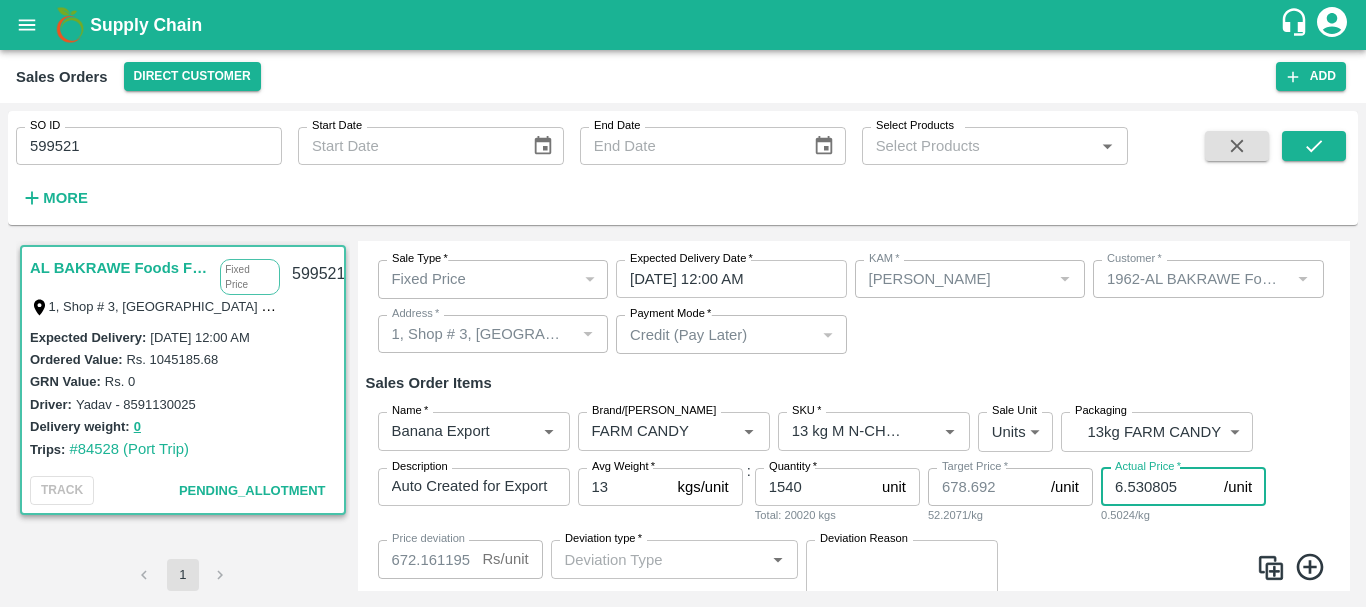 click on "6.530805" at bounding box center (1158, 487) 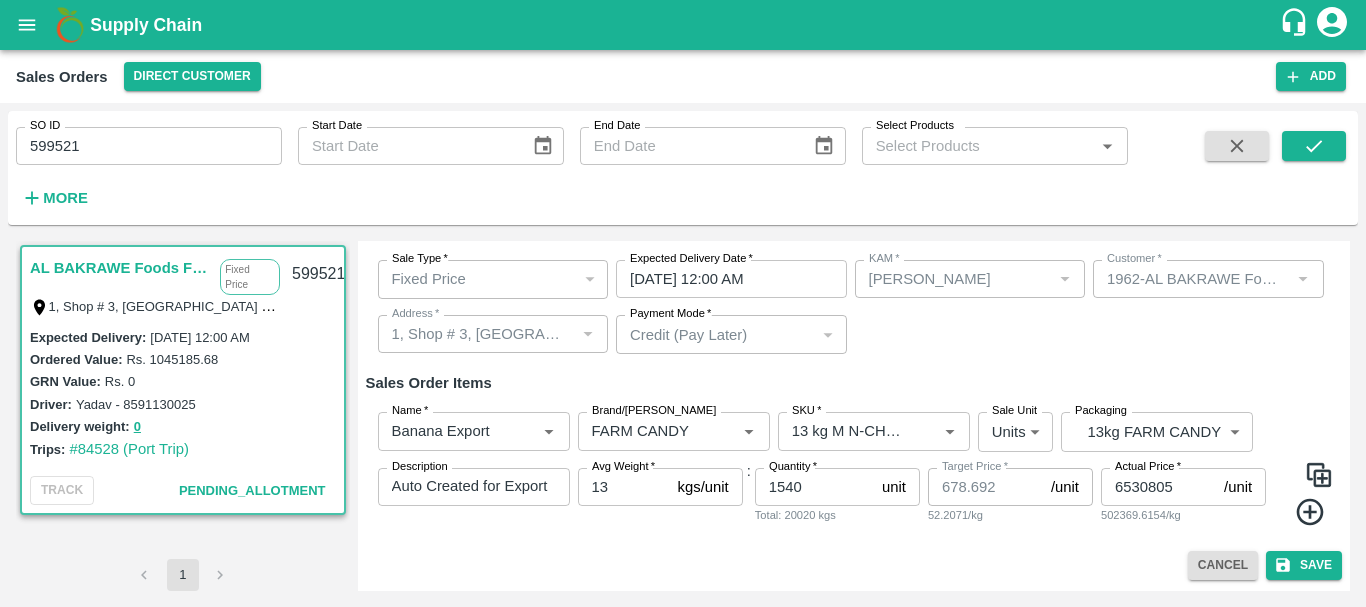 click on "Name   * Name   * Brand/Marka Brand/Marka SKU   * SKU   * Sale Unit Units 2 Sale Unit Packaging 13kg FARM CANDY BOM/466 Packaging Description Auto Created for Export Order 461 - Export Trip 474 x Description Avg Weight   * 13 kgs/unit Avg Weight   :  Quantity   * 1540 unit Quantity Total: 20020 kgs Target Price   * 678.692 /unit Target Price 52.2071/kg Actual Price   * 6530805 /unit Actual Price 502369.6154/kg" at bounding box center (854, 469) 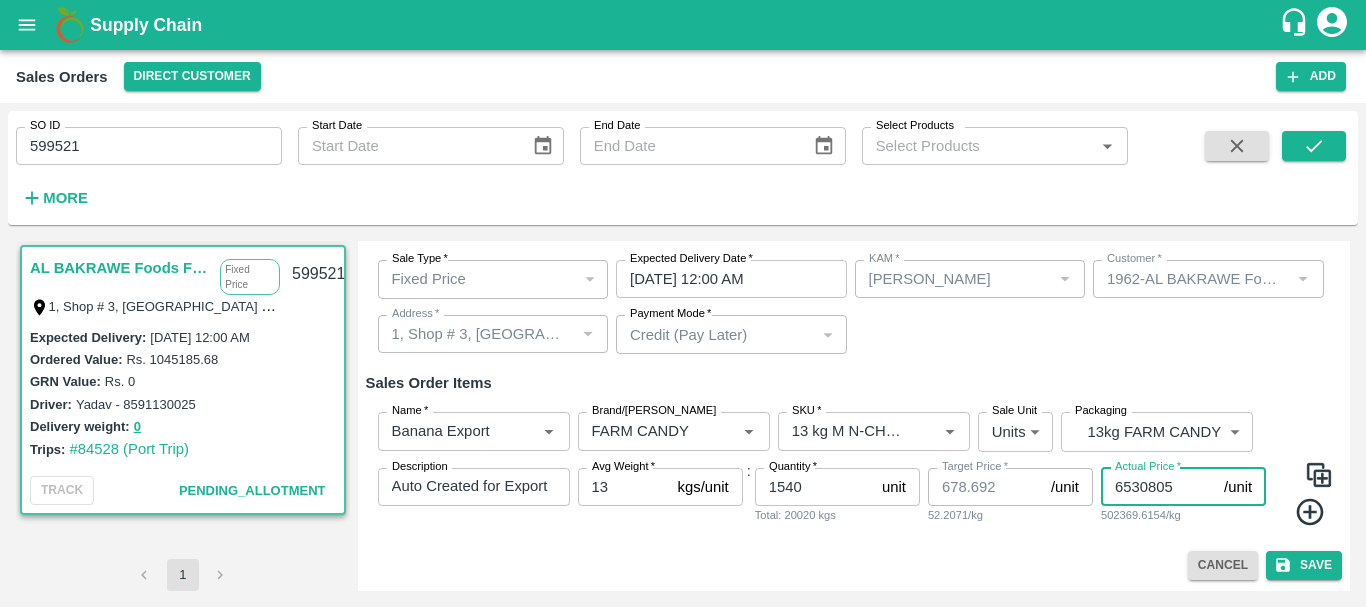 click on "6530805" at bounding box center (1158, 487) 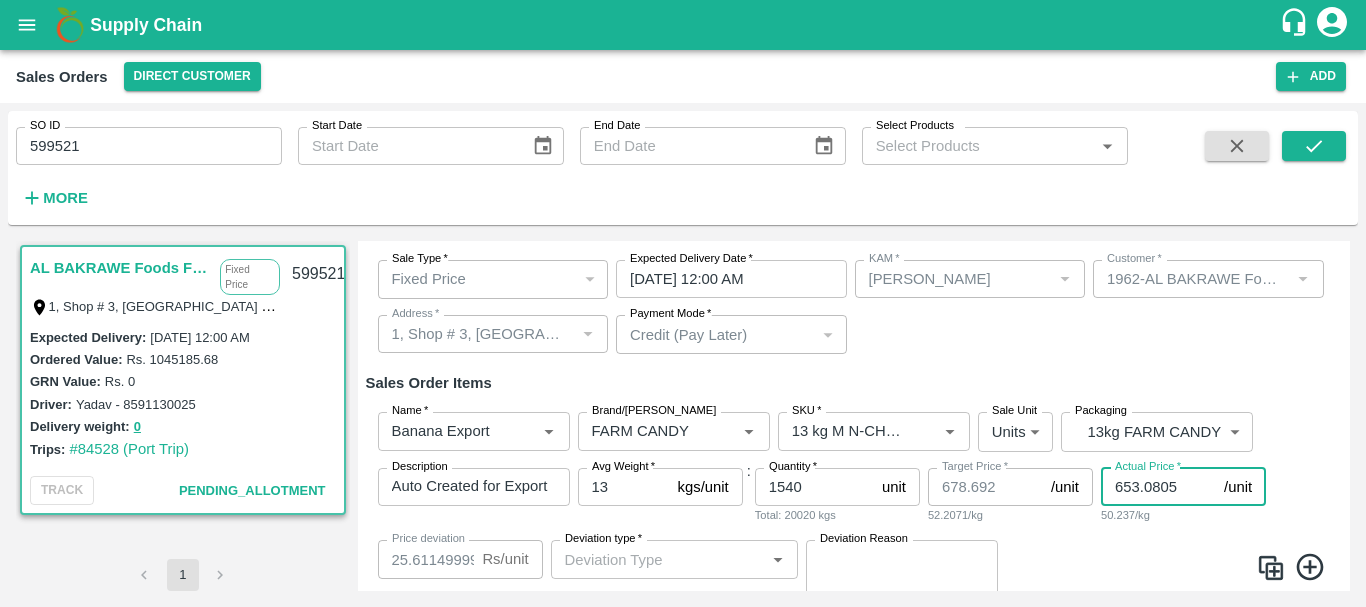 type on "653.0805" 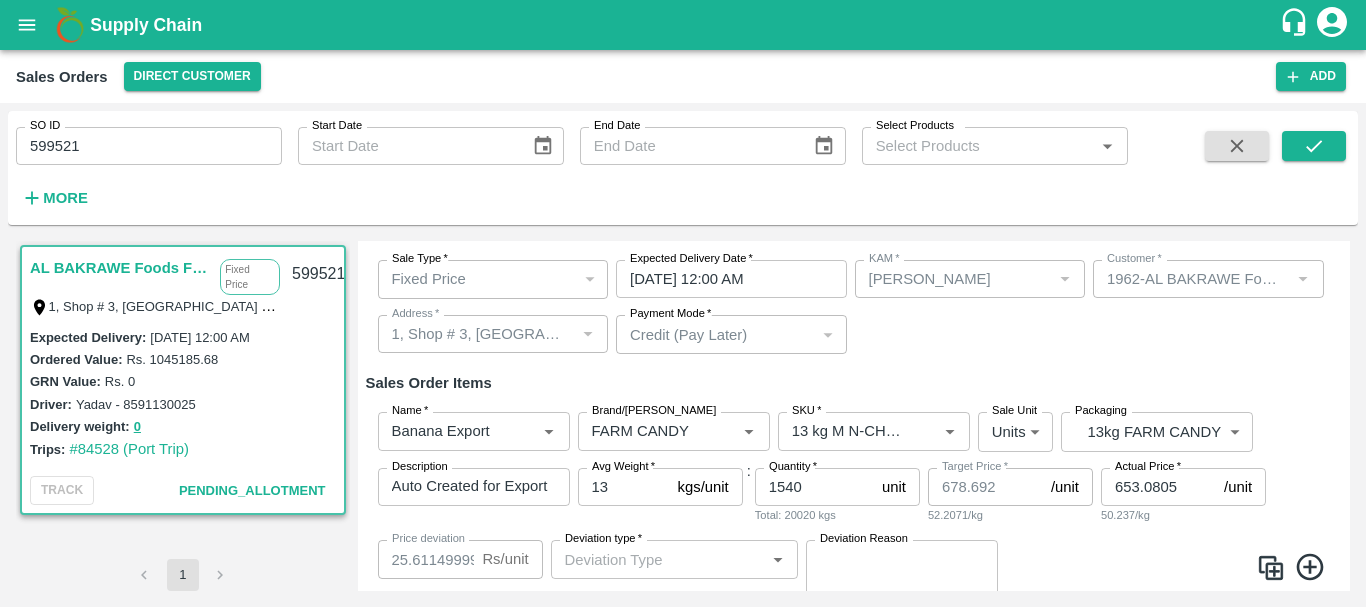 click on "Name   * Name   * Brand/Marka Brand/Marka SKU   * SKU   * Sale Unit Units 2 Sale Unit Packaging 13kg FARM CANDY BOM/466 Packaging Description Auto Created for Export Order 461 - Export Trip 474 x Description Avg Weight   * 13 kgs/unit Avg Weight   :  Quantity   * 1540 unit Quantity Total: 20020 kgs Target Price   * 678.692 /unit Target Price 52.2071/kg Actual Price   * 653.0805 /unit Actual Price 50.237/kg Price deviation 25.611499999999978 Rs /unit Price deviation Deviation type   * Deviation type   * Deviation Reason x Deviation Reason" at bounding box center (854, 505) 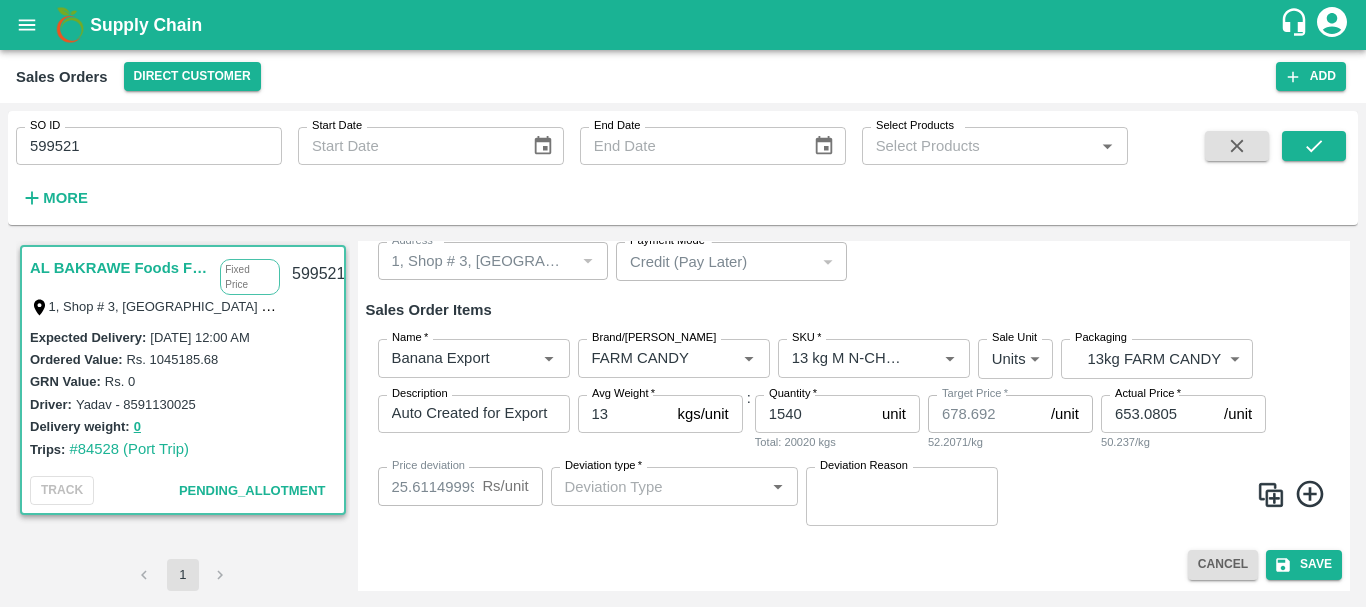 click at bounding box center (1168, 497) 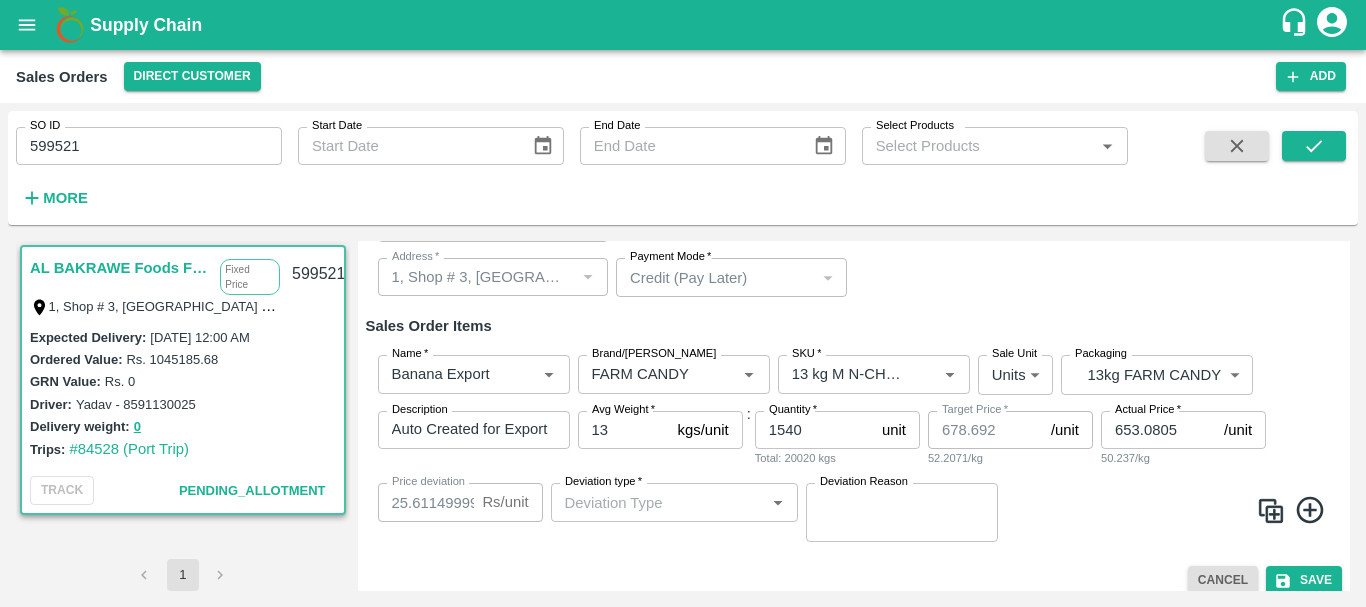 scroll, scrollTop: 174, scrollLeft: 0, axis: vertical 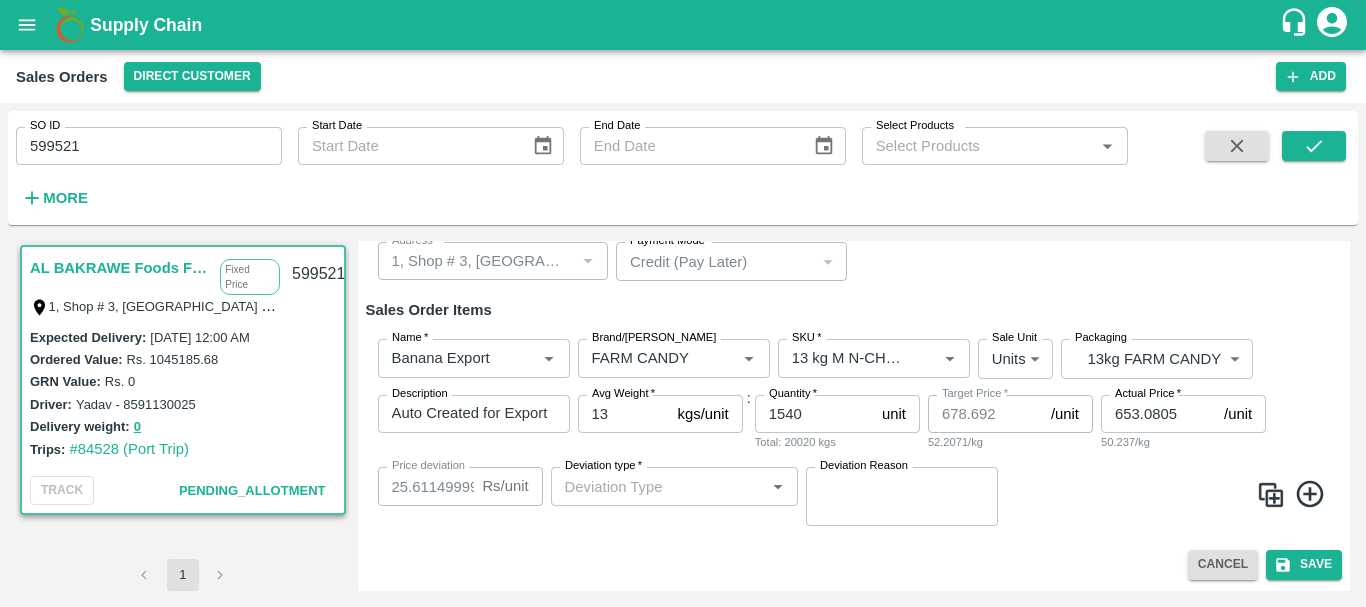 click at bounding box center (1168, 497) 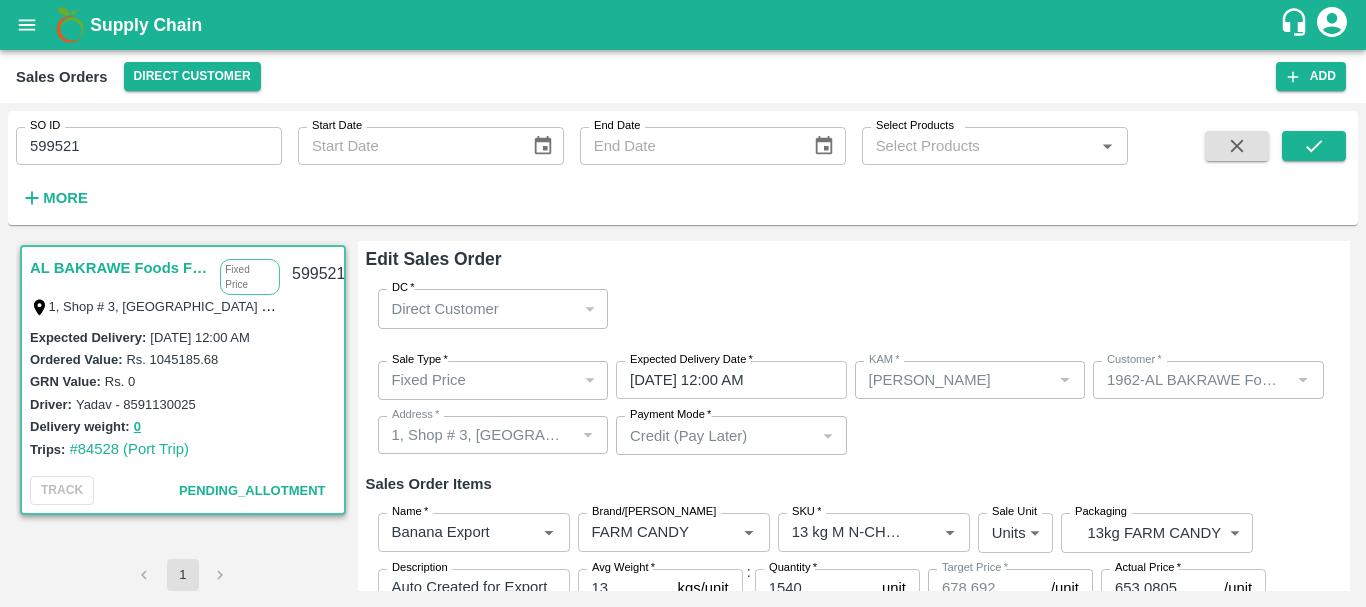 scroll, scrollTop: 174, scrollLeft: 0, axis: vertical 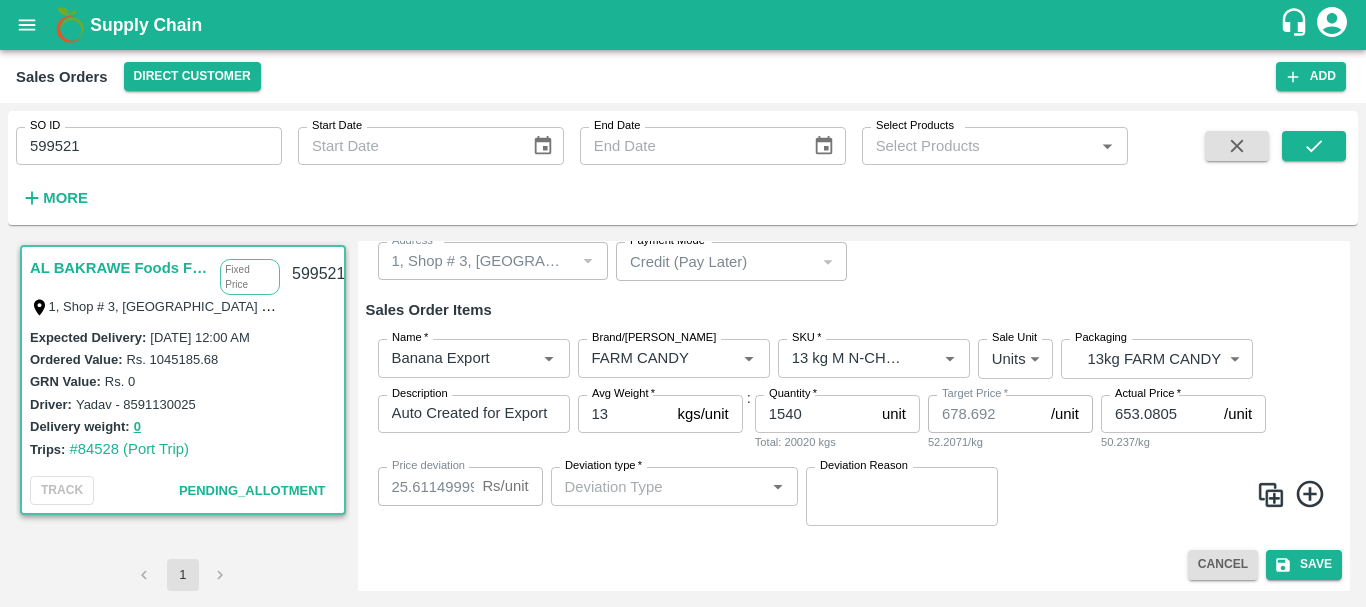 click at bounding box center [1168, 497] 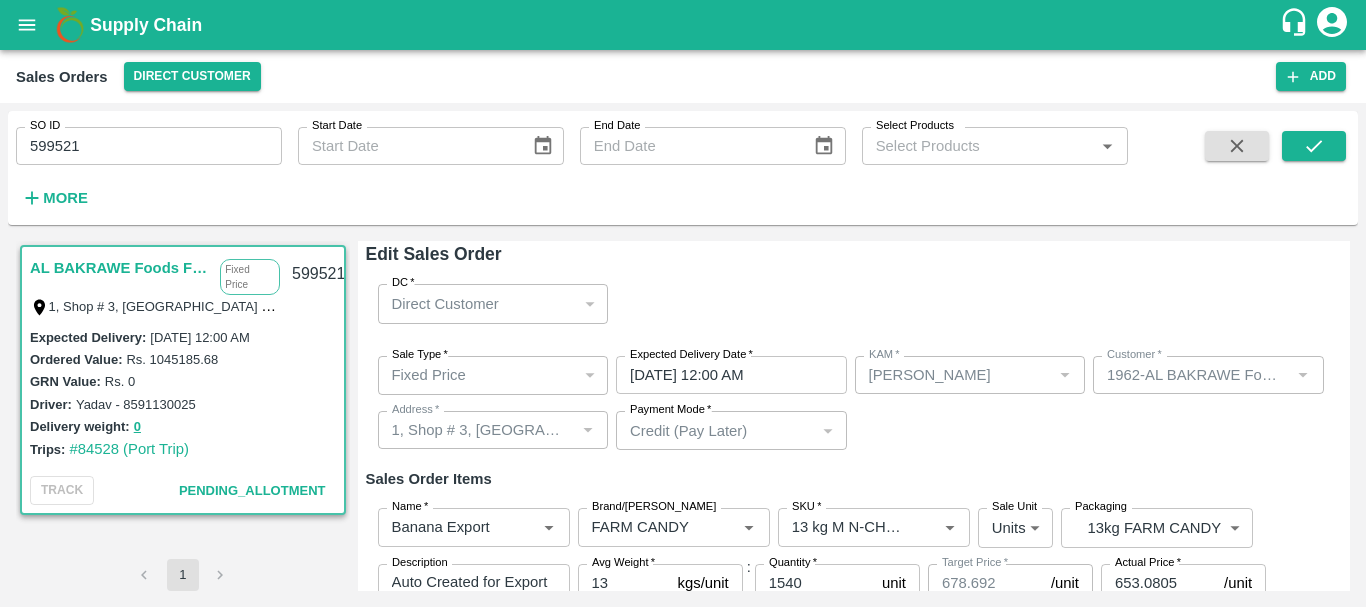 scroll, scrollTop: 174, scrollLeft: 0, axis: vertical 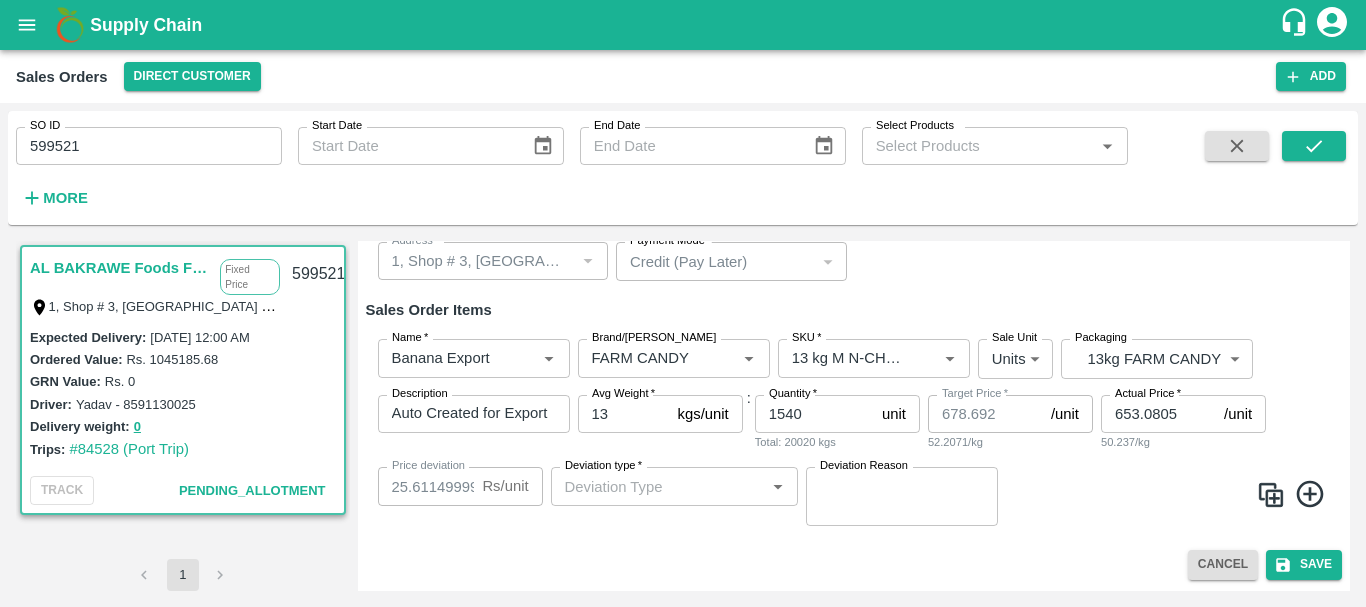 click on "Cancel" at bounding box center (1223, 564) 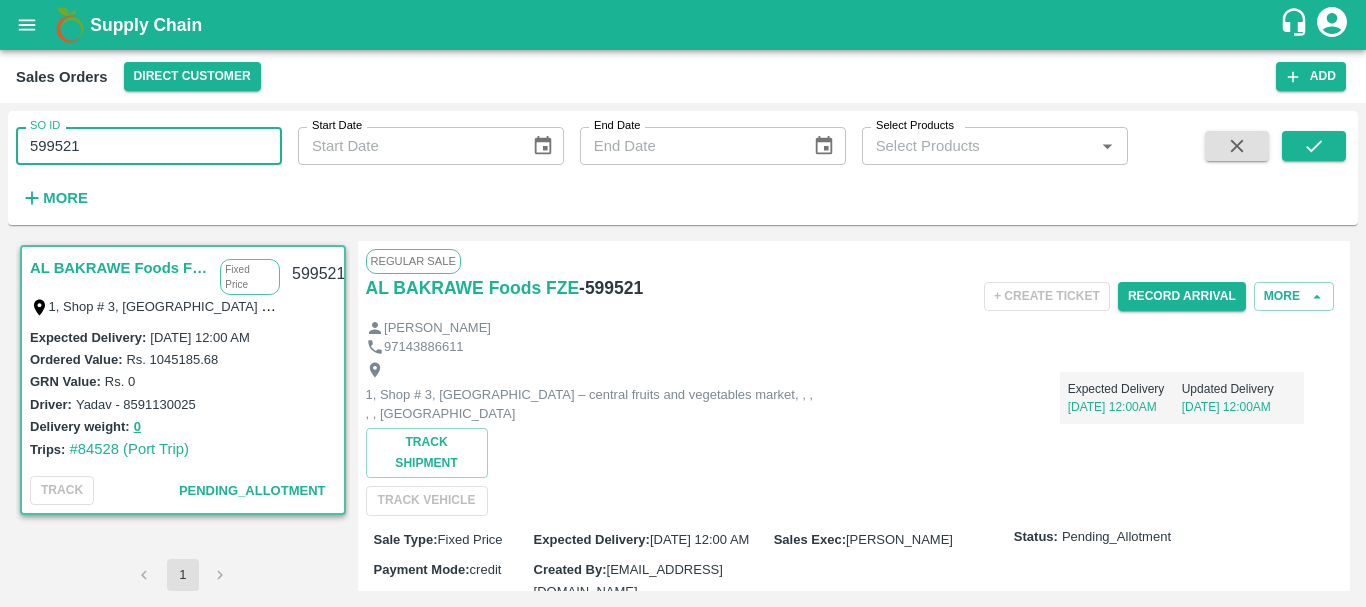 click on "599521" at bounding box center (149, 146) 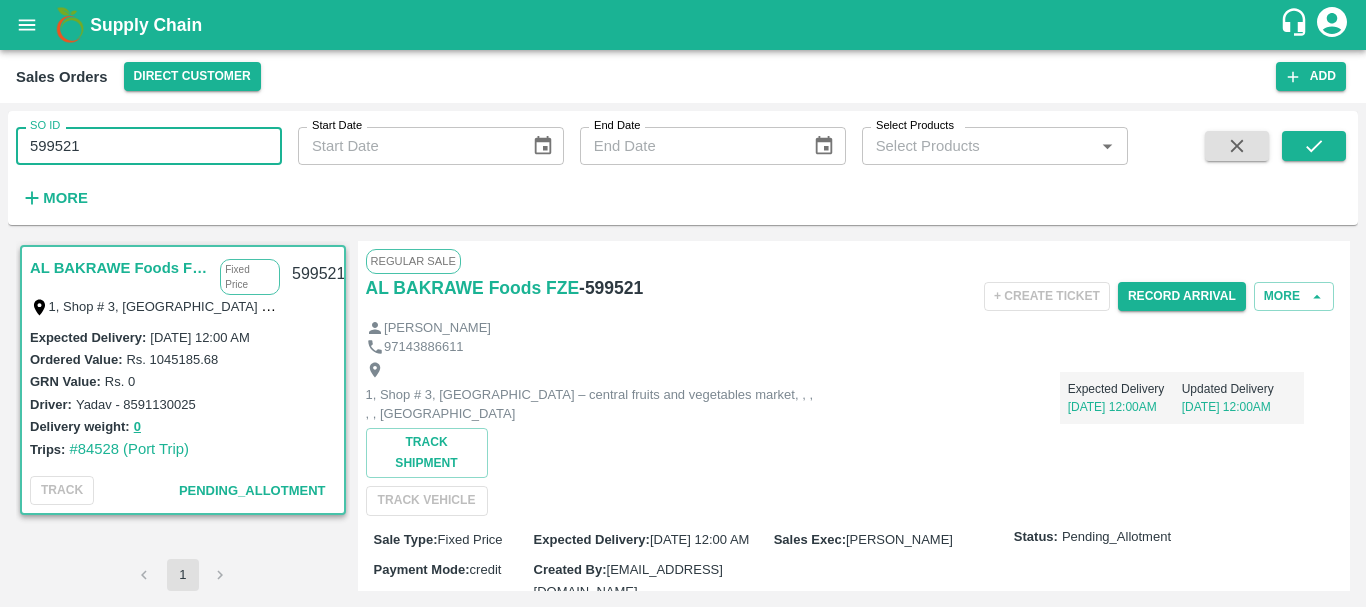 click on "599521" at bounding box center (149, 146) 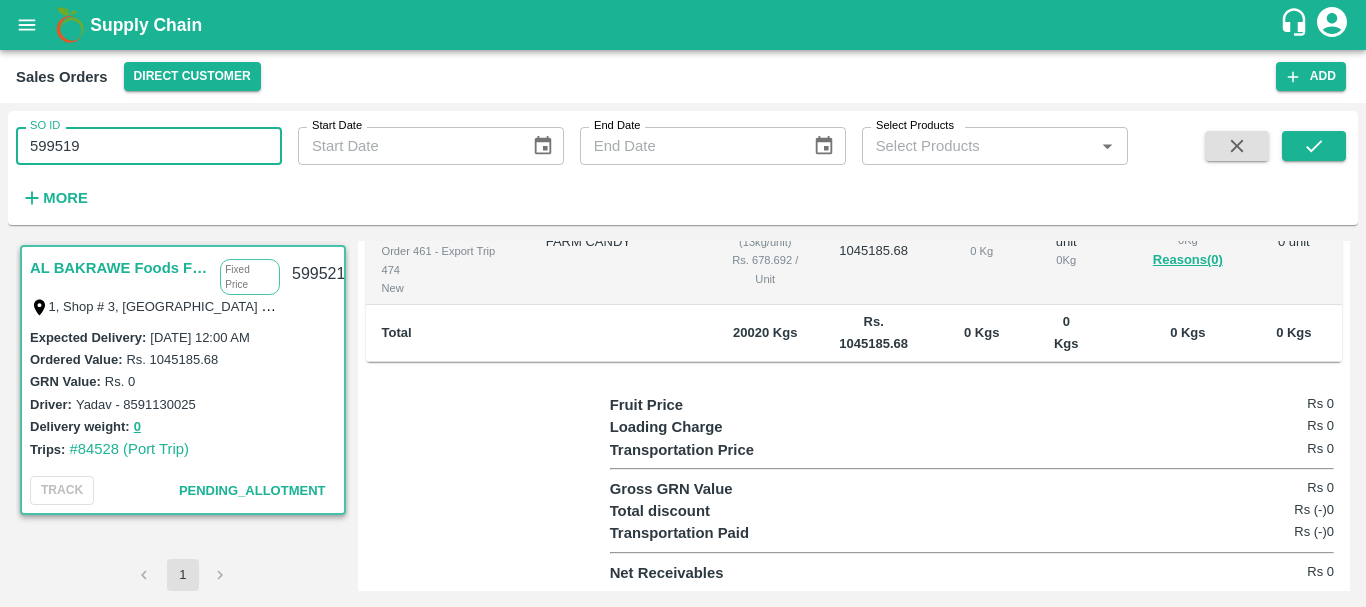 scroll, scrollTop: 0, scrollLeft: 0, axis: both 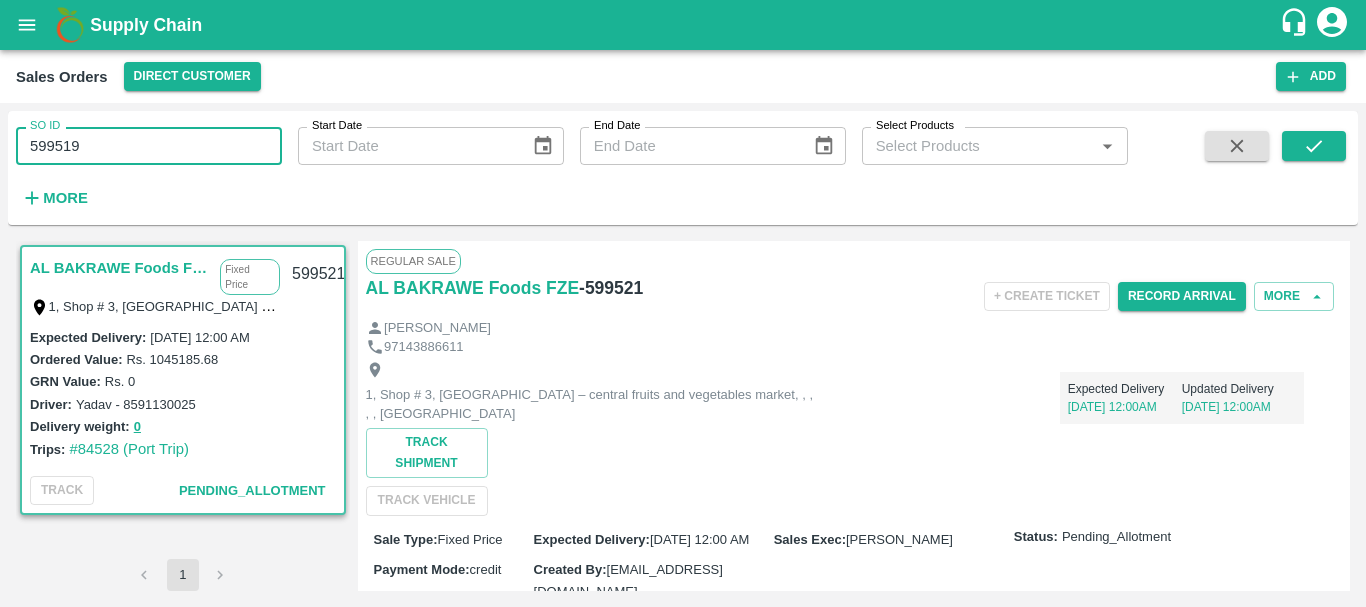 type on "599519" 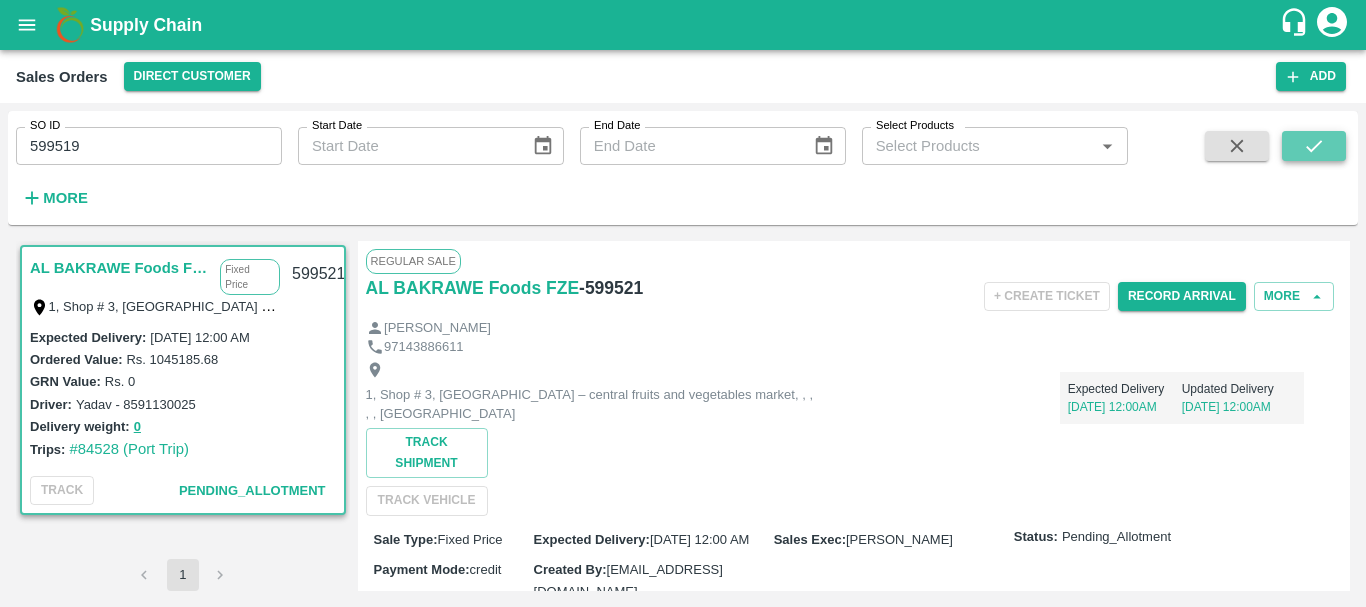 click at bounding box center [1314, 146] 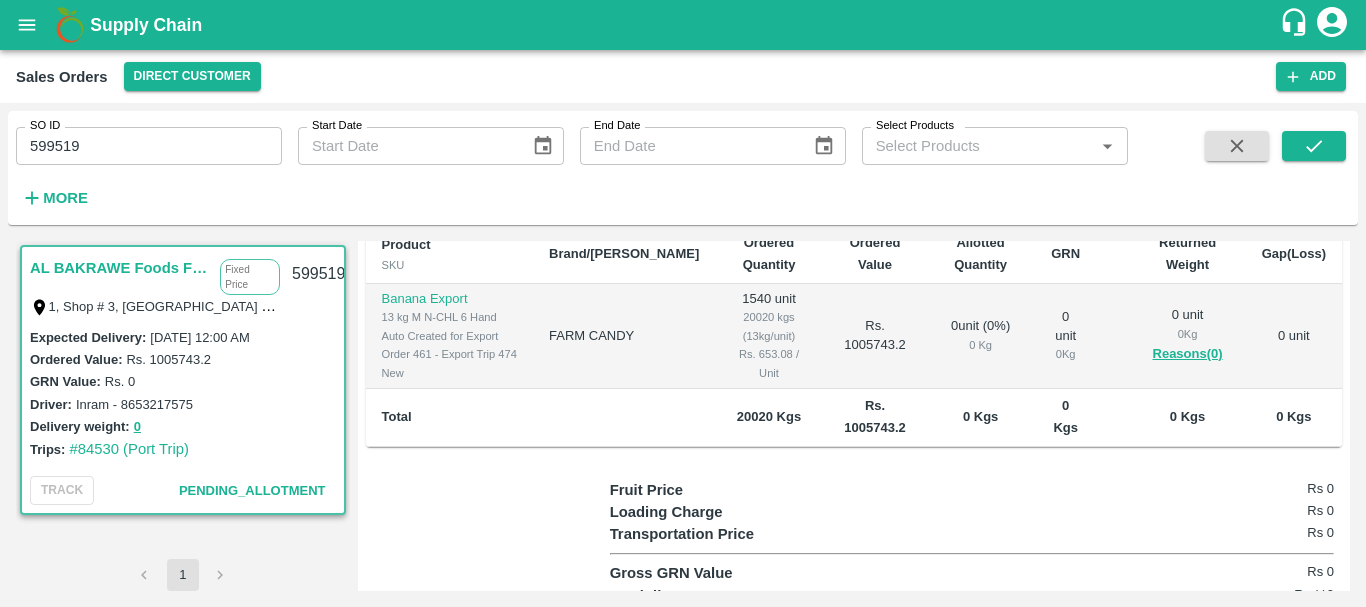 scroll, scrollTop: 450, scrollLeft: 0, axis: vertical 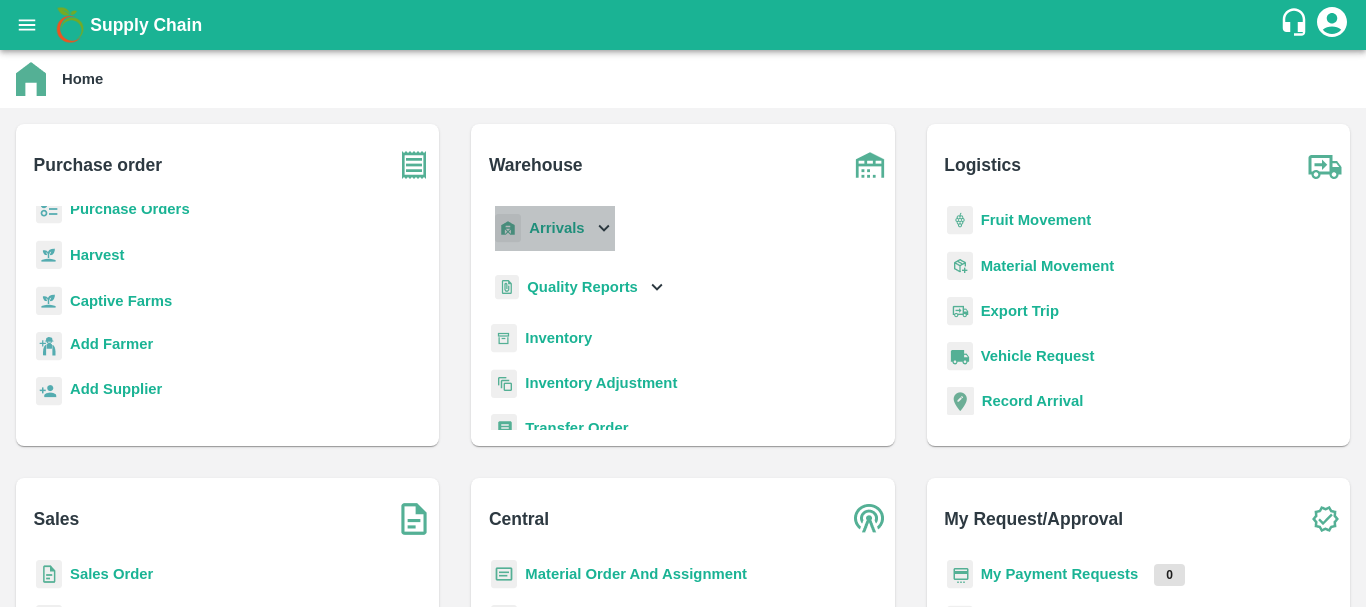 click on "Arrivals" at bounding box center (553, 228) 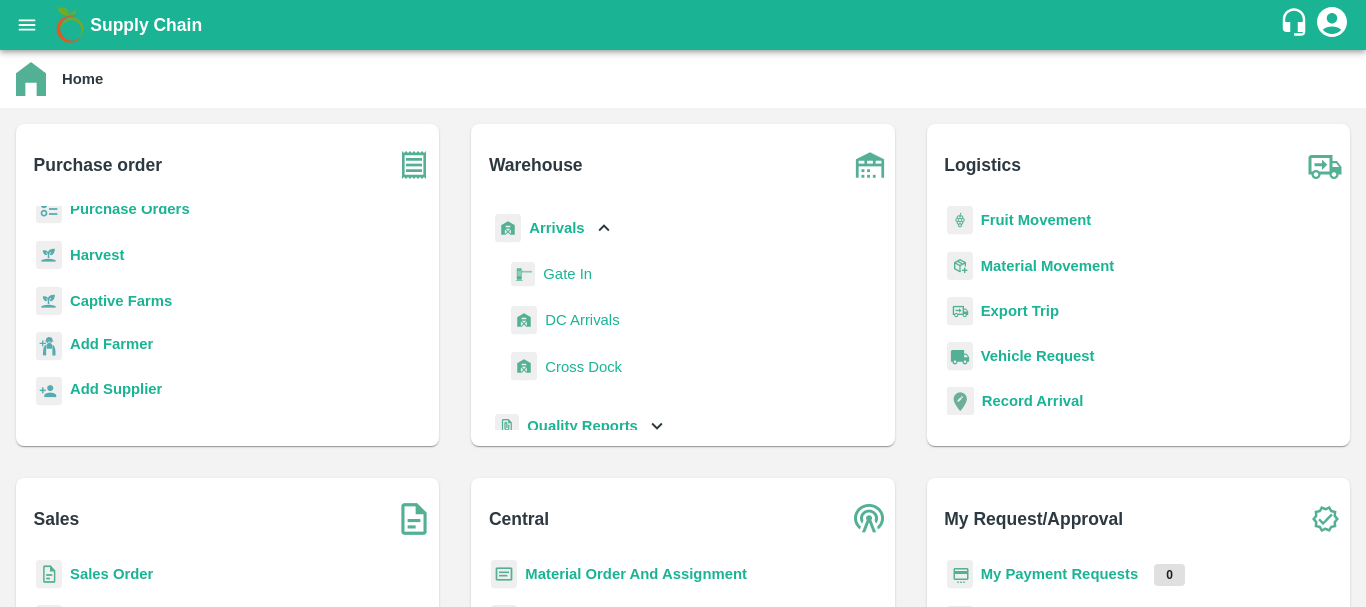 click on "DC Arrivals" at bounding box center (582, 320) 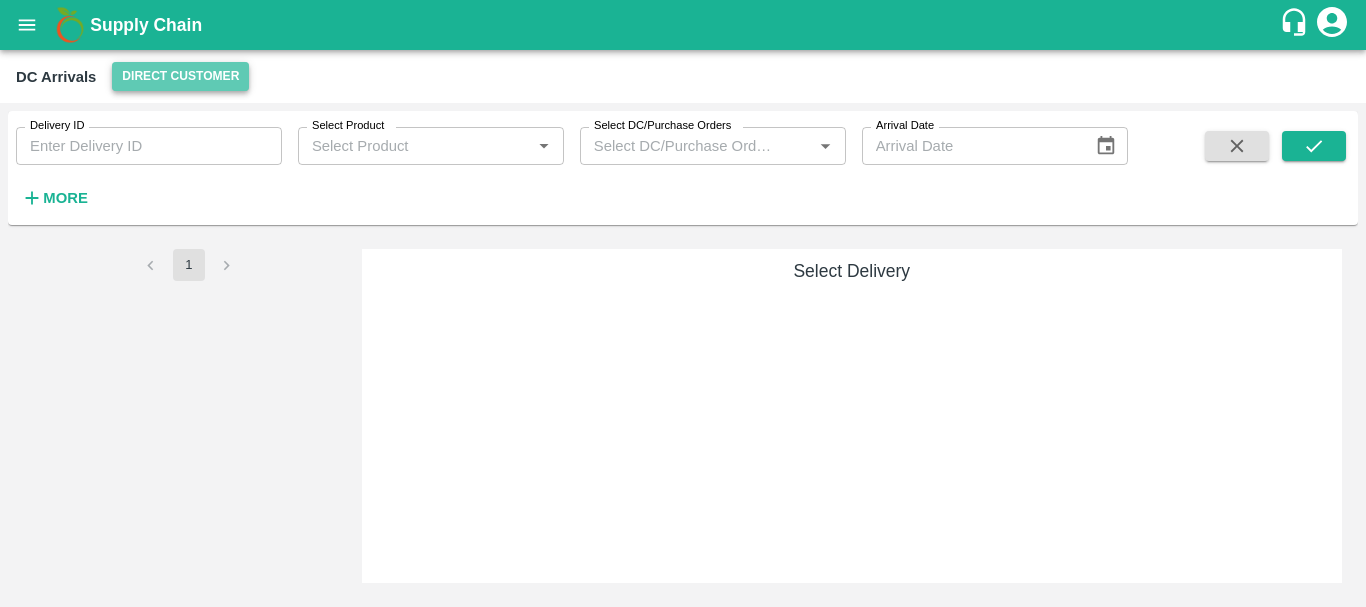 click on "Direct Customer" at bounding box center [180, 76] 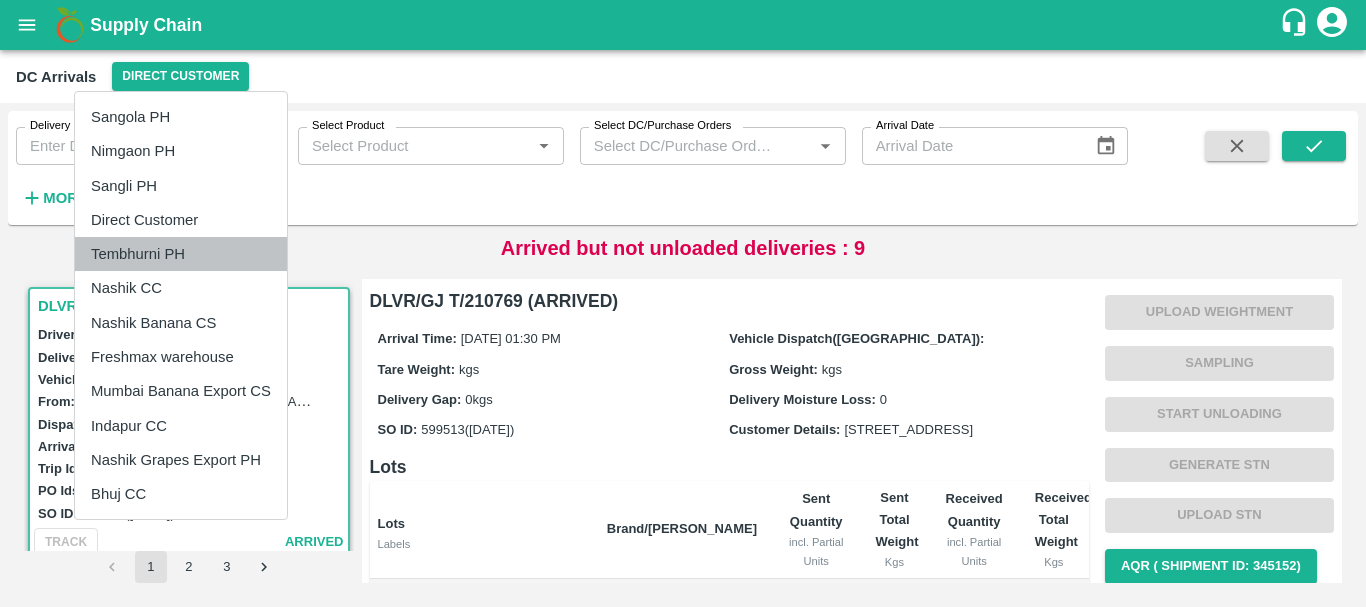 click on "Tembhurni PH" at bounding box center (181, 254) 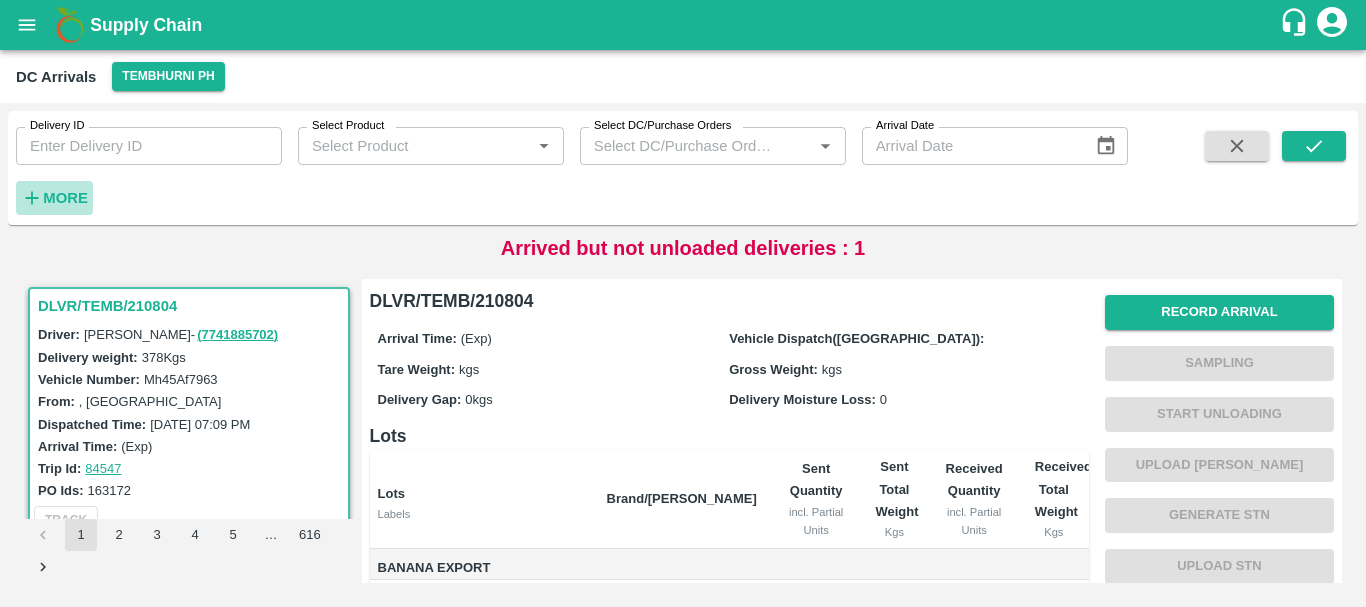 click on "More" at bounding box center (65, 198) 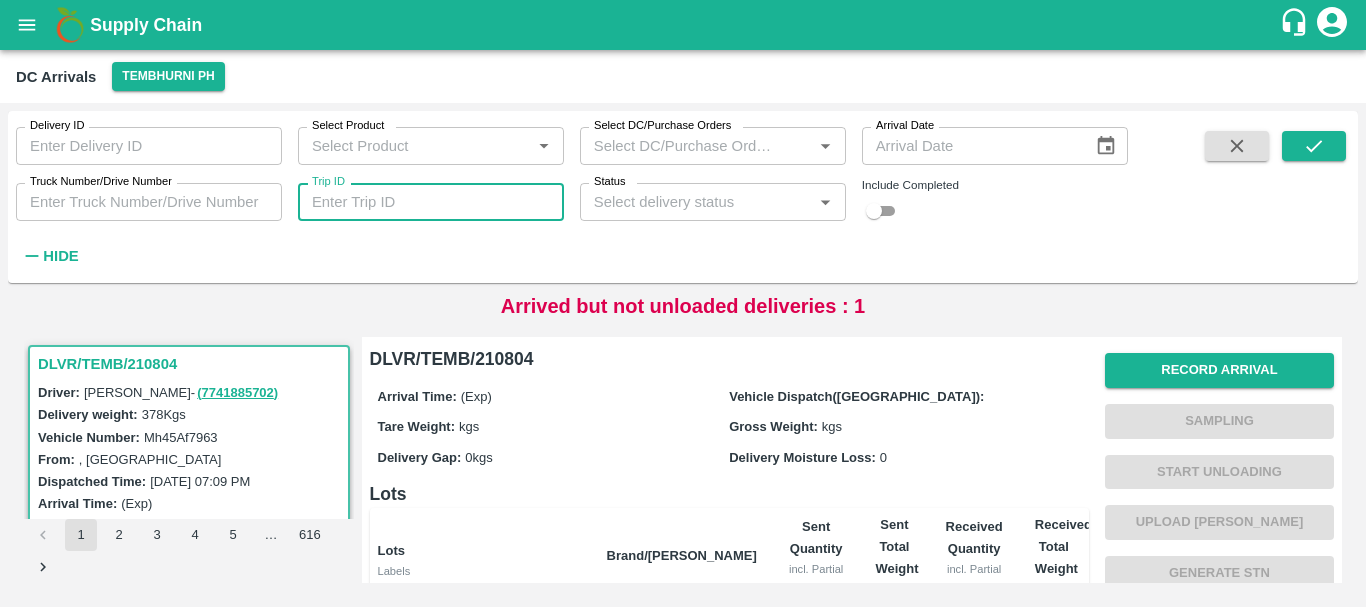 click on "Trip ID" at bounding box center (431, 202) 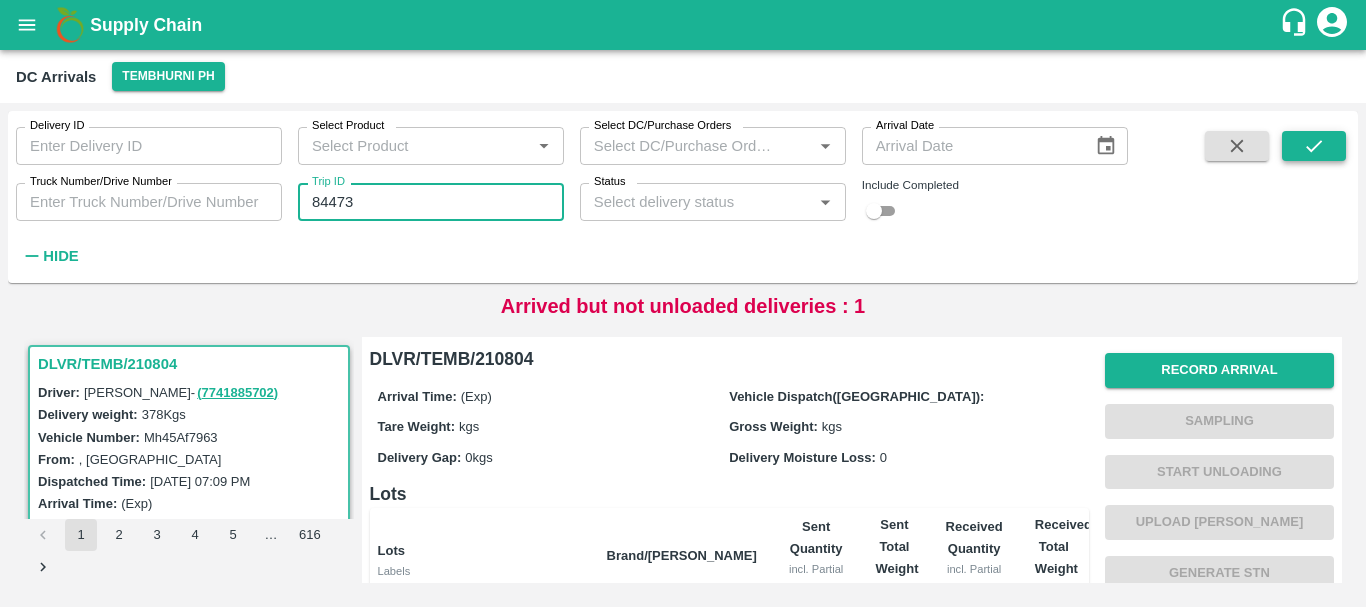 type on "84473" 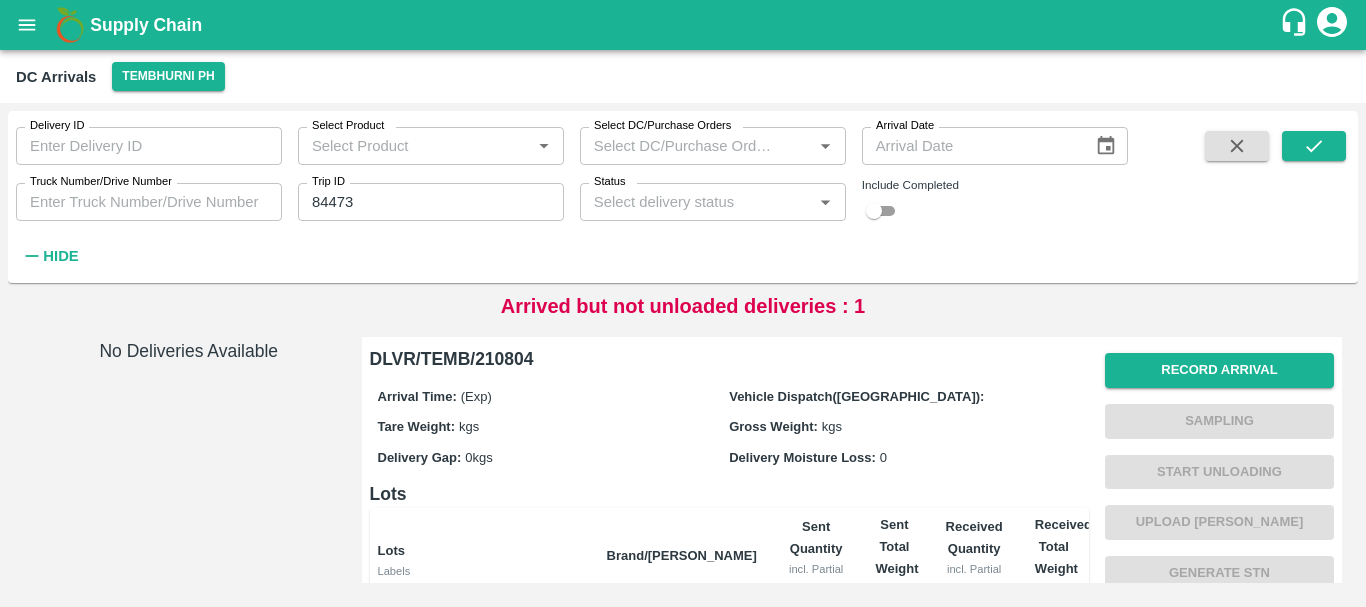 click at bounding box center (874, 211) 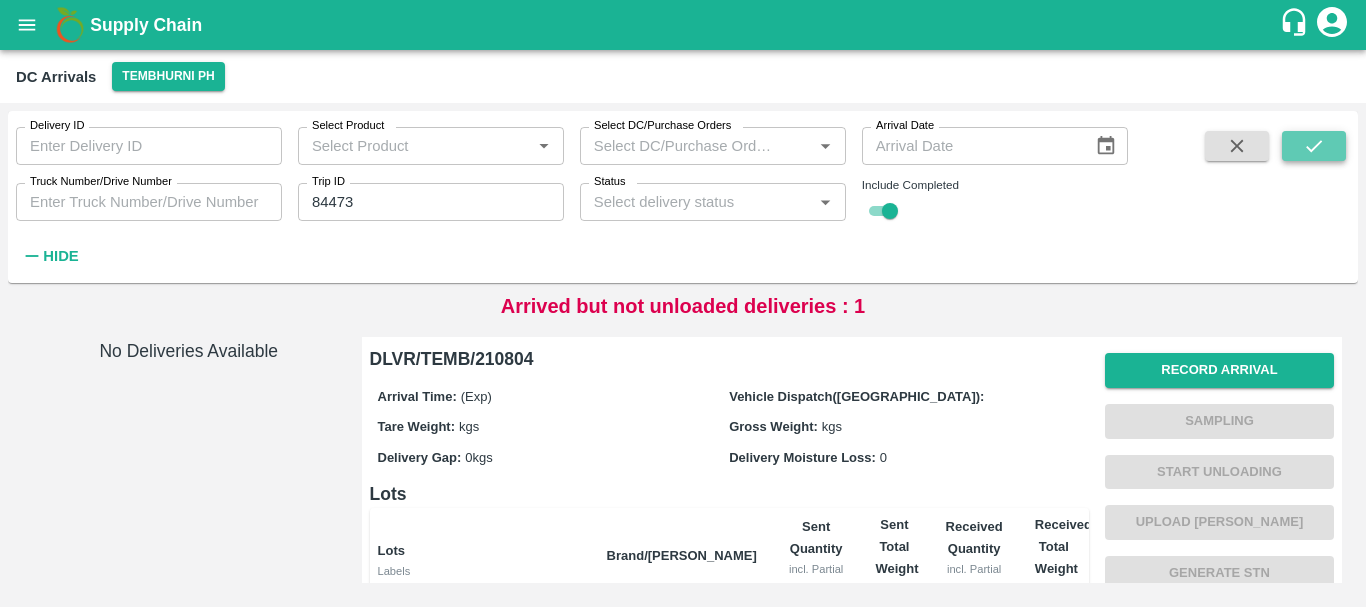 click 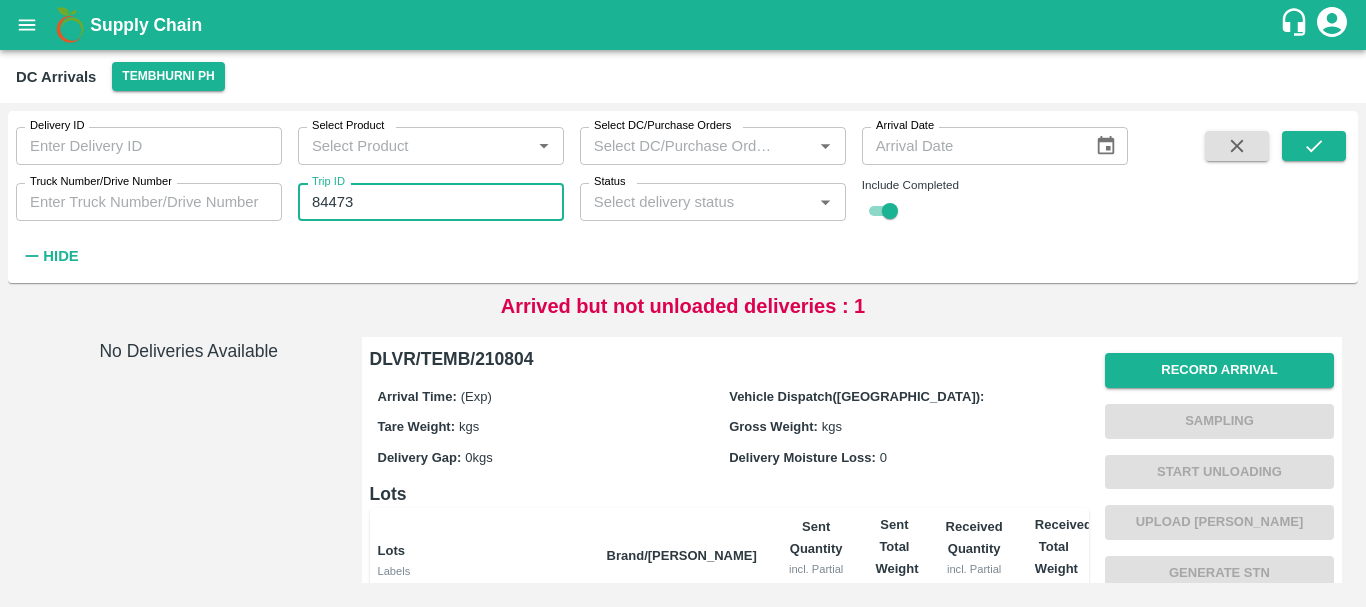 click on "84473" at bounding box center (431, 202) 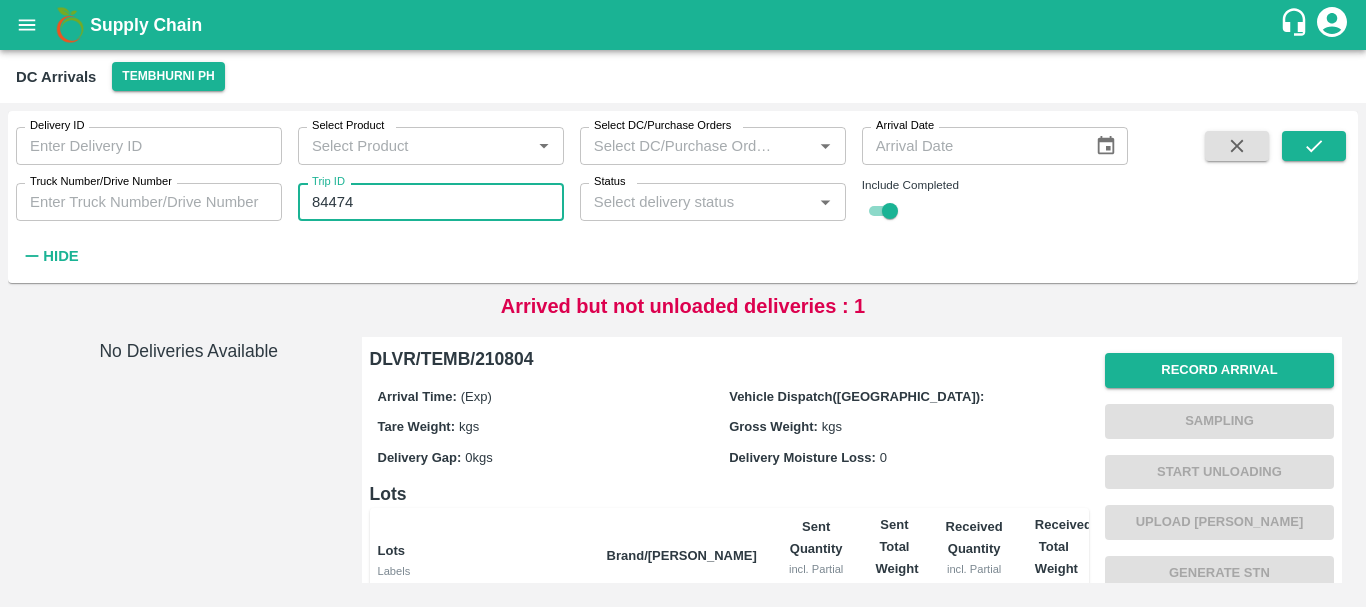 type on "84474" 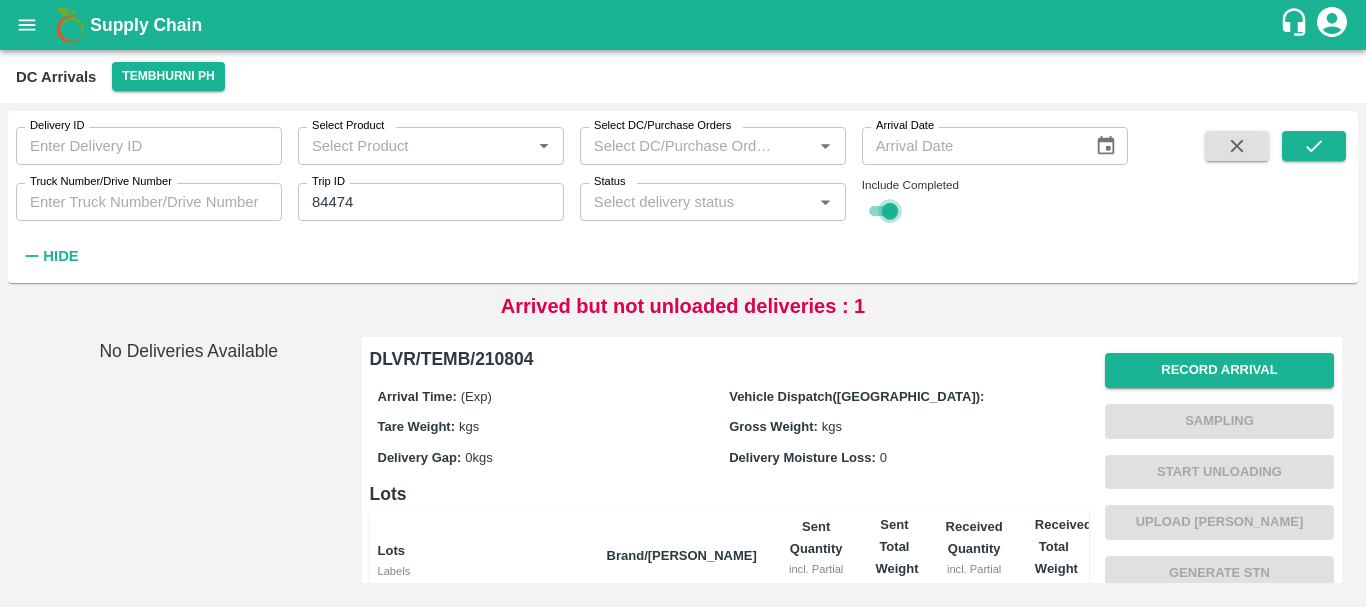 click at bounding box center [890, 211] 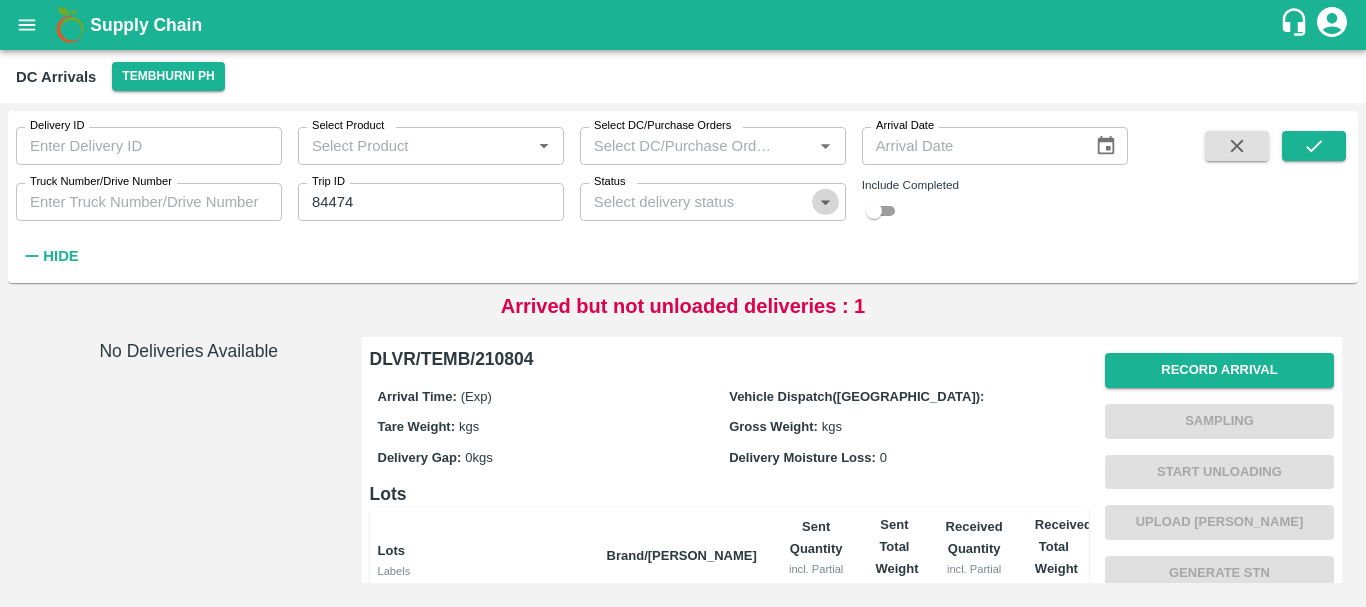 click 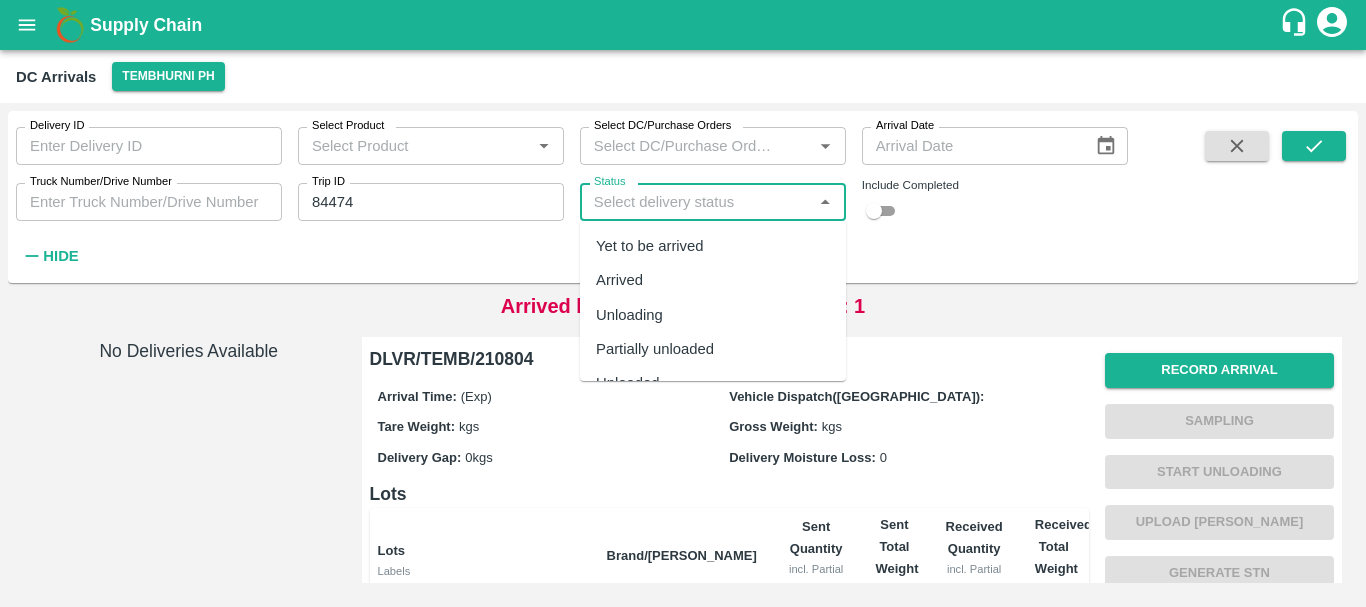 scroll, scrollTop: 62, scrollLeft: 0, axis: vertical 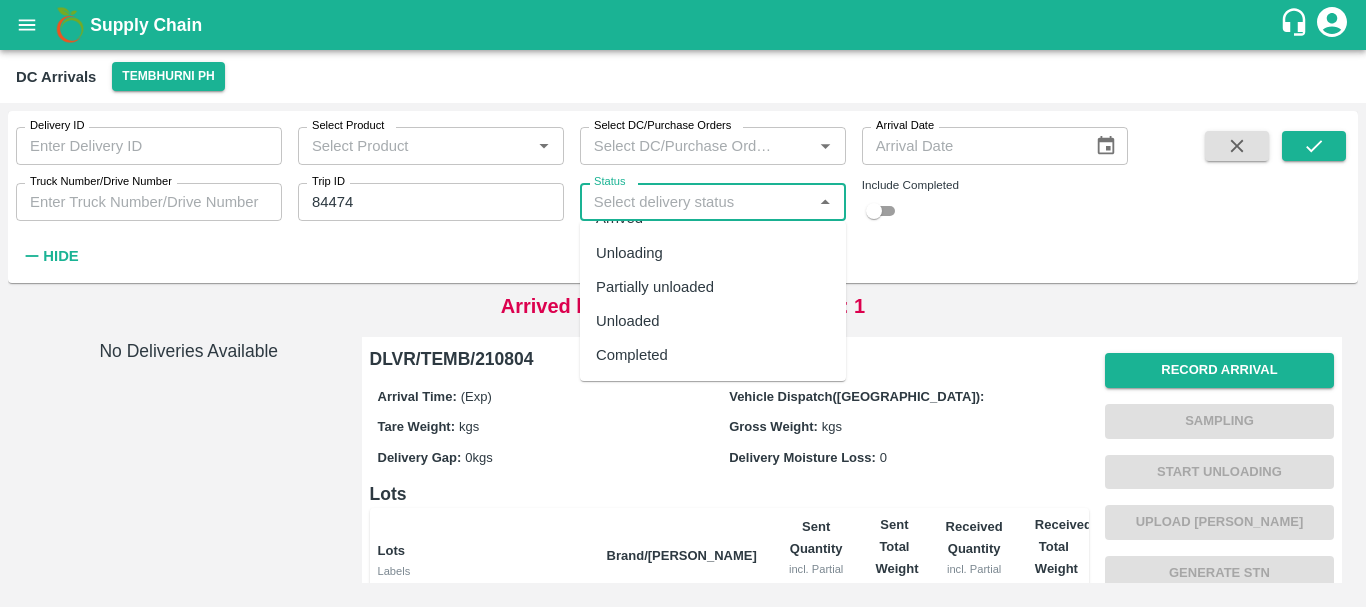click on "Completed" at bounding box center [632, 355] 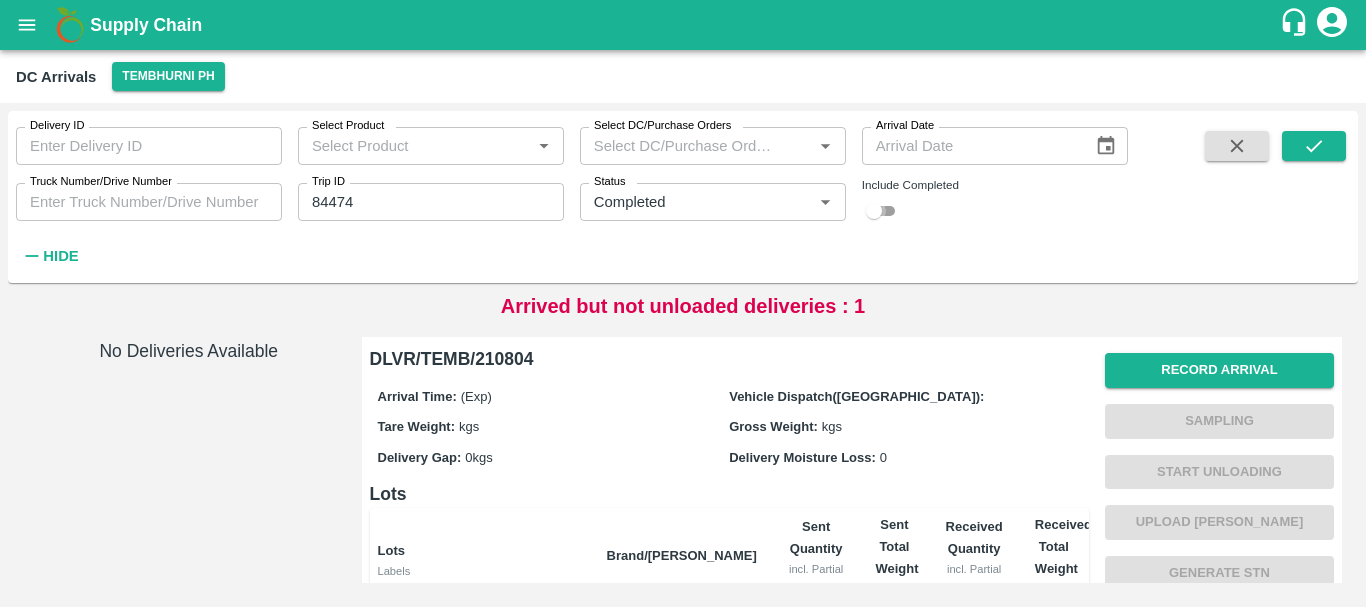 click at bounding box center [874, 211] 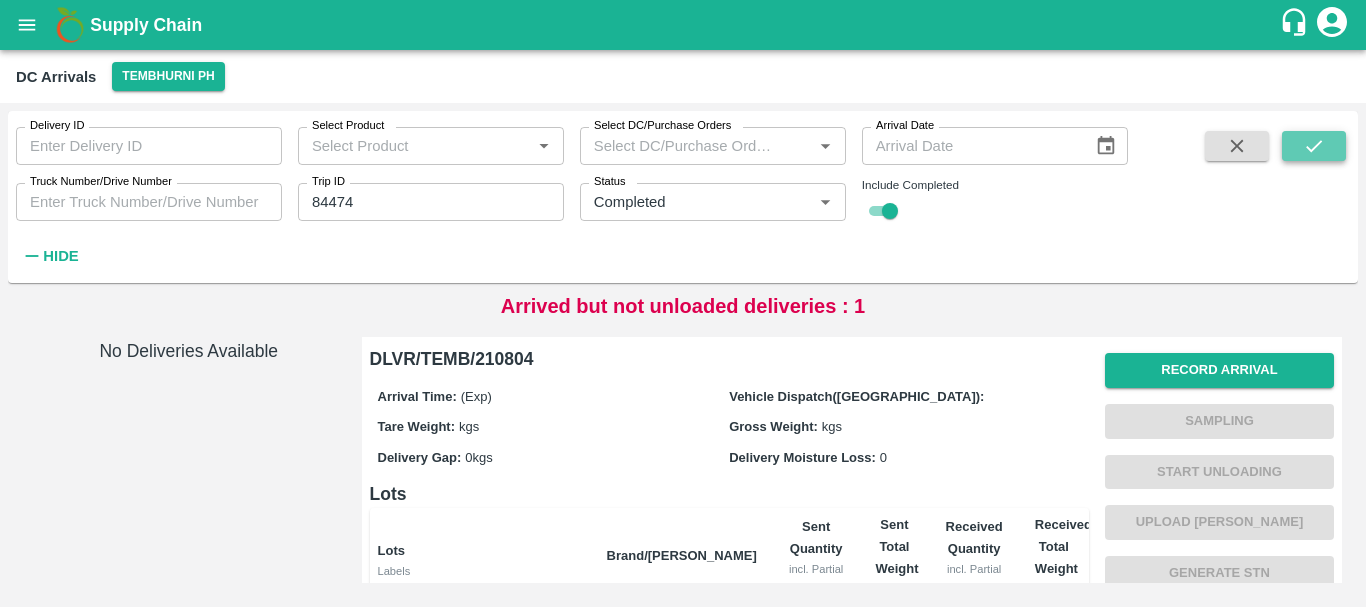 click at bounding box center (1314, 146) 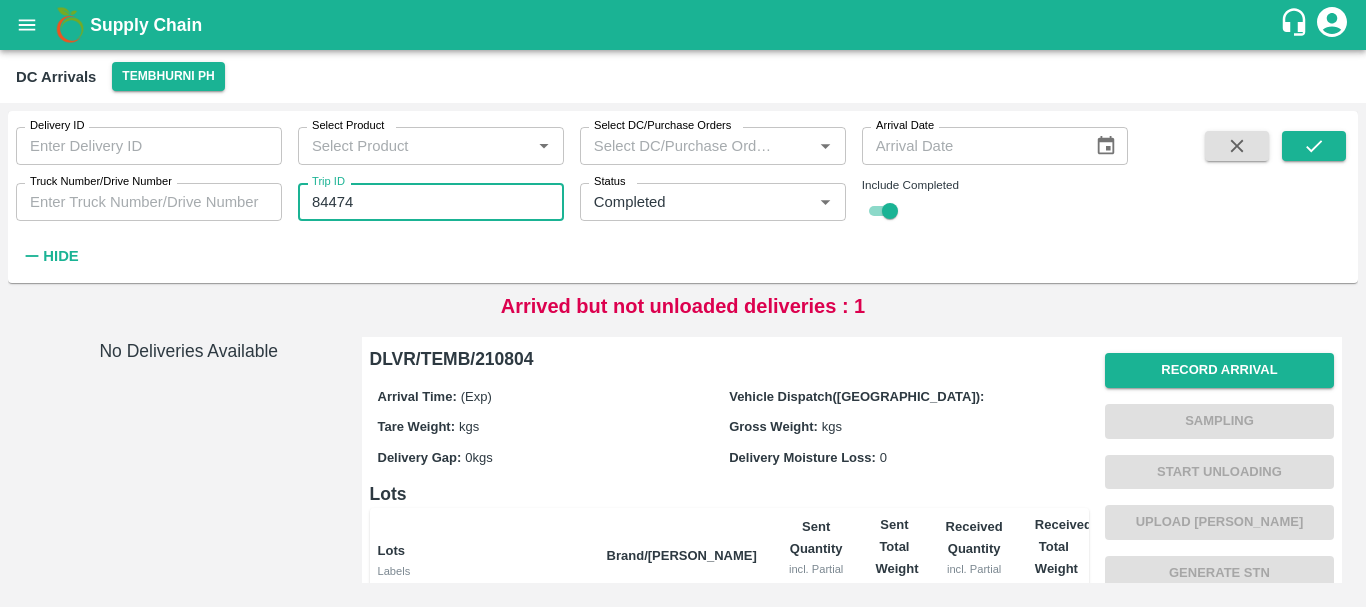 click on "84474" at bounding box center (431, 202) 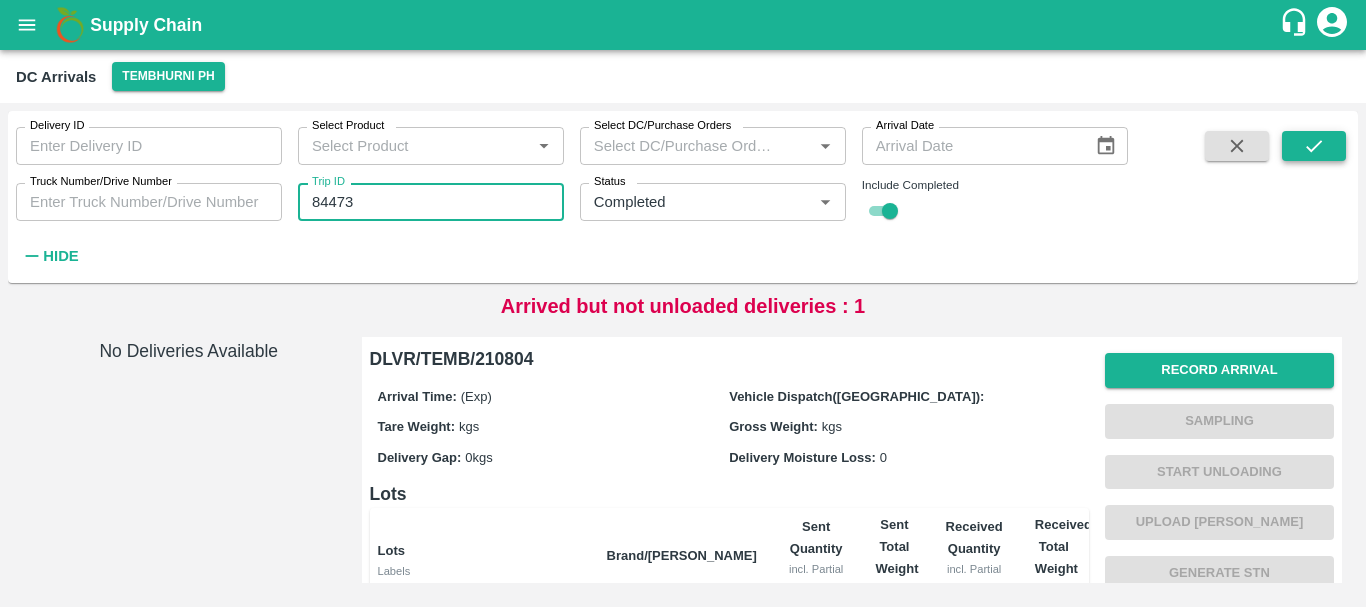 type on "84473" 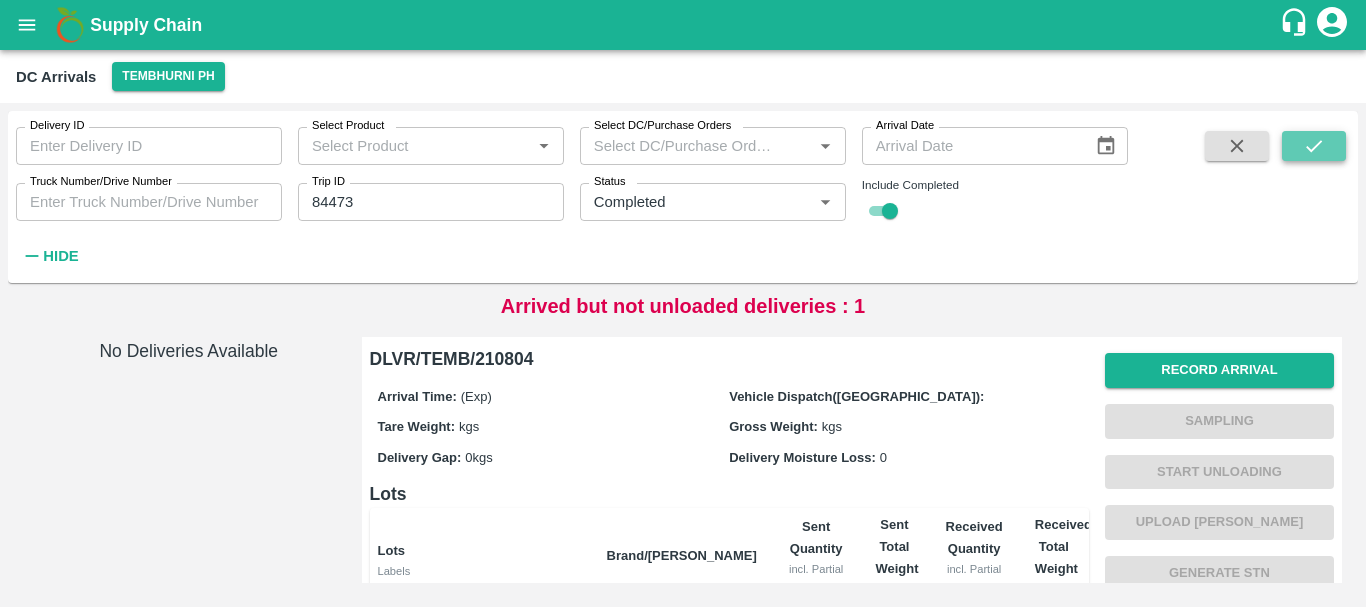 click 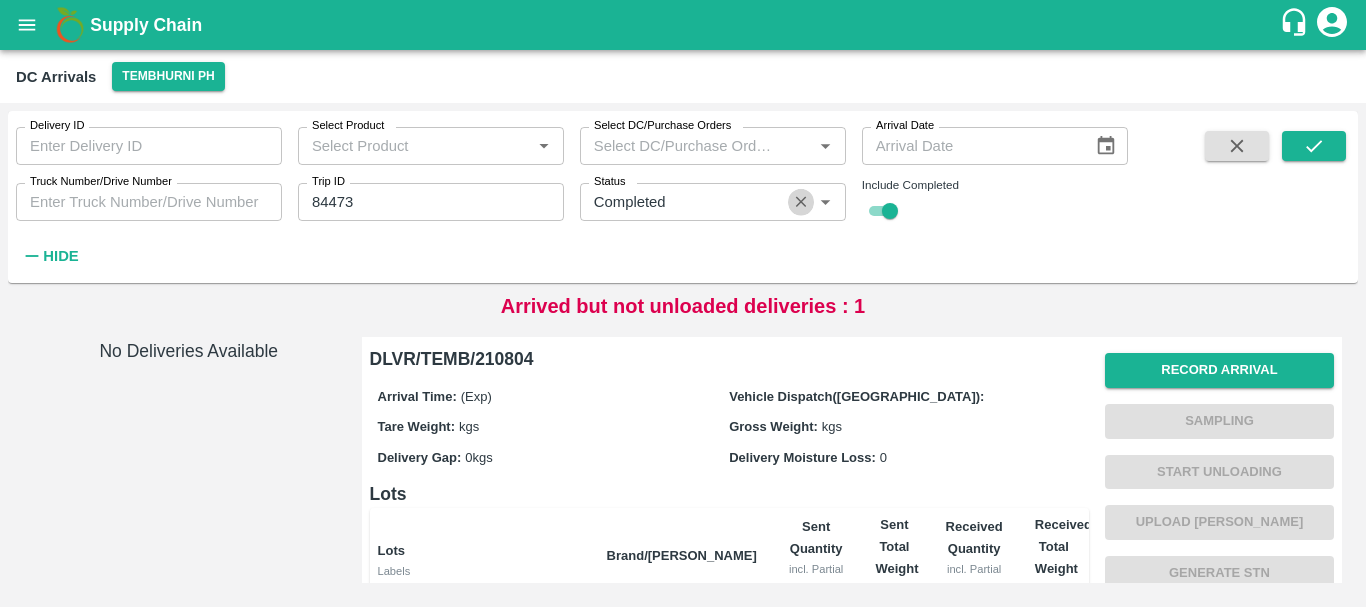 click 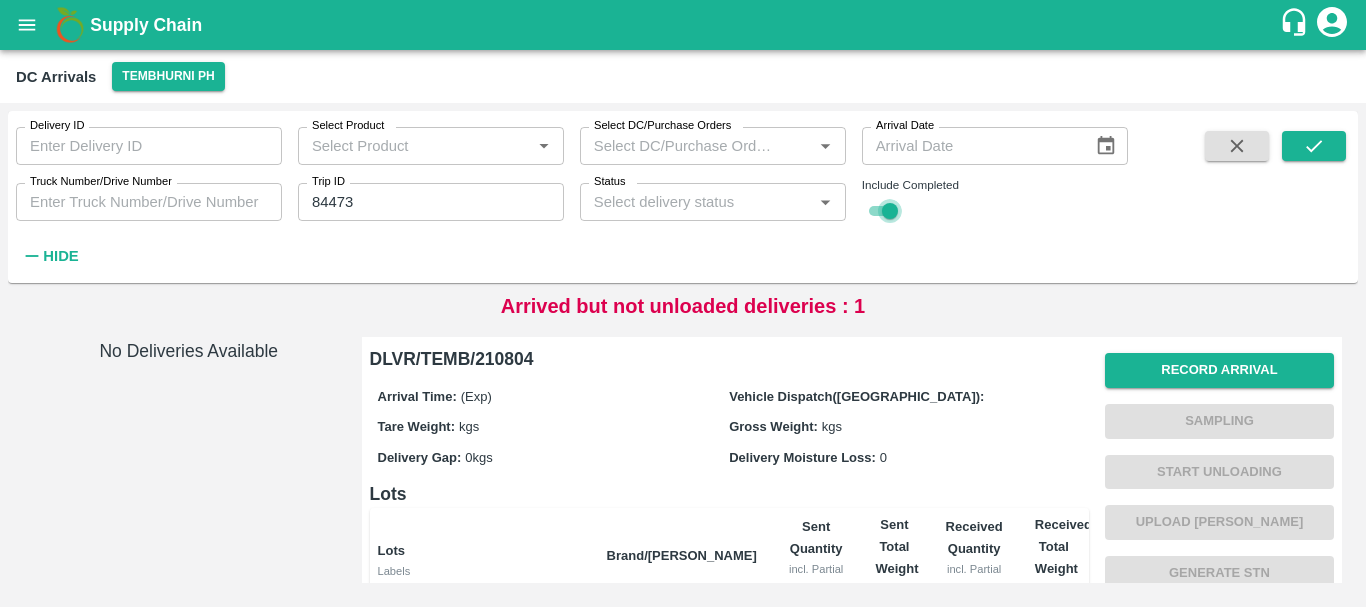 click at bounding box center (890, 211) 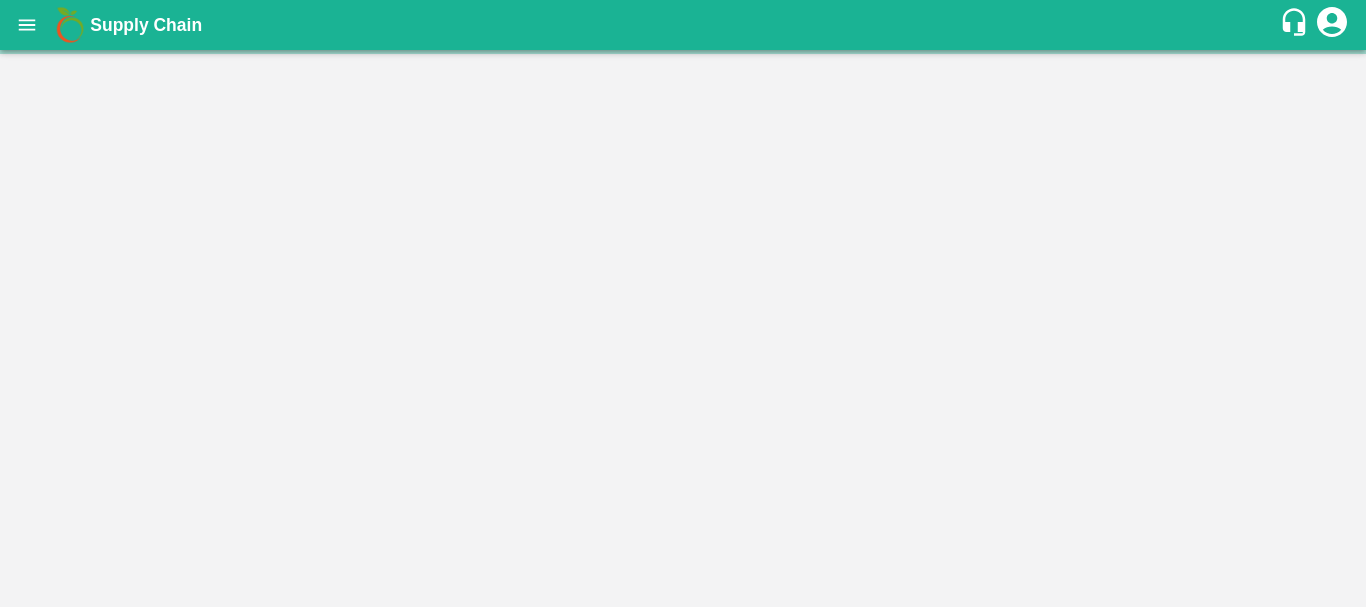 scroll, scrollTop: 0, scrollLeft: 0, axis: both 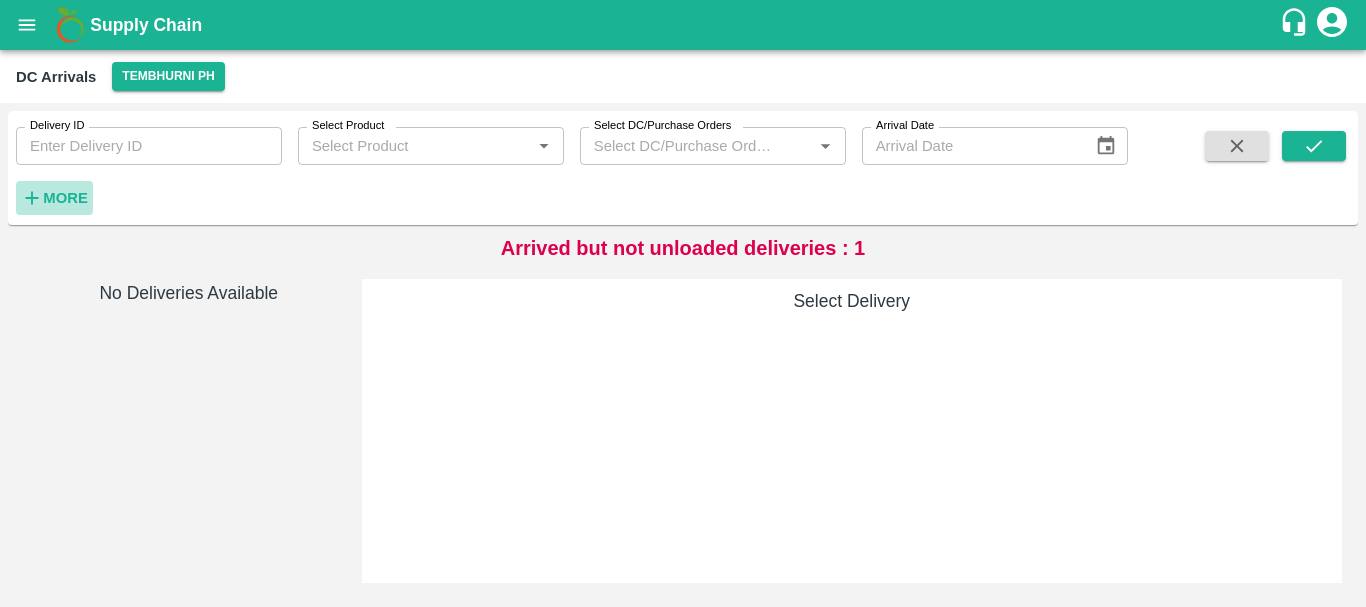 click on "More" at bounding box center [65, 198] 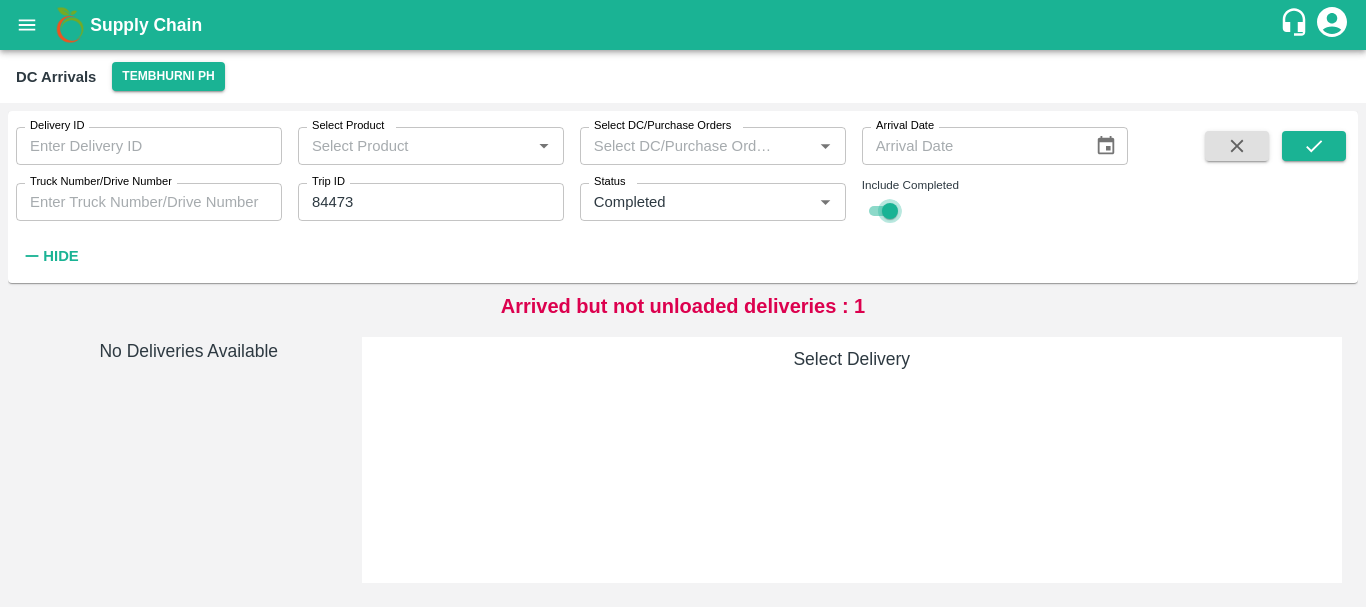 click at bounding box center (890, 211) 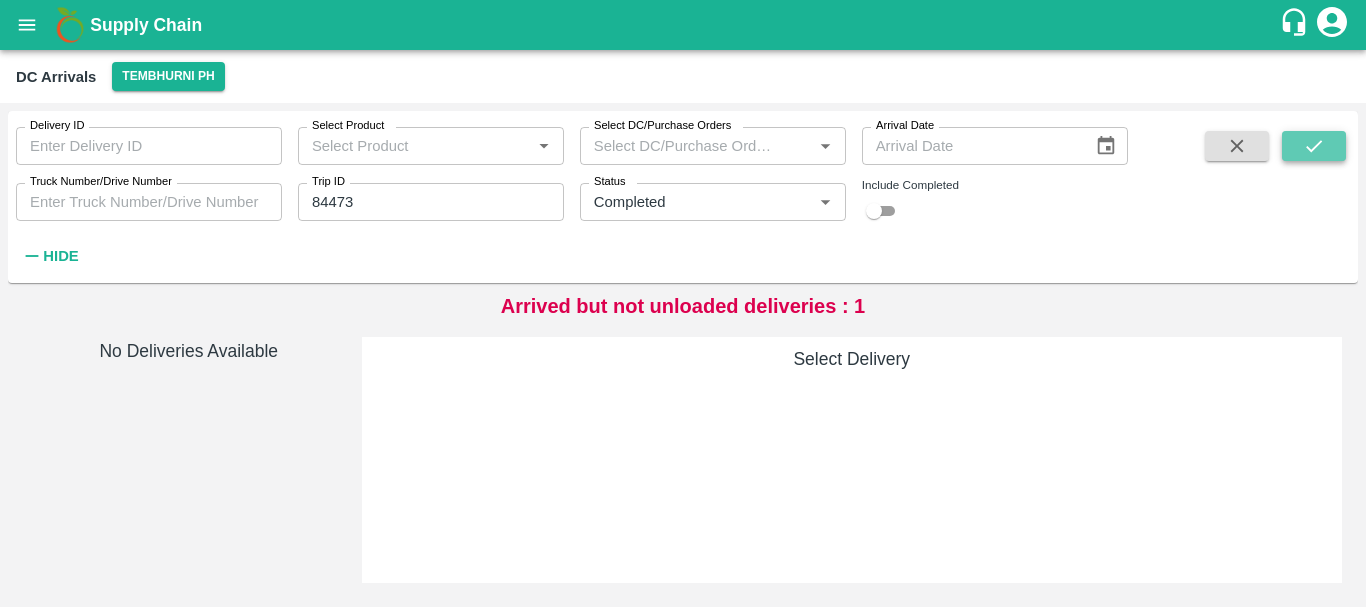 click 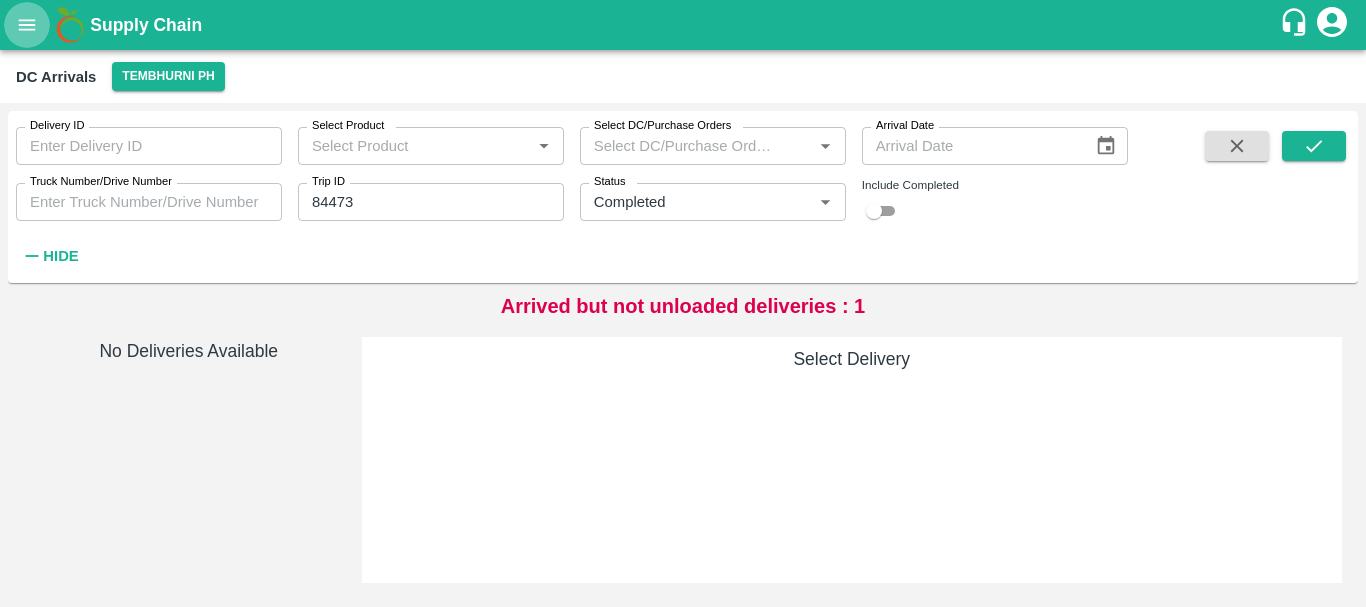 click 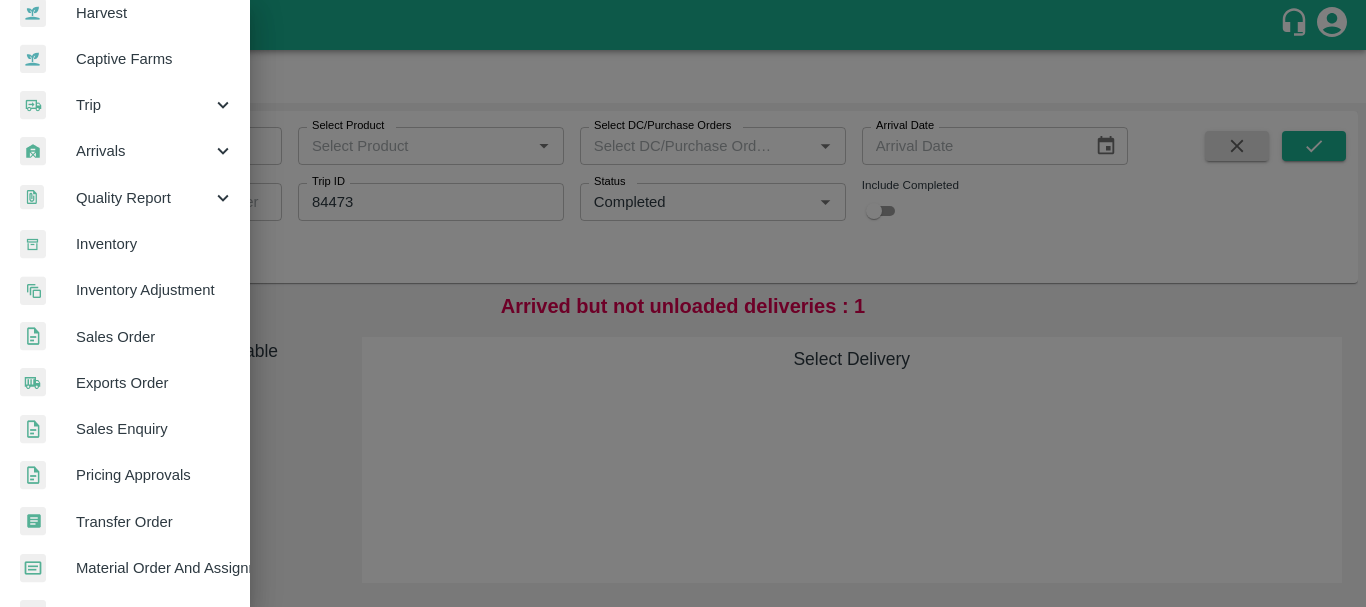 scroll, scrollTop: 163, scrollLeft: 0, axis: vertical 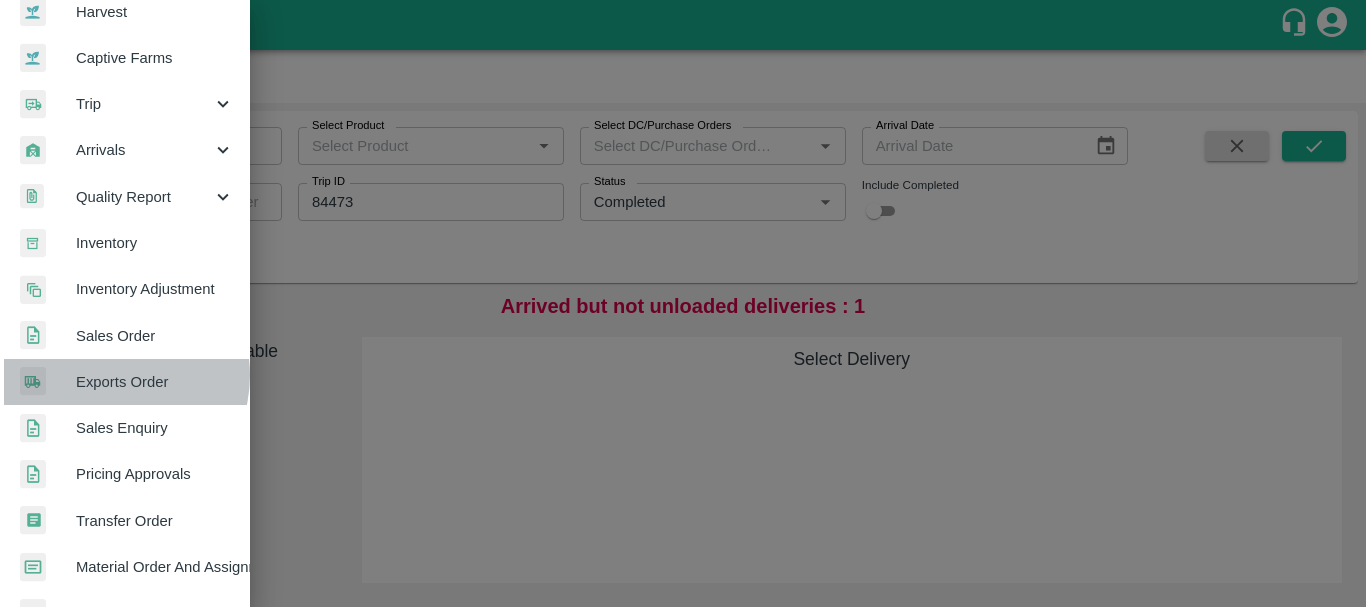 click on "Exports Order" at bounding box center [155, 382] 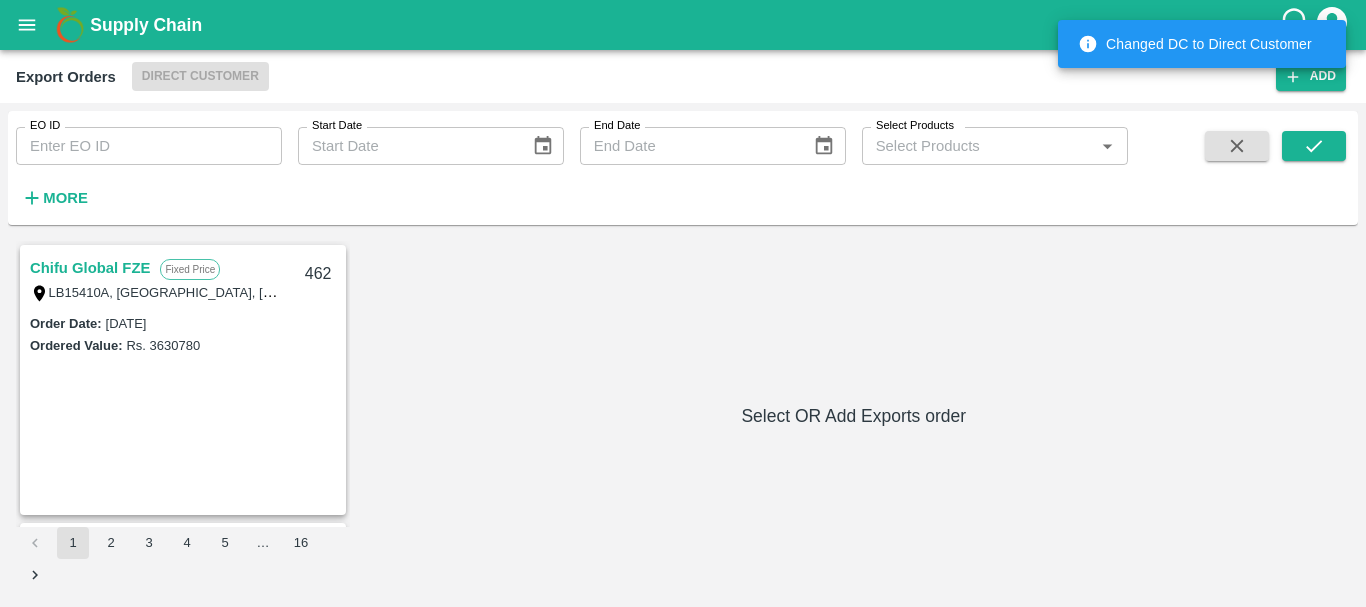 click 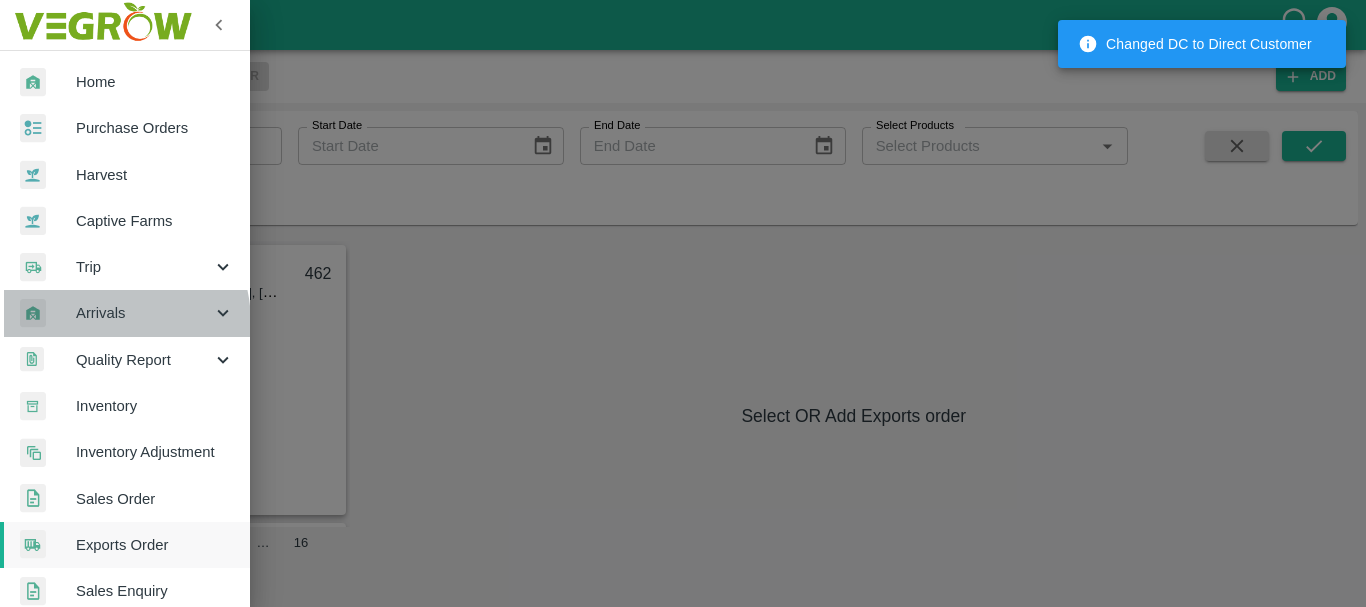 click on "Arrivals" at bounding box center [144, 313] 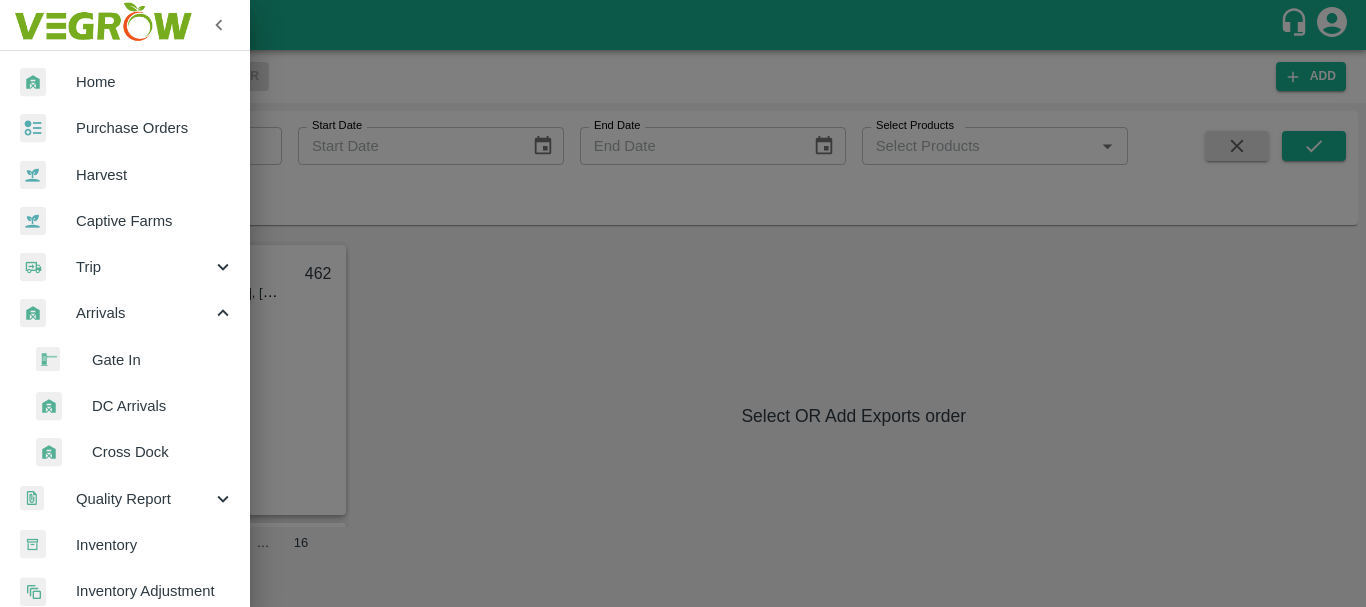 click on "DC Arrivals" at bounding box center [163, 406] 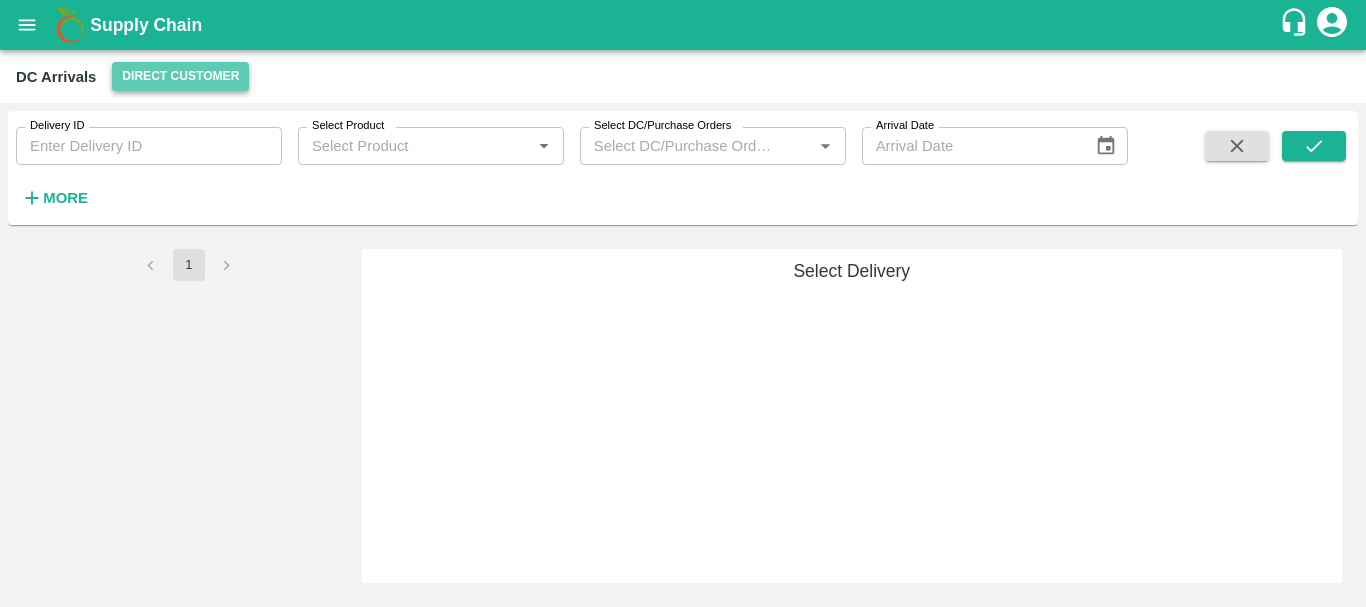 click on "Direct Customer" at bounding box center (180, 76) 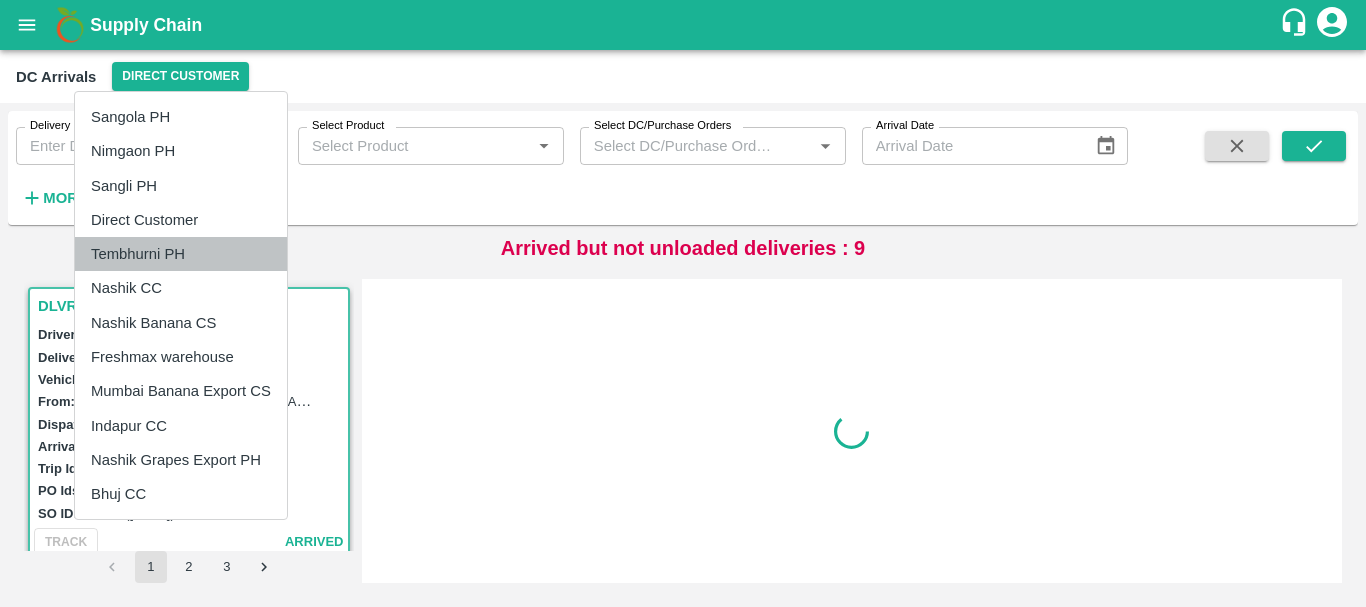 click on "Tembhurni PH" at bounding box center (181, 254) 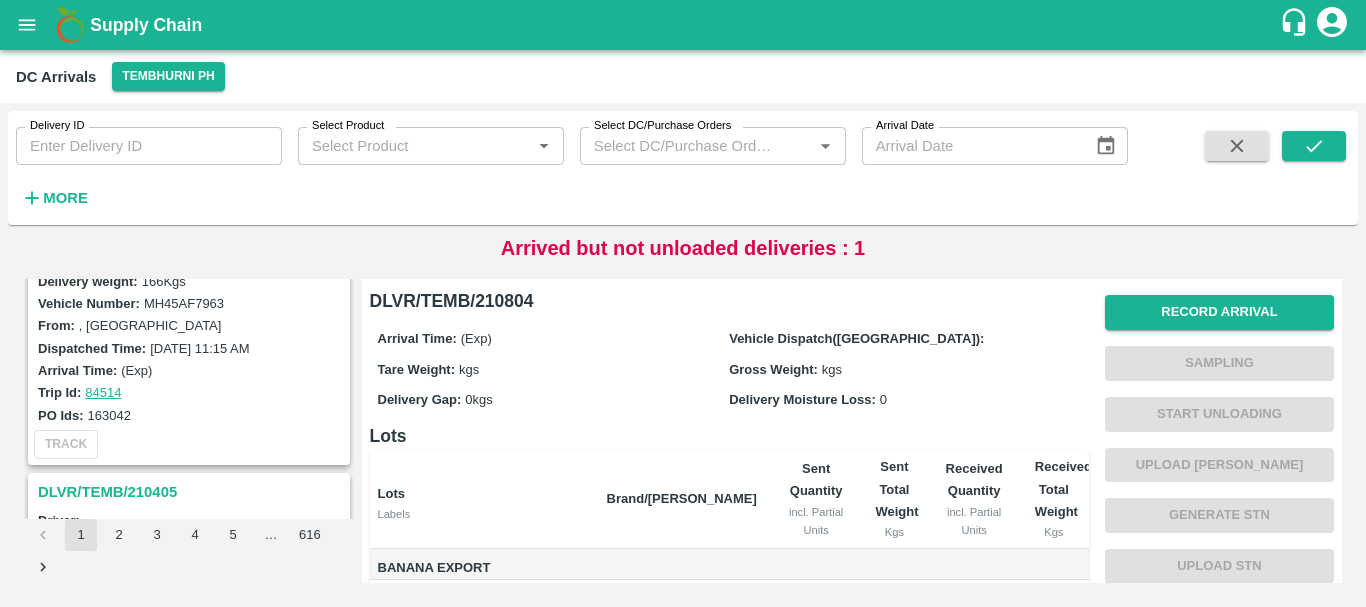 scroll, scrollTop: 2952, scrollLeft: 0, axis: vertical 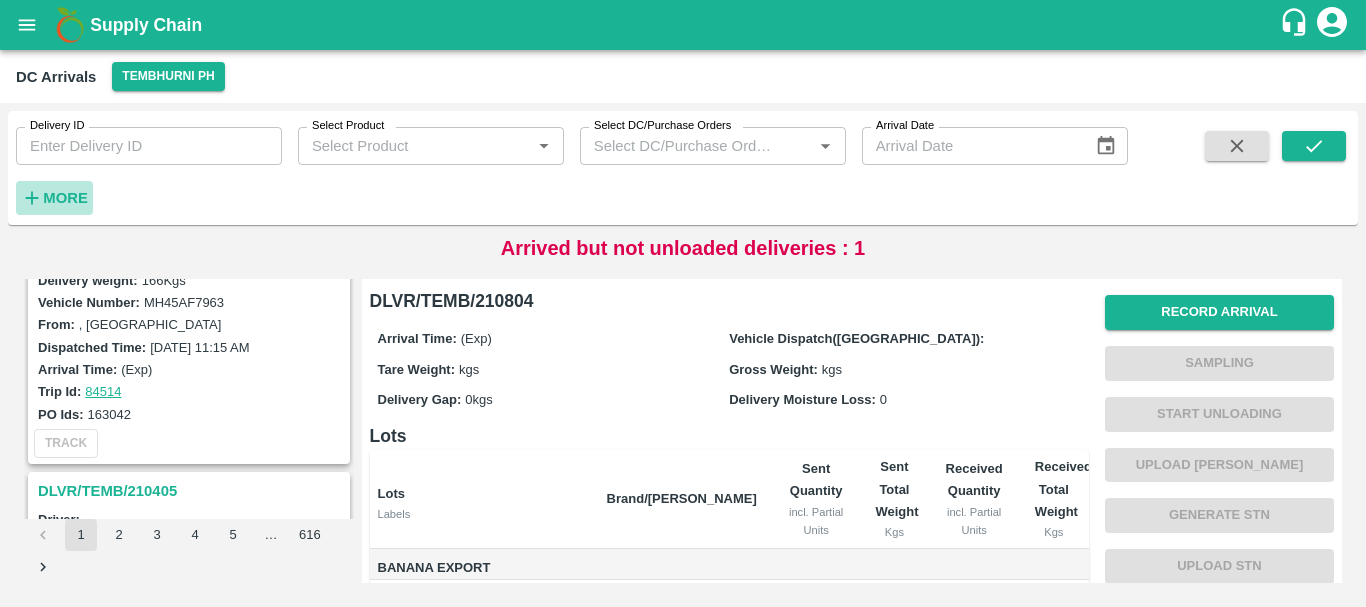 click on "More" at bounding box center (65, 198) 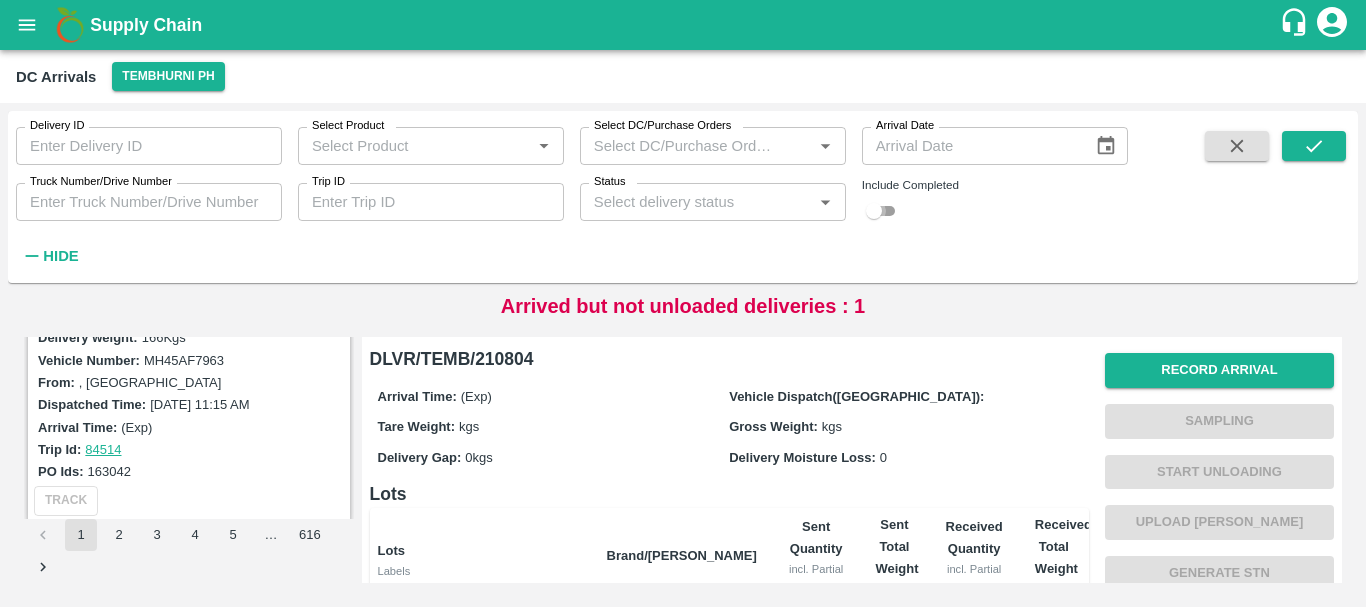click at bounding box center (874, 211) 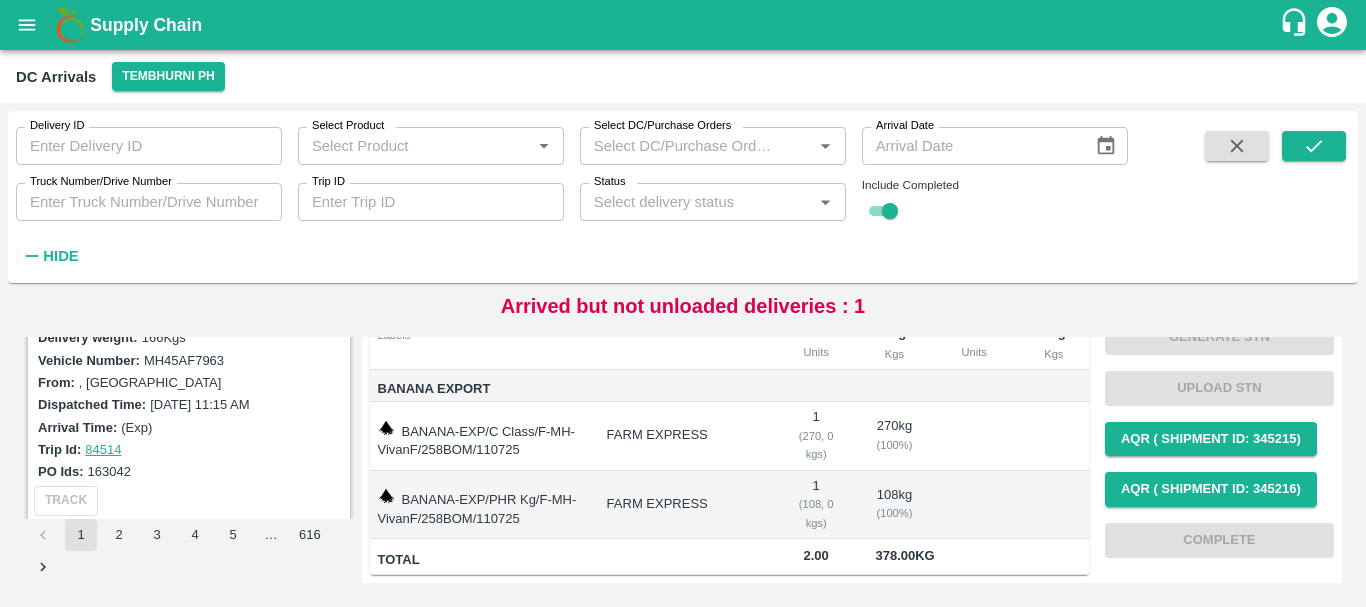 scroll, scrollTop: 0, scrollLeft: 0, axis: both 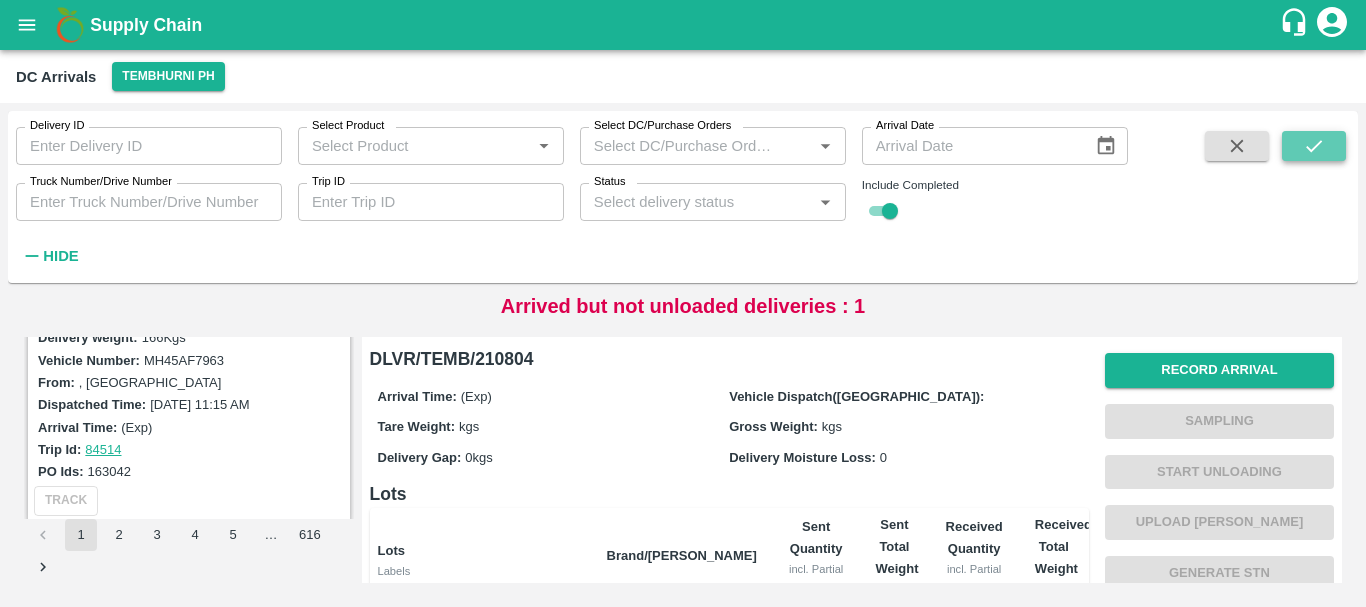 click at bounding box center (1314, 146) 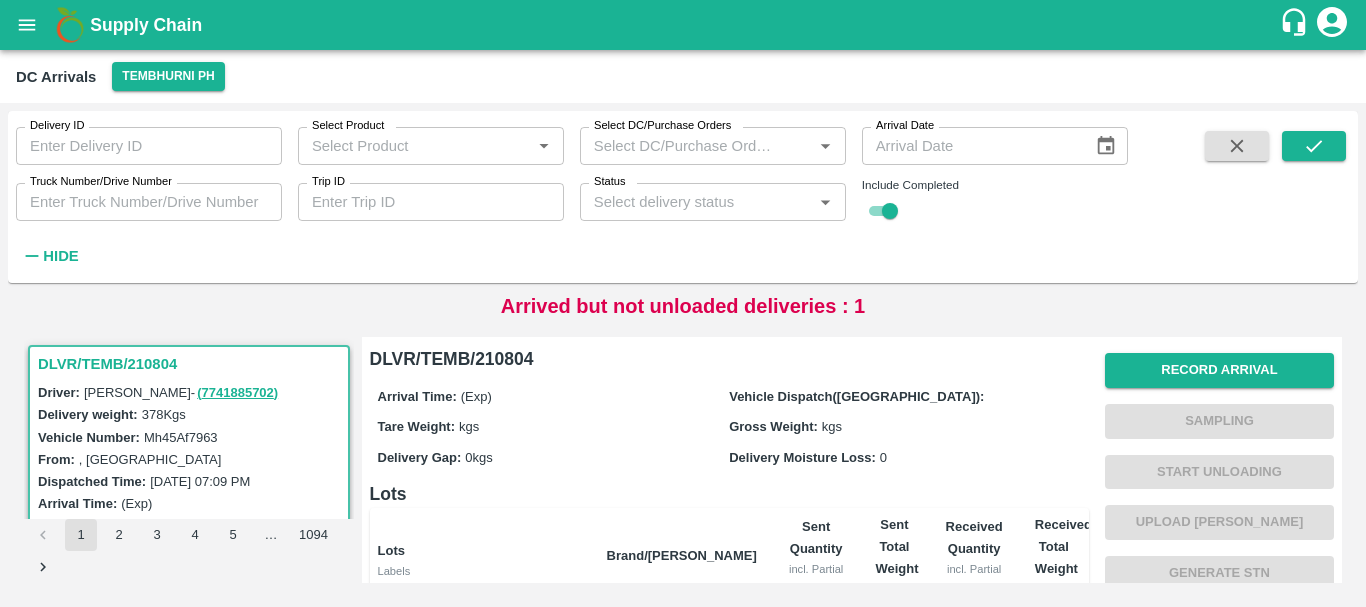 scroll, scrollTop: 267, scrollLeft: 0, axis: vertical 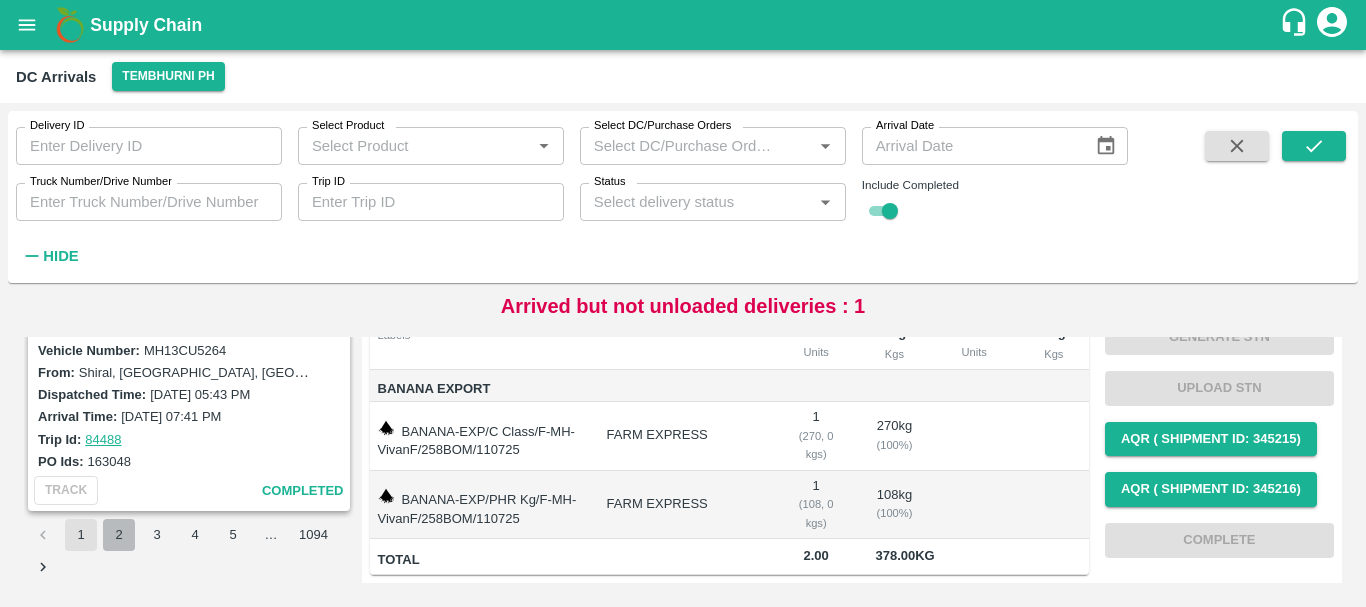 click on "2" at bounding box center [119, 535] 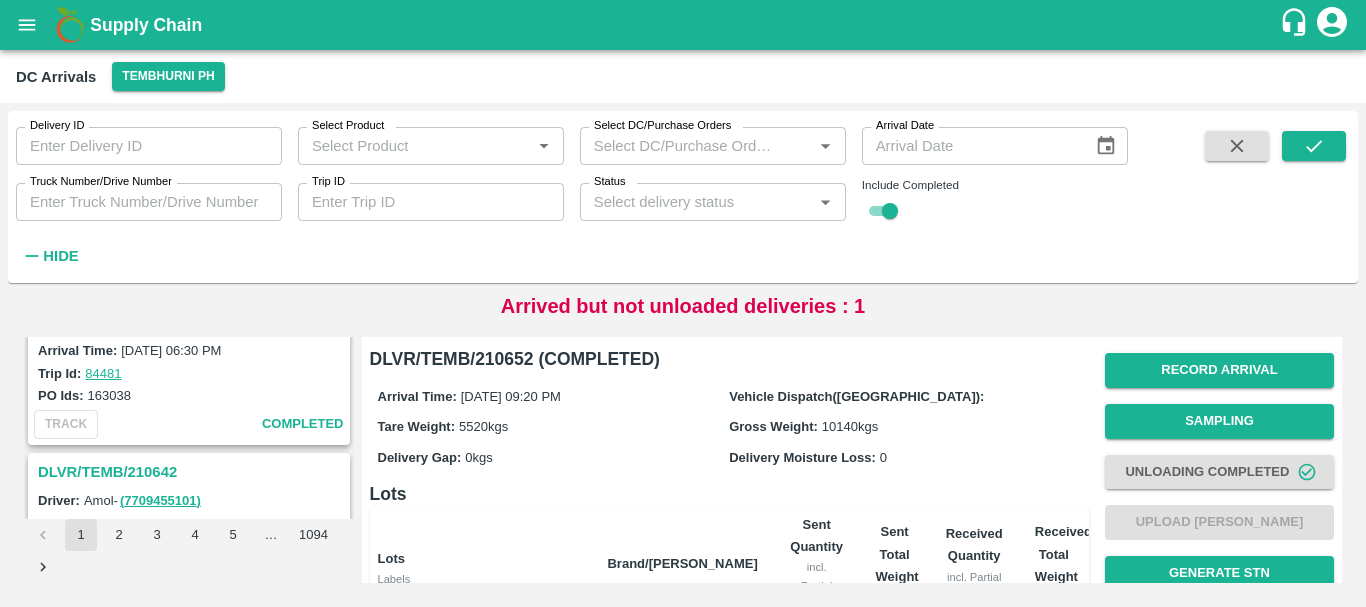 scroll, scrollTop: 1459, scrollLeft: 0, axis: vertical 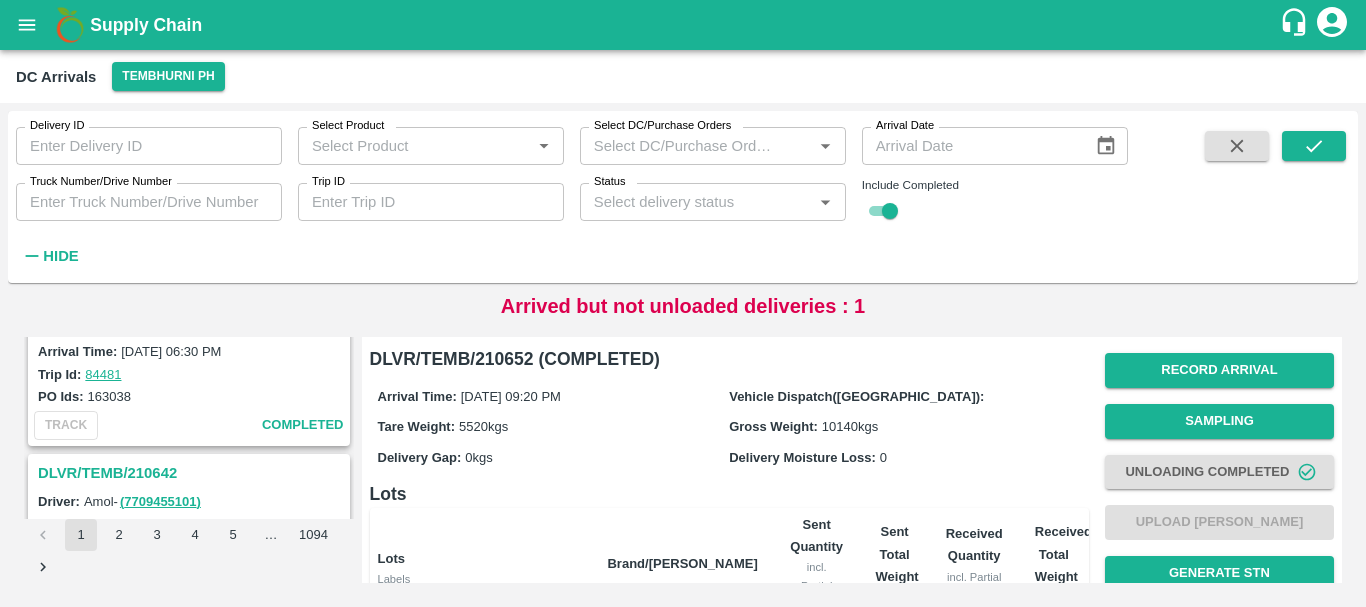 click at bounding box center (890, 211) 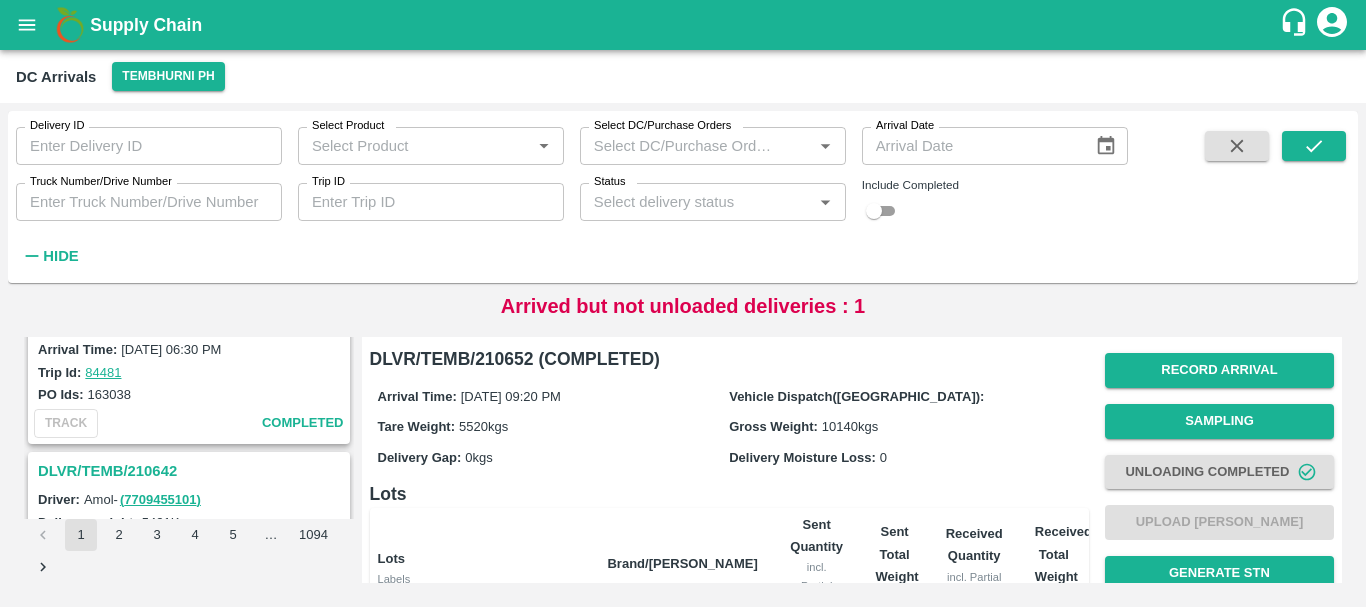 scroll, scrollTop: 1457, scrollLeft: 0, axis: vertical 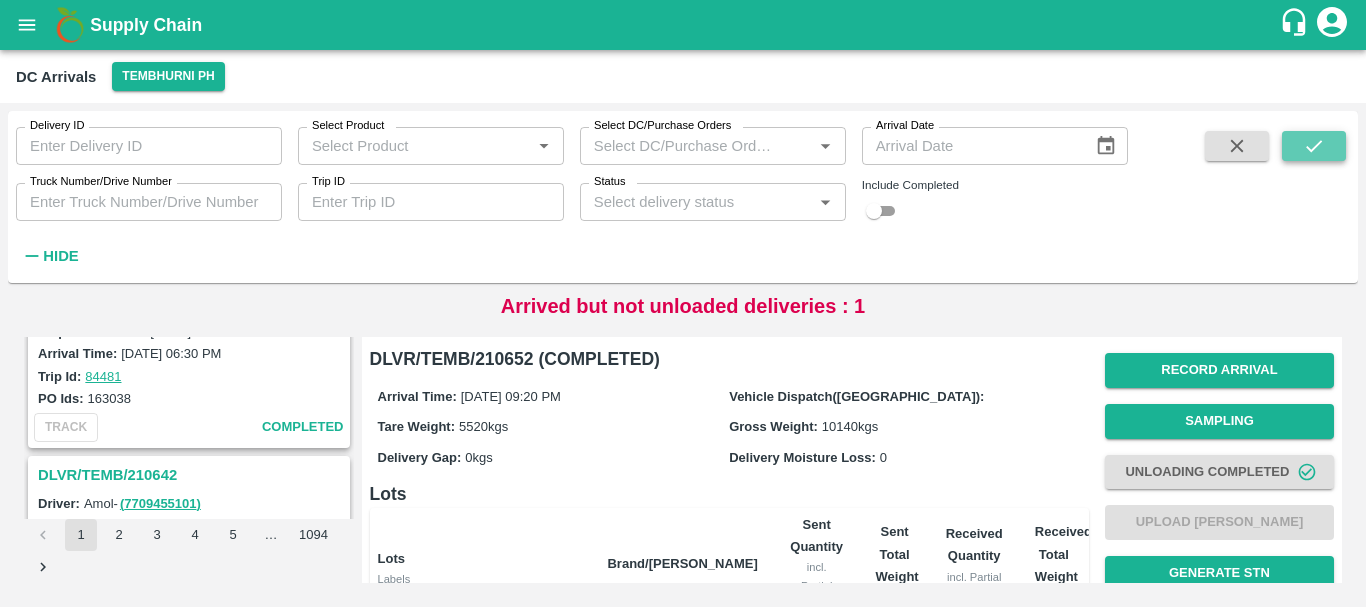 click 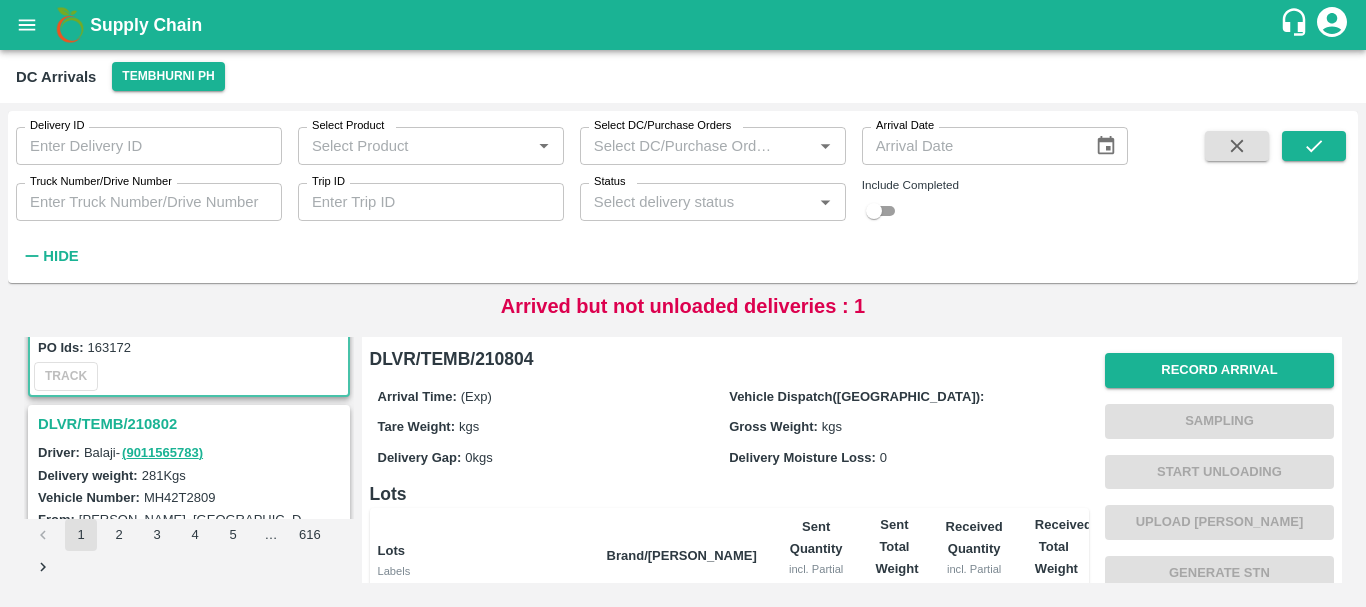 scroll, scrollTop: 0, scrollLeft: 0, axis: both 